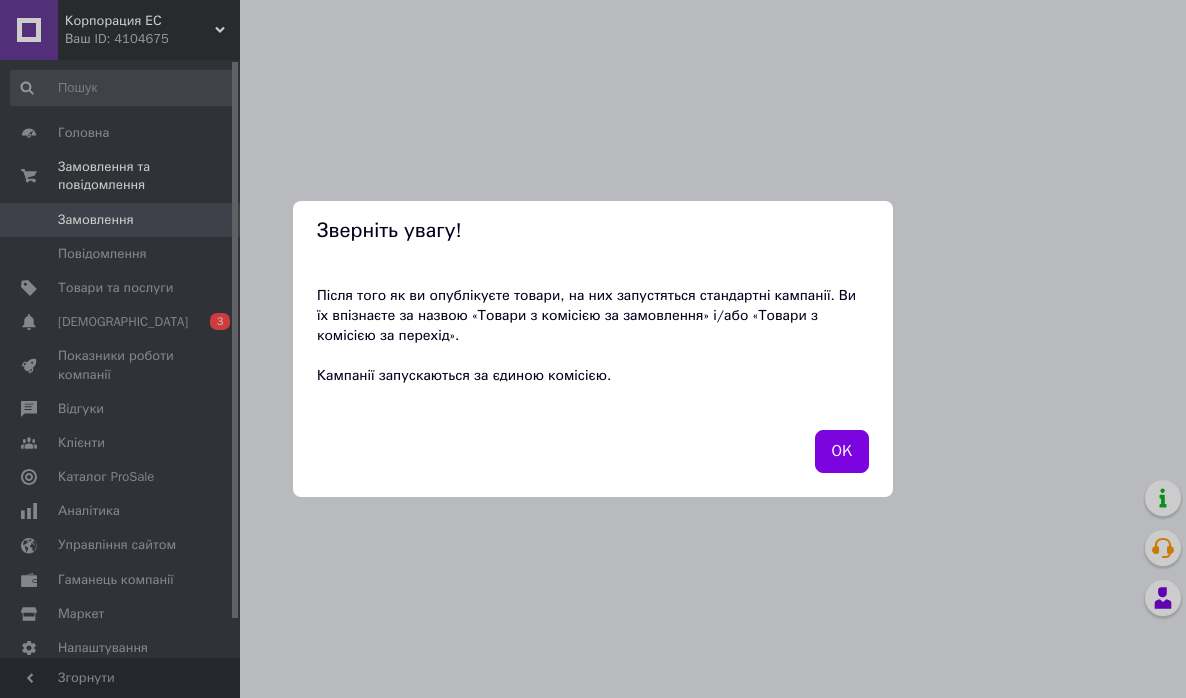 scroll, scrollTop: 0, scrollLeft: 0, axis: both 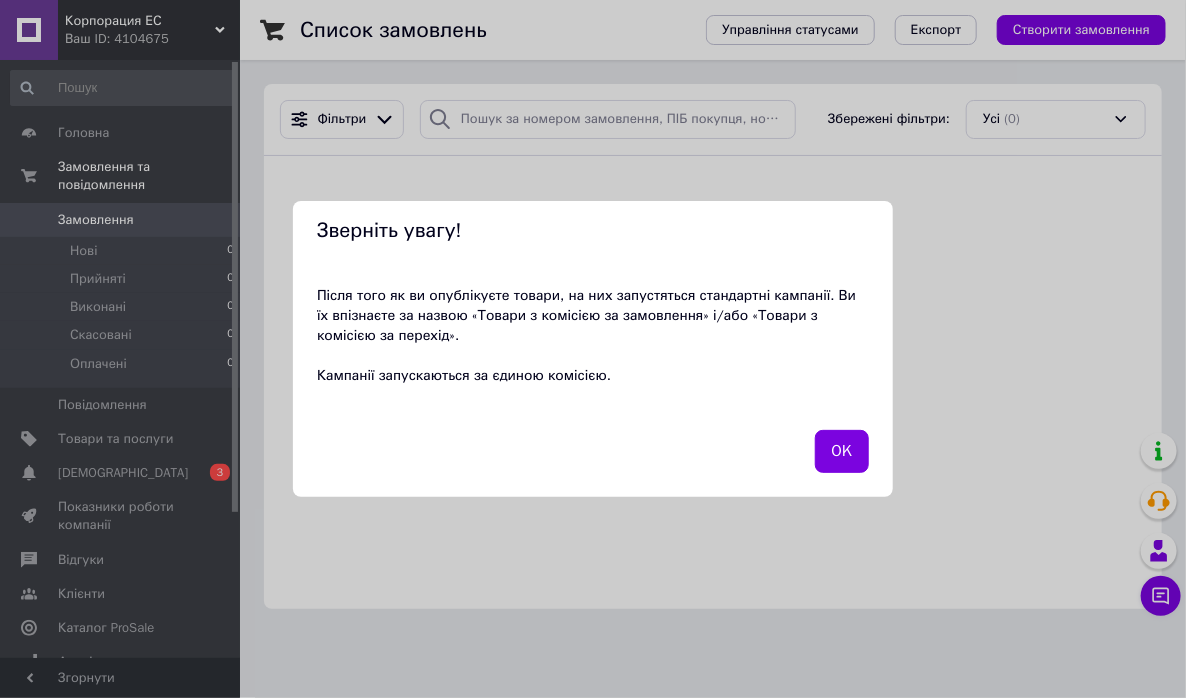 click on "Зверніть увагу! Після того як ви опублікуєте товари, на них запустяться стандартні кампанії. Ви їх впізнаєте за назвою «Товари з комісією за замовлення» і/або «Товари з комісією за перехід». Кампанії запускаються за єдиною комісією. OK" at bounding box center (593, 349) 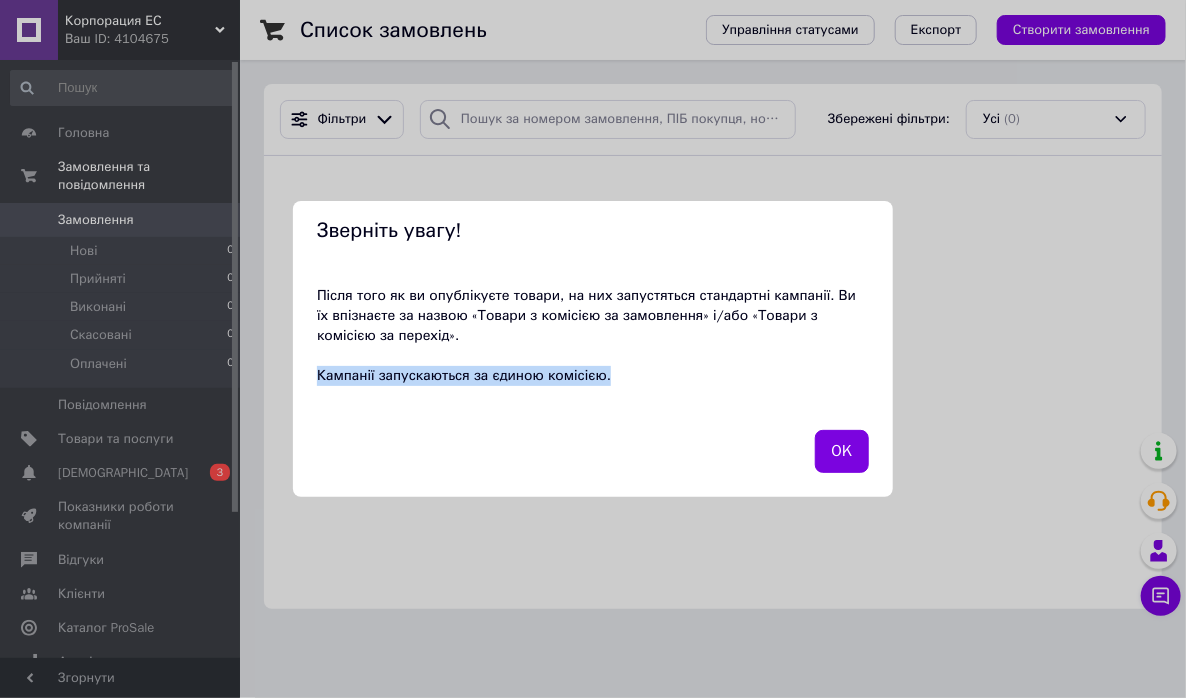 drag, startPoint x: 232, startPoint y: 414, endPoint x: 236, endPoint y: 594, distance: 180.04443 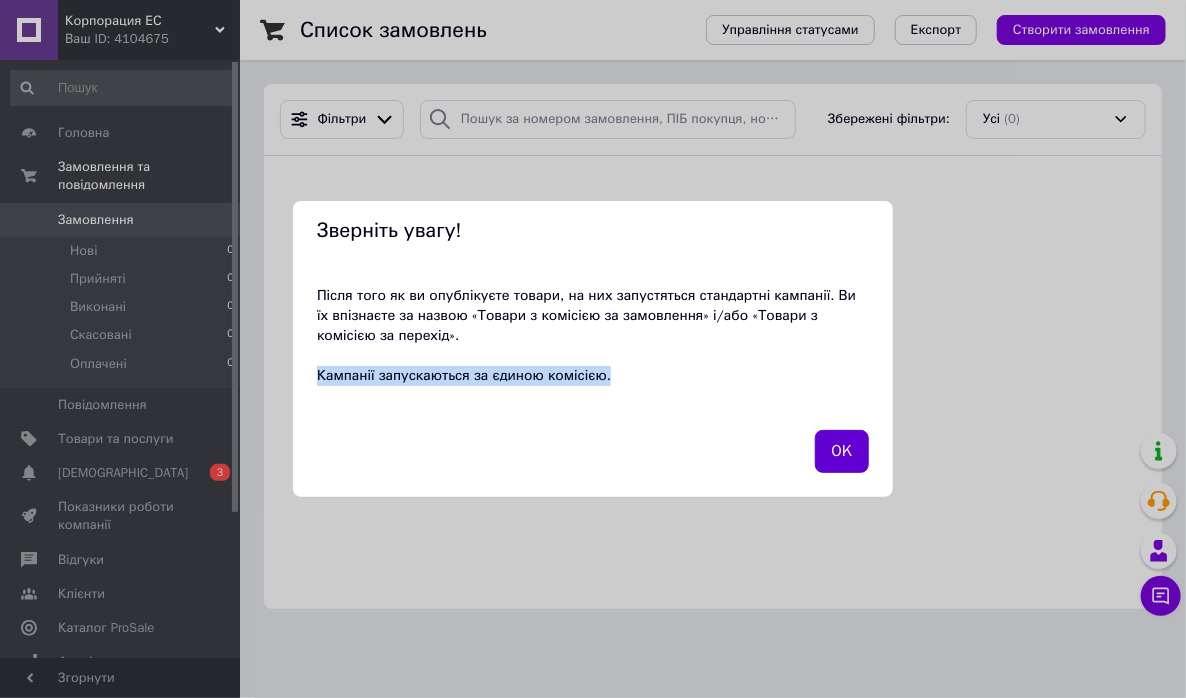 click on "OK" at bounding box center (842, 451) 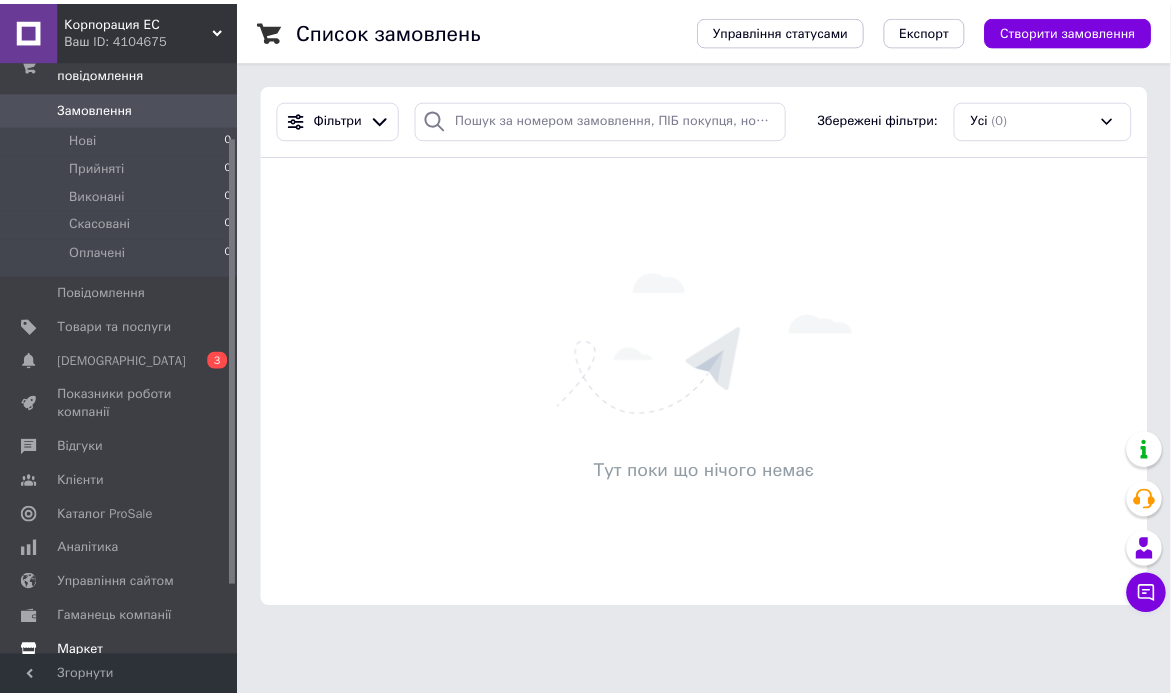 scroll, scrollTop: 192, scrollLeft: 0, axis: vertical 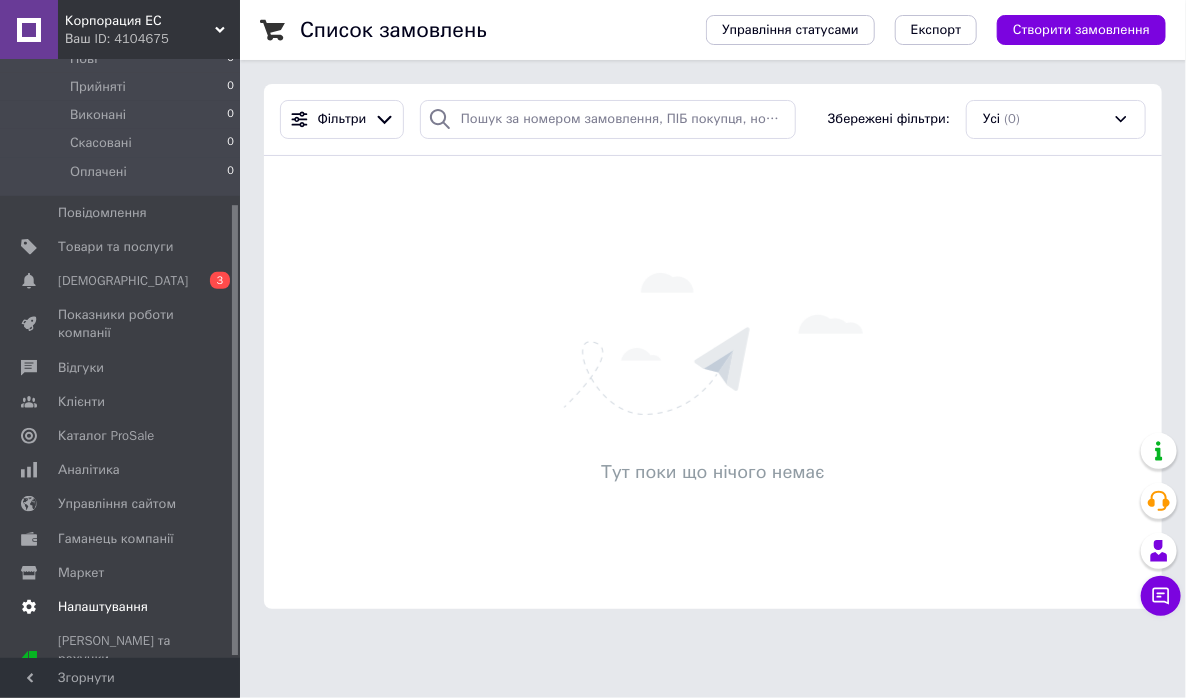 drag, startPoint x: 233, startPoint y: 329, endPoint x: 204, endPoint y: 597, distance: 269.56445 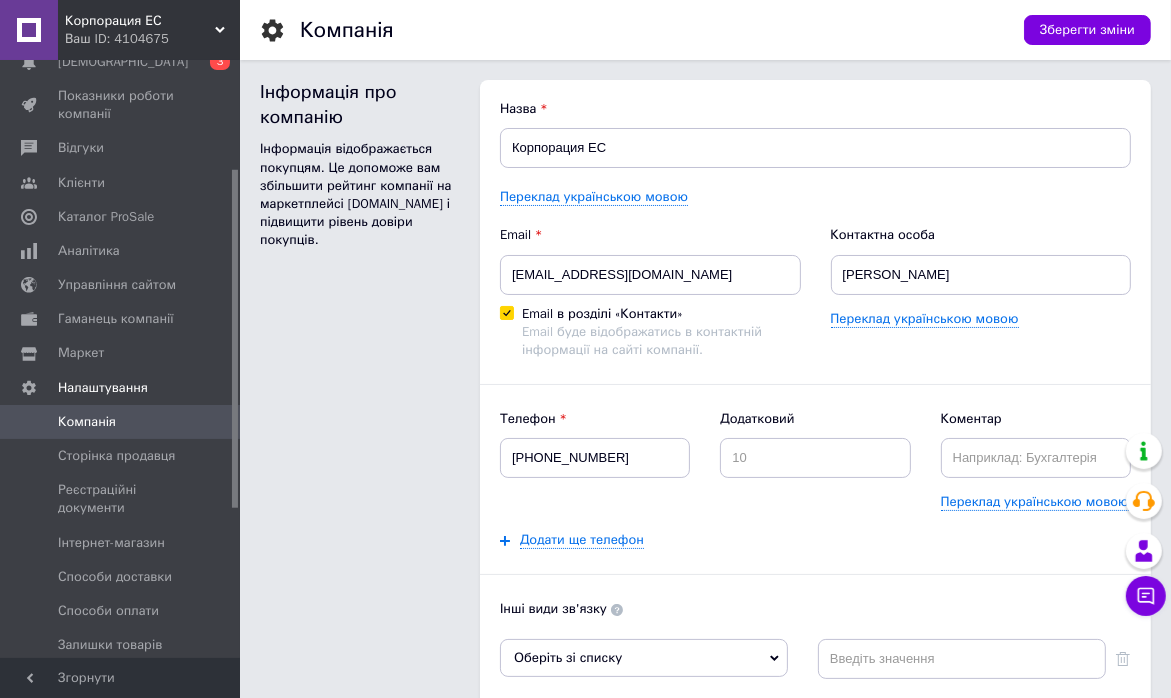 scroll, scrollTop: 0, scrollLeft: 0, axis: both 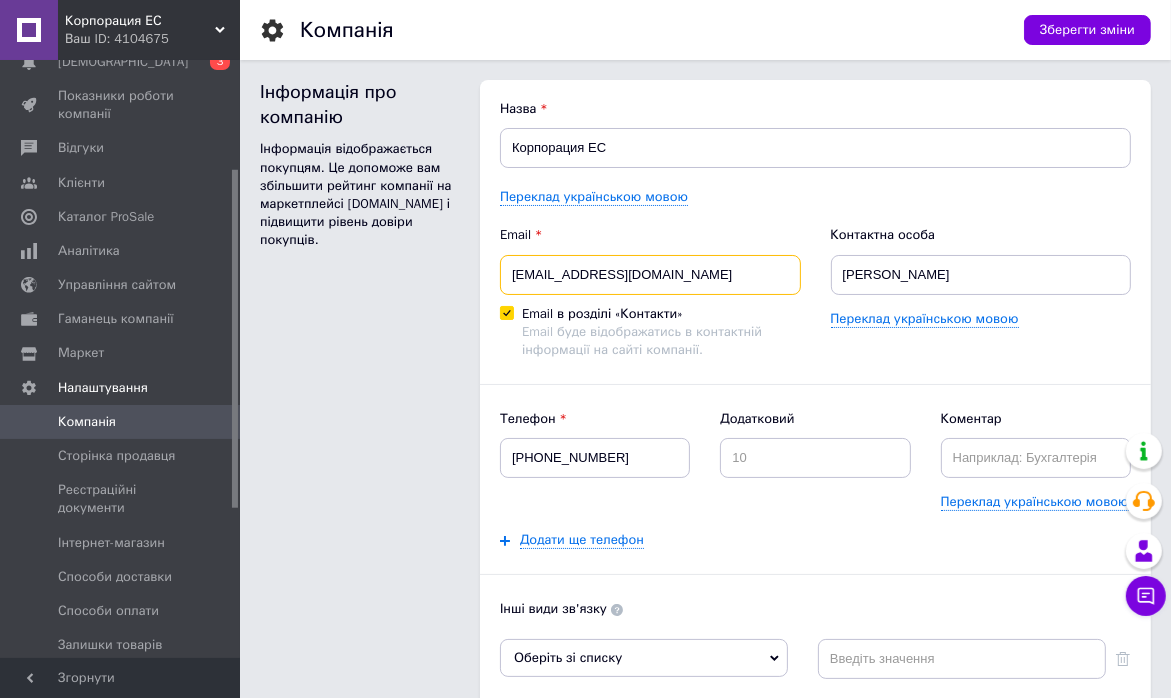 drag, startPoint x: 621, startPoint y: 277, endPoint x: 476, endPoint y: 277, distance: 145 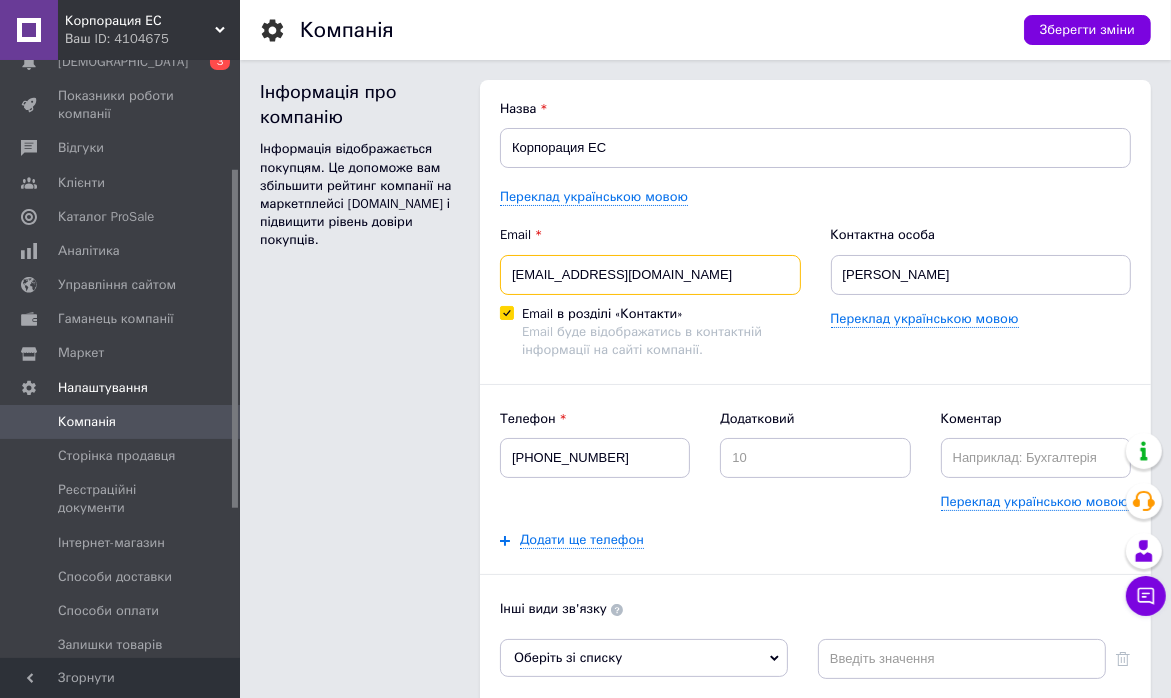 click on "Інформація про компанію Інформація відображається покупцям. Це допоможе вам збільшити
рейтинг компанії на маркетплейсі [DOMAIN_NAME] і підвищити рівень довіри покупців. Назва Корпорация ЕС Переклад українською мовою Email [EMAIL_ADDRESS][DOMAIN_NAME] Email в розділі «Контакти» Email буде відображатись в контактній інформації на сайті компанії. Контактна особа [PERSON_NAME] українською мовою Телефон [PHONE_NUMBER] Додатковий Коментар Переклад українською мовою Додати ще телефон Інші види зв'язку   Оберіть зі списку Skype Сайт компанії Viber WhatsApp Telegram Messenger ICQ Додати ще вид зв'язку   Логотип" at bounding box center [705, 532] 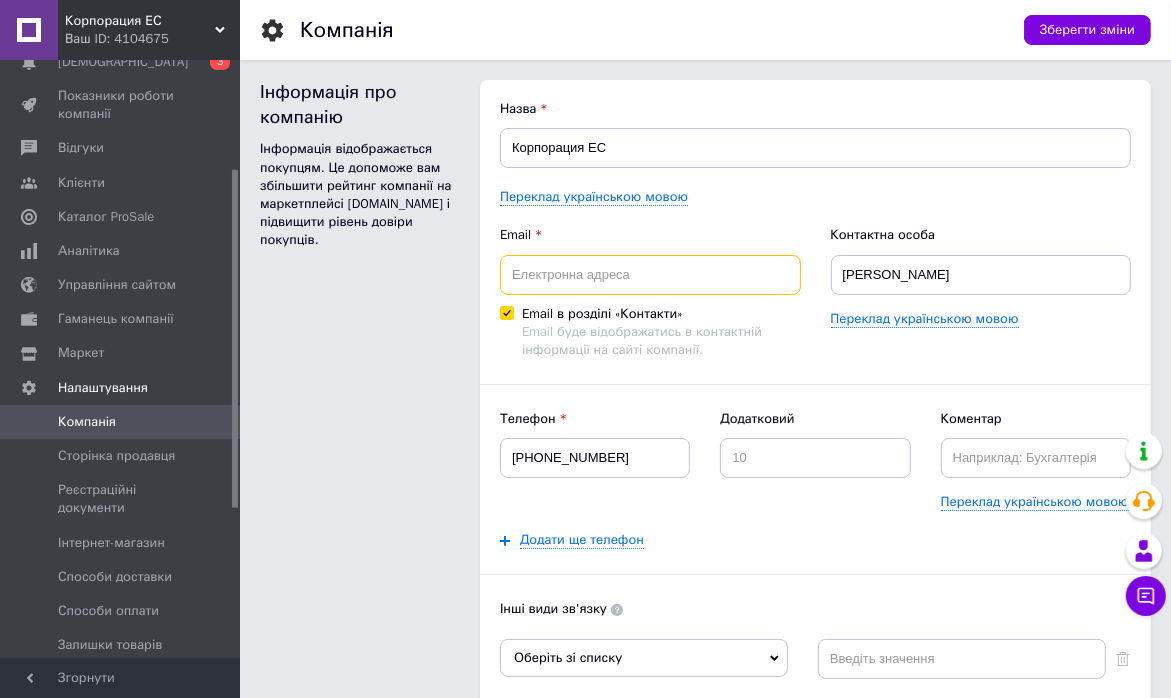 paste on "[DOMAIN_NAME][EMAIL_ADDRESS][DOMAIN_NAME]" 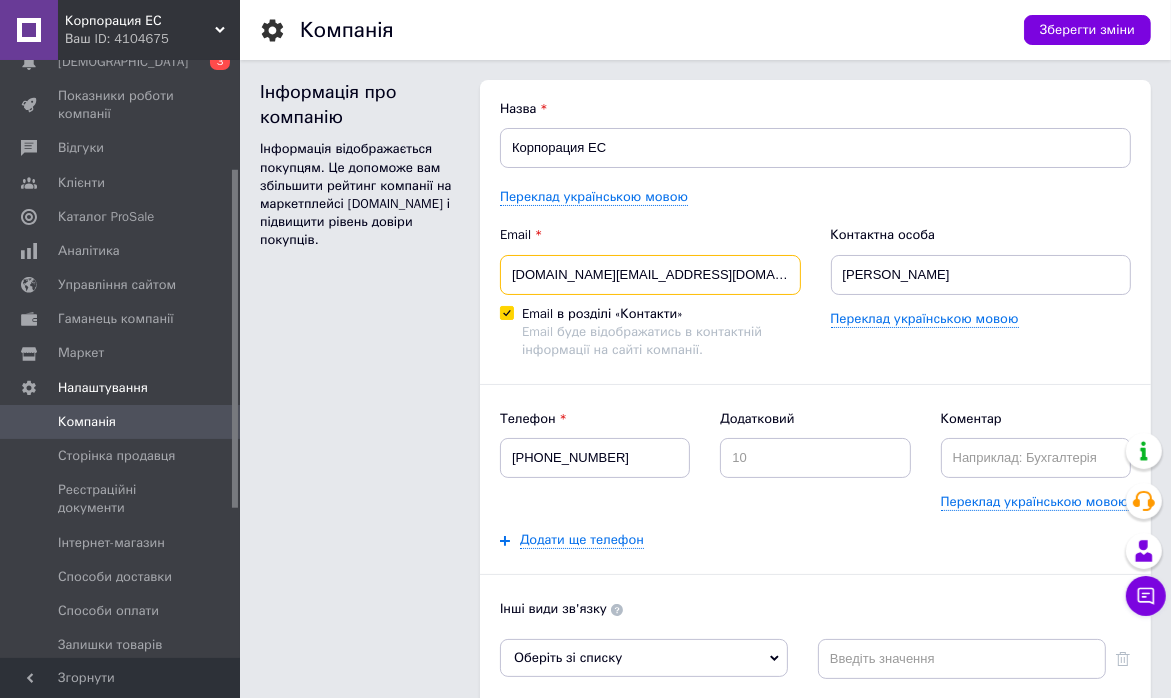 type on "[DOMAIN_NAME][EMAIL_ADDRESS][DOMAIN_NAME]" 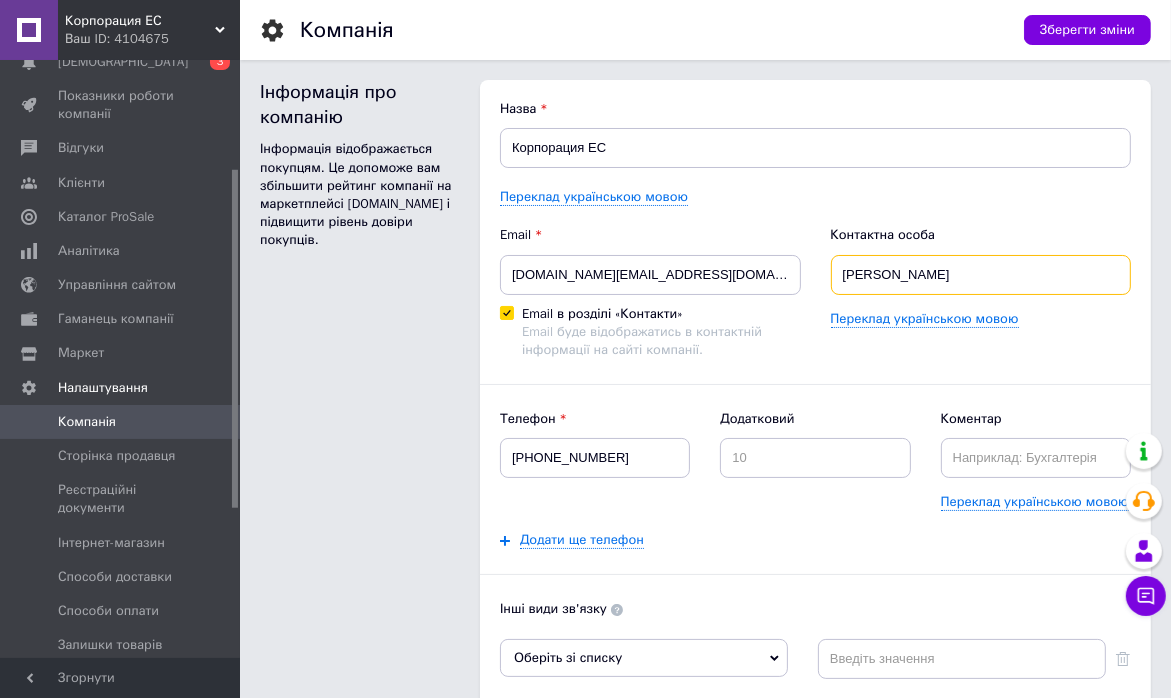 click on "[PERSON_NAME]" at bounding box center [981, 275] 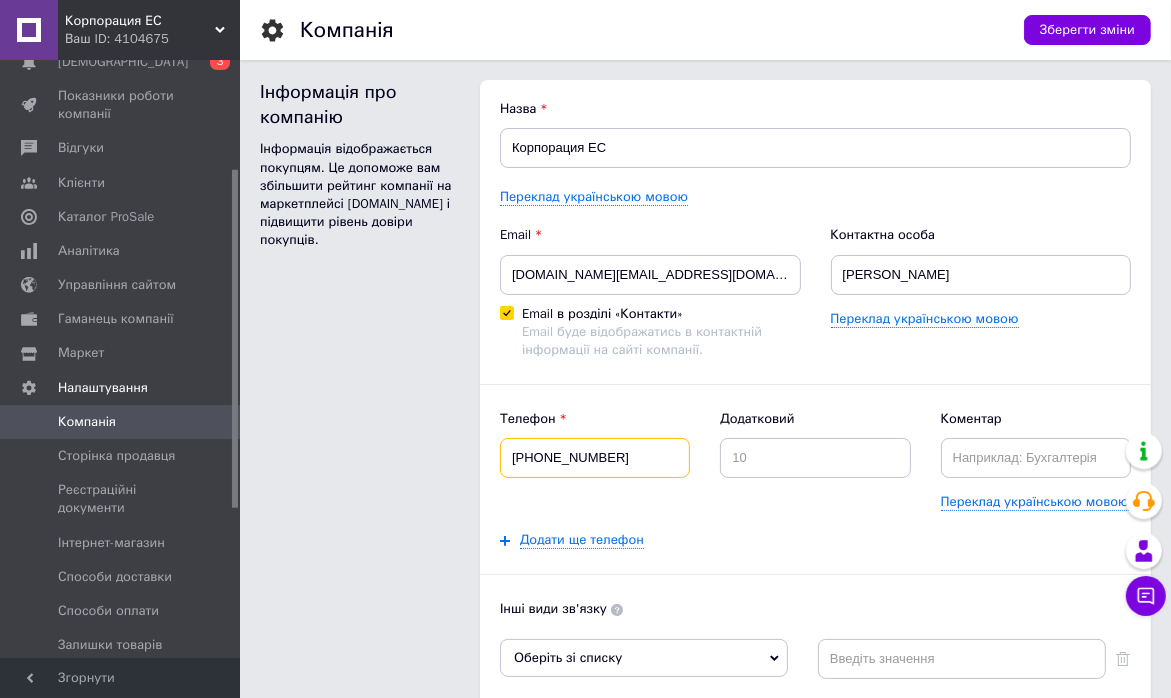 drag, startPoint x: 606, startPoint y: 448, endPoint x: 473, endPoint y: 459, distance: 133.45412 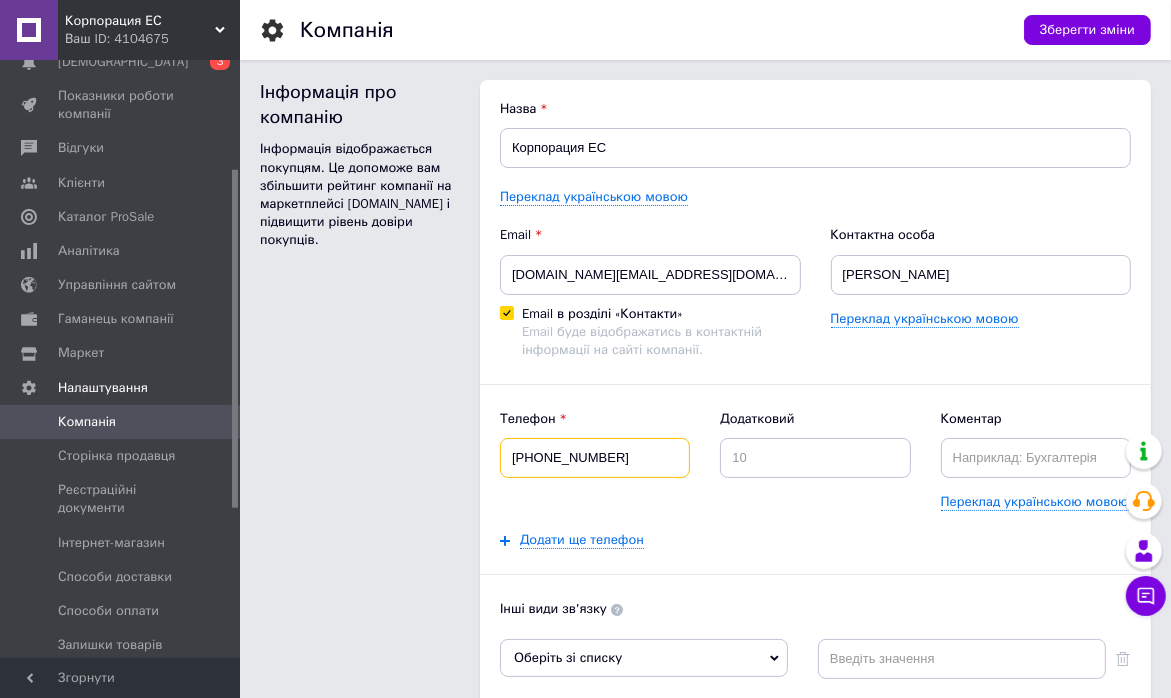 click on "Інформація про компанію Інформація відображається покупцям. Це допоможе вам збільшити
рейтинг компанії на маркетплейсі [DOMAIN_NAME] і підвищити рівень довіри покупців. Назва Корпорация ЕС Переклад українською мовою Email [DOMAIN_NAME][EMAIL_ADDRESS][DOMAIN_NAME] Email в розділі «Контакти» Email буде відображатись в контактній інформації на сайті компанії. Контактна особа [PERSON_NAME] українською мовою Телефон [PHONE_NUMBER] Додатковий Коментар Переклад українською мовою Додати ще телефон Інші види зв'язку   Оберіть зі списку Skype Сайт компанії Viber WhatsApp Telegram Messenger ICQ Додати ще вид зв'язку   Логотип" at bounding box center (705, 532) 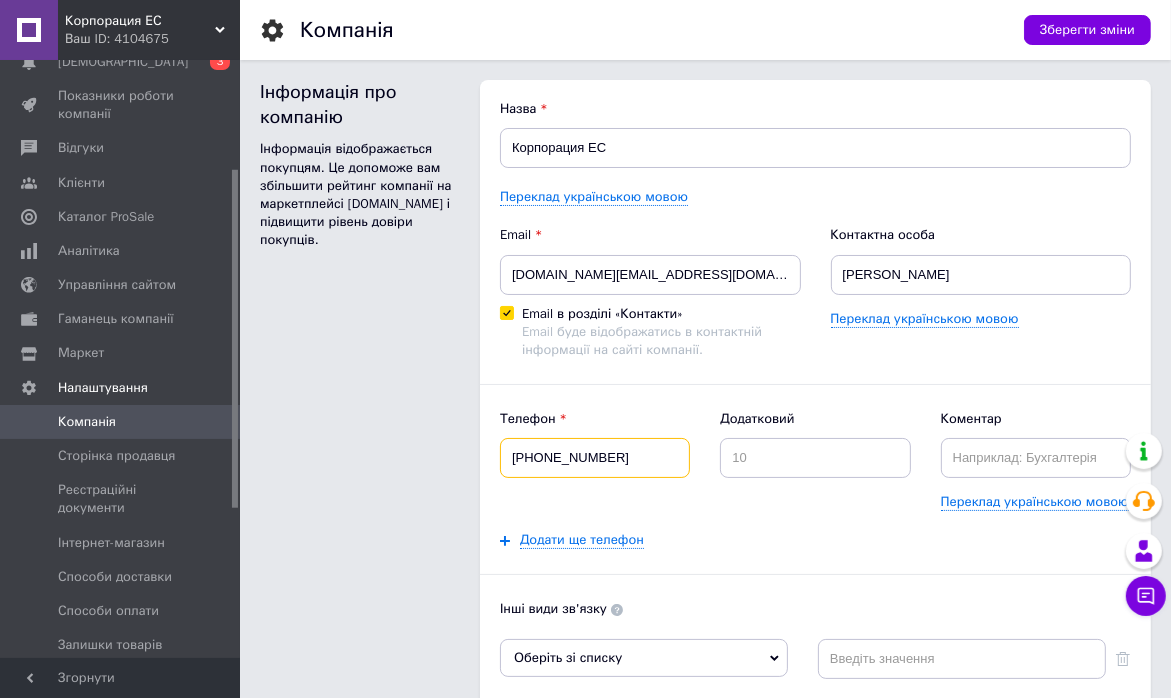 type on "[PHONE_NUMBER]" 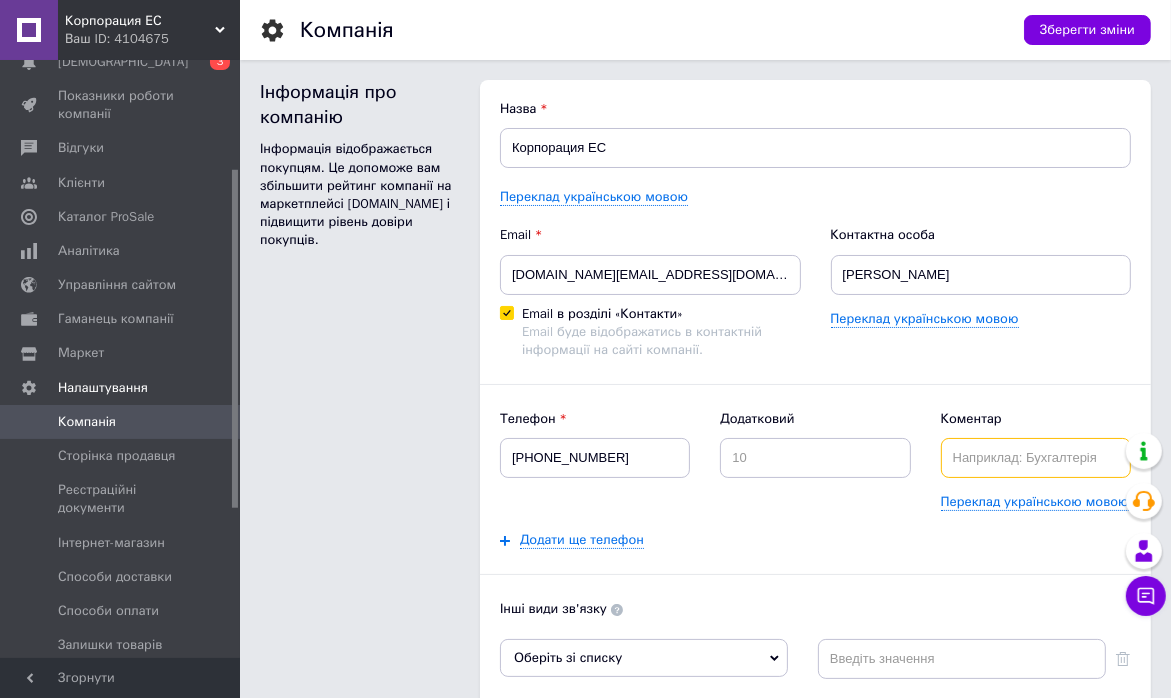 click at bounding box center [1036, 458] 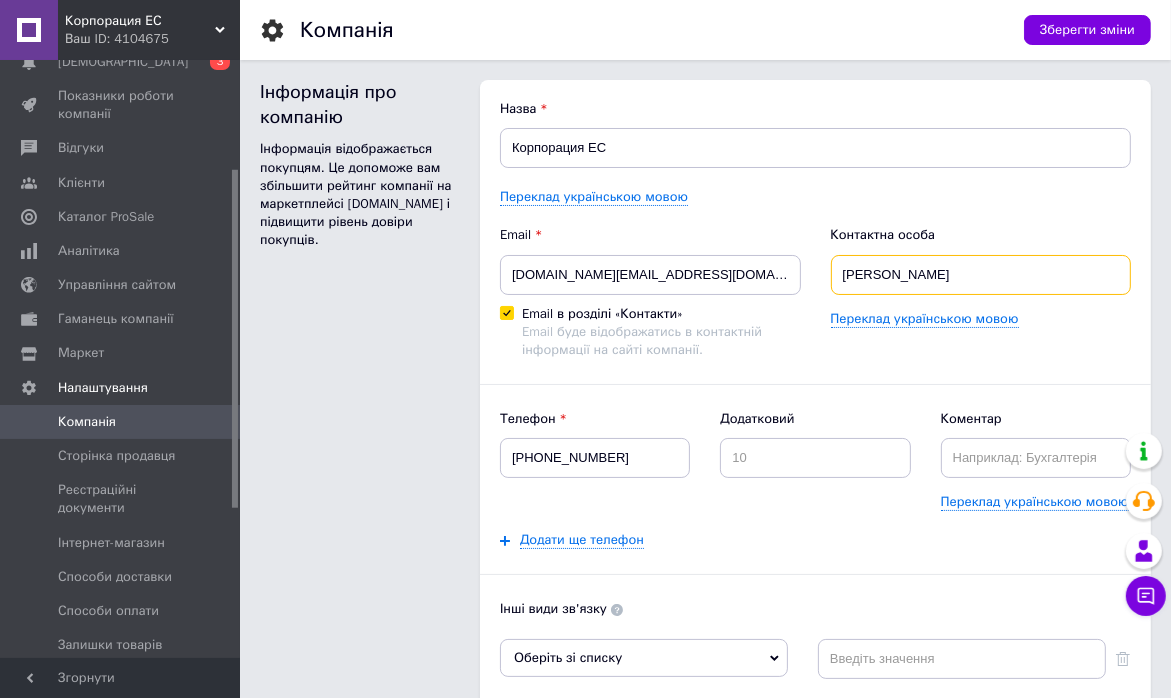 click on "[PERSON_NAME]" at bounding box center [981, 275] 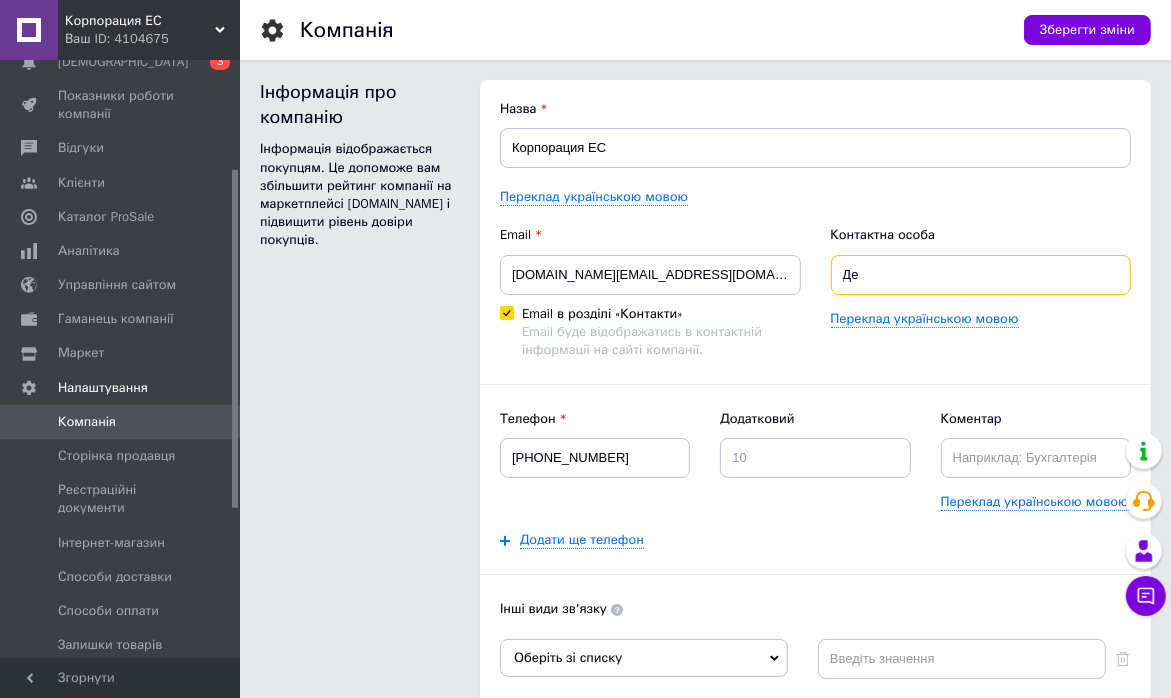 type on "Д" 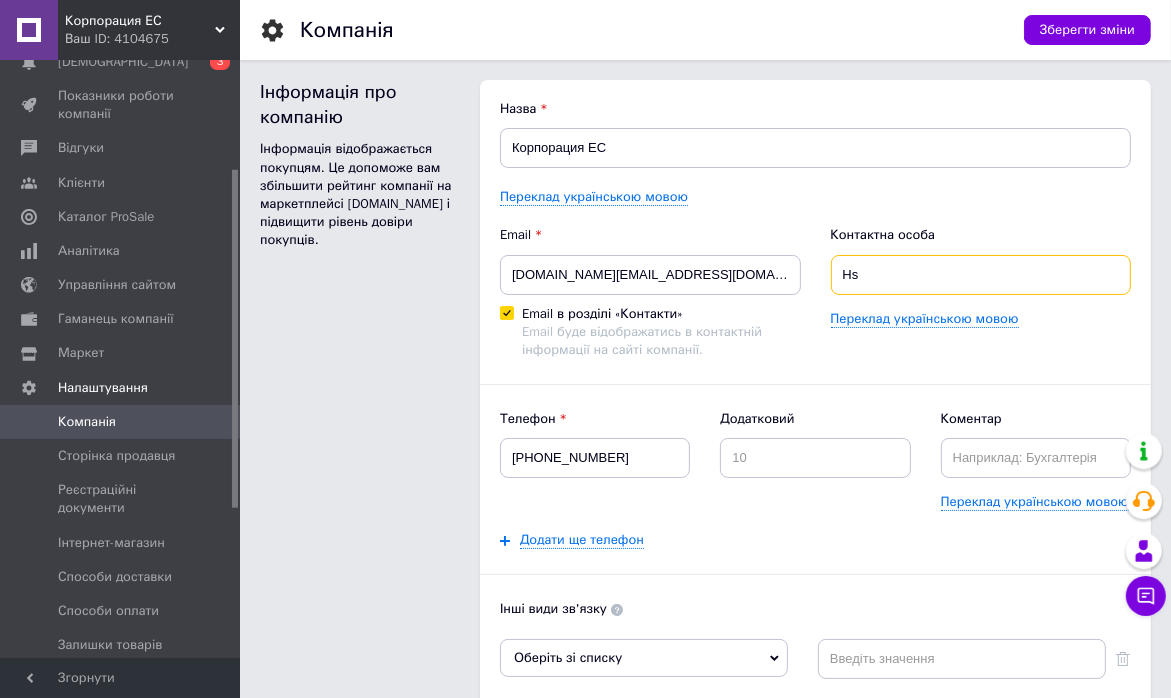 type on "Н" 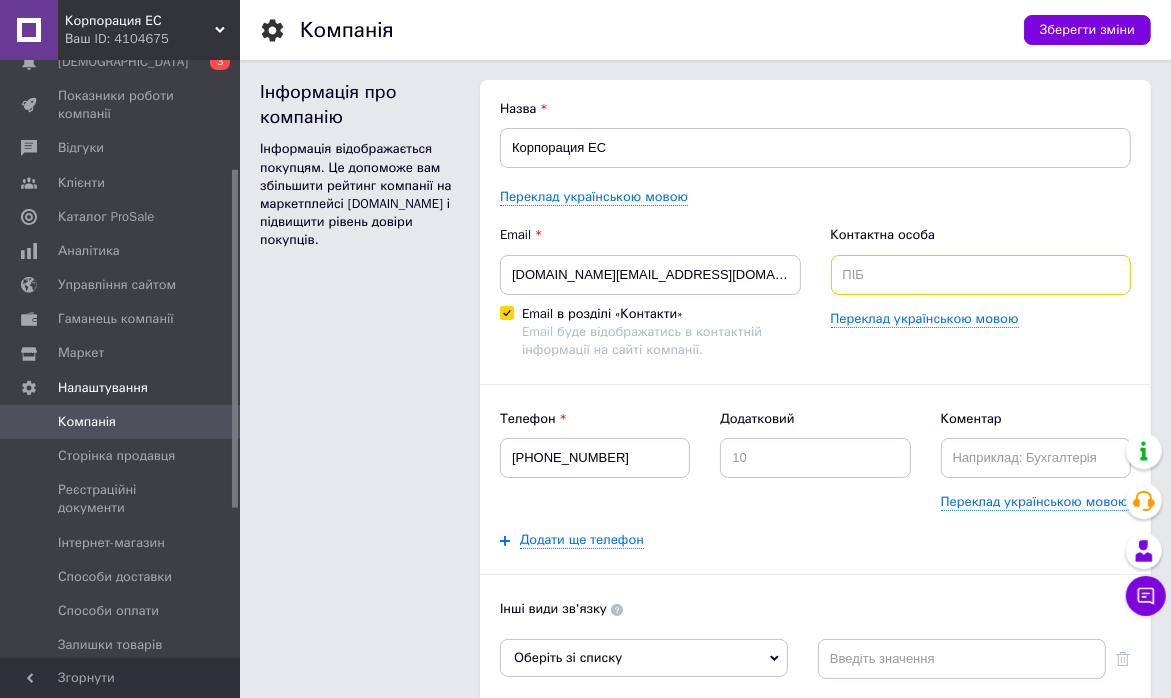 type on "V" 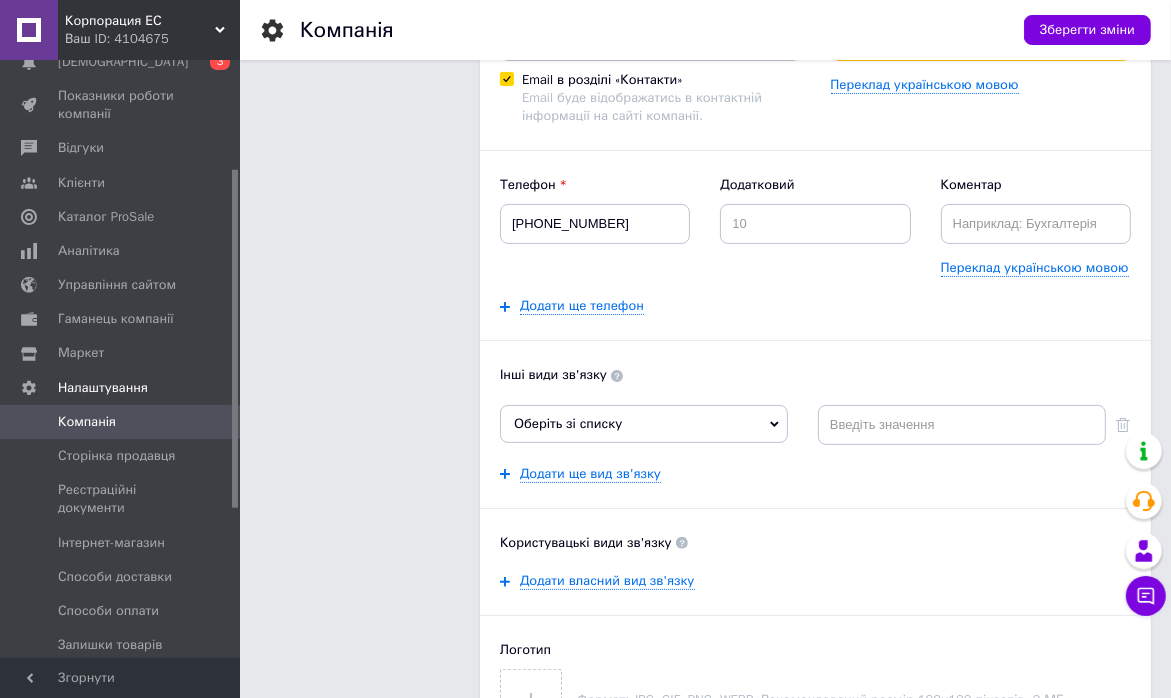scroll, scrollTop: 200, scrollLeft: 0, axis: vertical 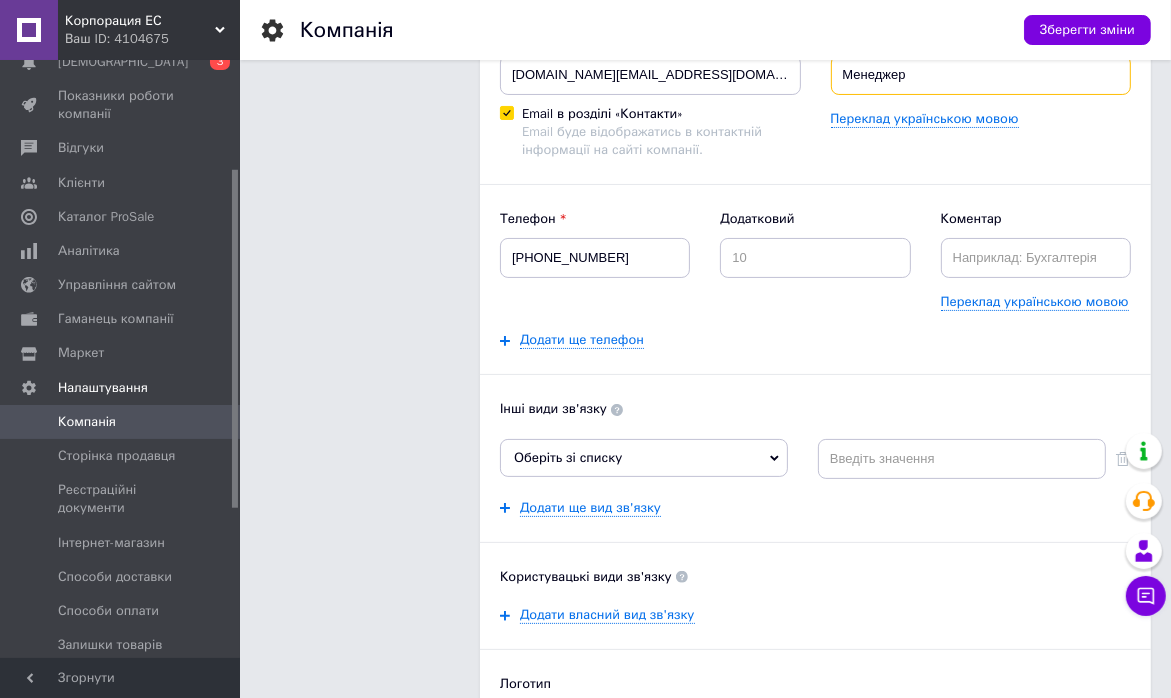 type on "Менеджер" 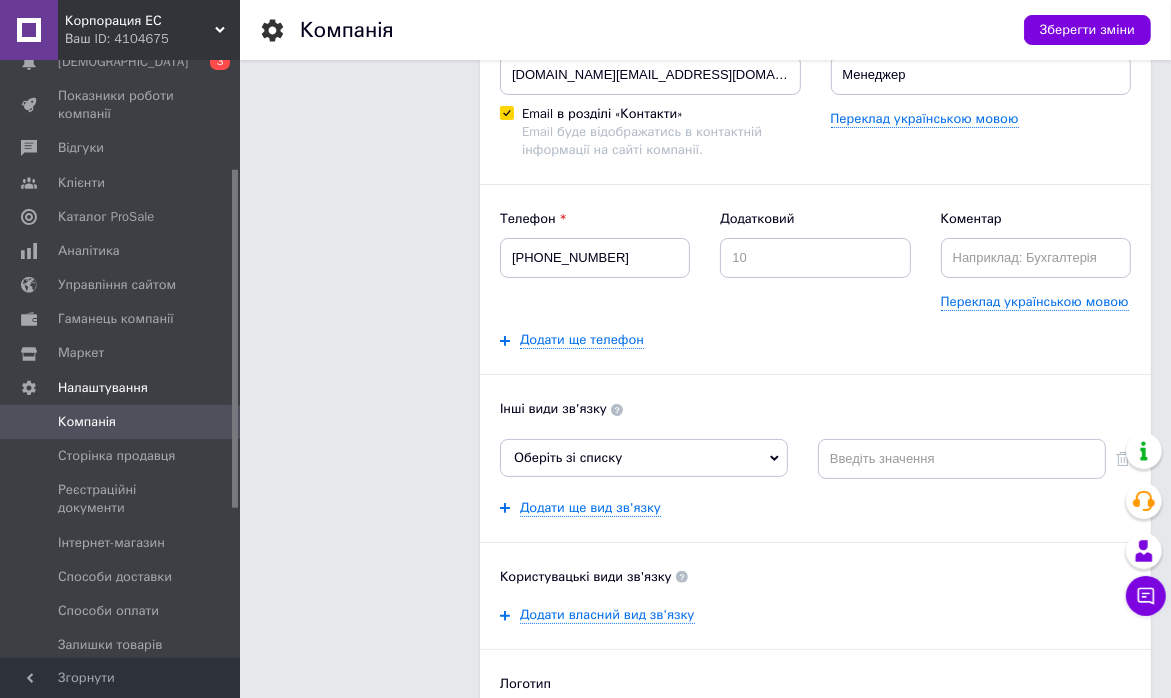 click 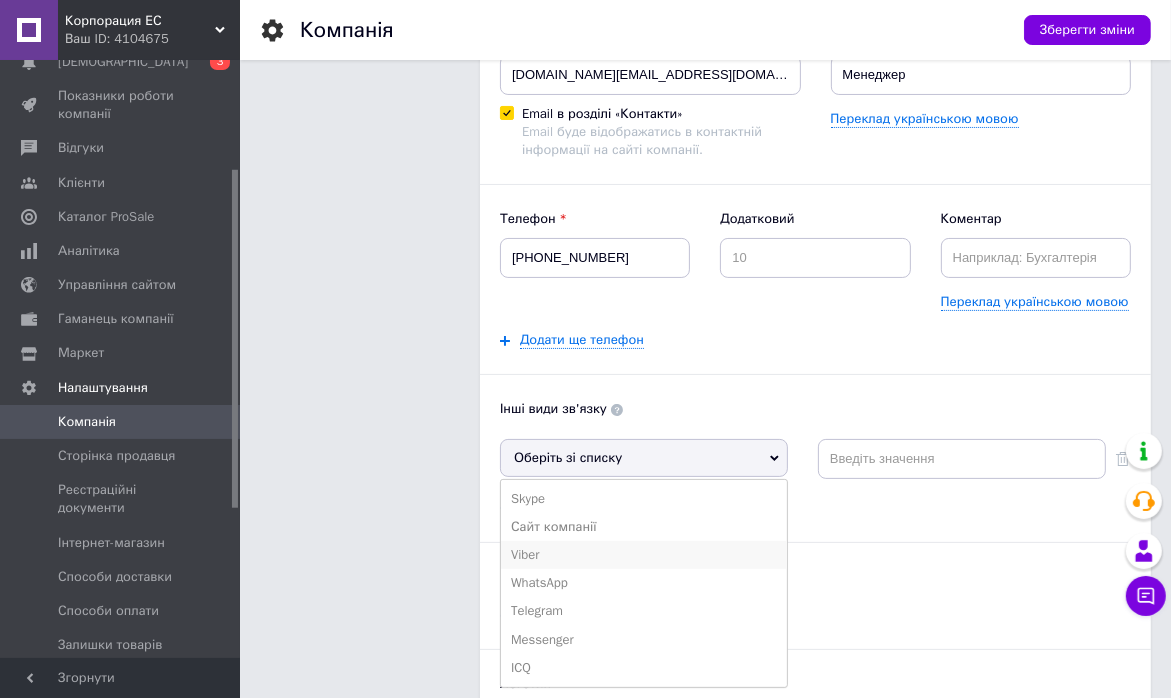 click on "Viber" at bounding box center (644, 555) 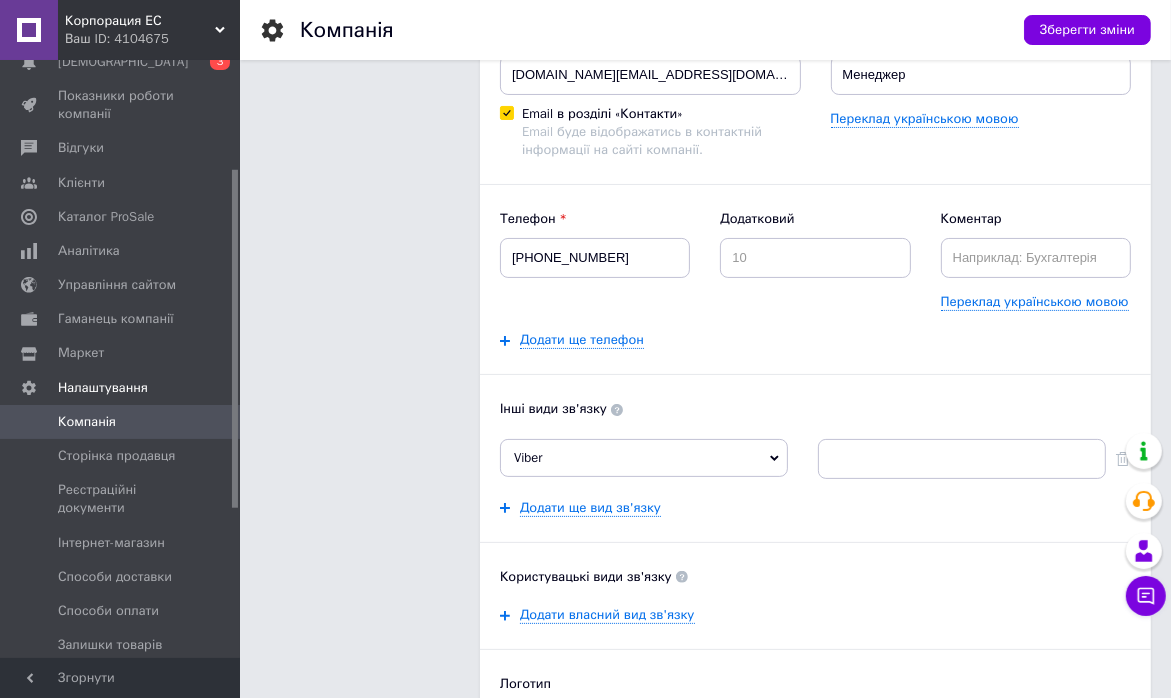 scroll, scrollTop: 300, scrollLeft: 0, axis: vertical 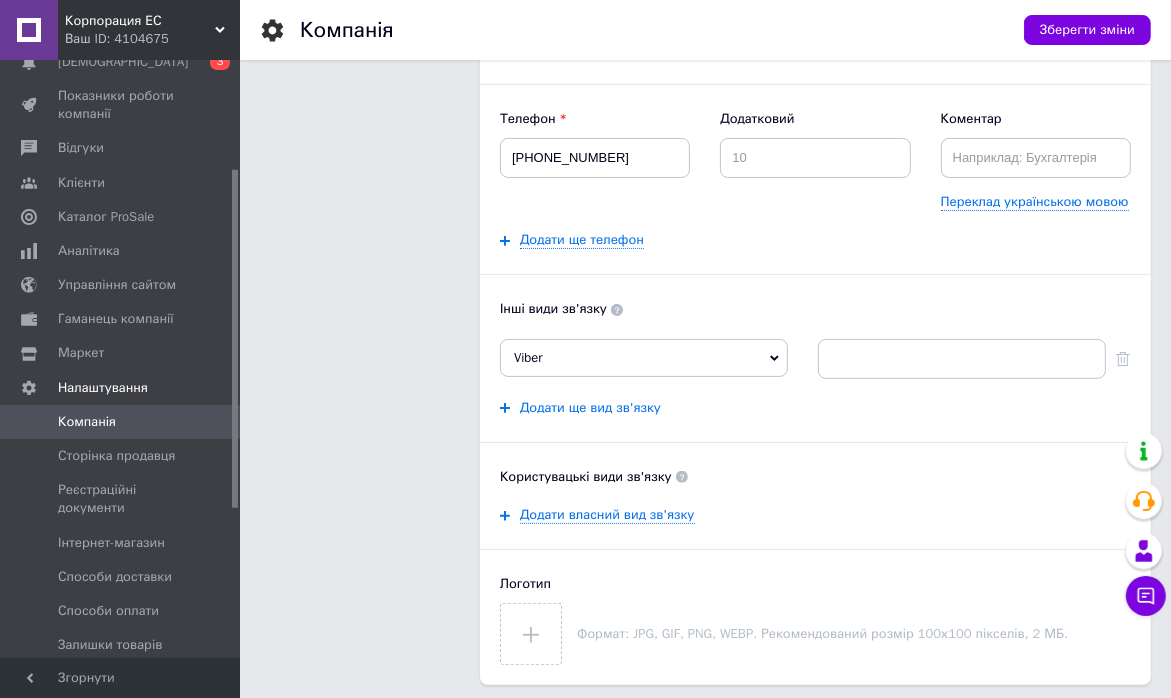 click on "Додати ще вид зв'язку" at bounding box center (590, 408) 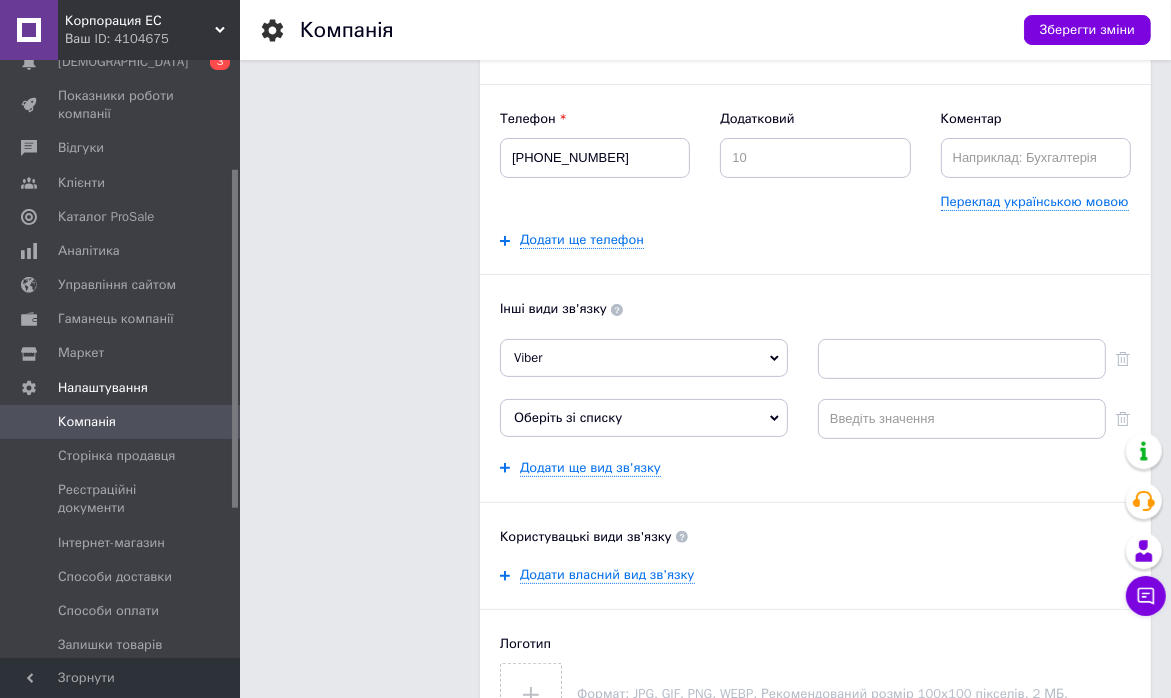 click 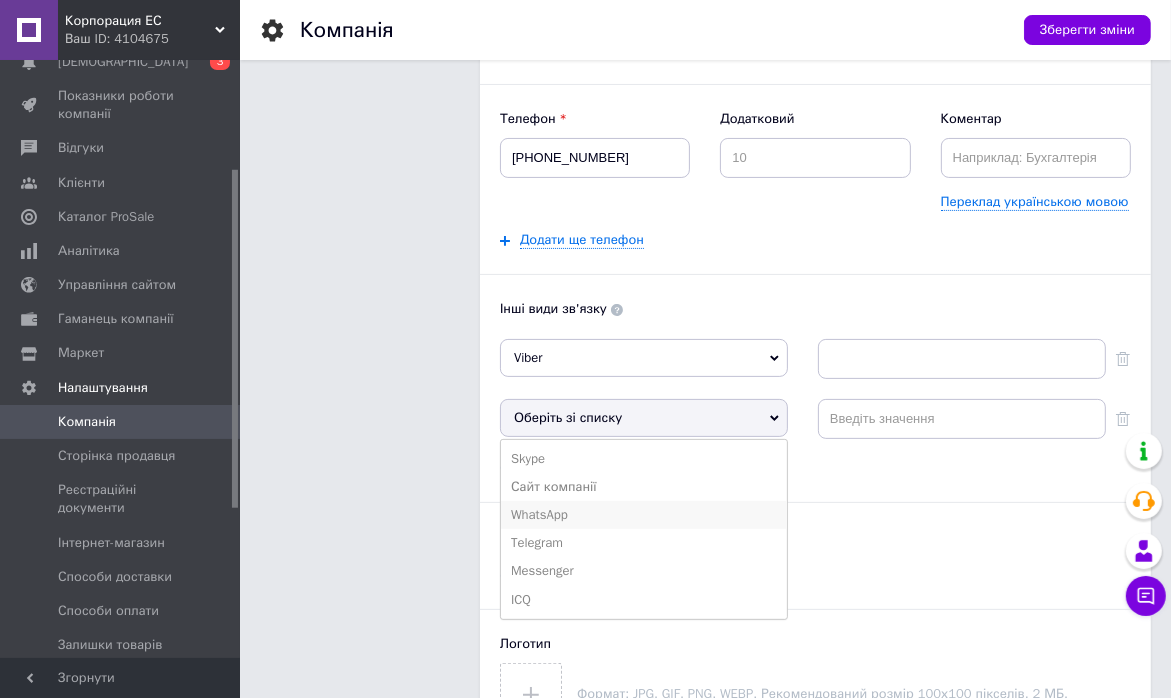 click on "WhatsApp" at bounding box center (644, 515) 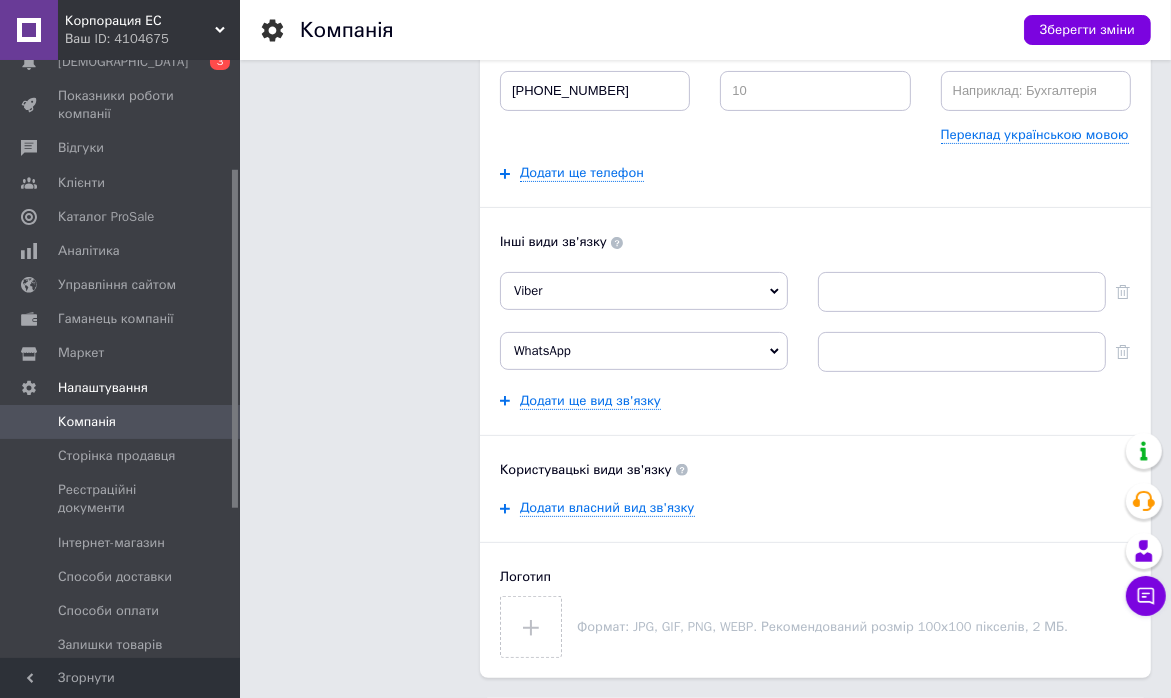 scroll, scrollTop: 400, scrollLeft: 0, axis: vertical 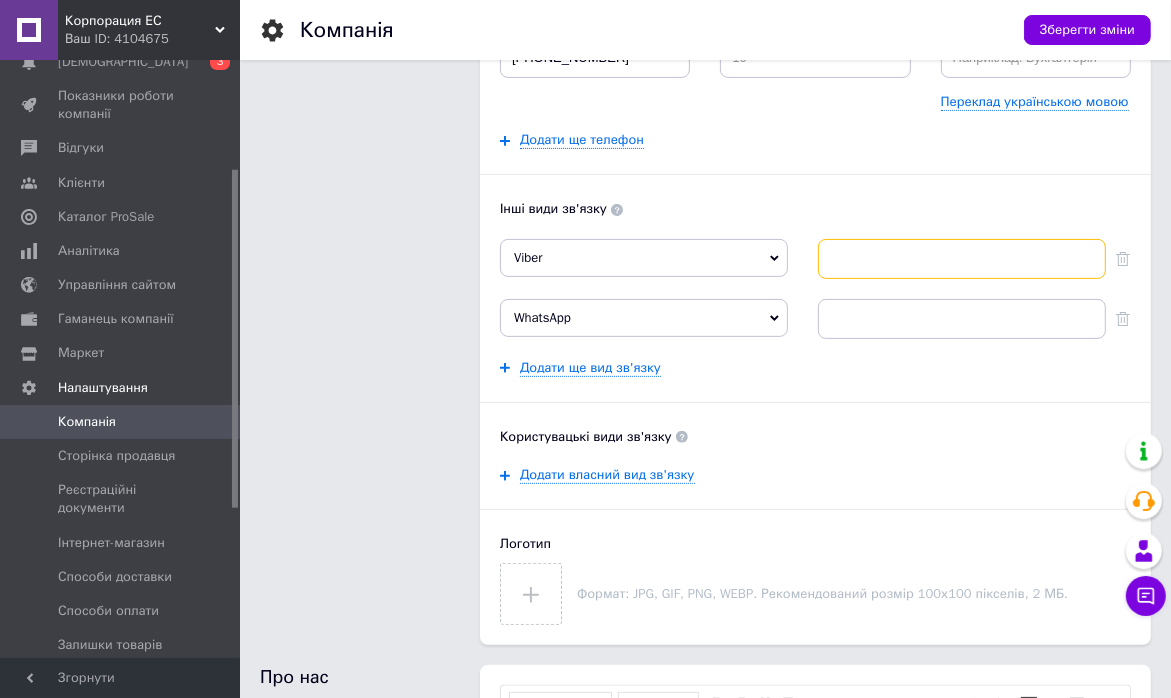 click at bounding box center [962, 259] 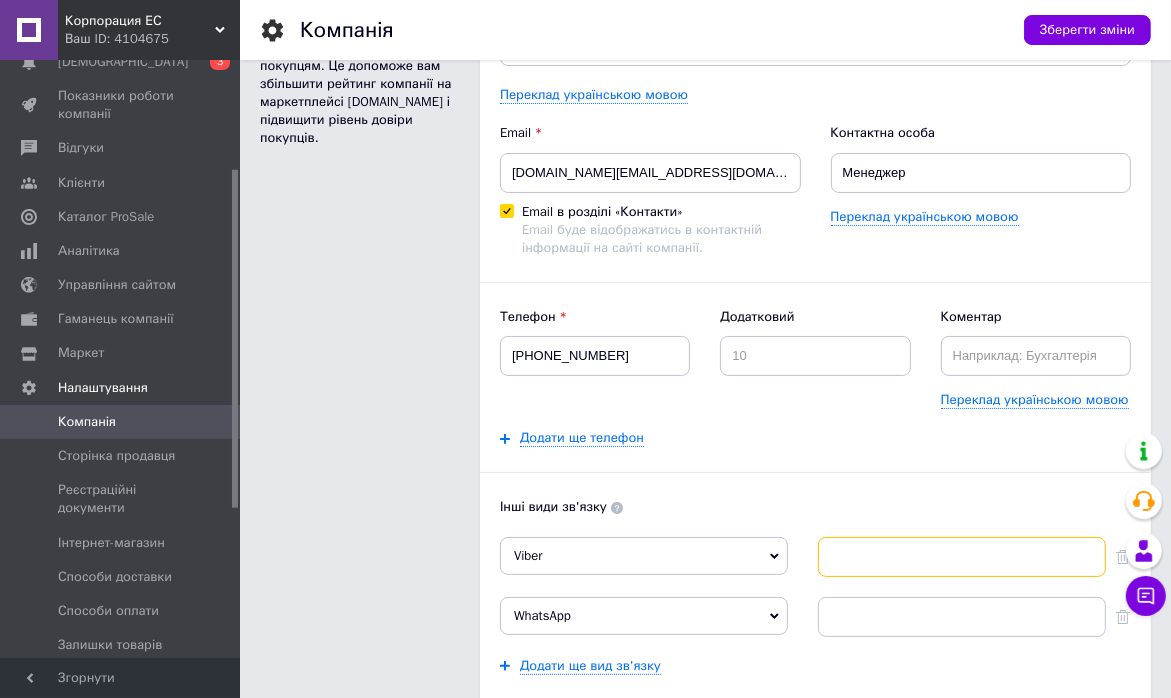 scroll, scrollTop: 100, scrollLeft: 0, axis: vertical 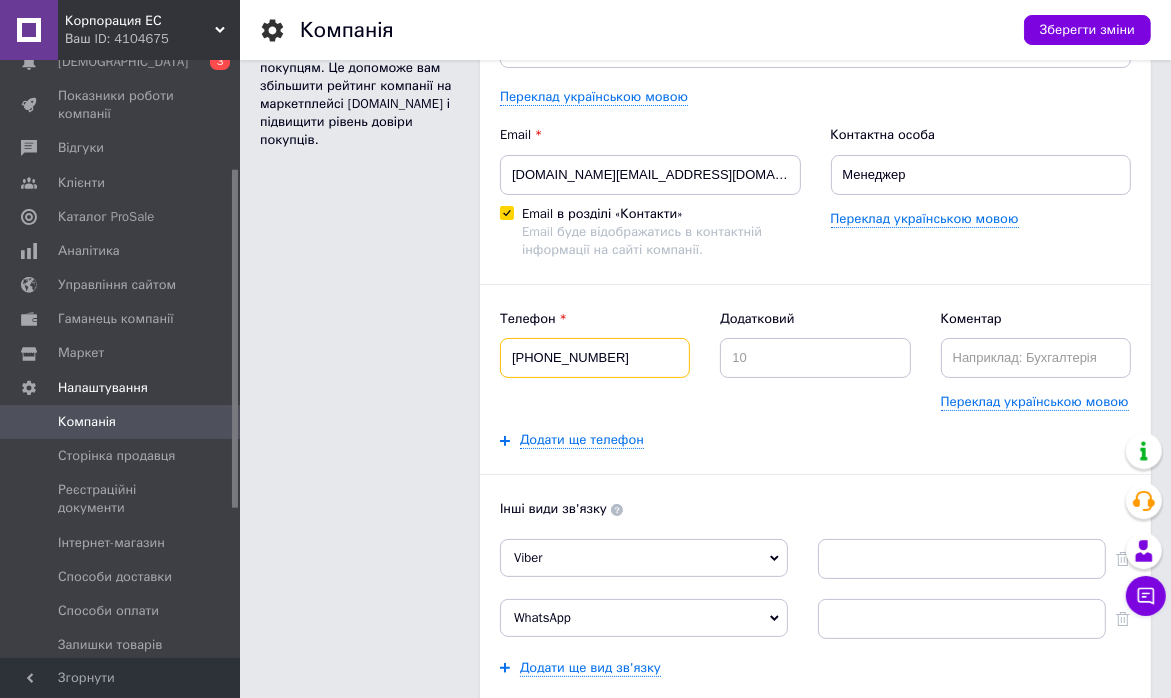 drag, startPoint x: 613, startPoint y: 353, endPoint x: 514, endPoint y: 353, distance: 99 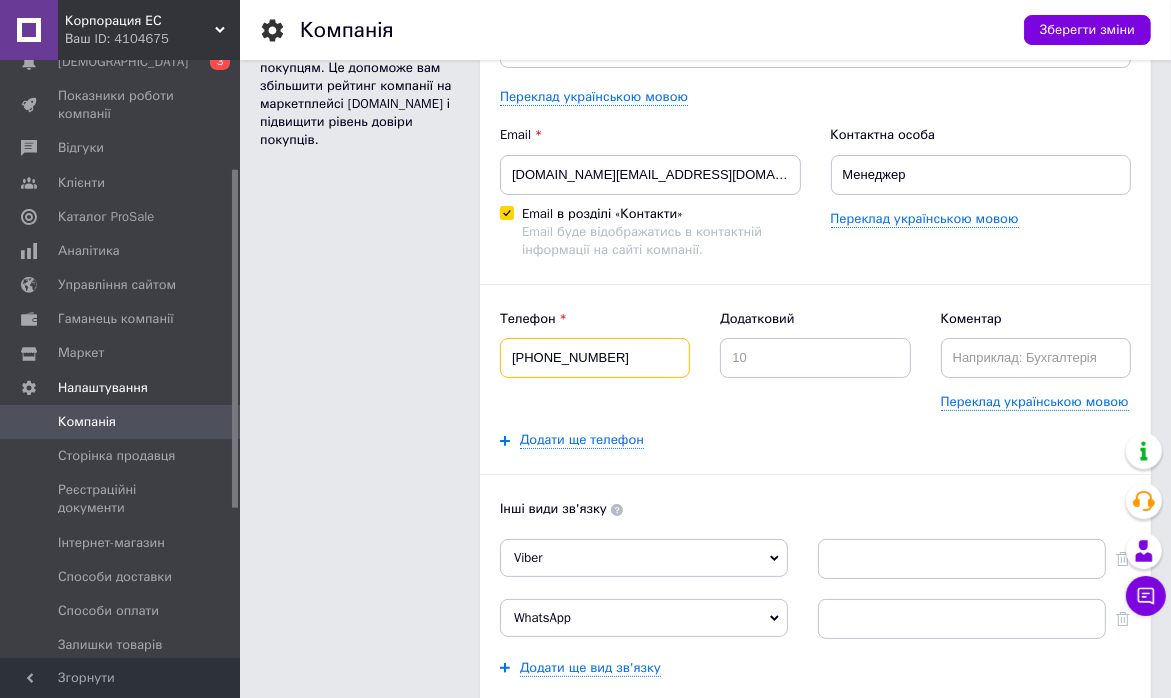 click on "Назва Корпорация ЕС Переклад українською мовою Email [DOMAIN_NAME][EMAIL_ADDRESS][DOMAIN_NAME] Email в розділі «Контакти» Email буде відображатись в контактній інформації на сайті компанії. Контактна особа Менеджер Переклад українською мовою Телефон [PHONE_NUMBER] Додатковий Коментар Переклад українською мовою Додати ще телефон Інші види зв'язку   Viber Skype Сайт компанії Telegram Messenger ICQ WhatsApp Skype Сайт компанії Telegram Messenger ICQ Додати ще вид зв'язку Користувацькі види зв'язку   Додати власний вид зв'язку Логотип Формат: JPG, GIF, PNG, WEBP. Рекомендований розмір 100х100 пікселів, 2 МБ." at bounding box center (815, 462) 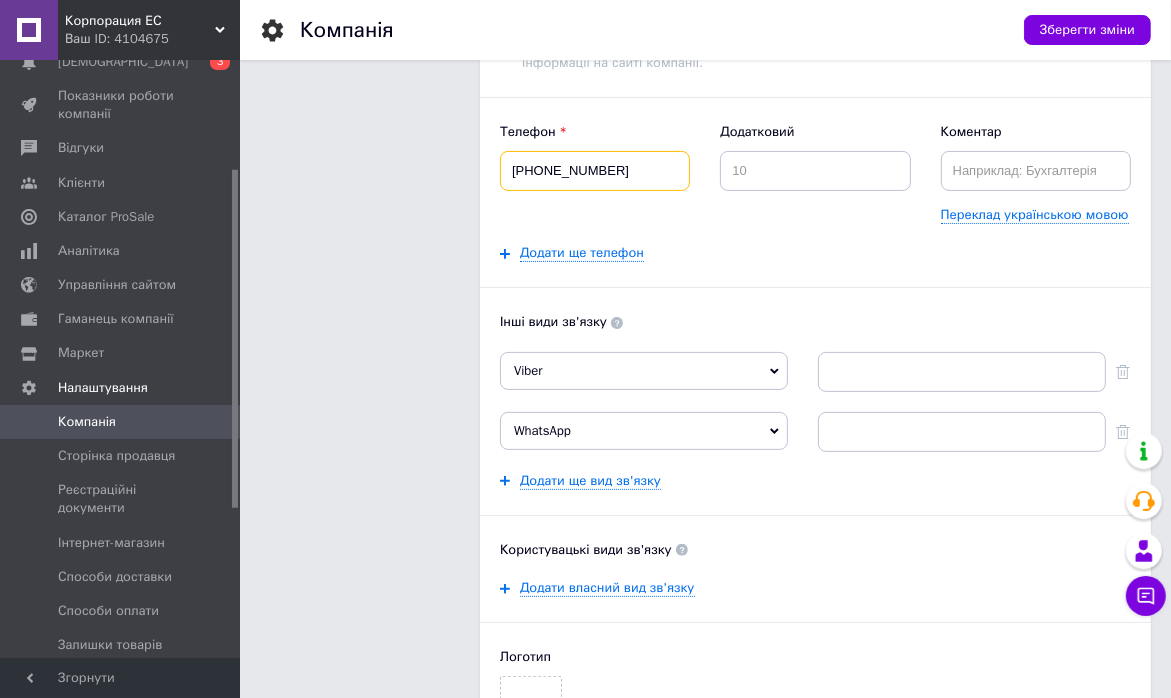 scroll, scrollTop: 300, scrollLeft: 0, axis: vertical 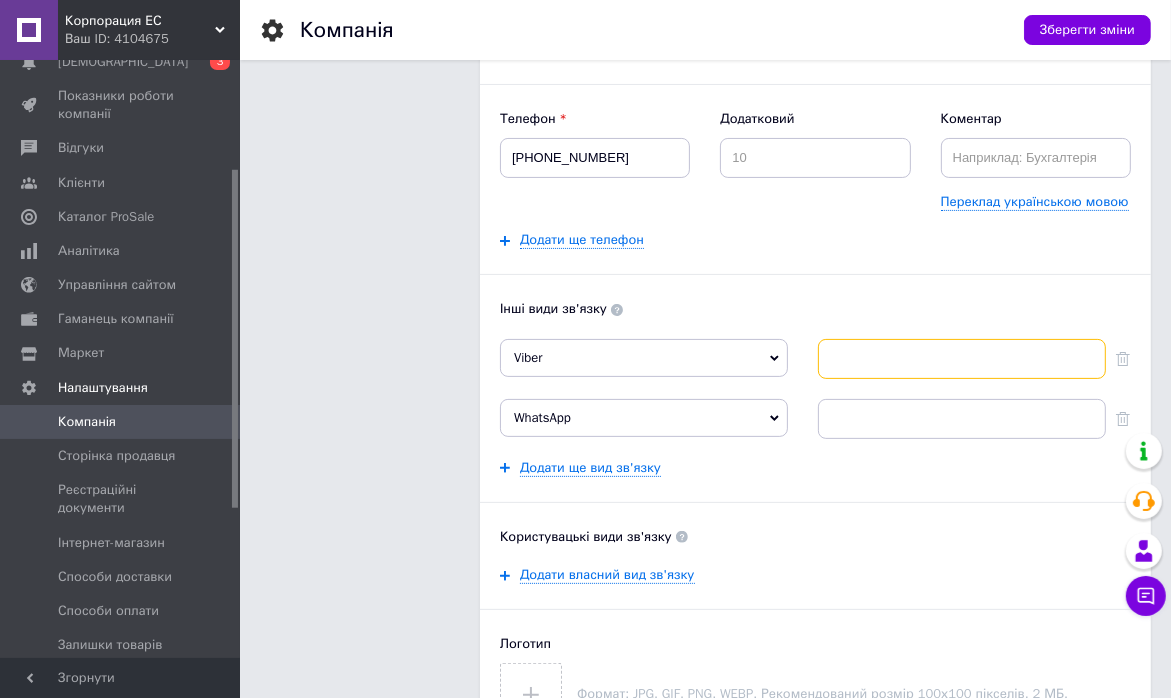 click at bounding box center [962, 359] 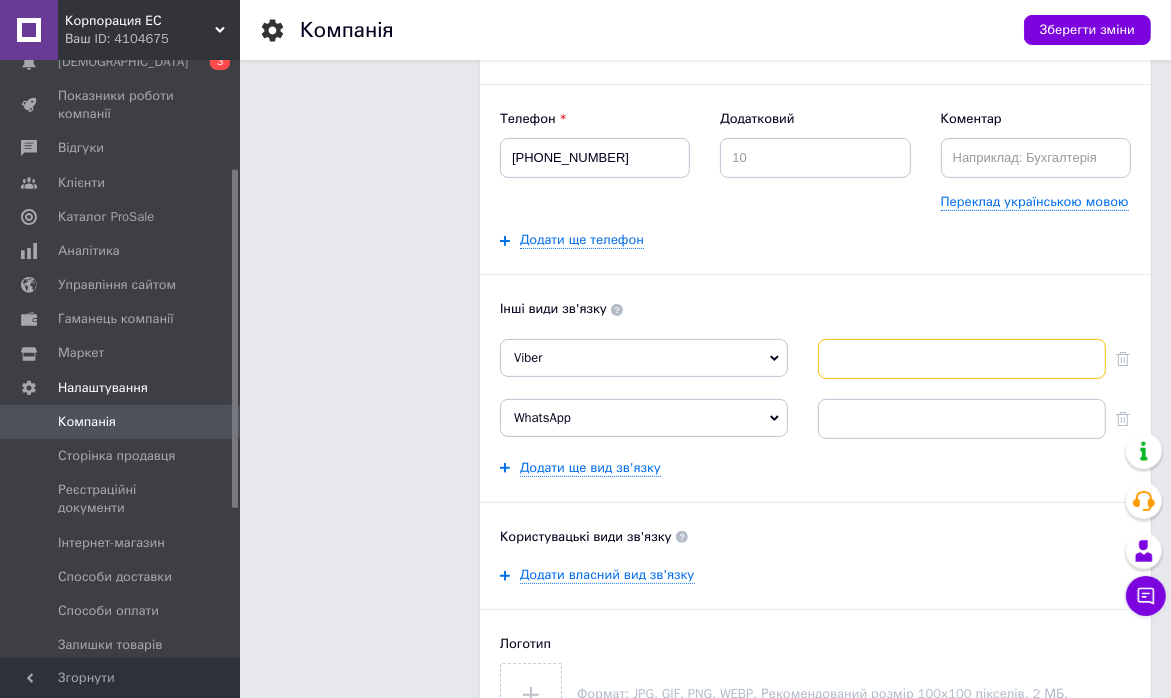 paste on "[PHONE_NUMBER]" 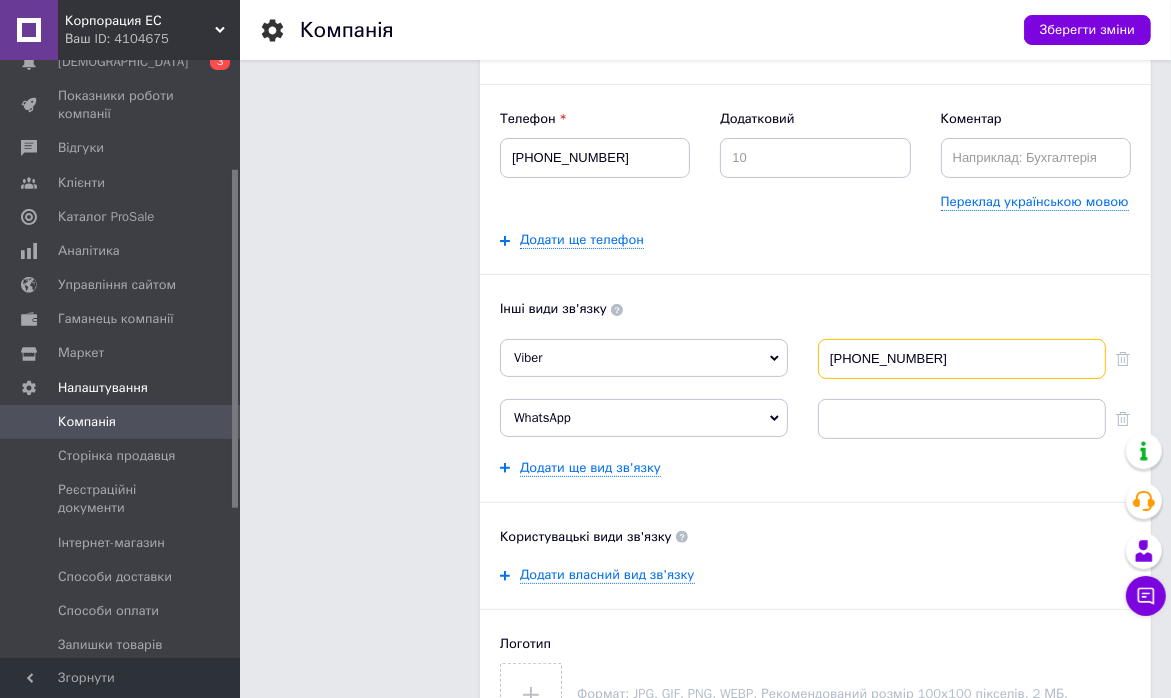 type on "[PHONE_NUMBER]" 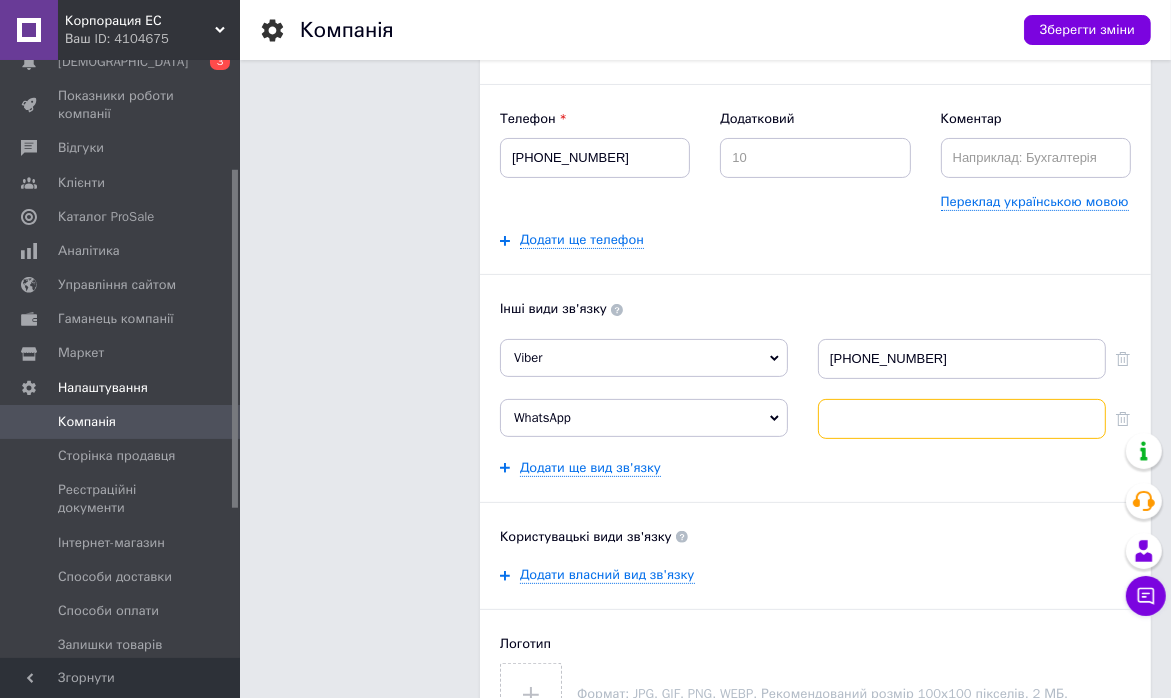 click at bounding box center (962, 419) 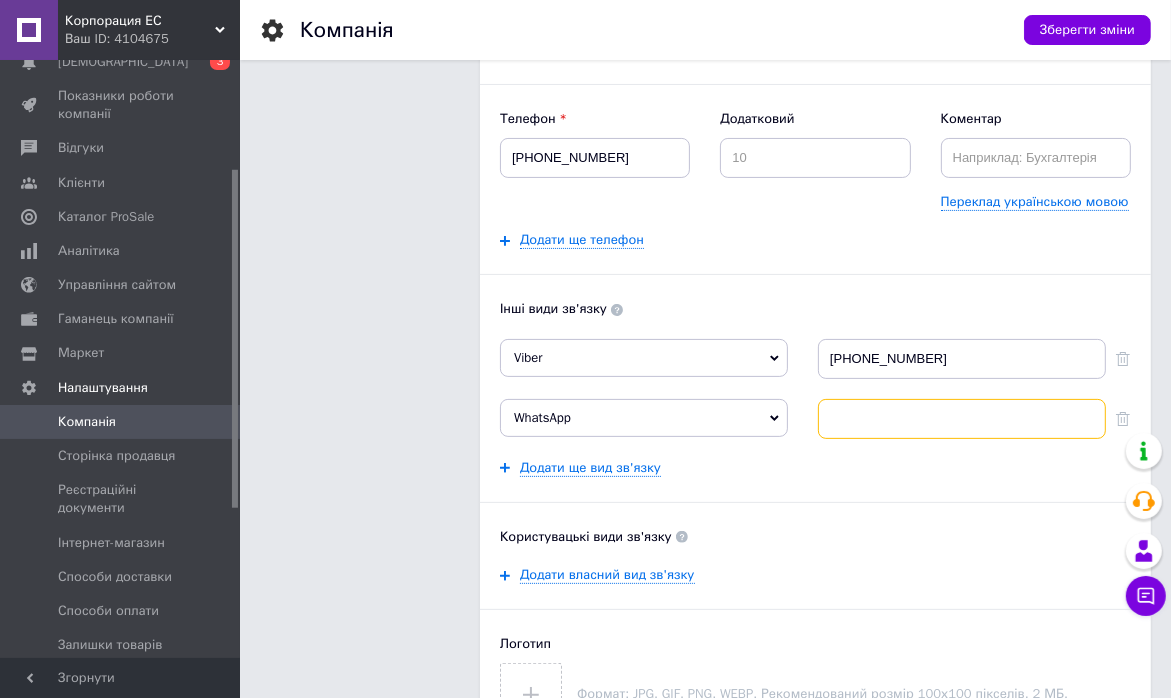paste on "[PHONE_NUMBER]" 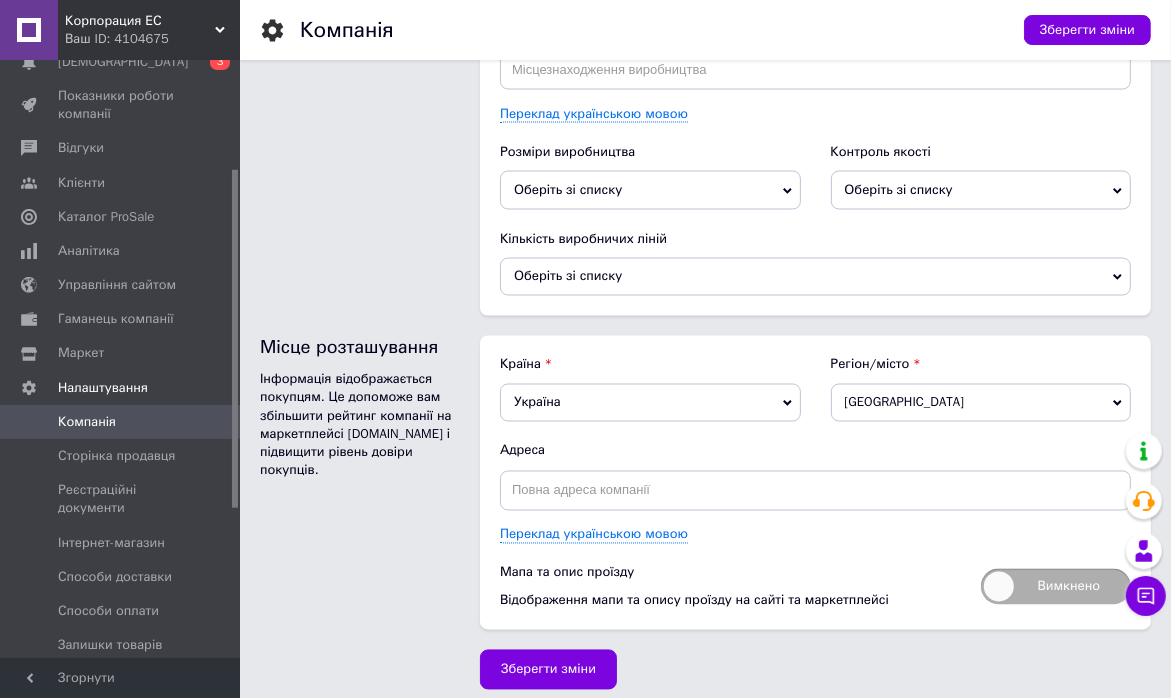 scroll, scrollTop: 2652, scrollLeft: 0, axis: vertical 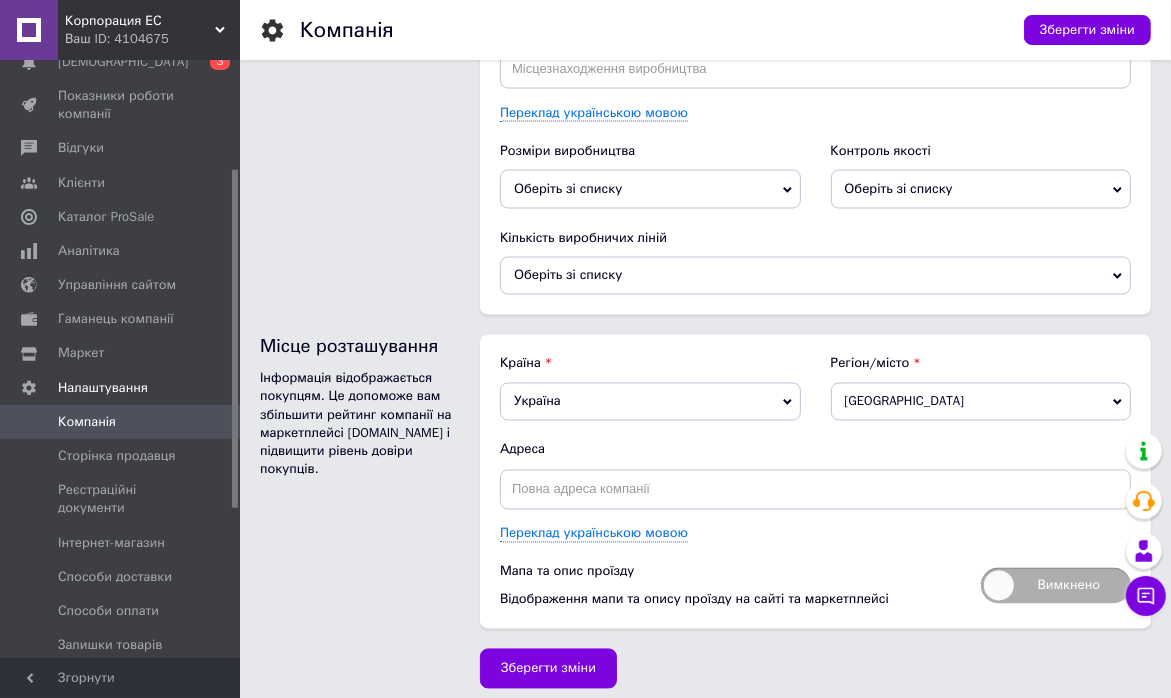 type on "[PHONE_NUMBER]" 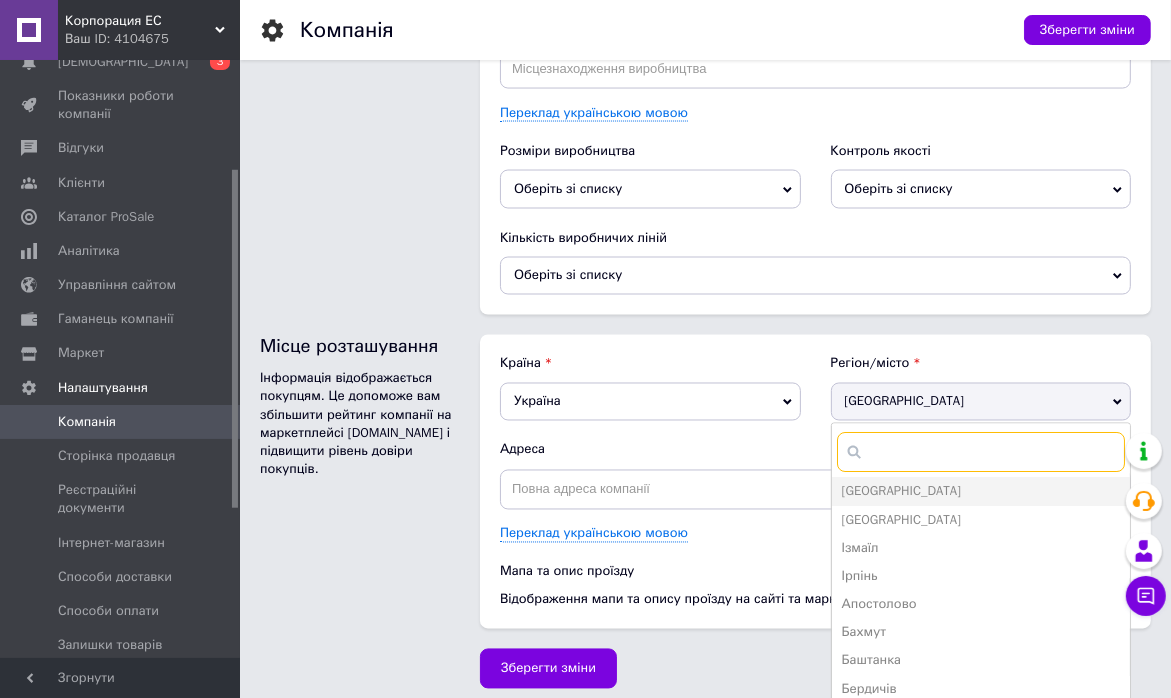 scroll, scrollTop: 0, scrollLeft: 0, axis: both 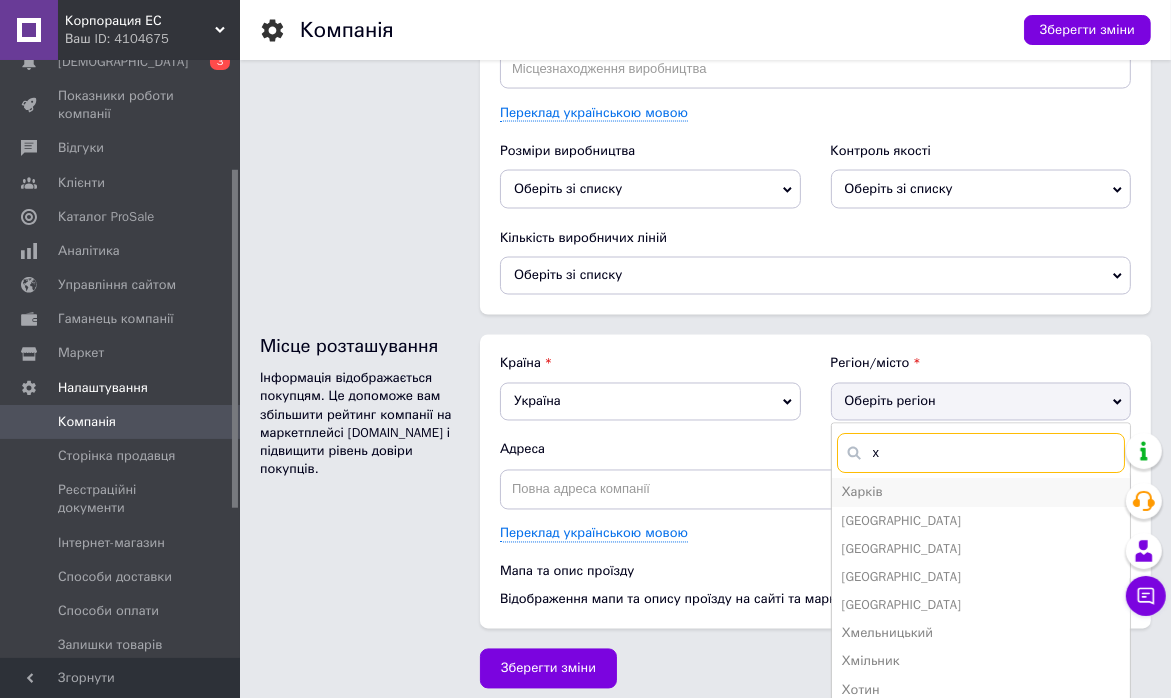 type on "х" 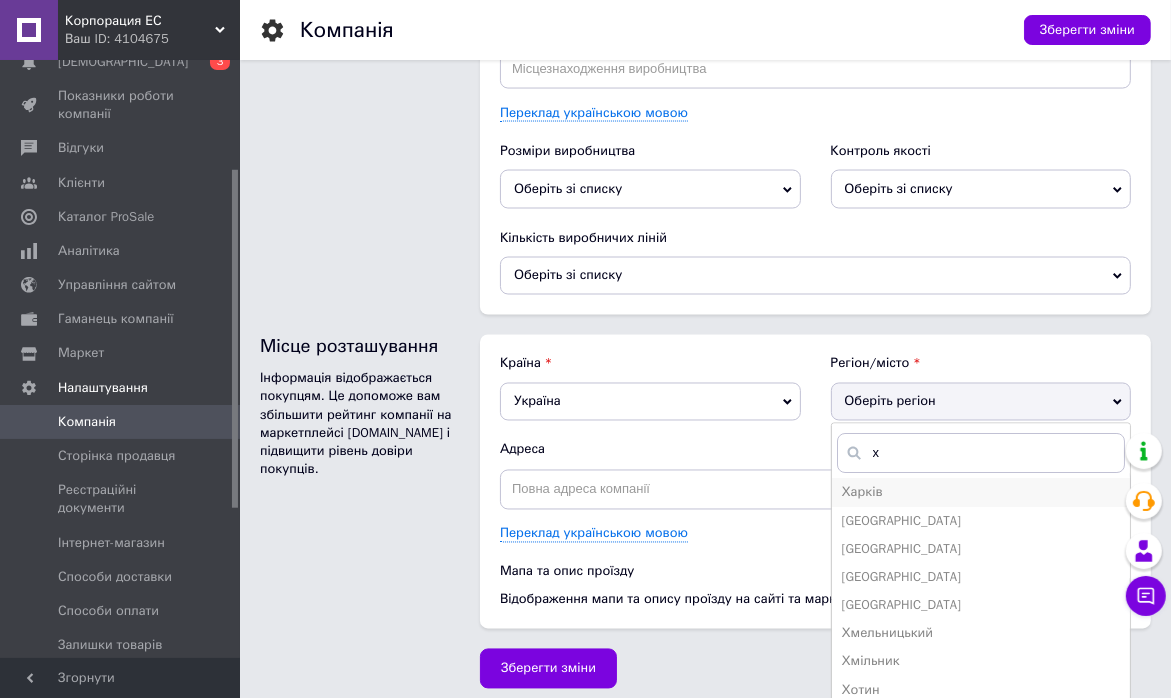 click on "Харків" at bounding box center [862, 492] 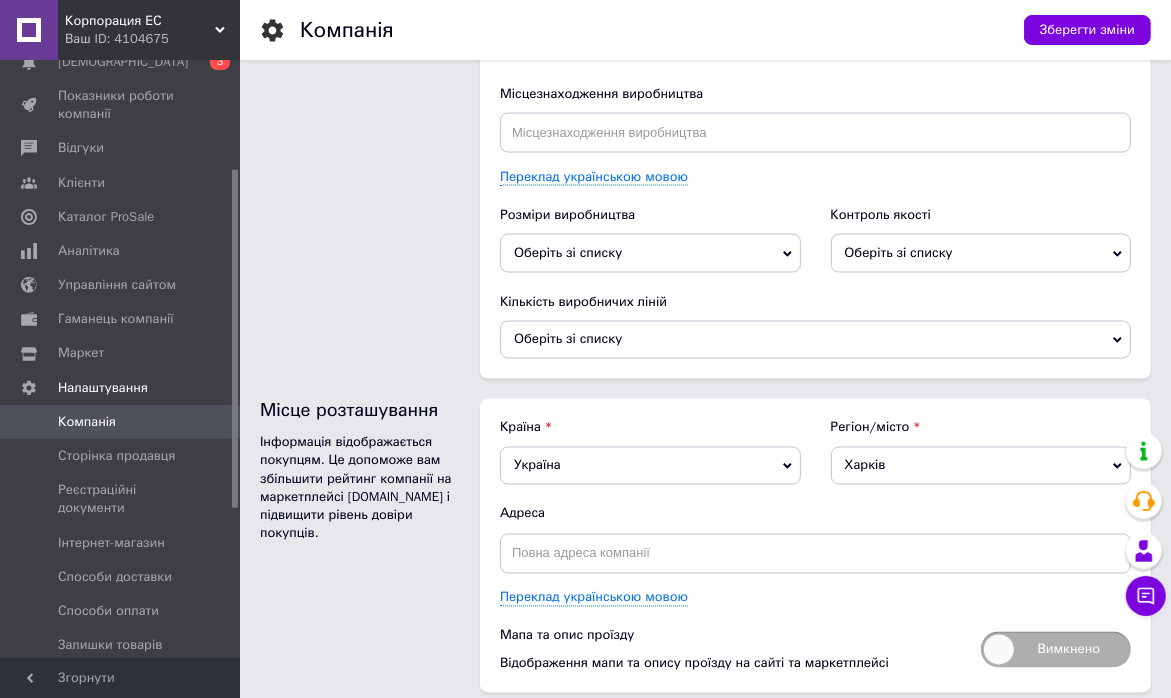 scroll, scrollTop: 2652, scrollLeft: 0, axis: vertical 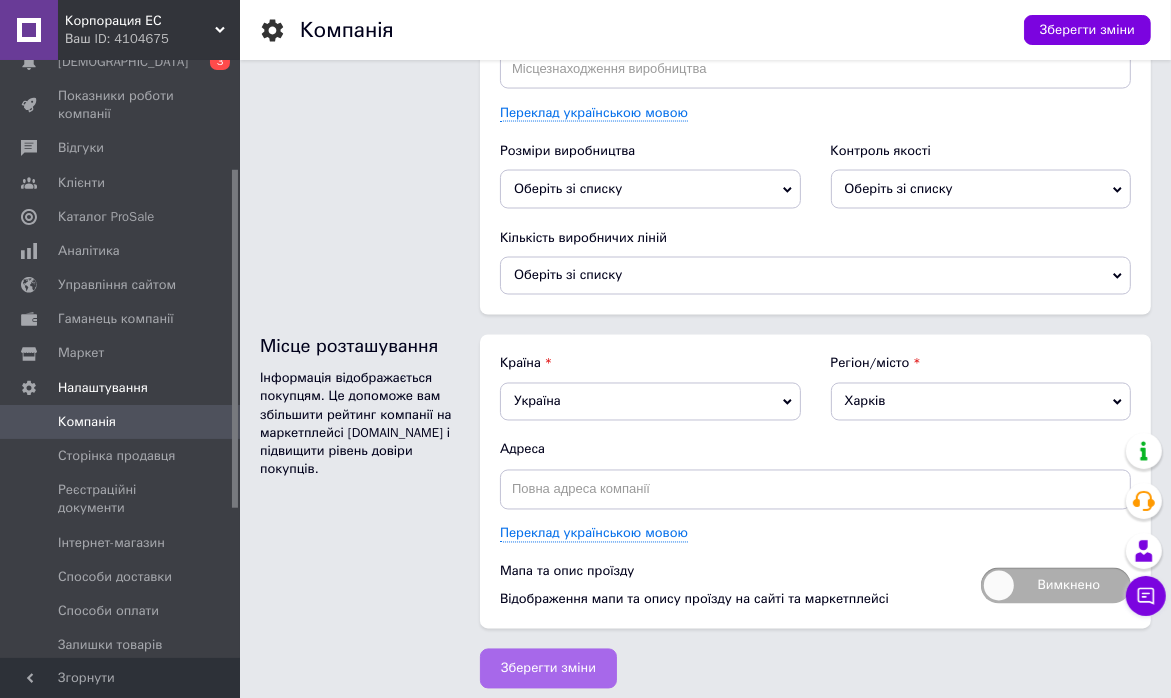 click on "Зберегти зміни" at bounding box center (548, 669) 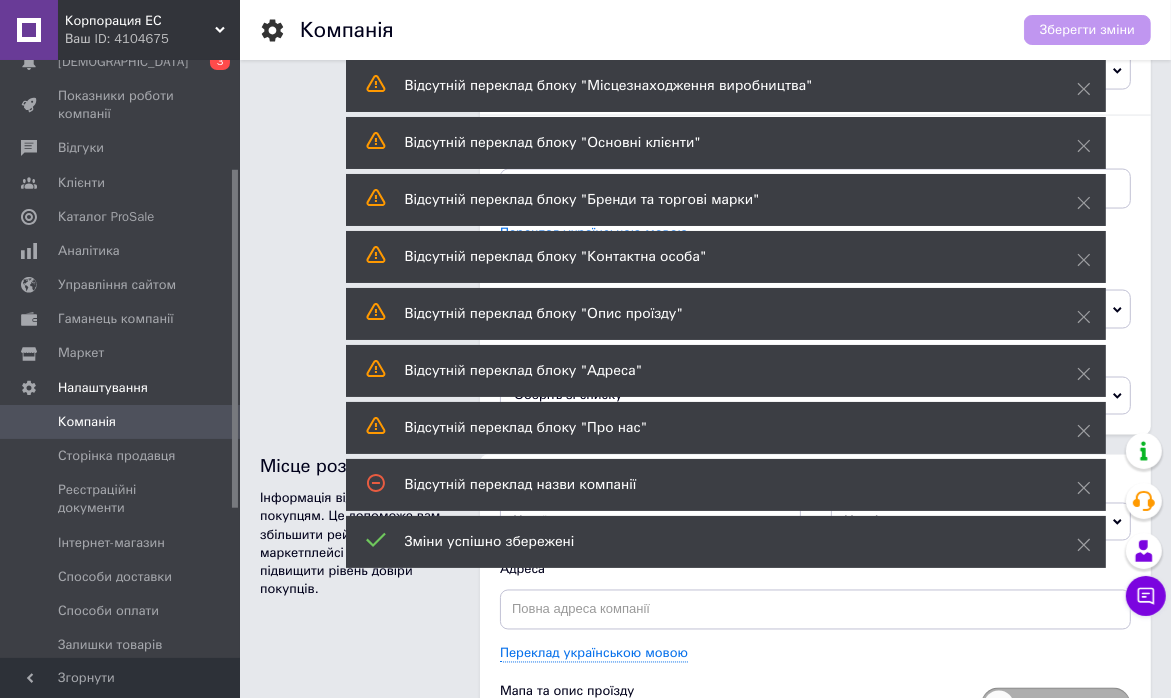 scroll, scrollTop: 2352, scrollLeft: 0, axis: vertical 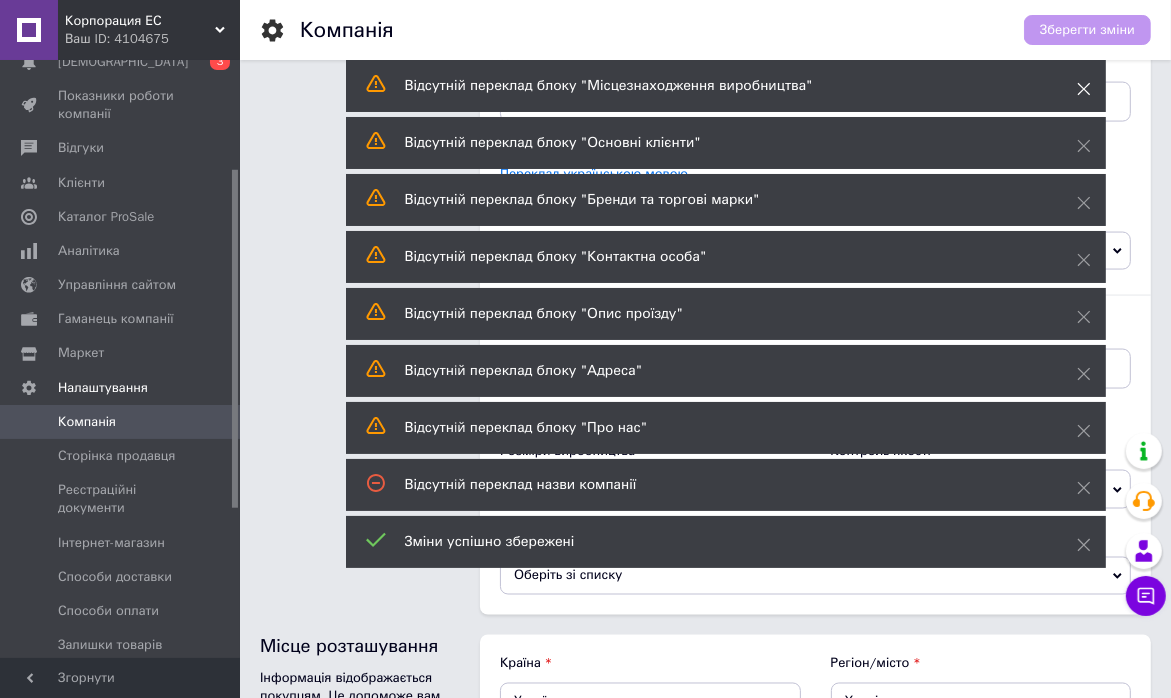 click 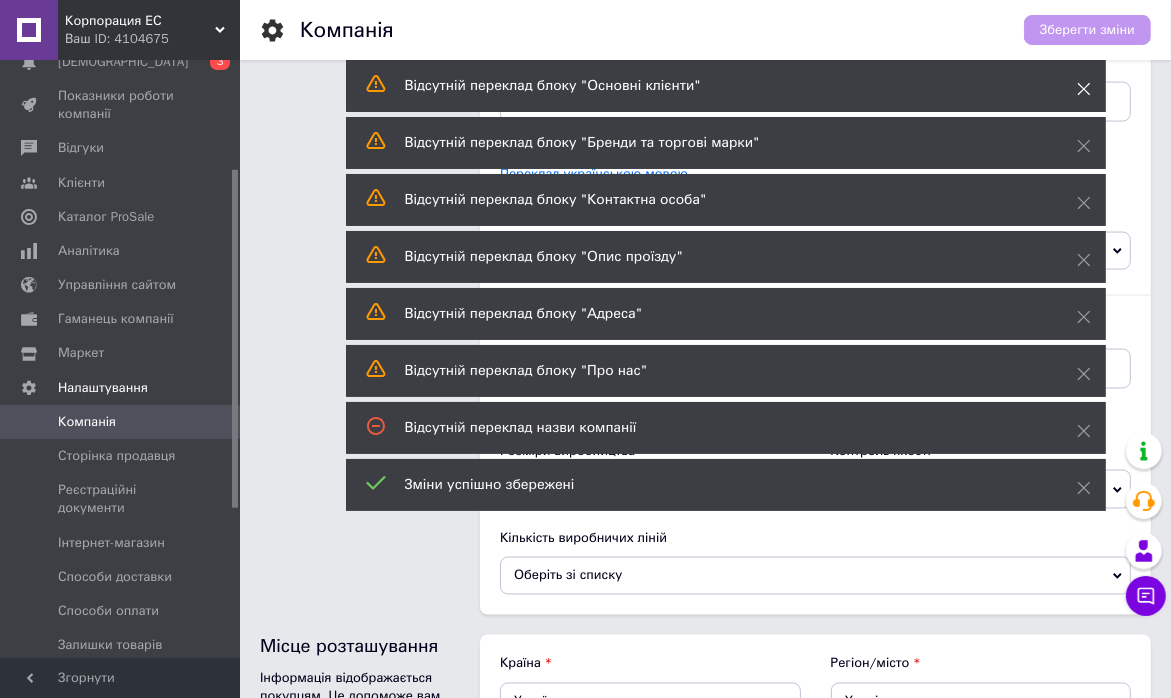 click 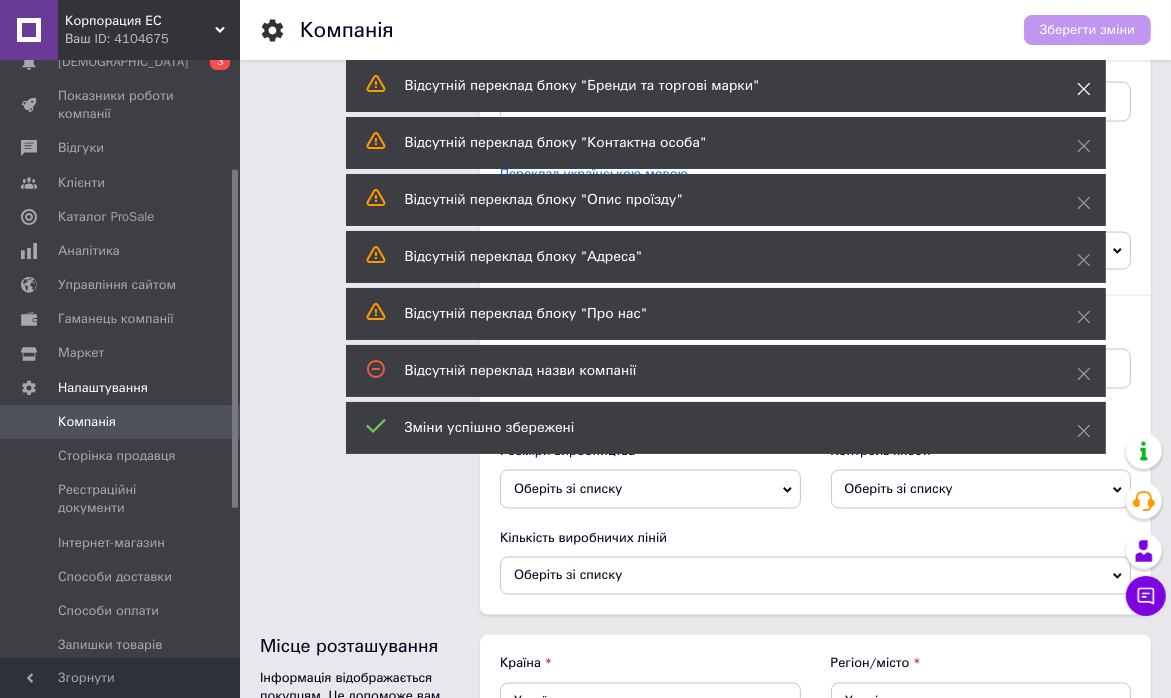 click 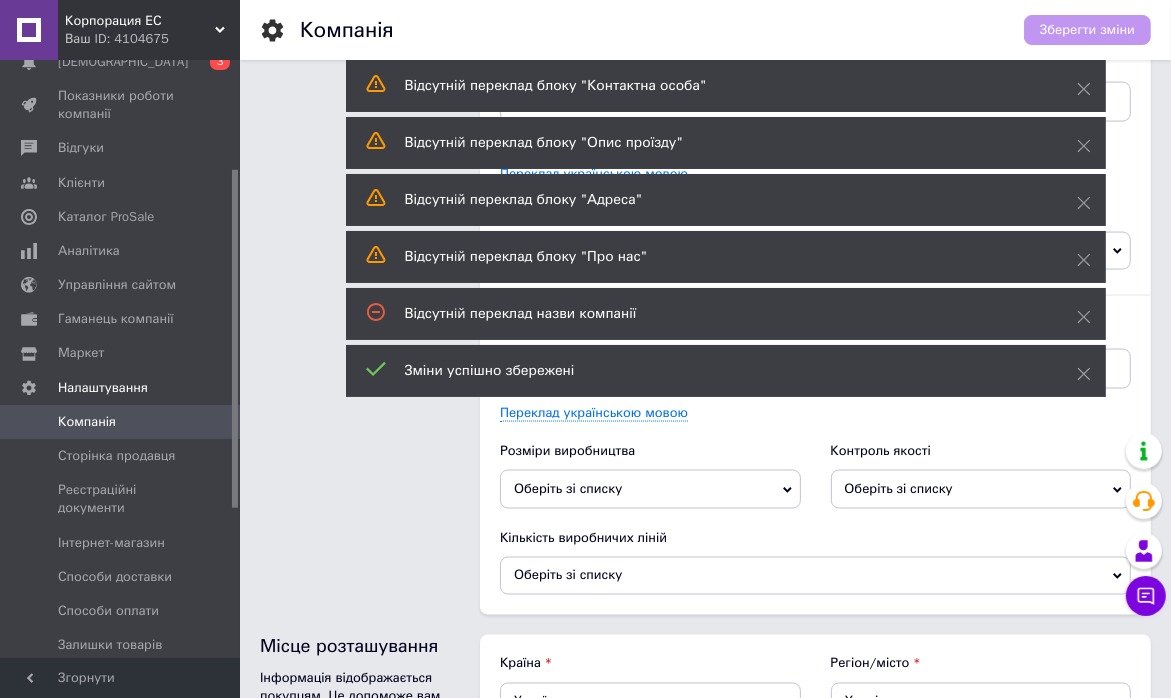 click 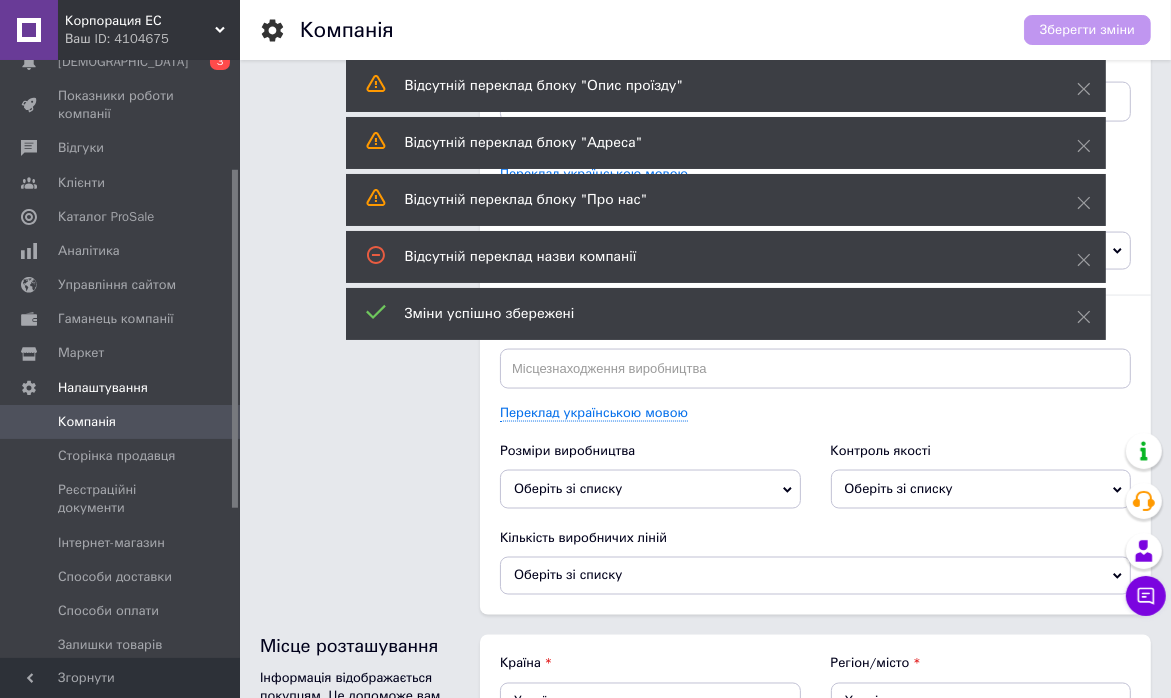 click 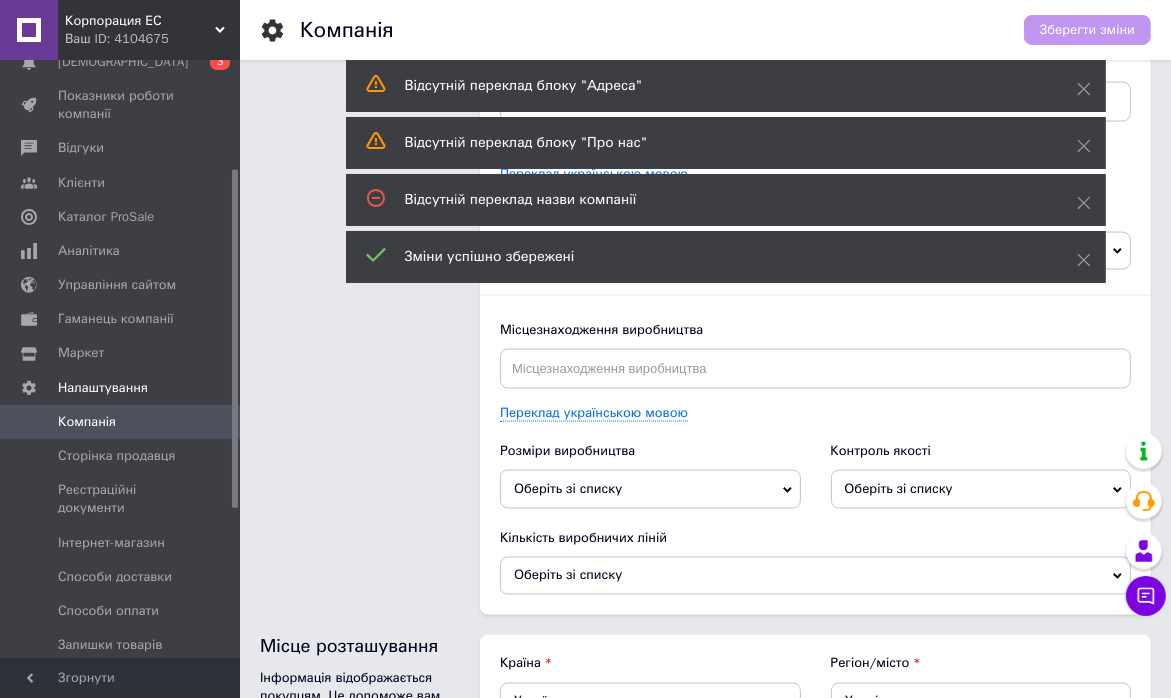 click 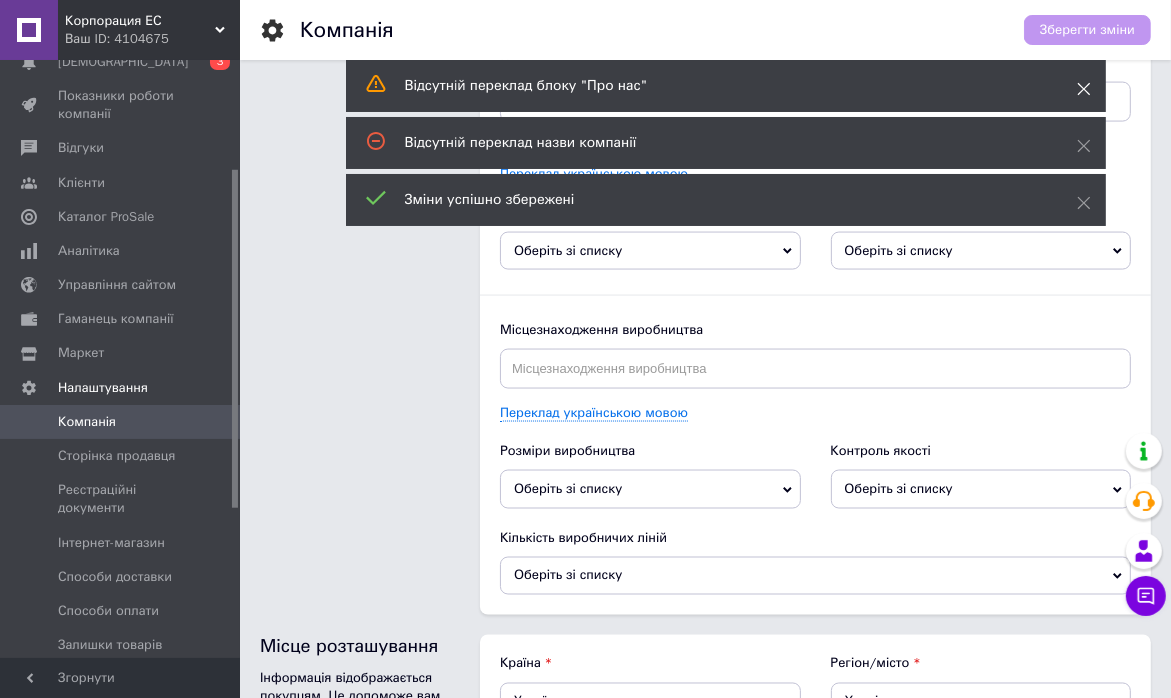 click 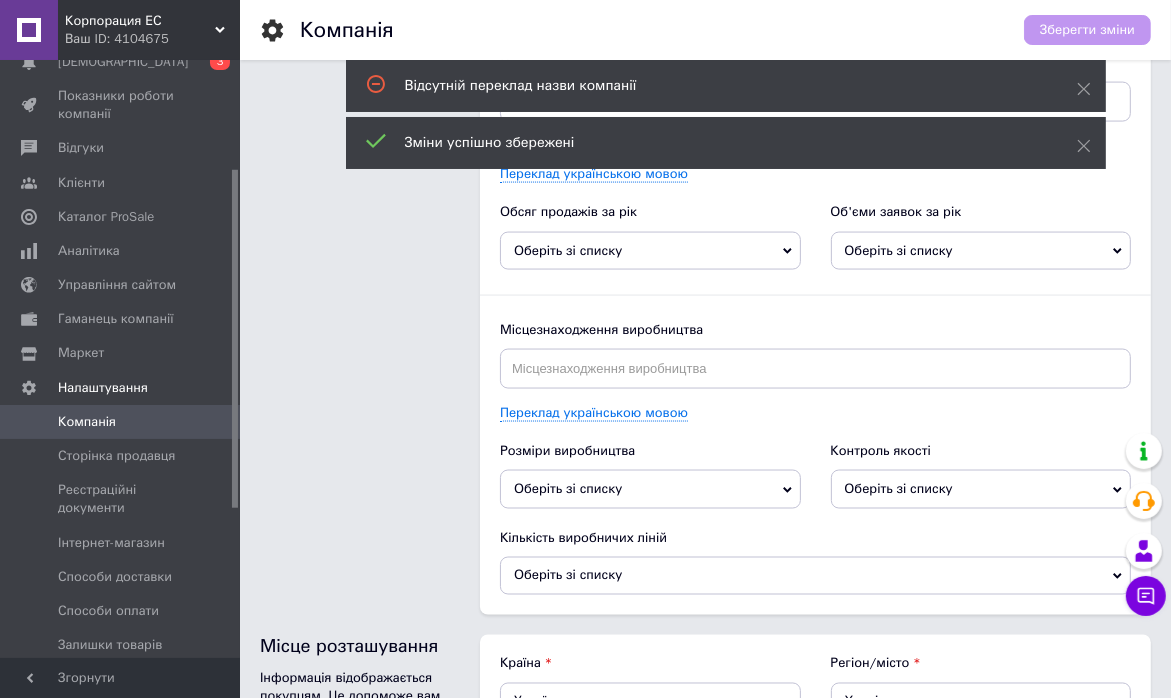 click 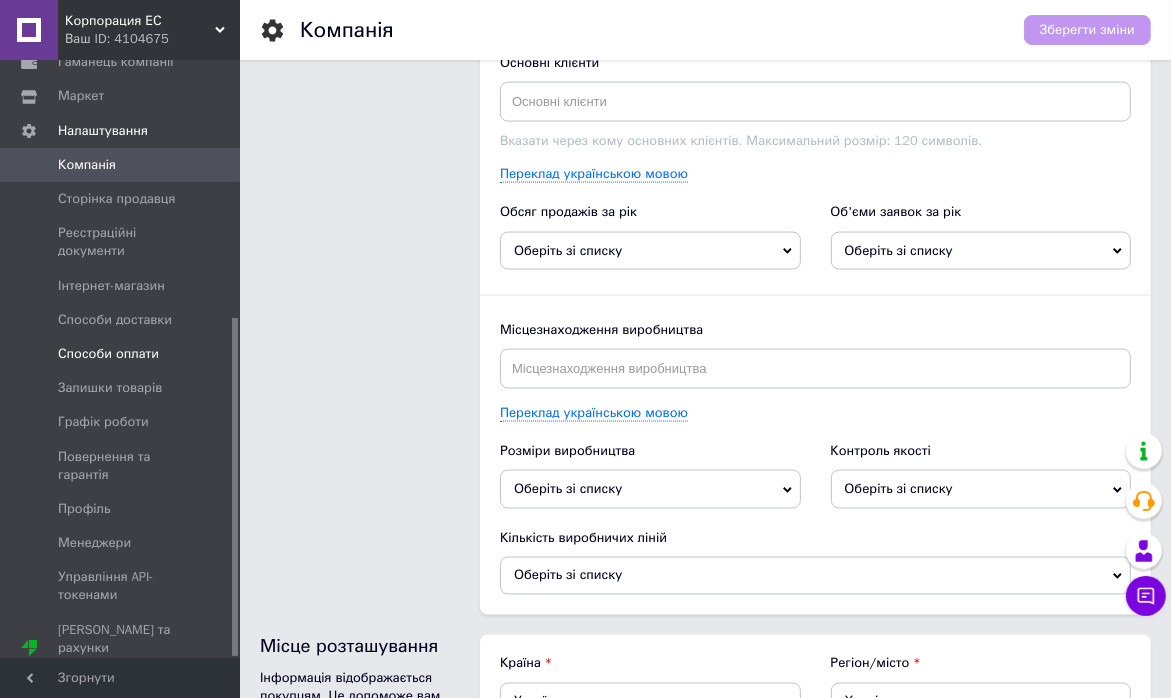 scroll, scrollTop: 456, scrollLeft: 0, axis: vertical 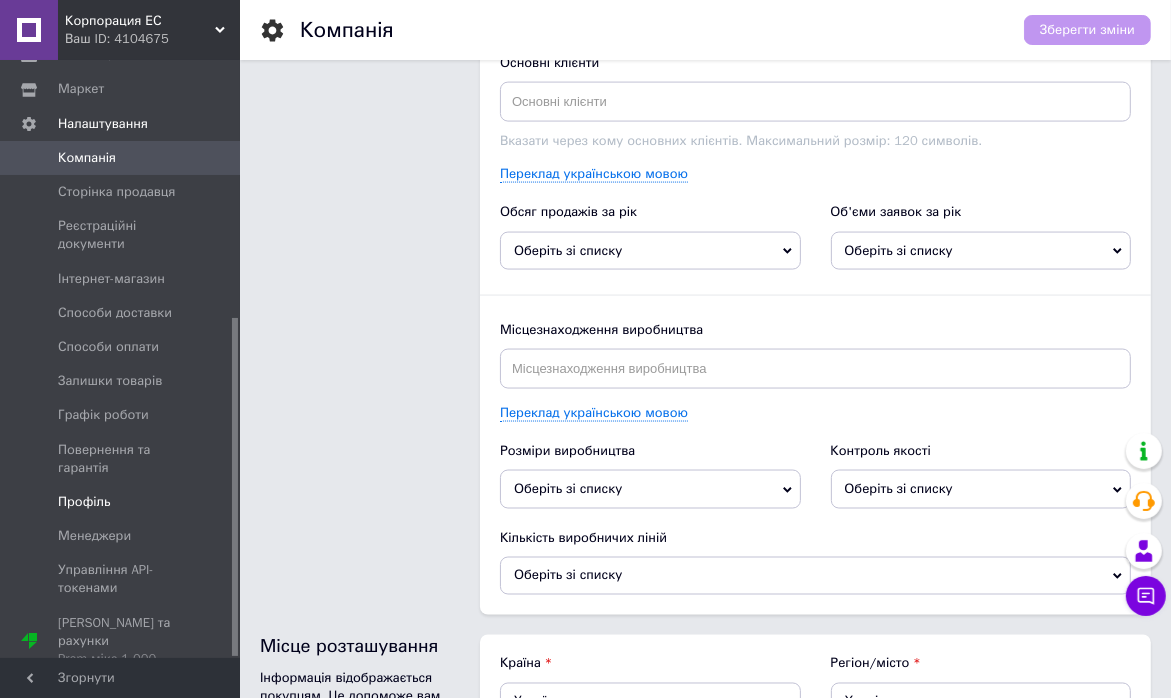 click on "Профіль" at bounding box center [84, 502] 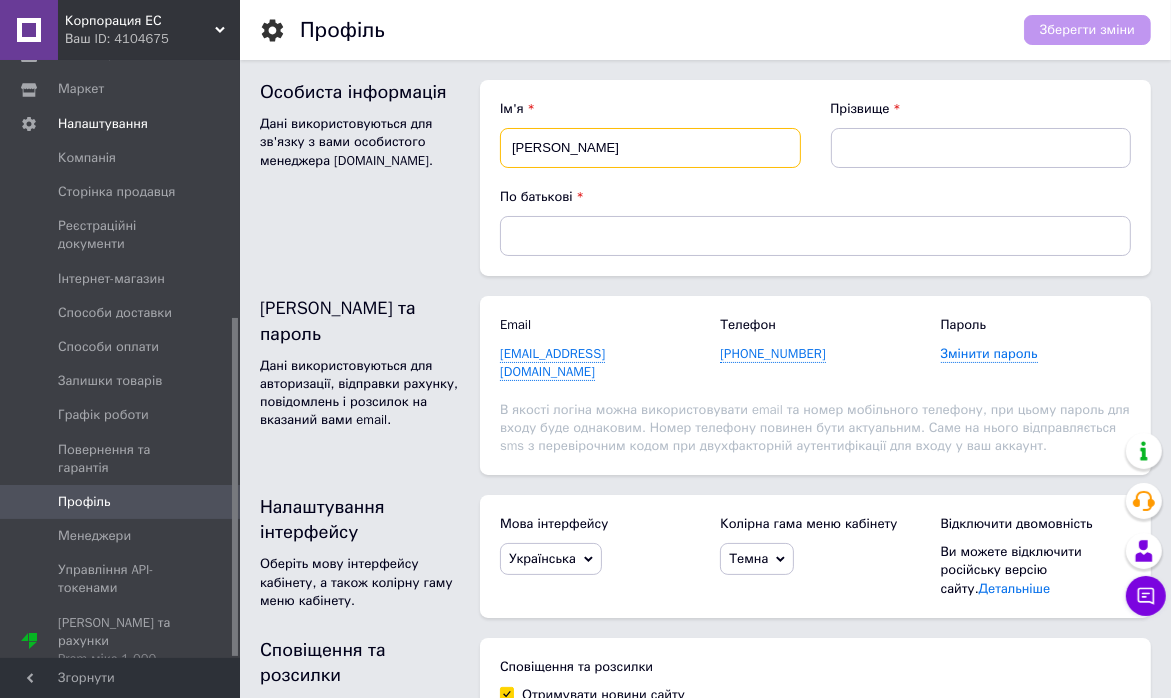 drag, startPoint x: 587, startPoint y: 144, endPoint x: 534, endPoint y: 144, distance: 53 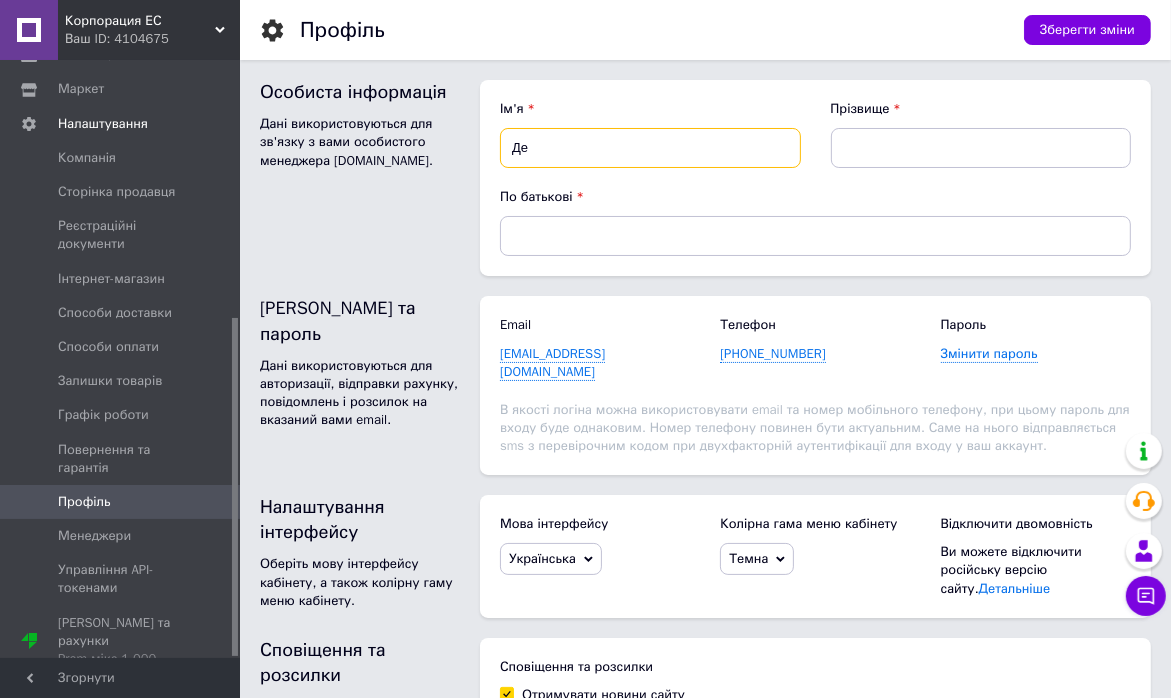 type on "Д" 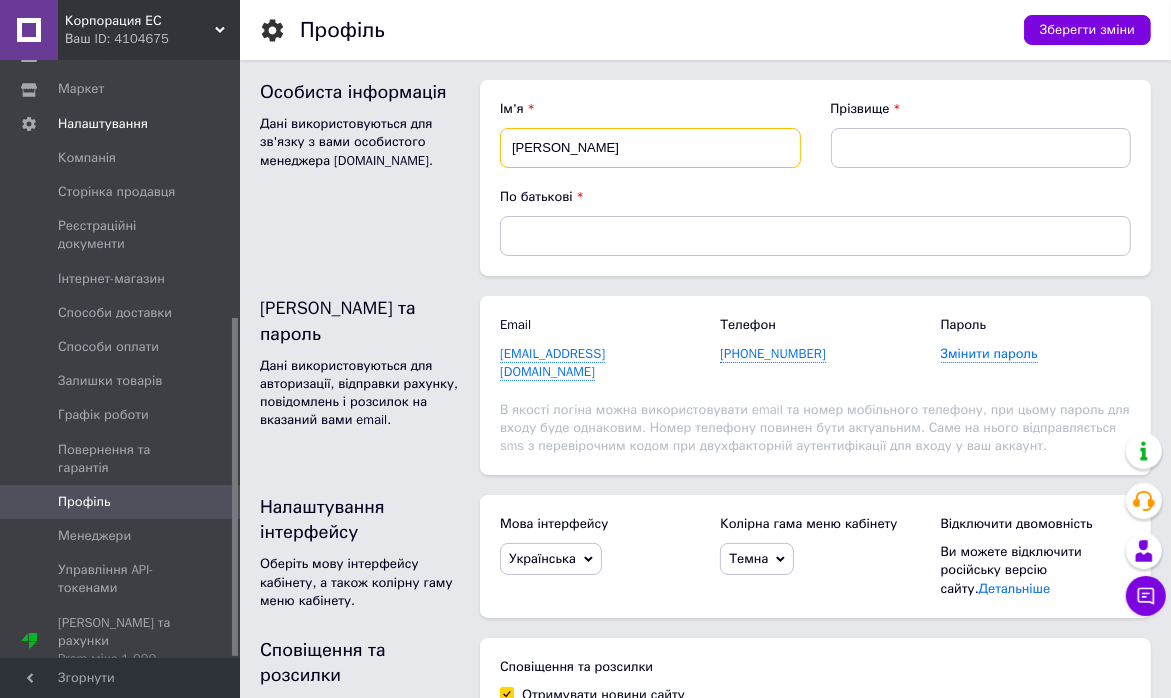 type on "[PERSON_NAME]" 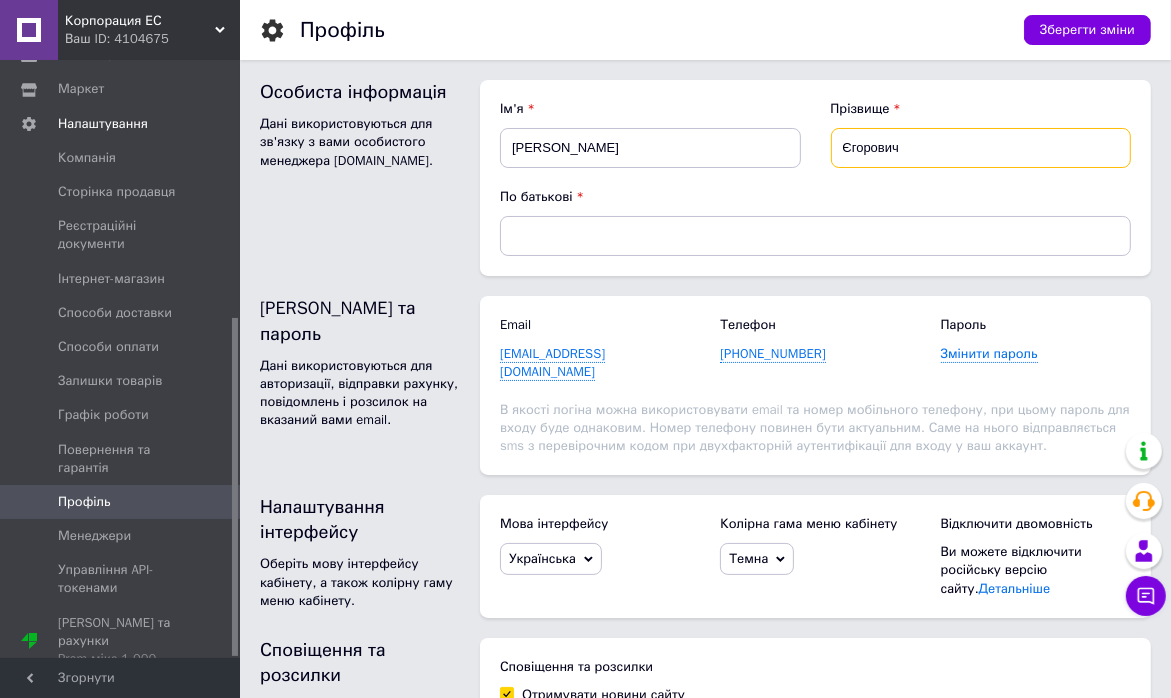 type on "Єгорович" 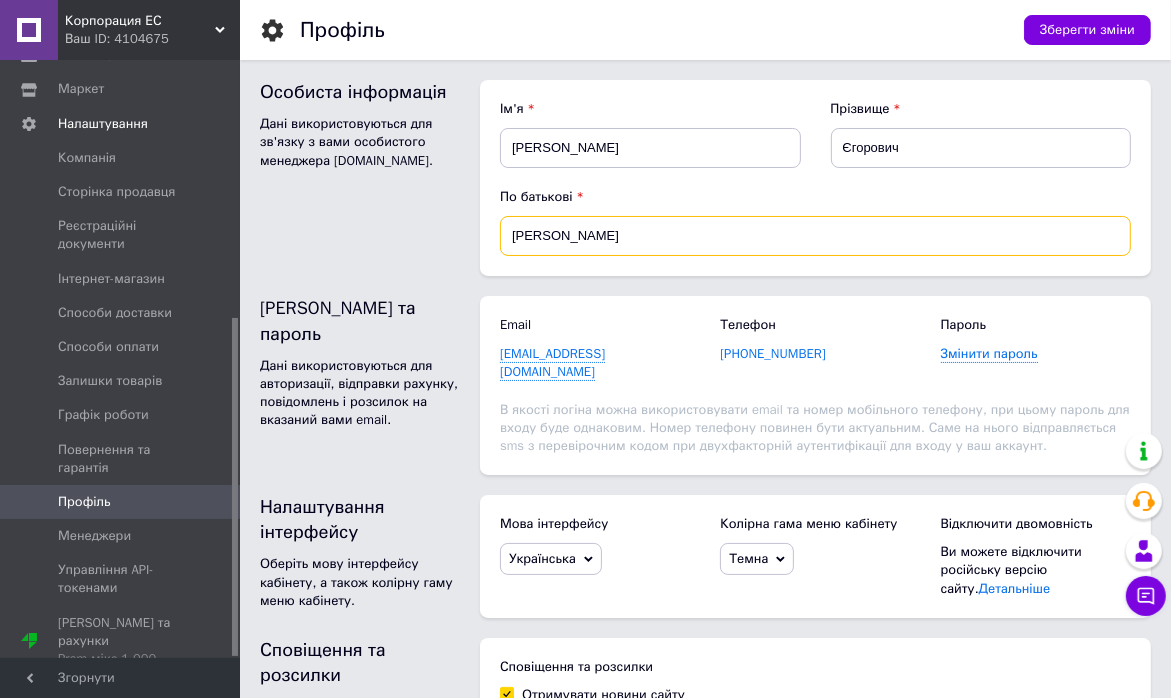 type on "[PERSON_NAME]" 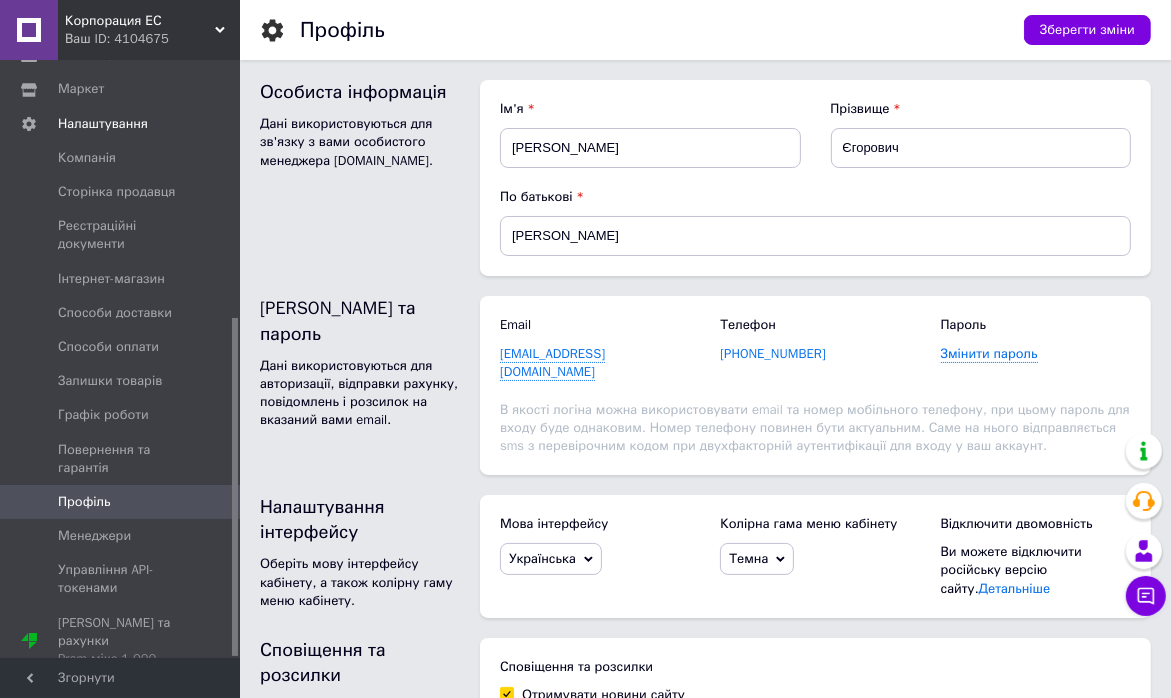 click on "[PHONE_NUMBER]" at bounding box center (772, 354) 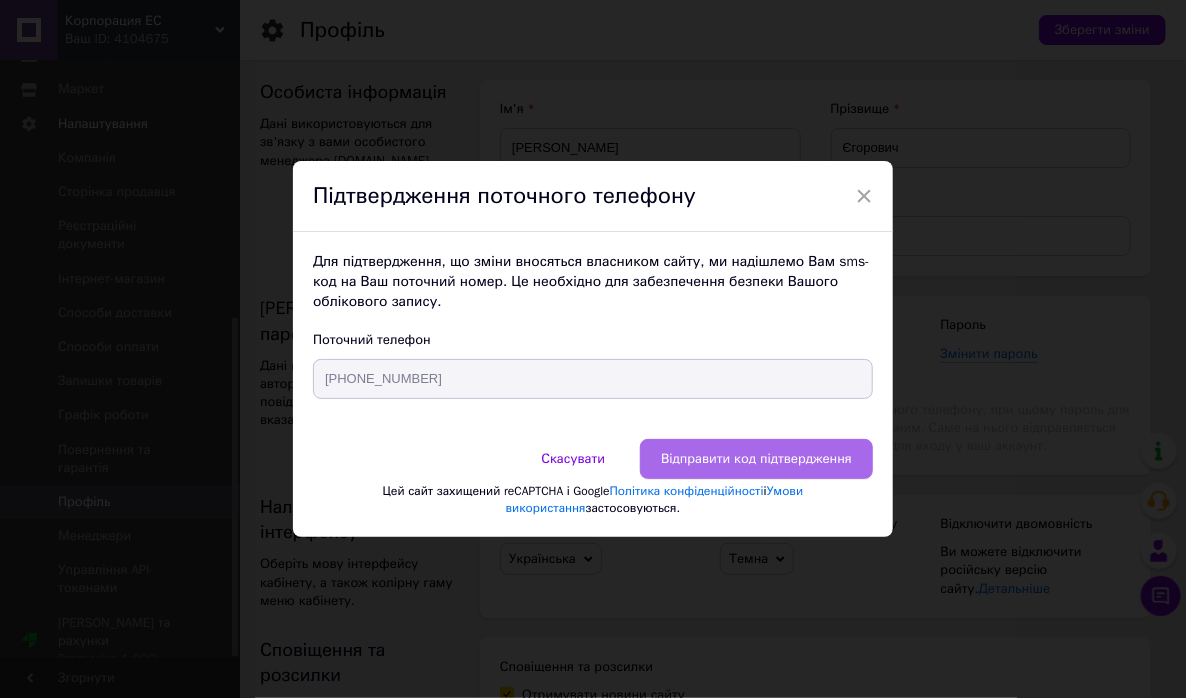 click on "Відправити код підтвердження" at bounding box center [756, 459] 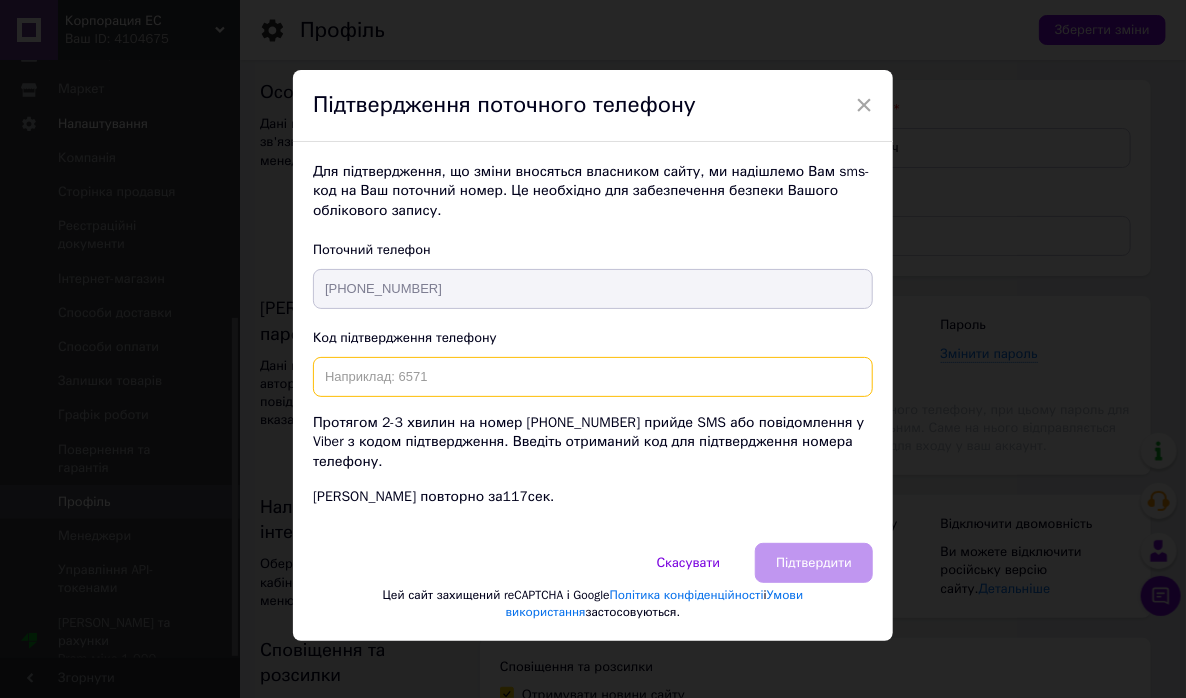 click at bounding box center [593, 377] 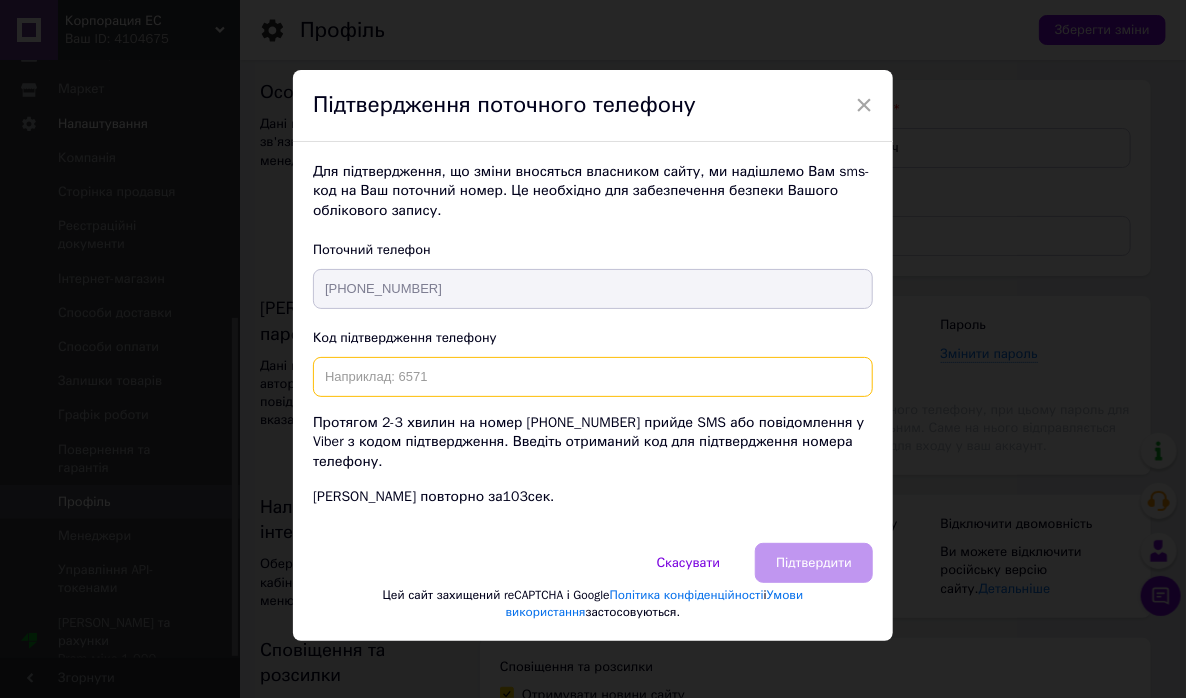 click at bounding box center (593, 377) 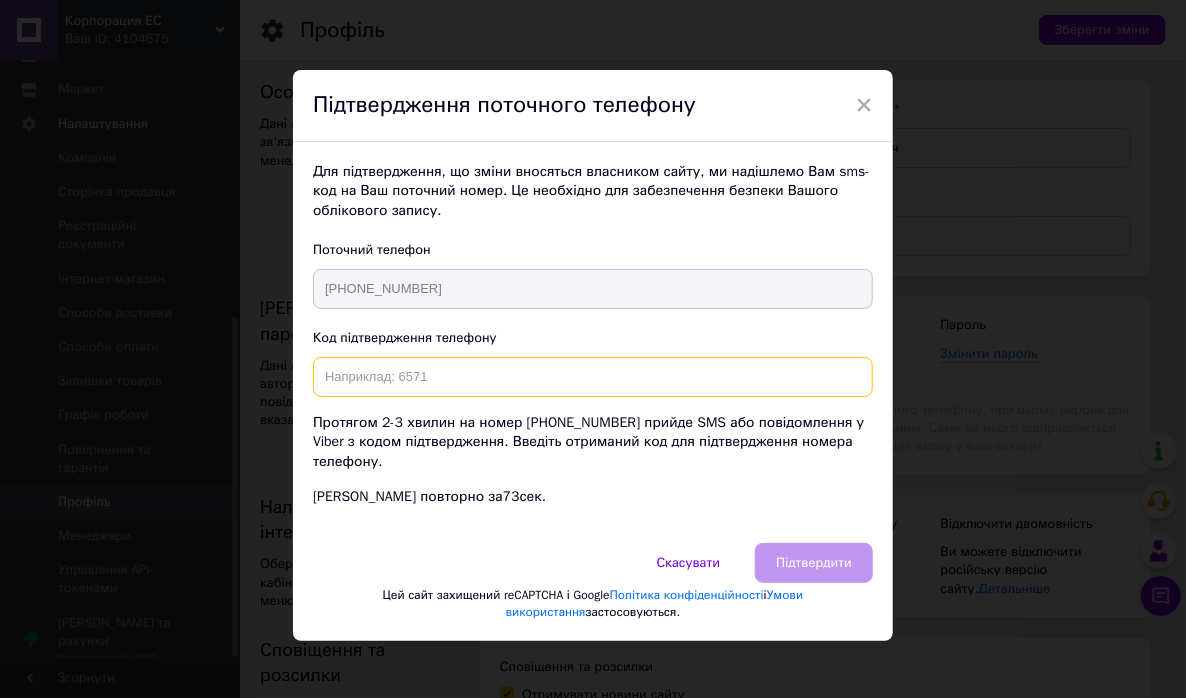click at bounding box center [593, 377] 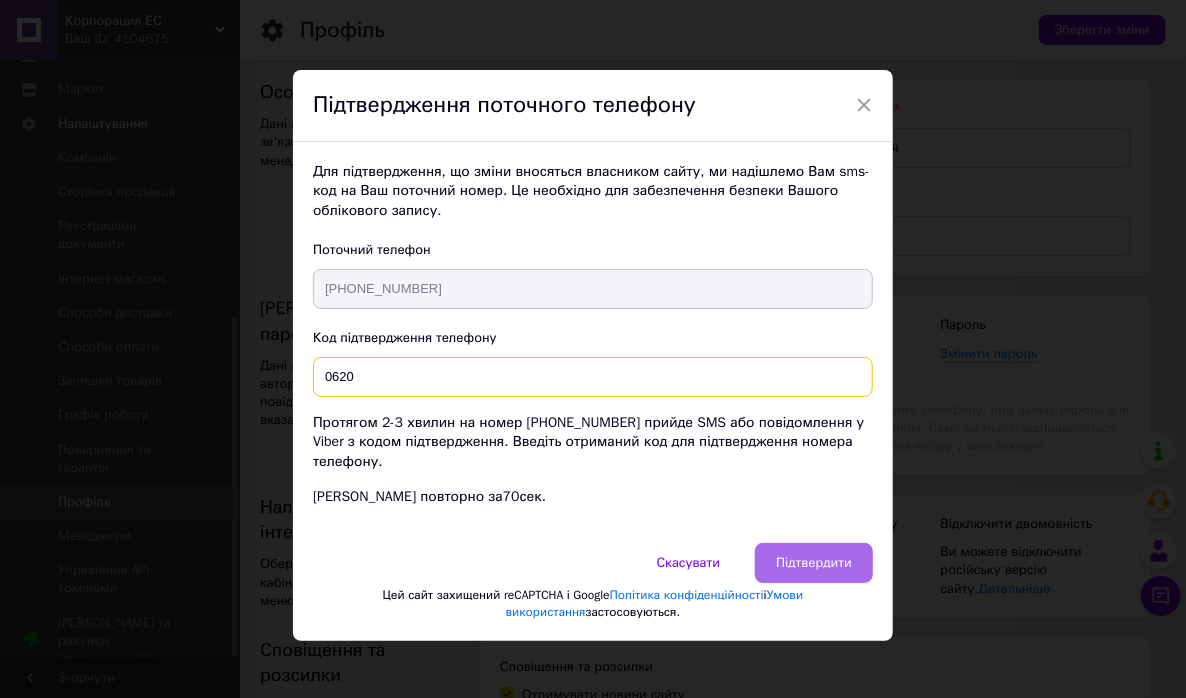 type on "0620" 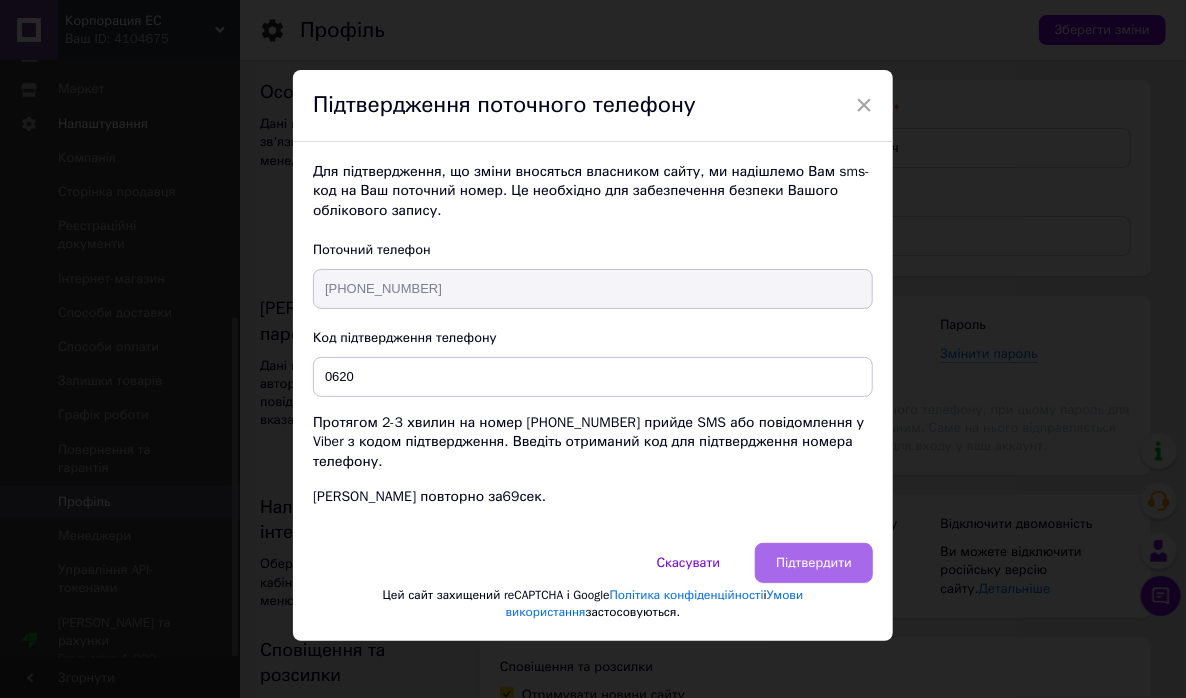click on "Підтвердити" at bounding box center [814, 563] 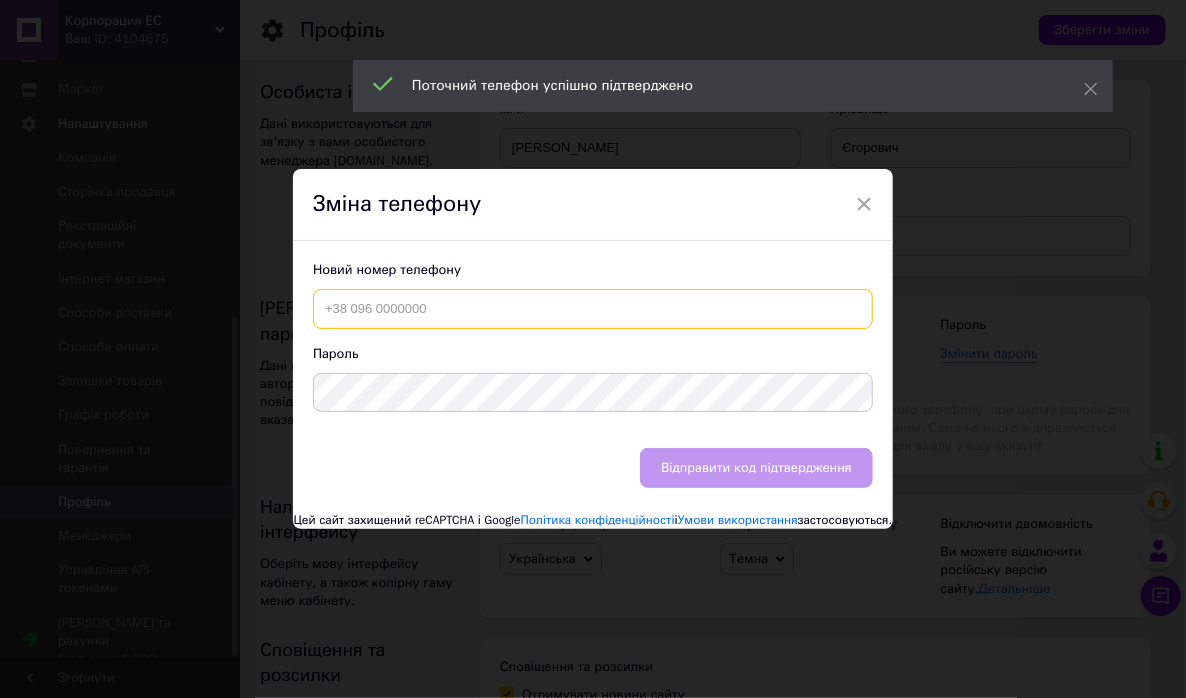 drag, startPoint x: 428, startPoint y: 305, endPoint x: 333, endPoint y: 309, distance: 95.084175 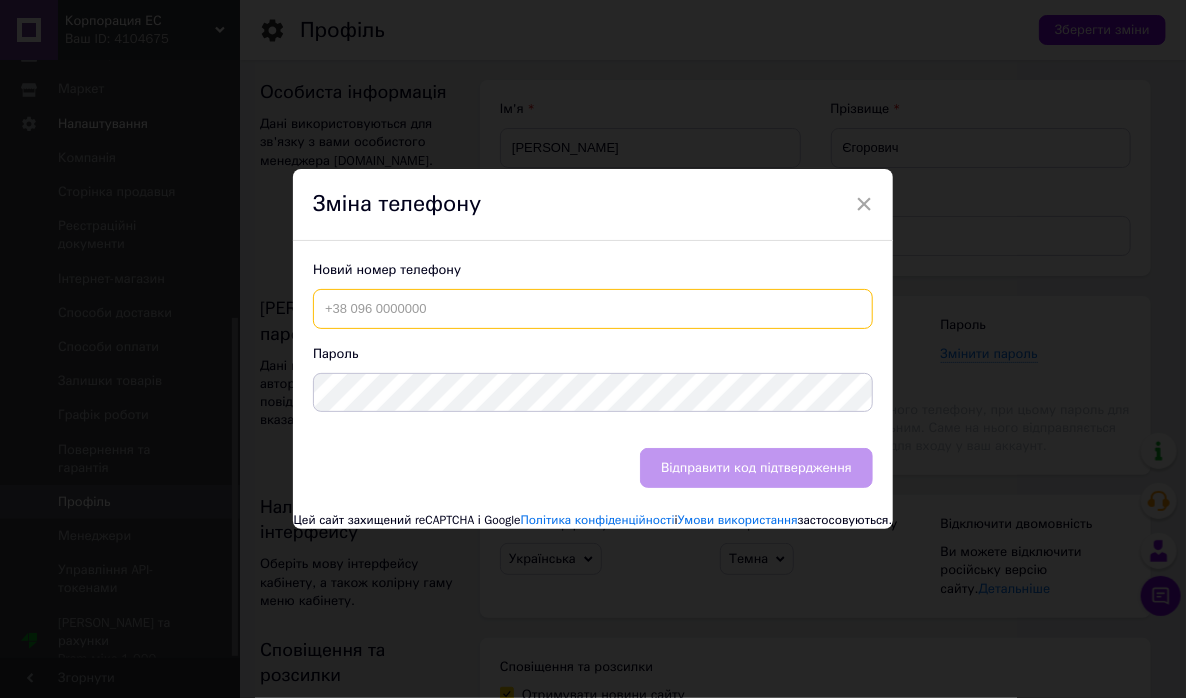 click at bounding box center [593, 309] 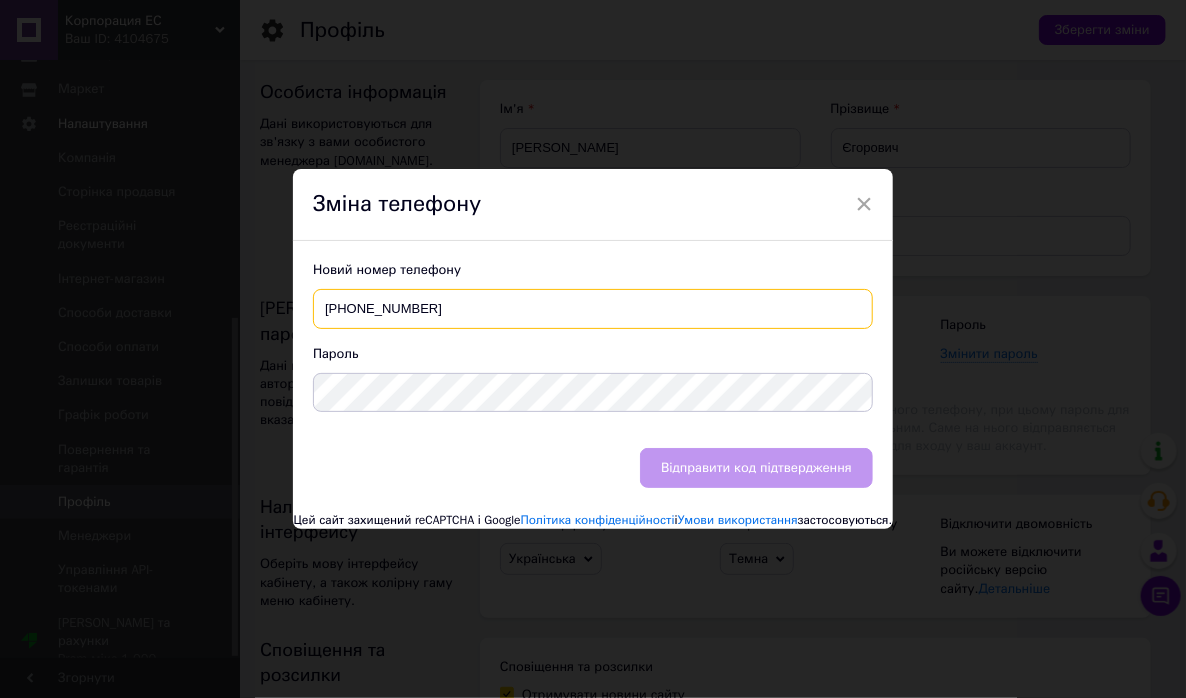 type on "[PHONE_NUMBER]" 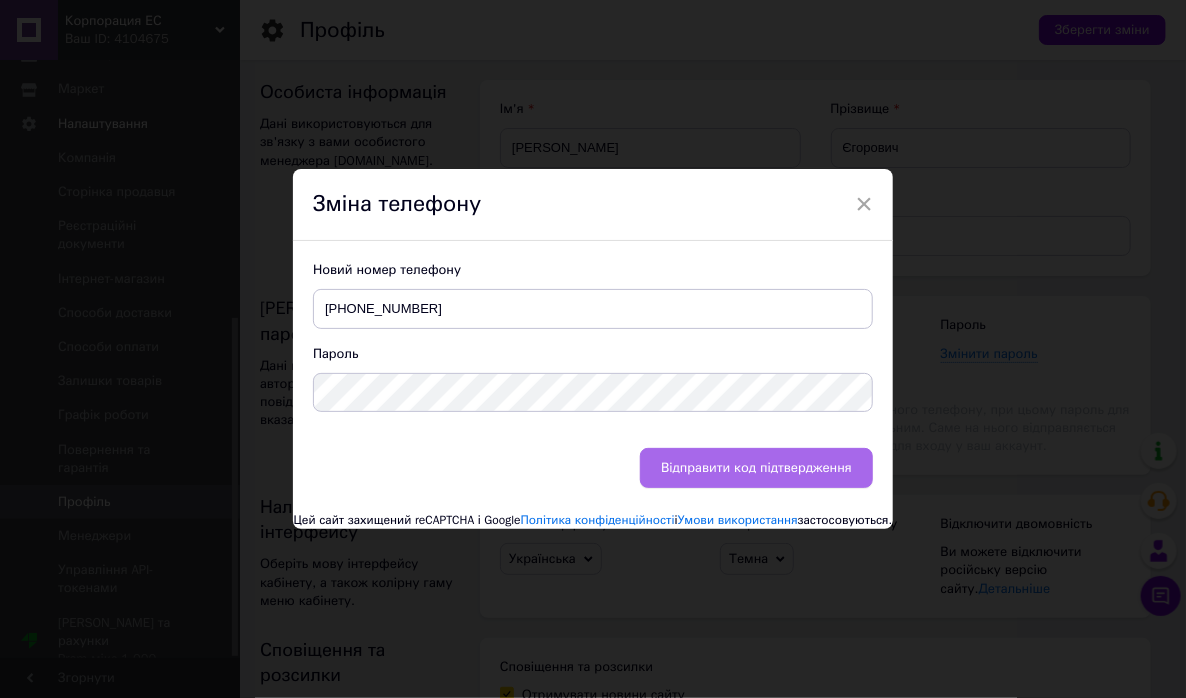 click on "Відправити код підтвердження" at bounding box center (756, 468) 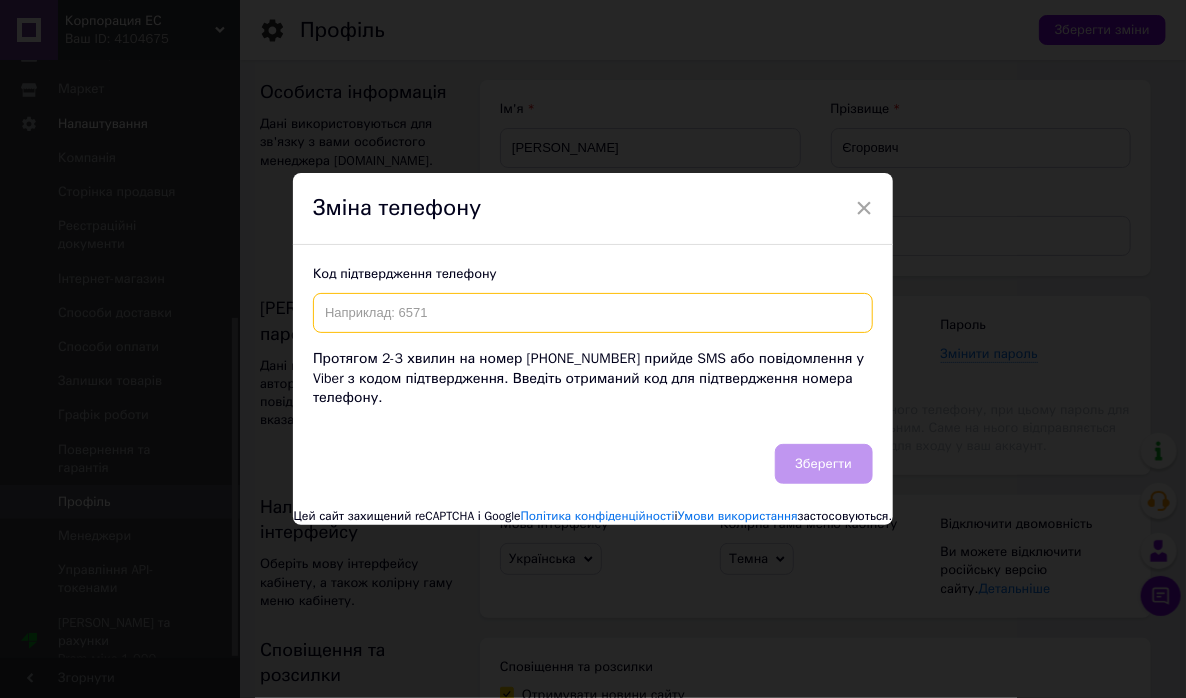 click at bounding box center (593, 313) 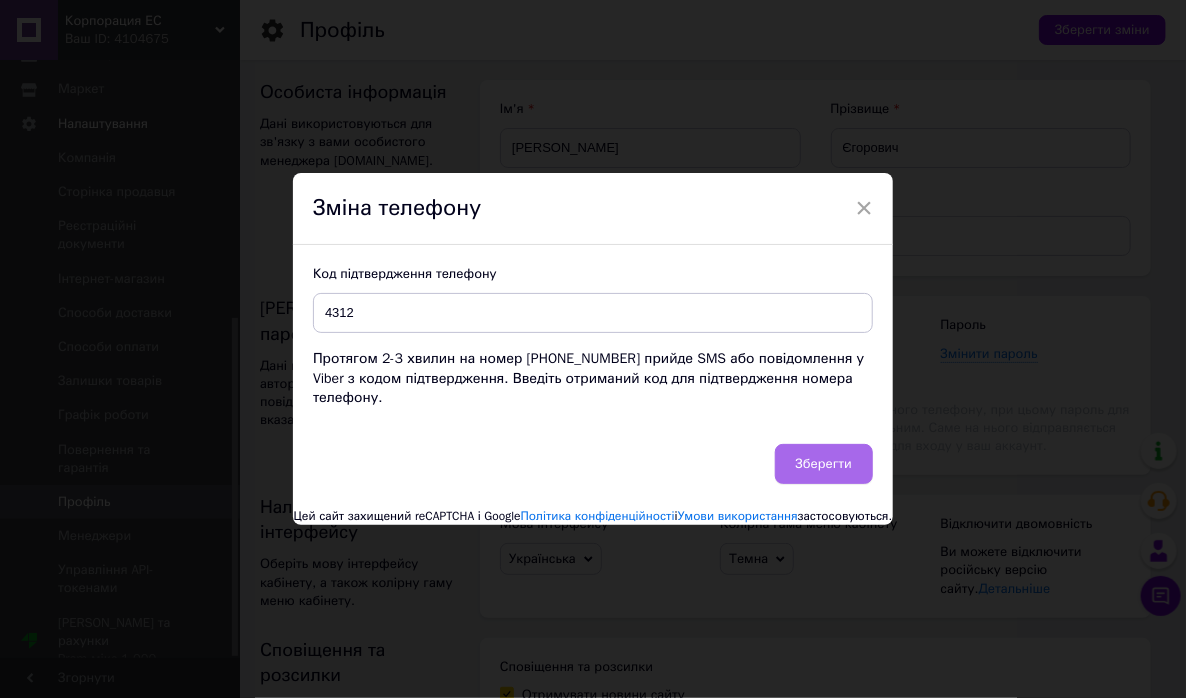 click on "Зберегти" at bounding box center (824, 464) 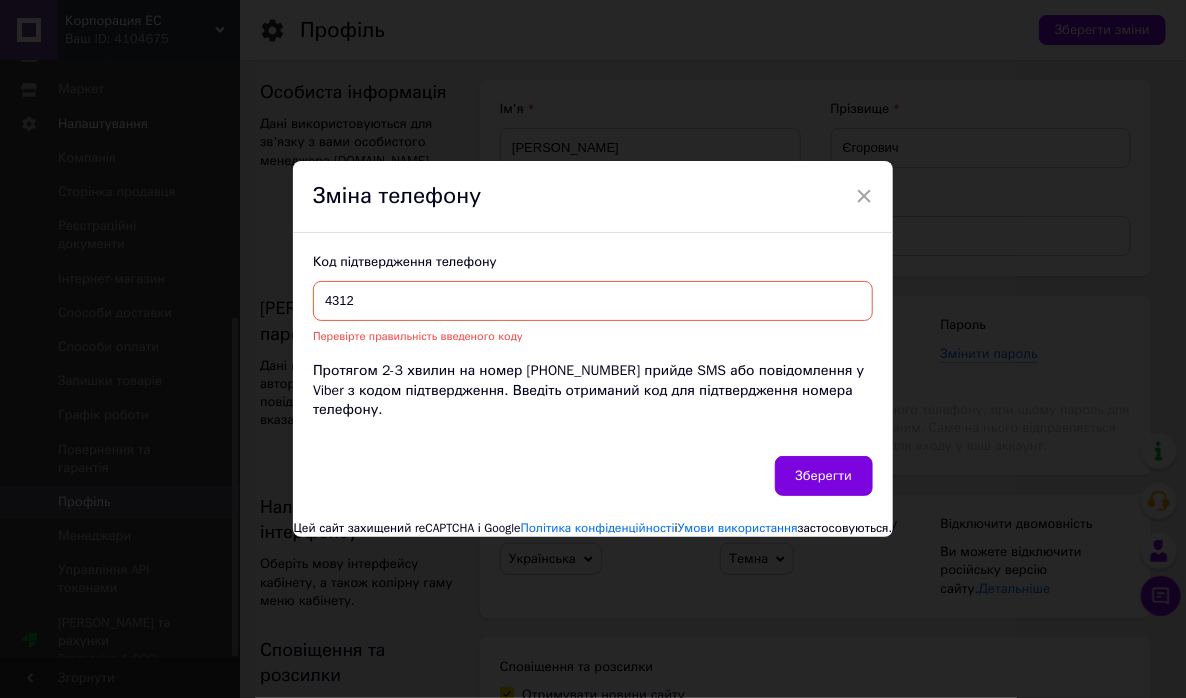 click on "4312" at bounding box center [593, 301] 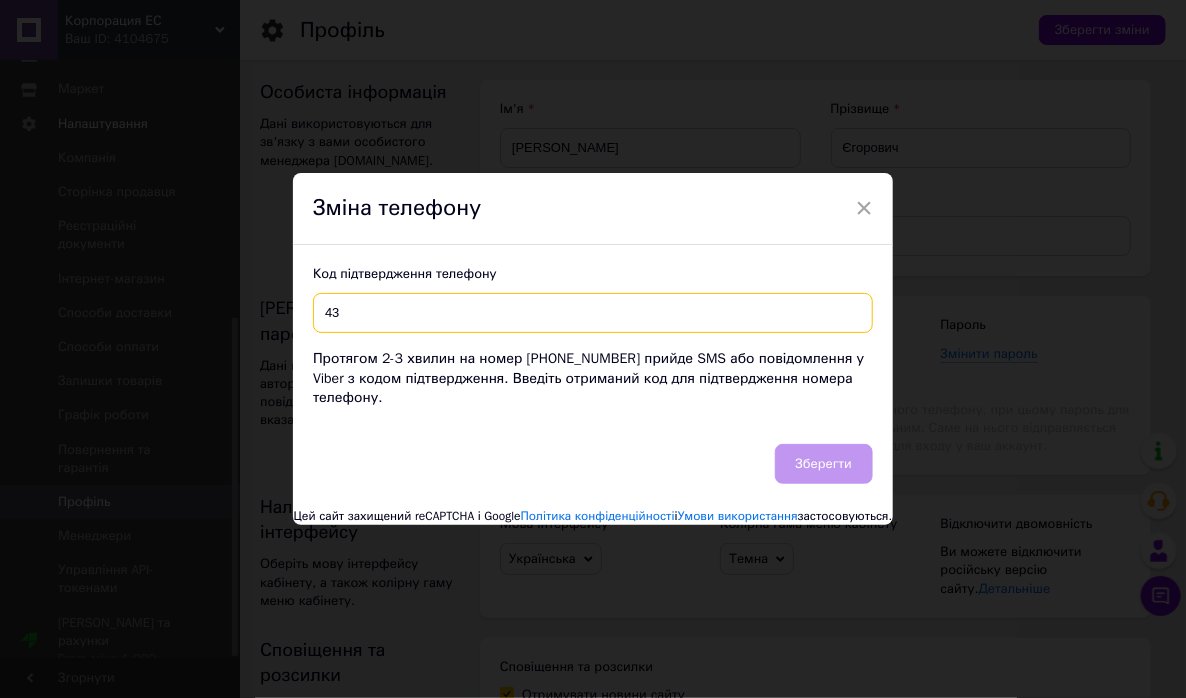 type on "4" 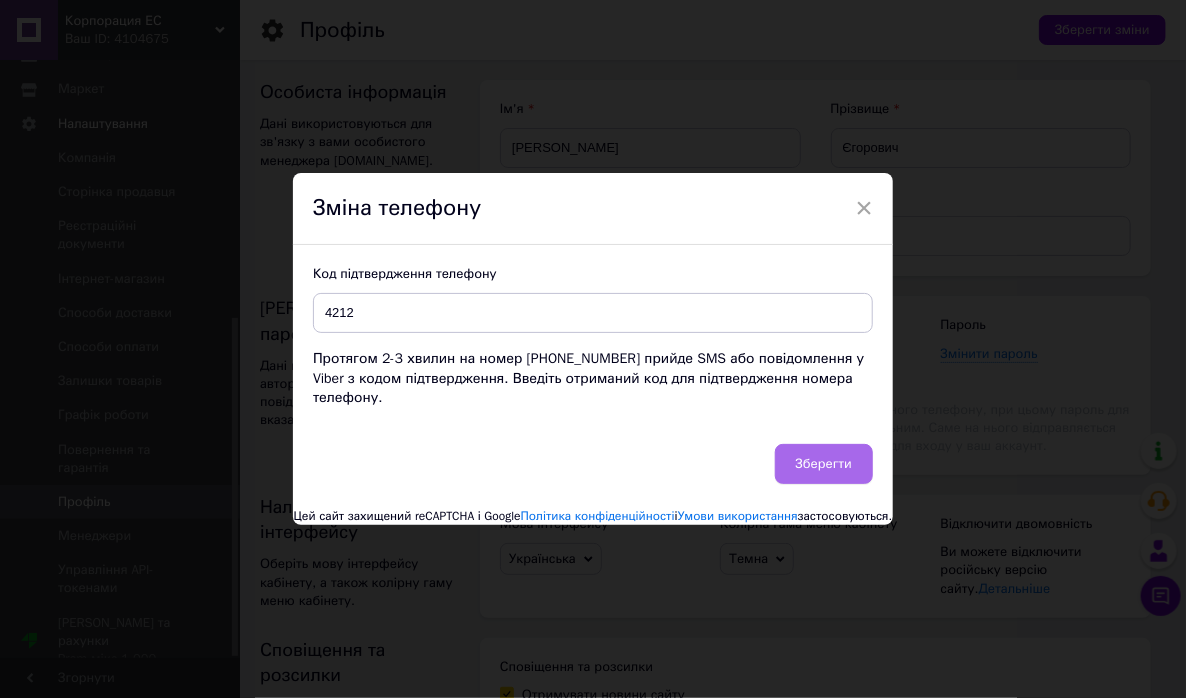 click on "Зберегти" at bounding box center [824, 464] 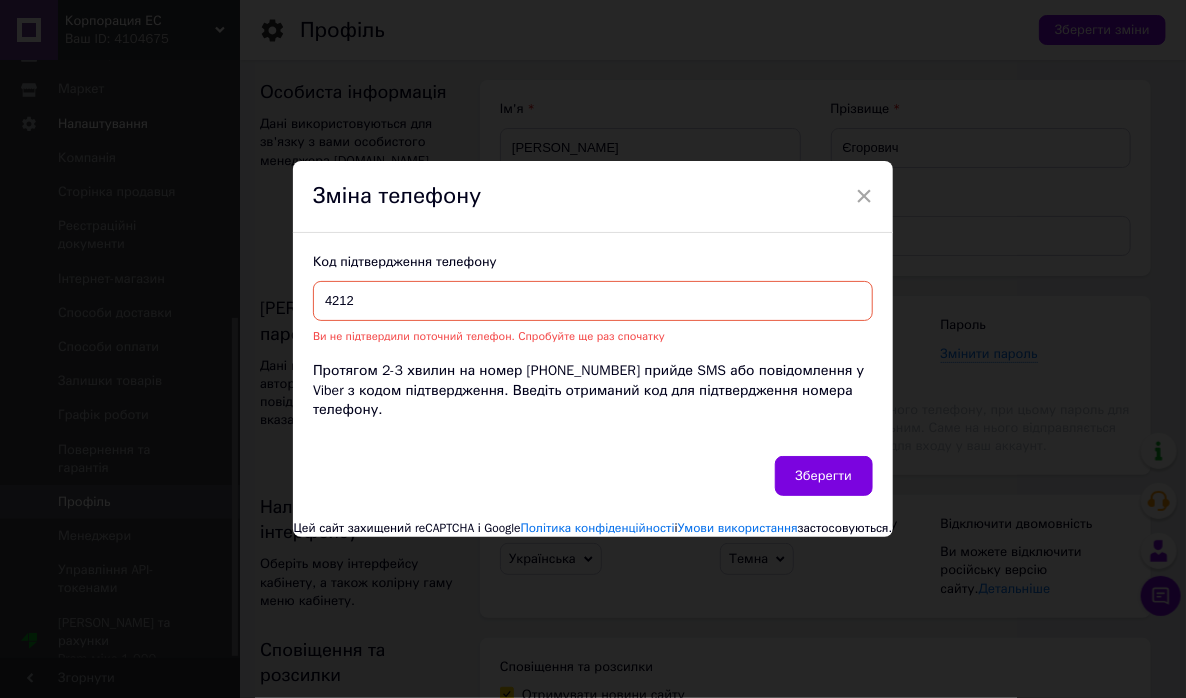 click on "4212" at bounding box center (593, 301) 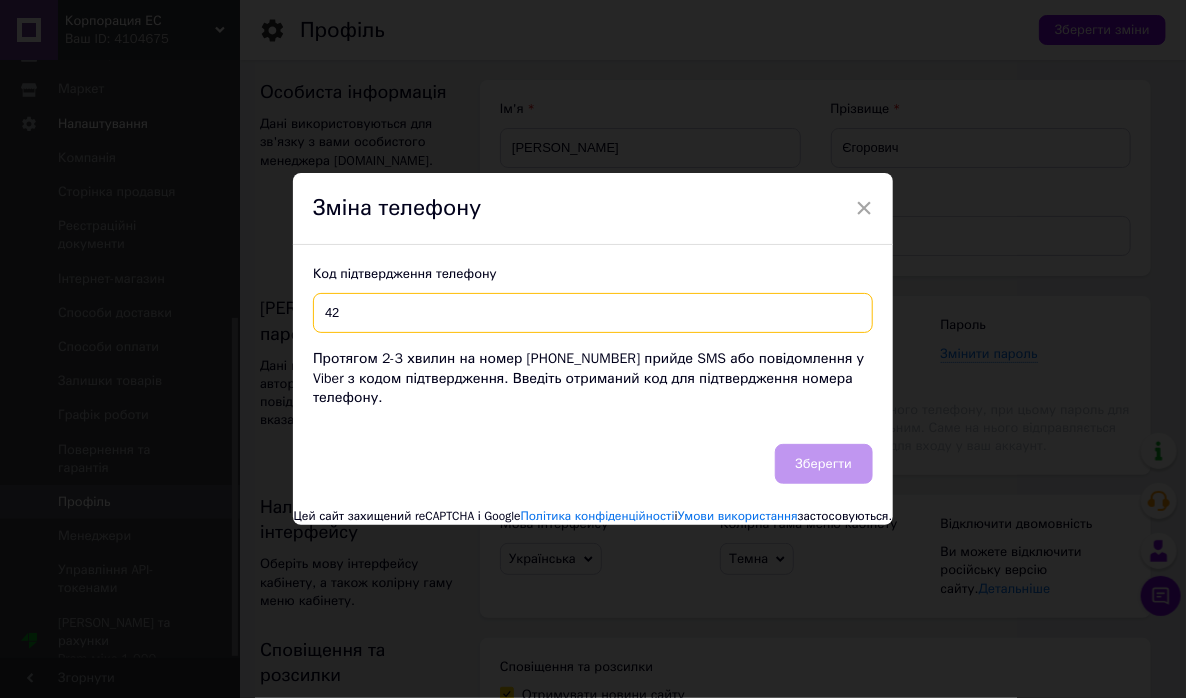 type on "4" 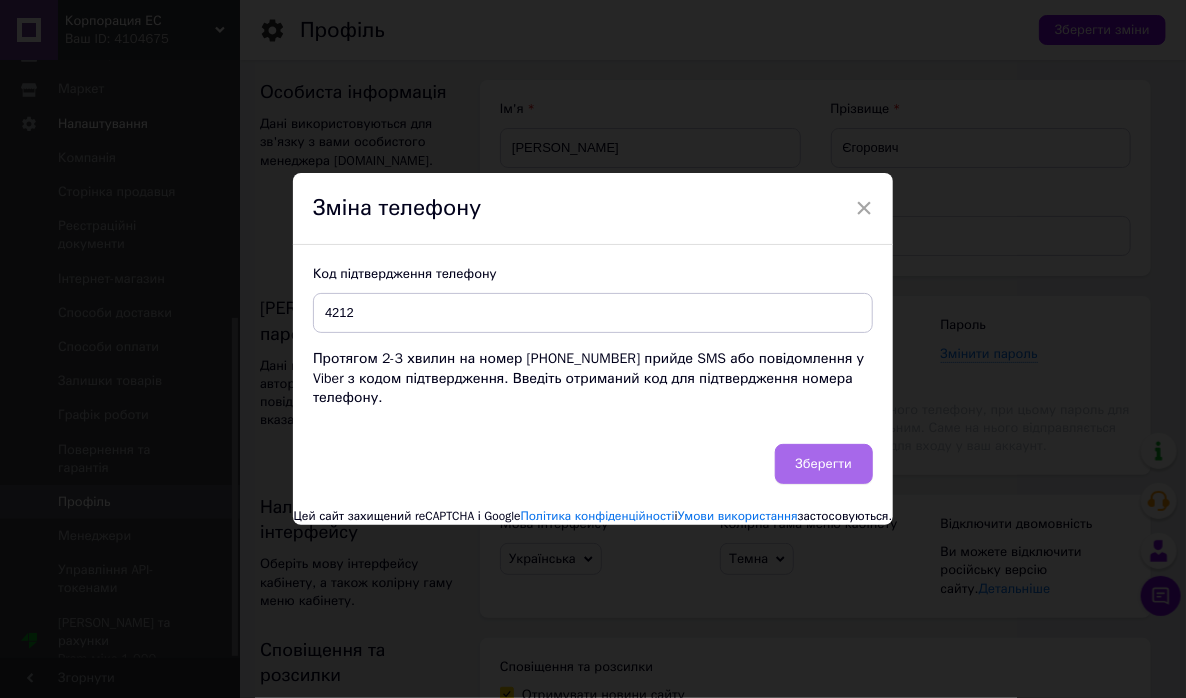 click on "Зберегти" at bounding box center [824, 464] 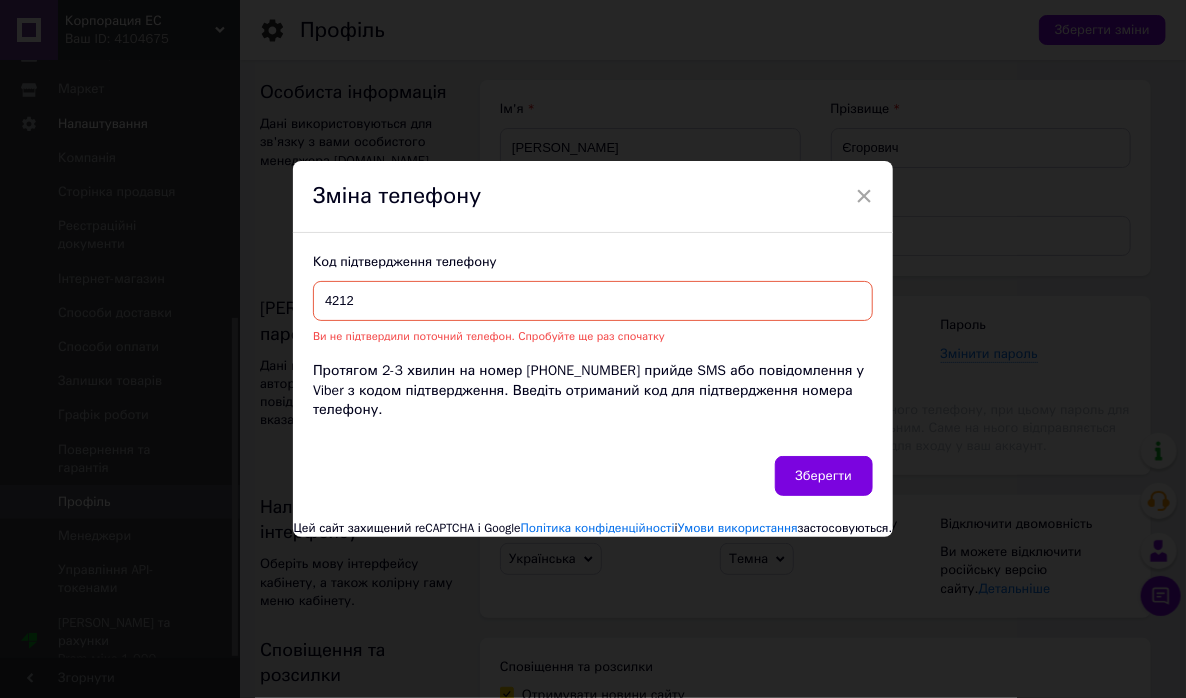 click on "4212" at bounding box center (593, 301) 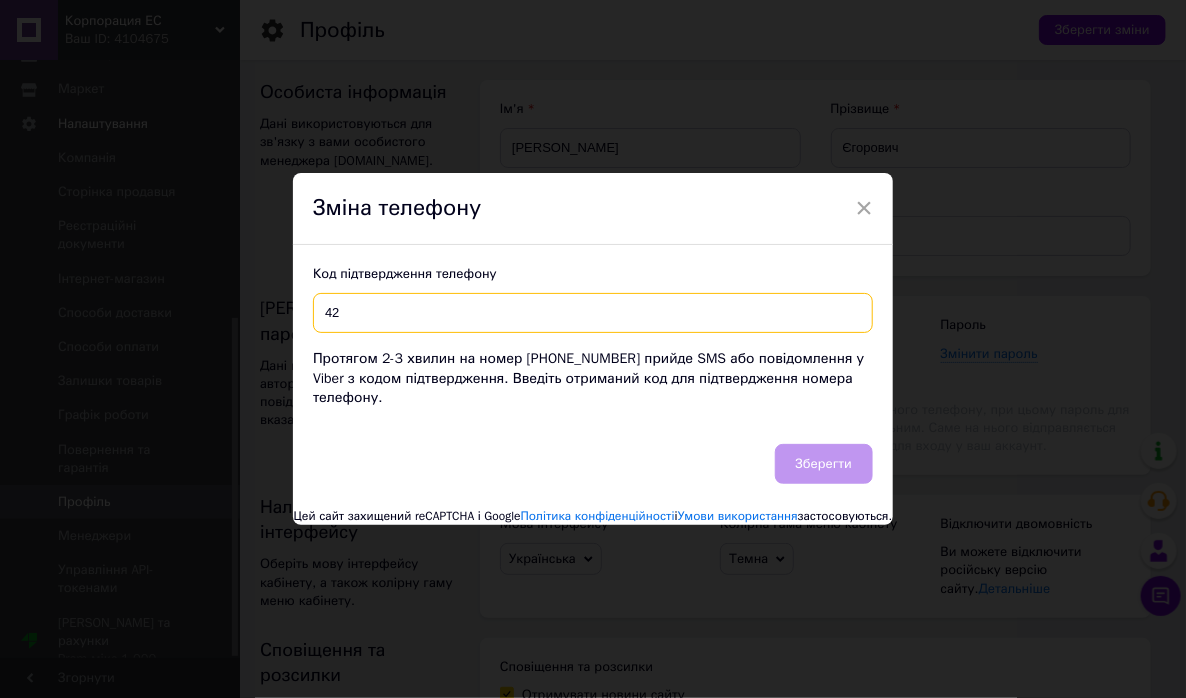 type on "4" 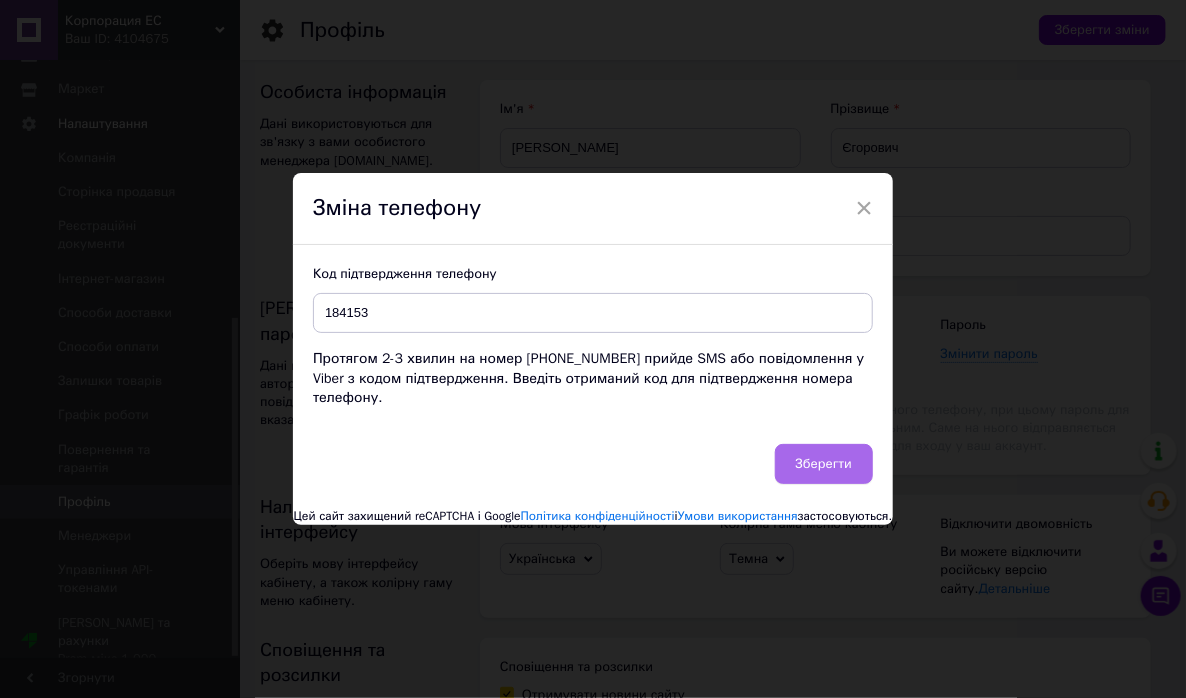 click on "Зберегти" at bounding box center [824, 464] 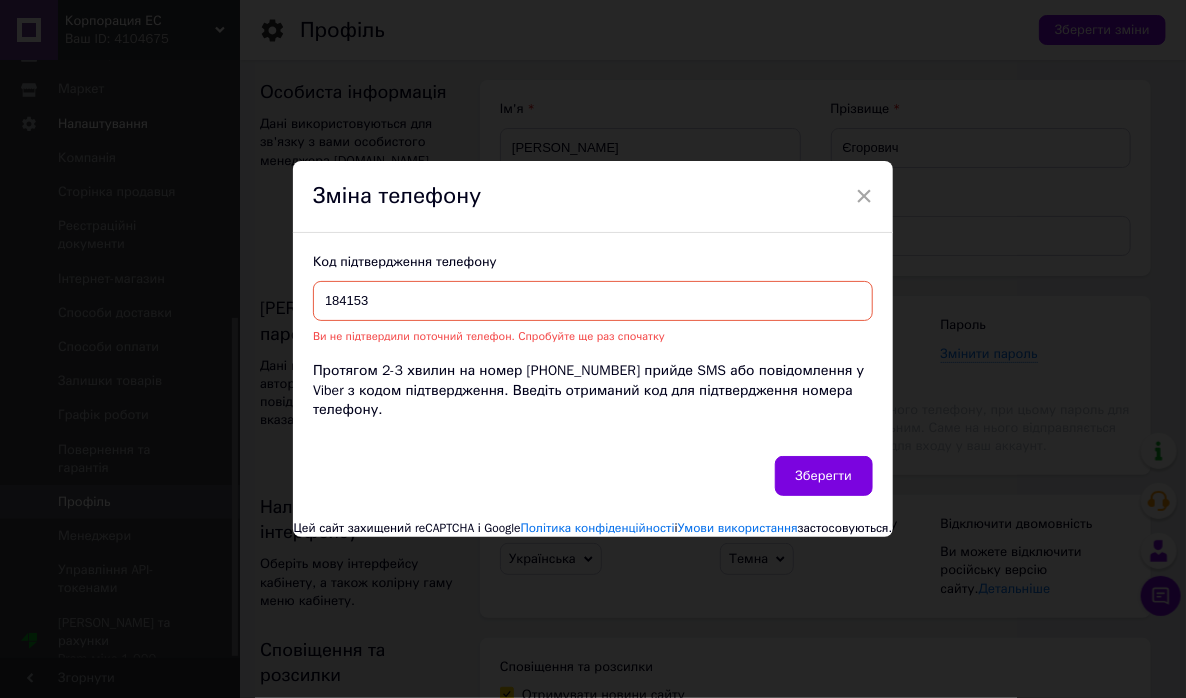 click on "184153" at bounding box center [593, 301] 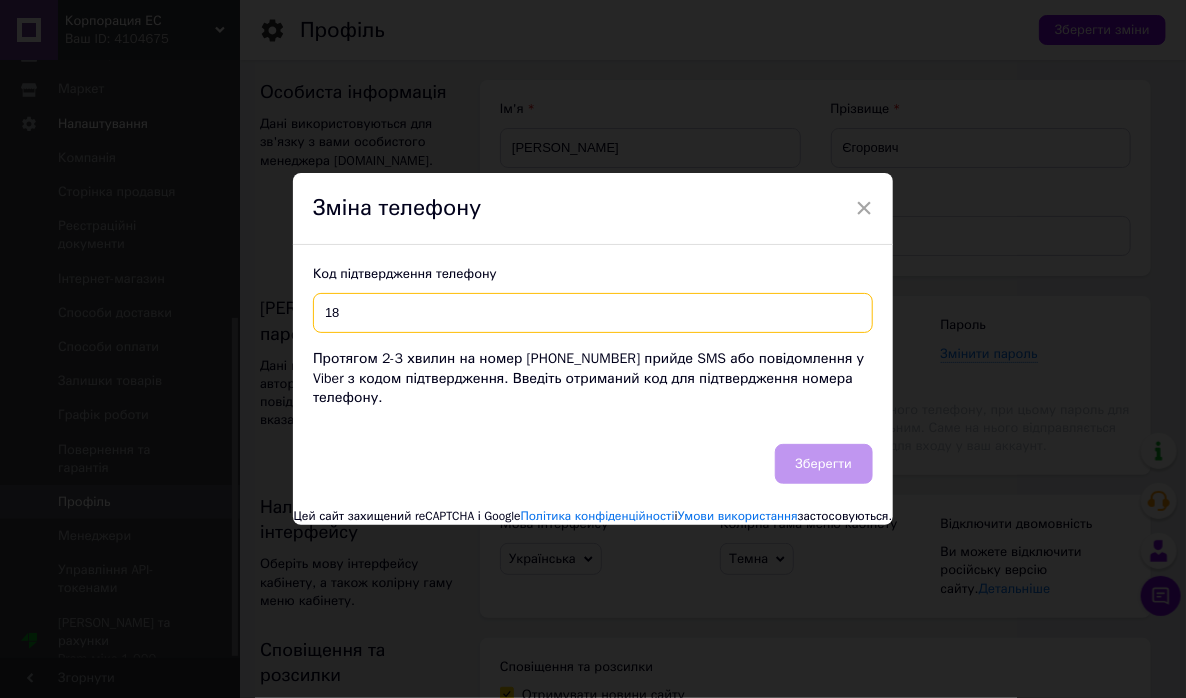 type on "1" 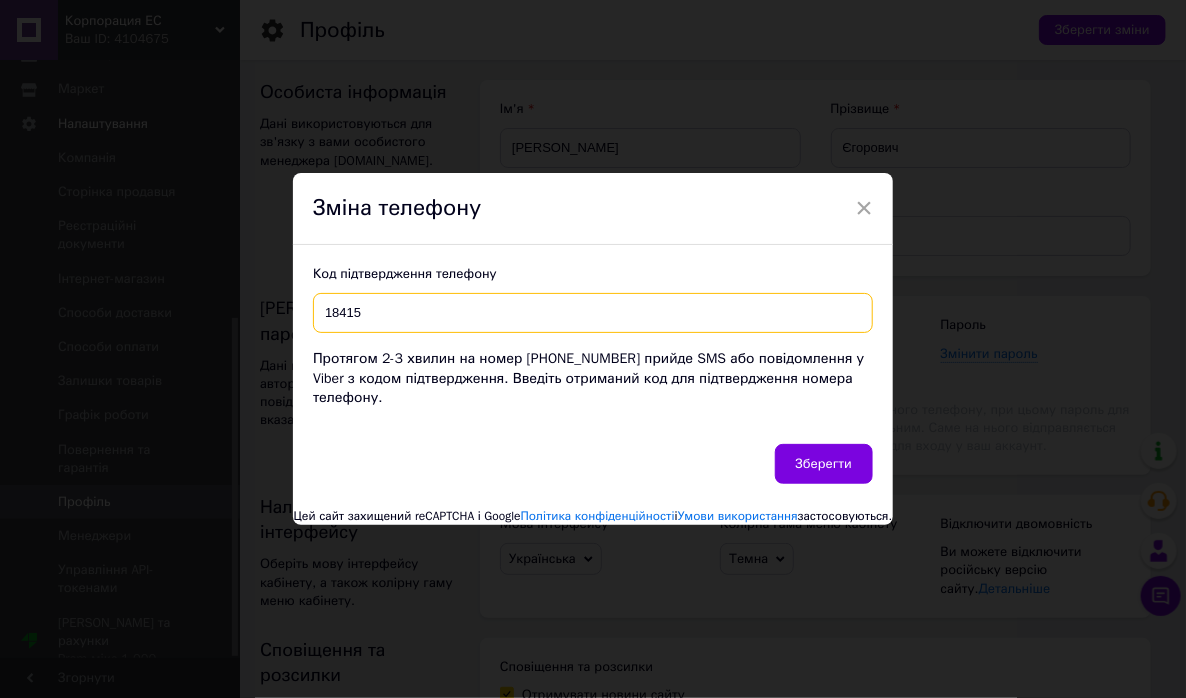 type on "184153" 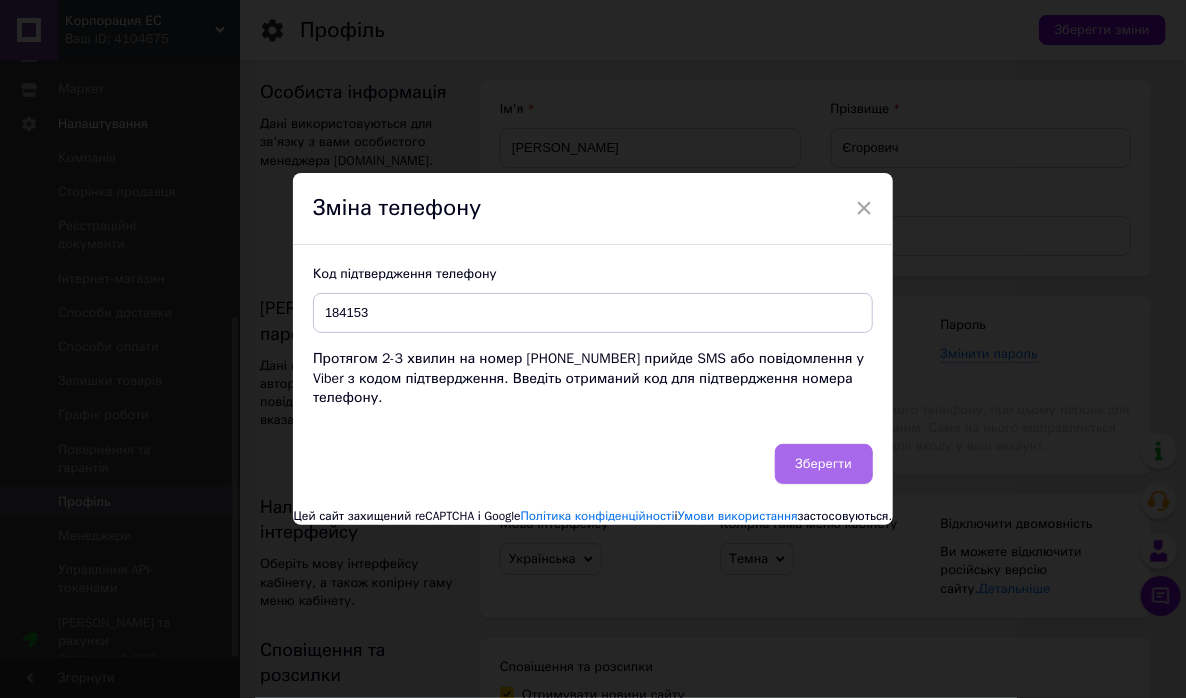 click on "Зберегти" at bounding box center [824, 464] 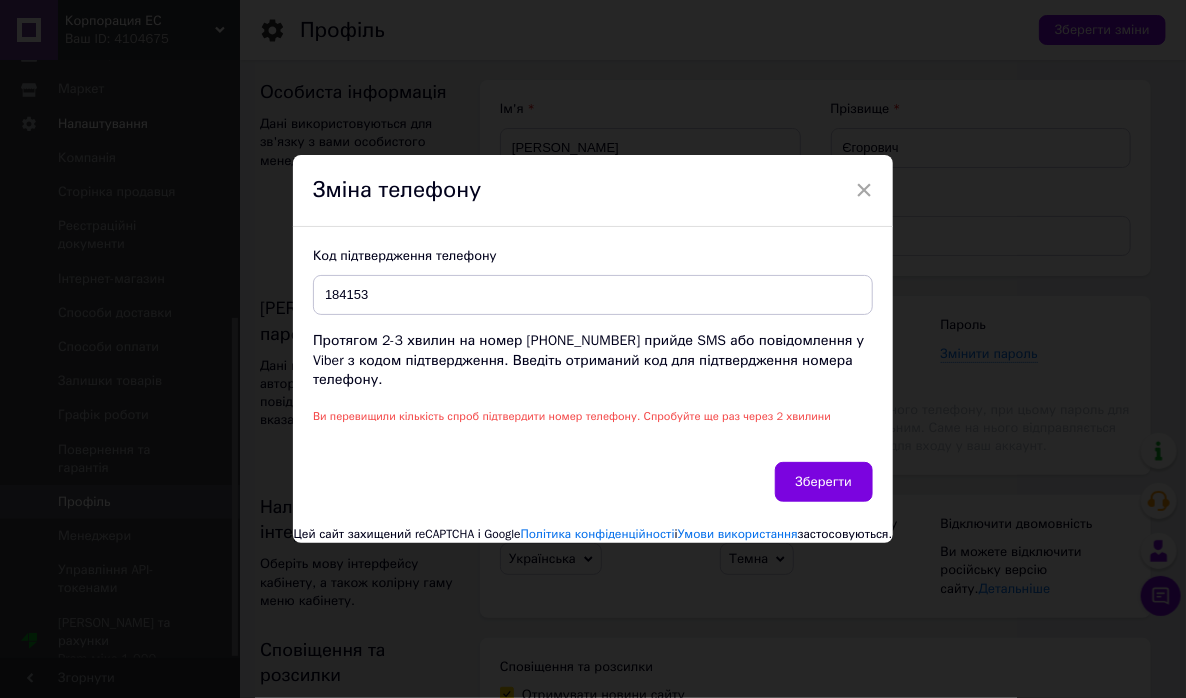 click on "Ви перевищили кількість спроб підтвердити номер телефону. Спробуйте ще раз через 2 хвилини" at bounding box center (572, 416) 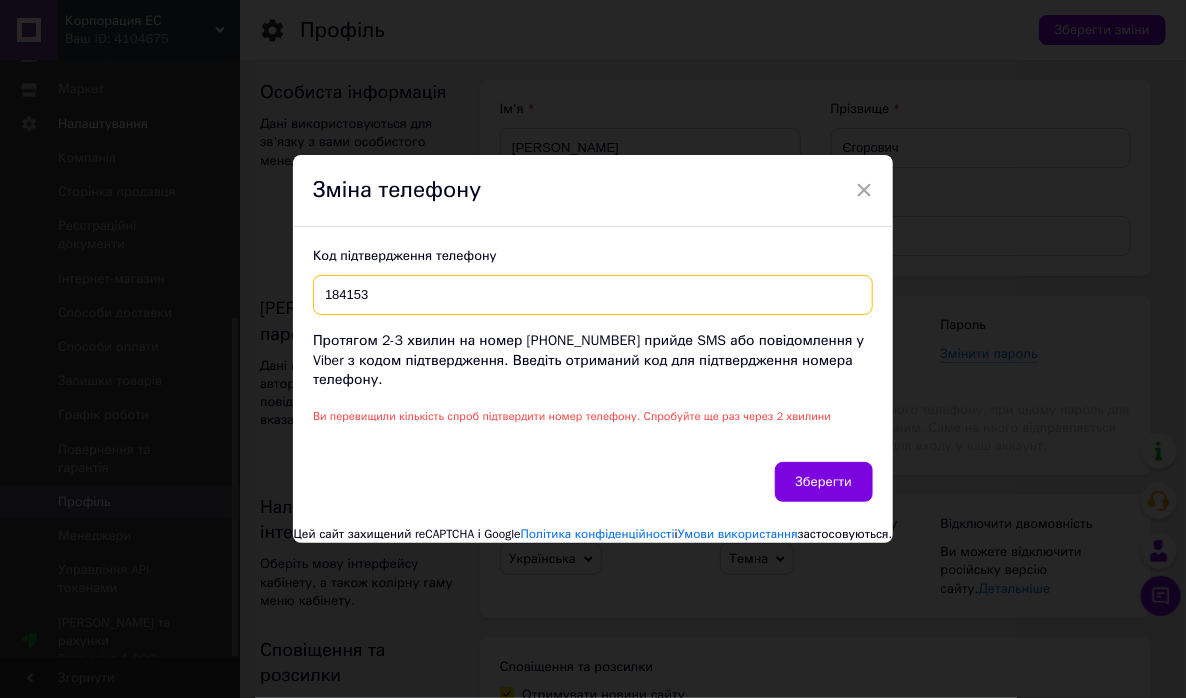 click on "184153" at bounding box center (593, 295) 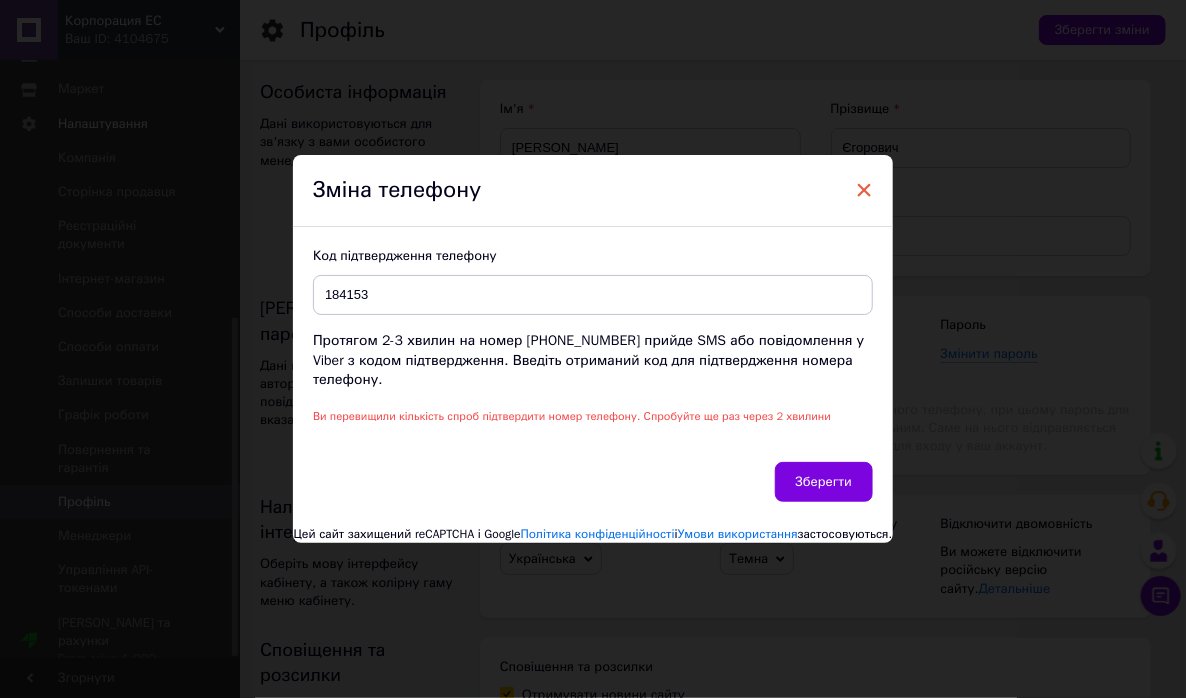 click on "×" at bounding box center (864, 190) 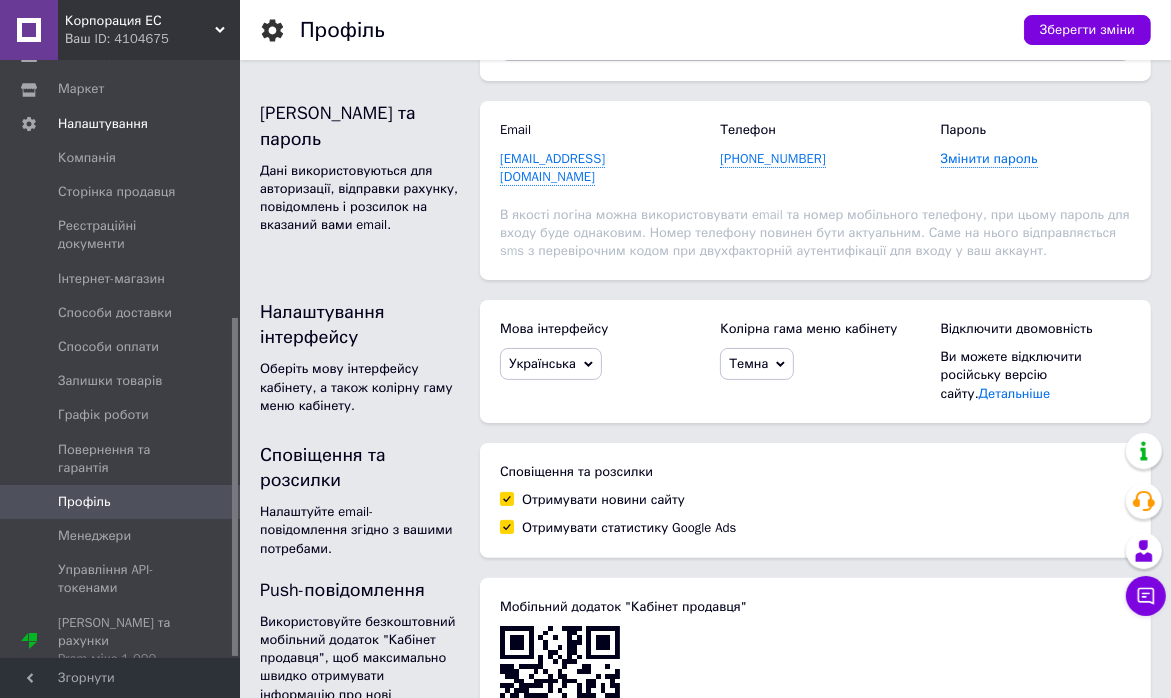 scroll, scrollTop: 200, scrollLeft: 0, axis: vertical 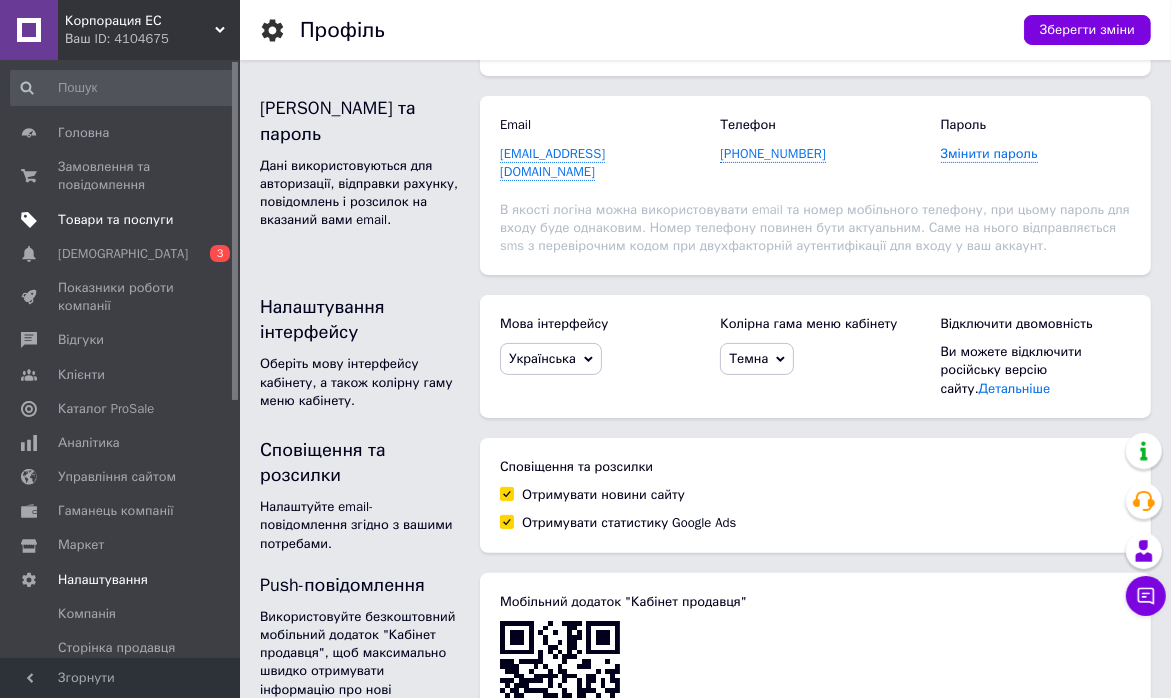 click on "Товари та послуги" at bounding box center [115, 220] 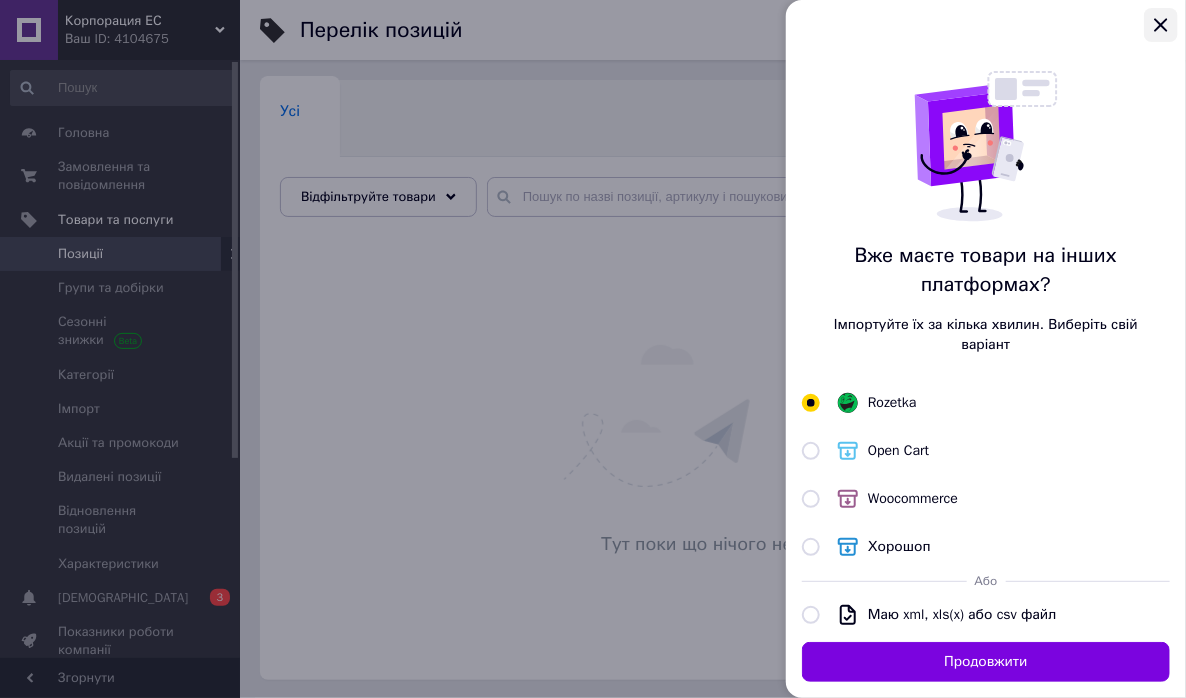 click 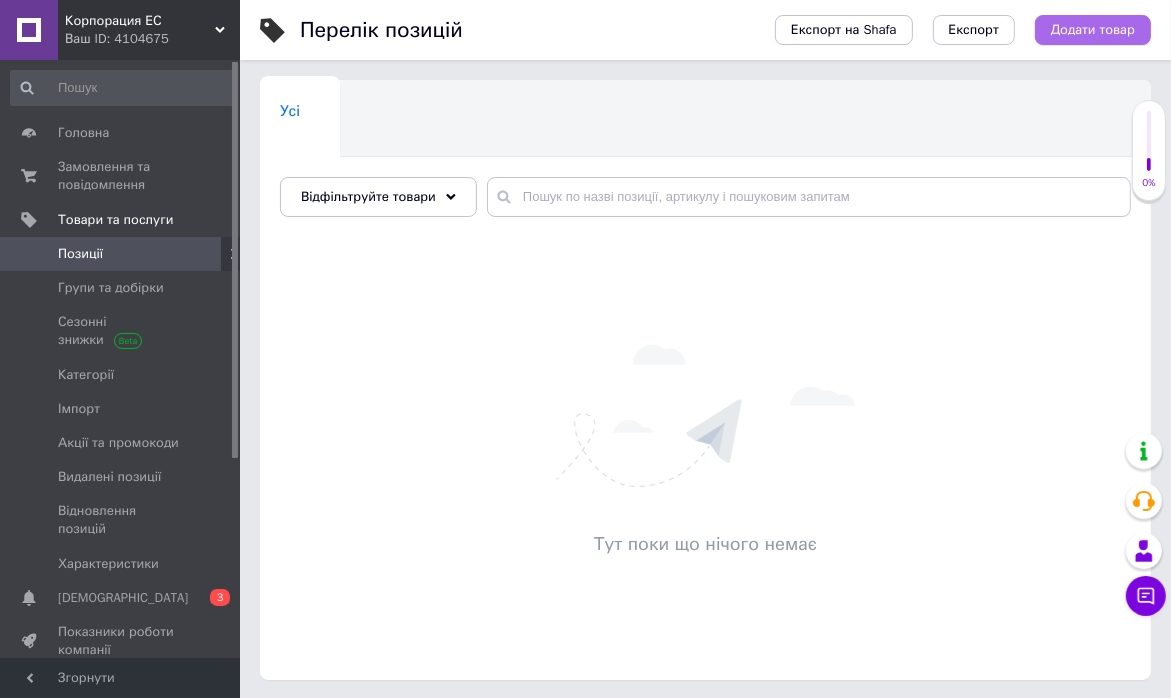 click on "Додати товар" at bounding box center (1093, 30) 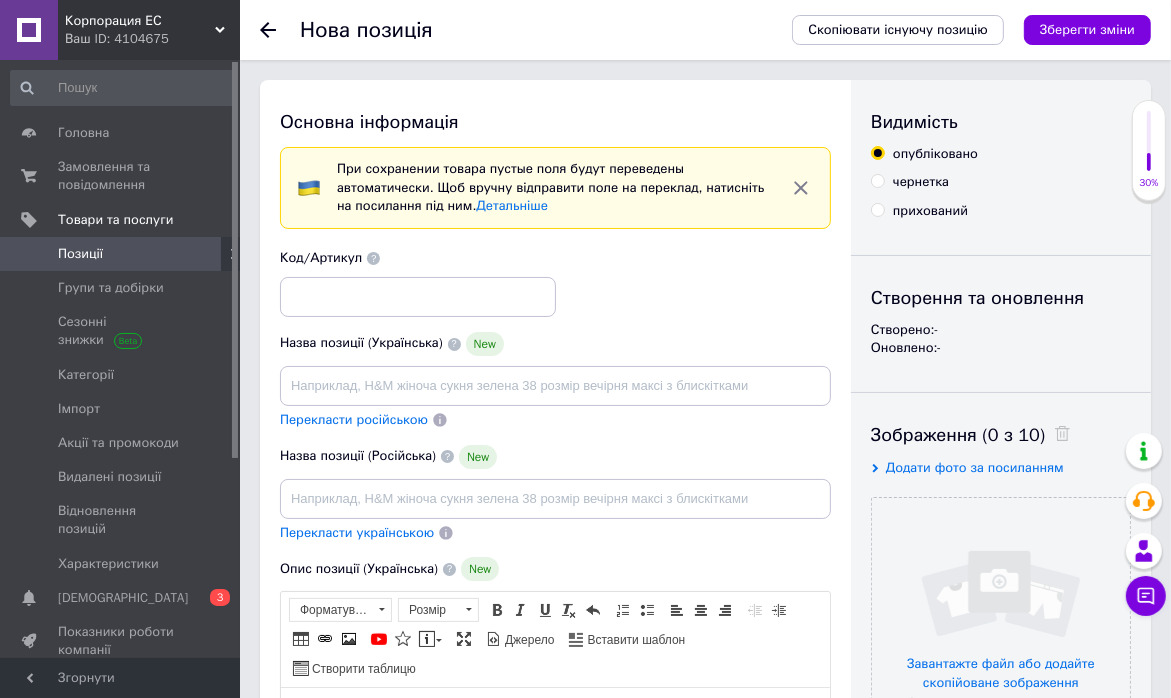 scroll, scrollTop: 0, scrollLeft: 0, axis: both 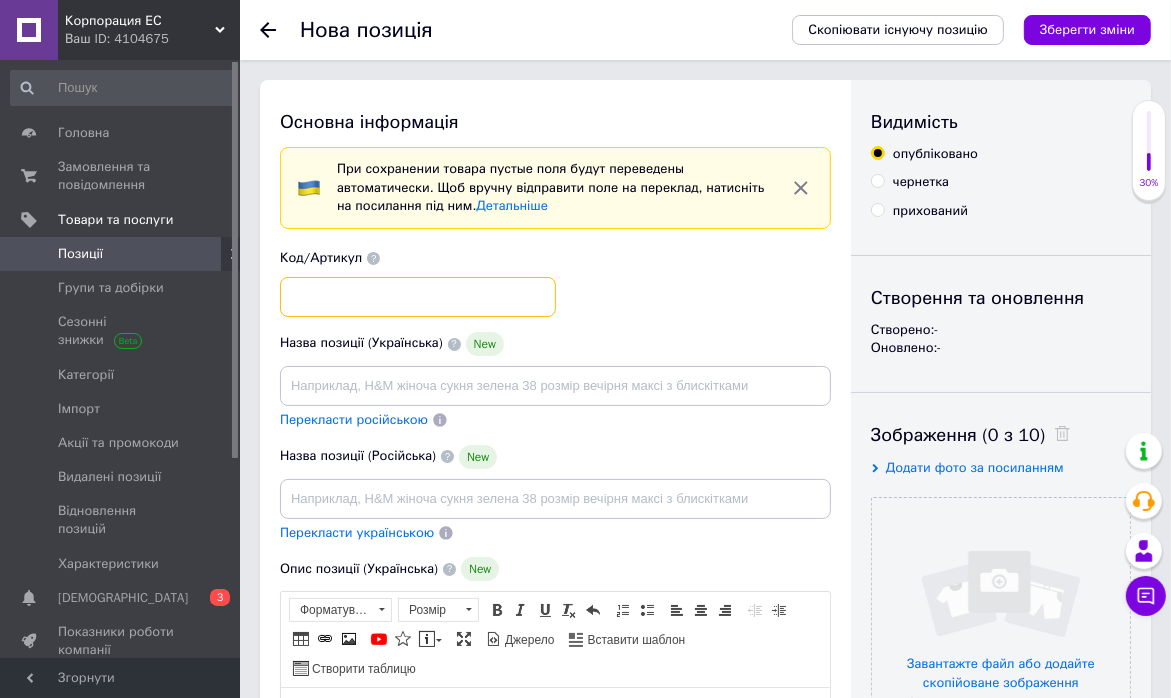 click at bounding box center [418, 297] 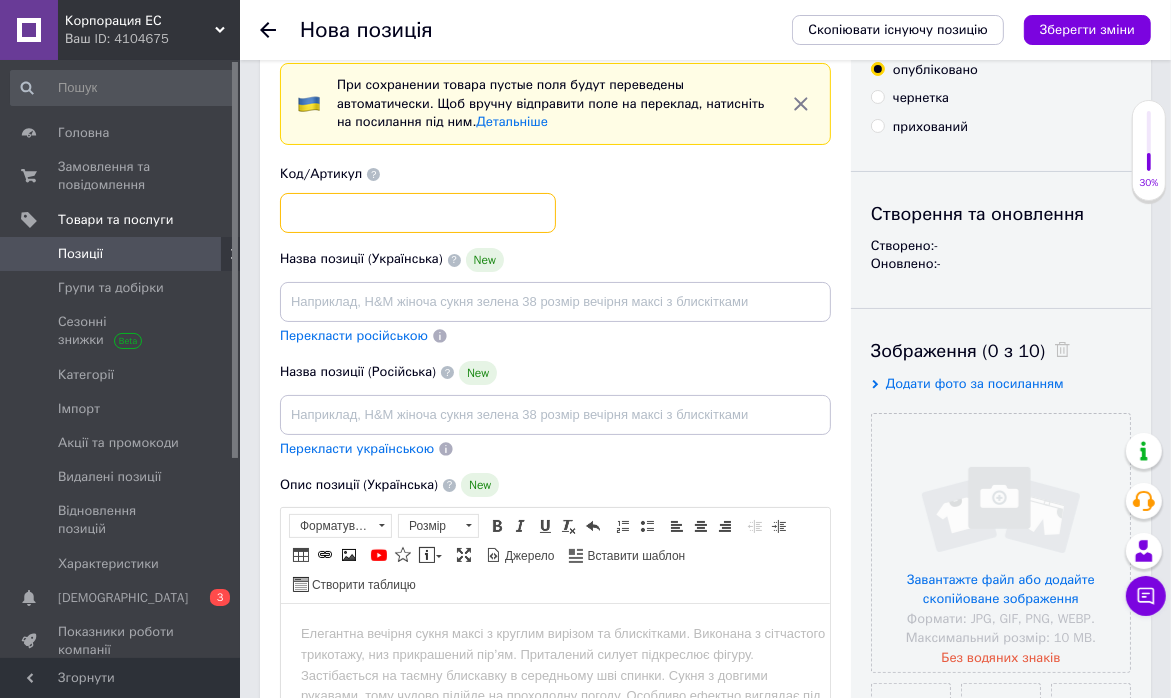 scroll, scrollTop: 0, scrollLeft: 0, axis: both 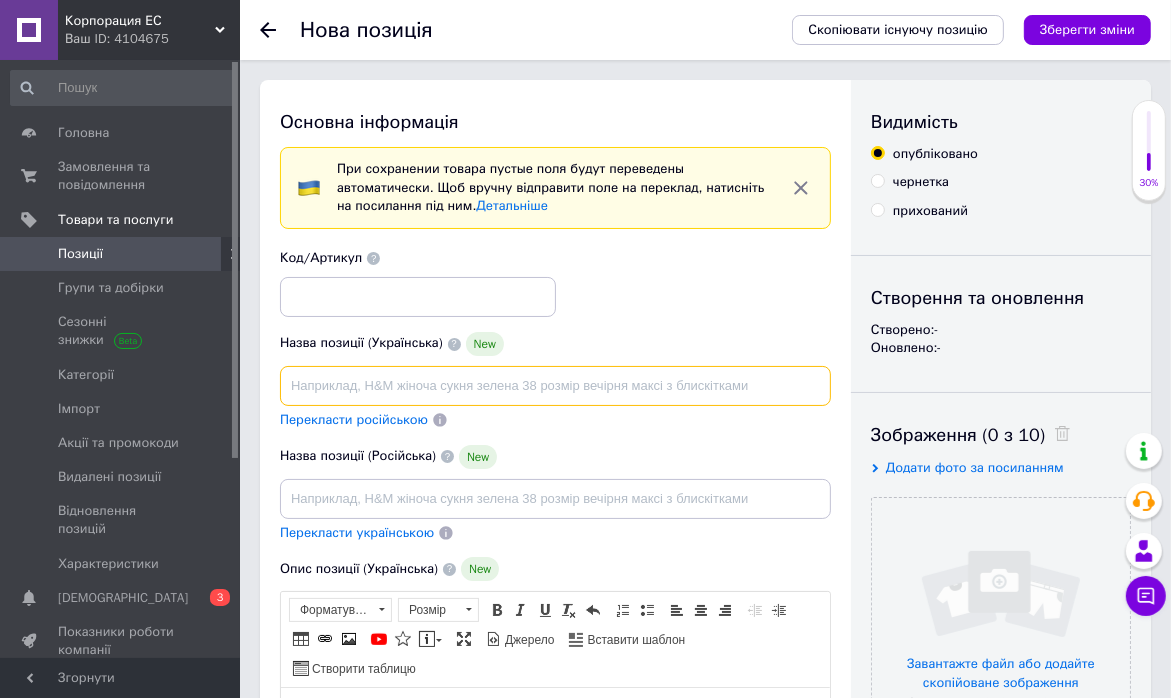 click at bounding box center [555, 386] 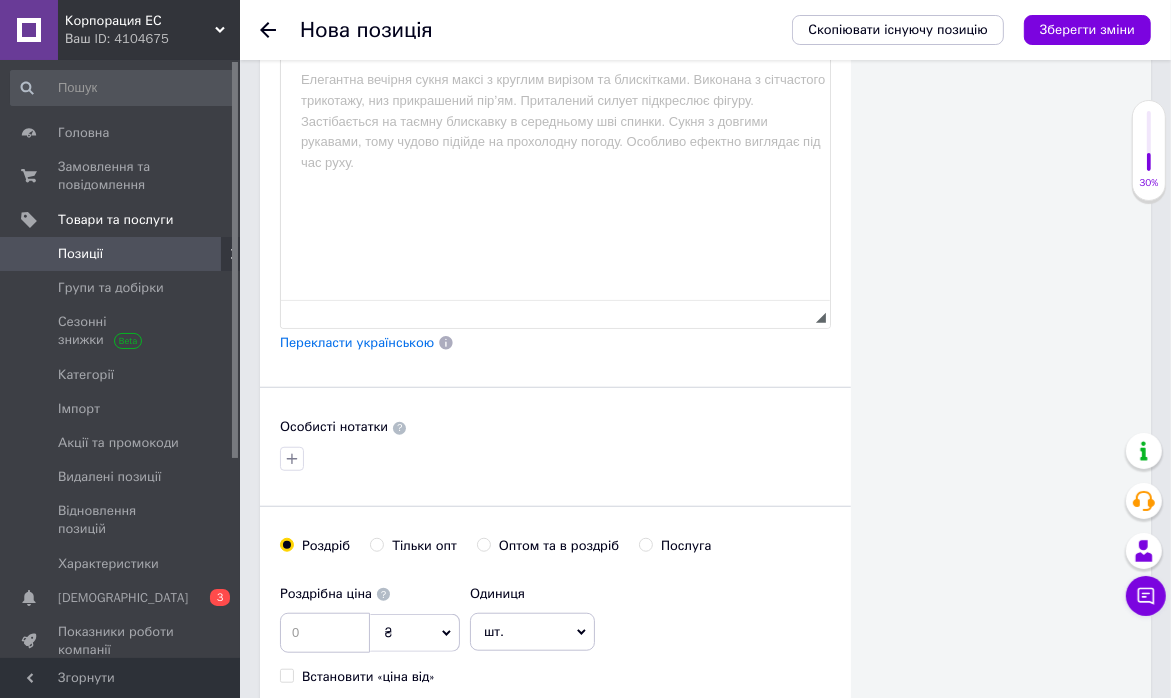 scroll, scrollTop: 1100, scrollLeft: 0, axis: vertical 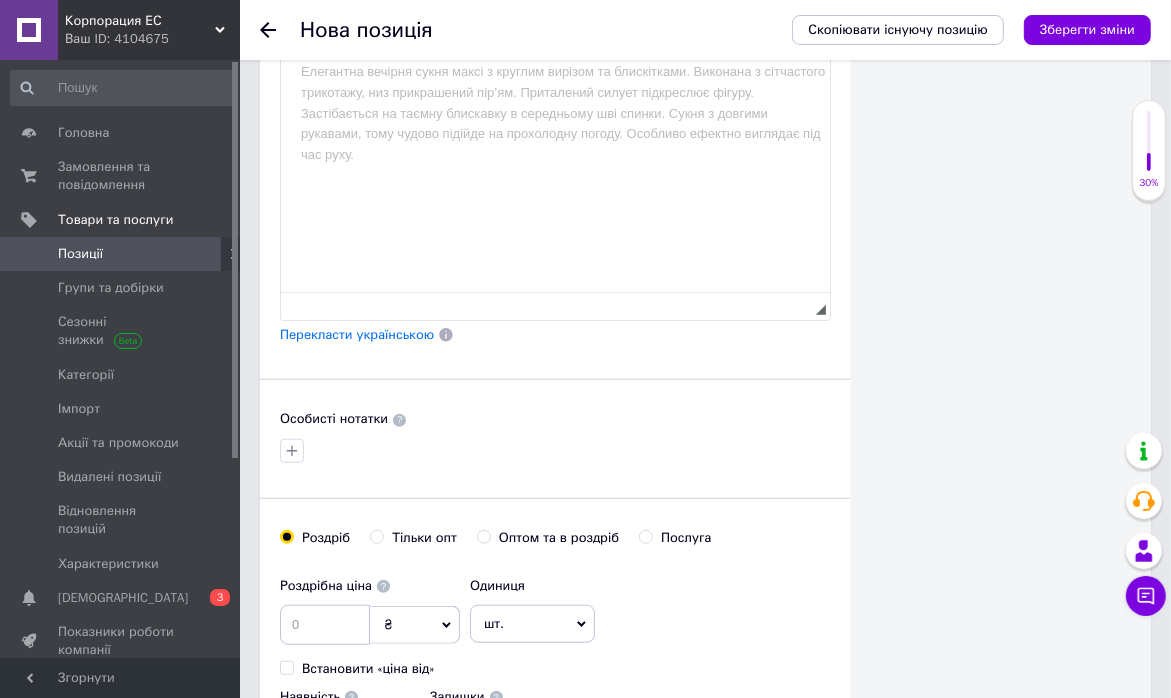 type on "Машинка закаточна напівавтоматична в упаковці" 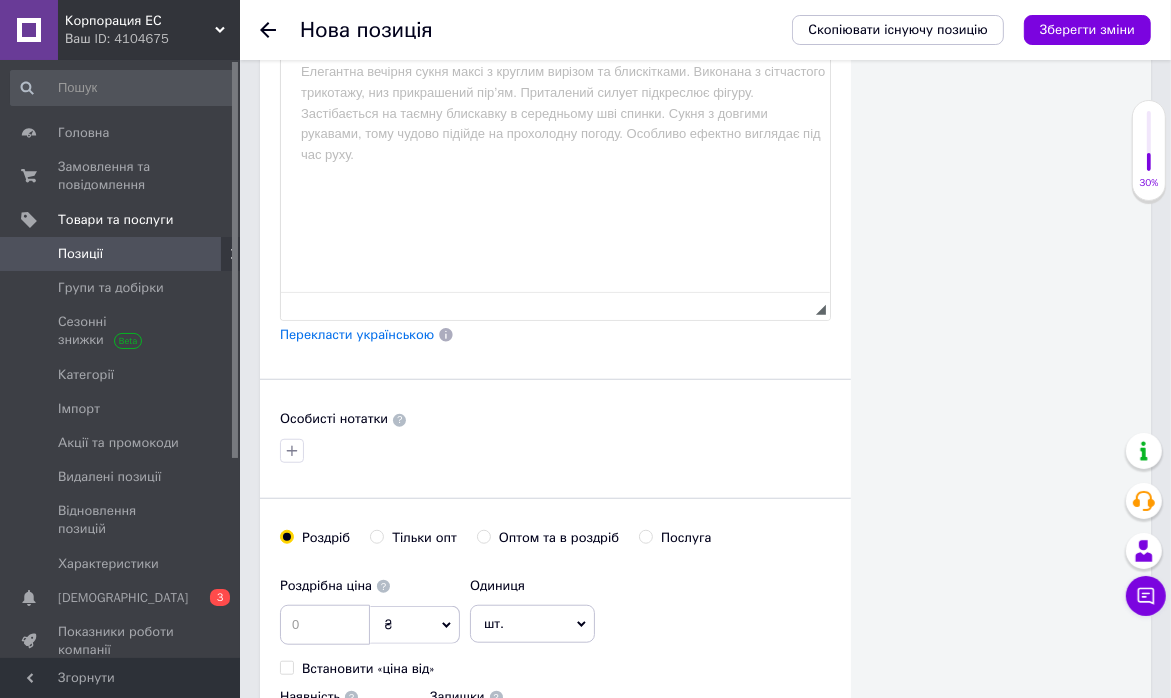 radio on "true" 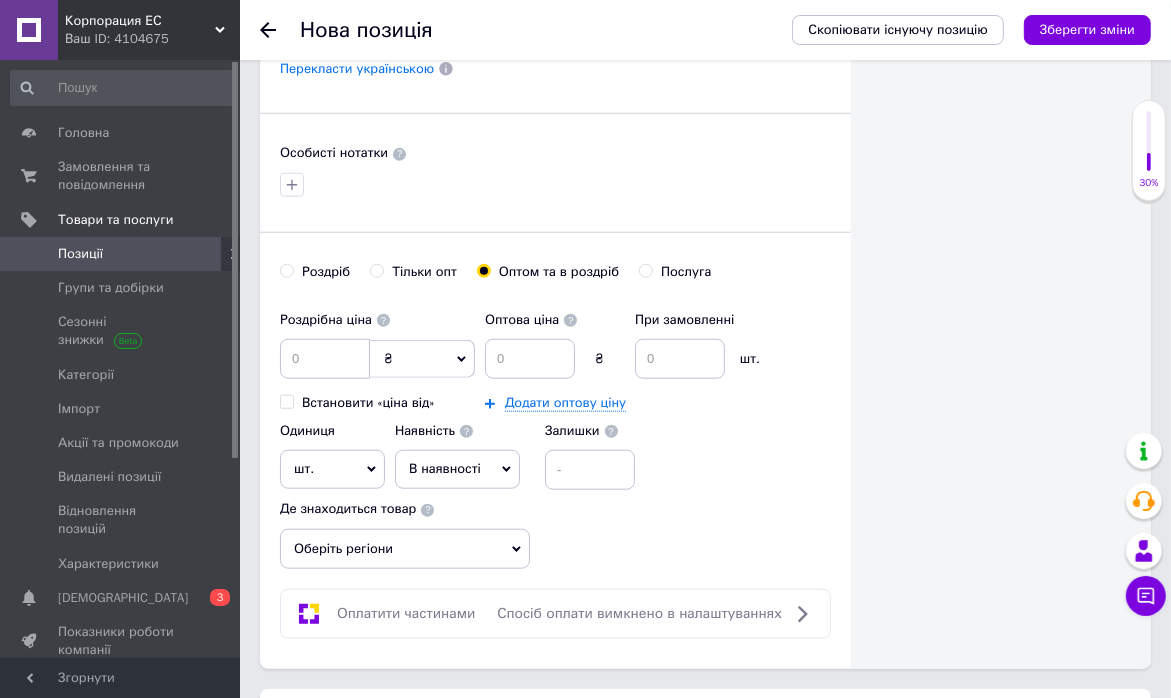 scroll, scrollTop: 1400, scrollLeft: 0, axis: vertical 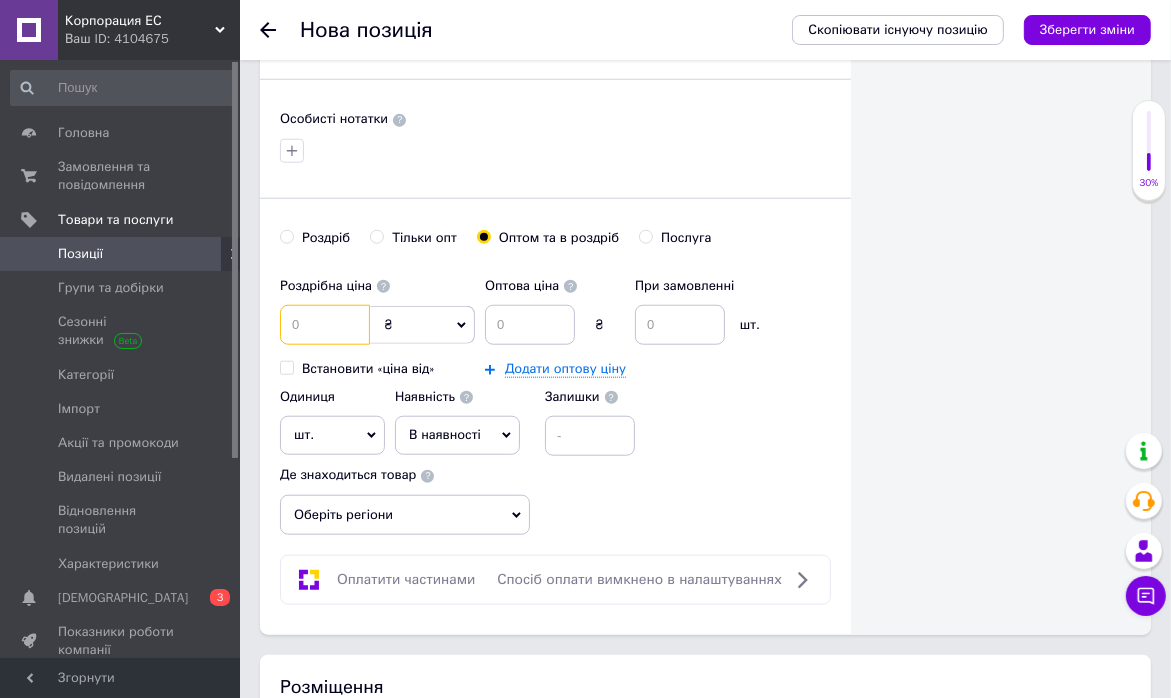 click at bounding box center (325, 325) 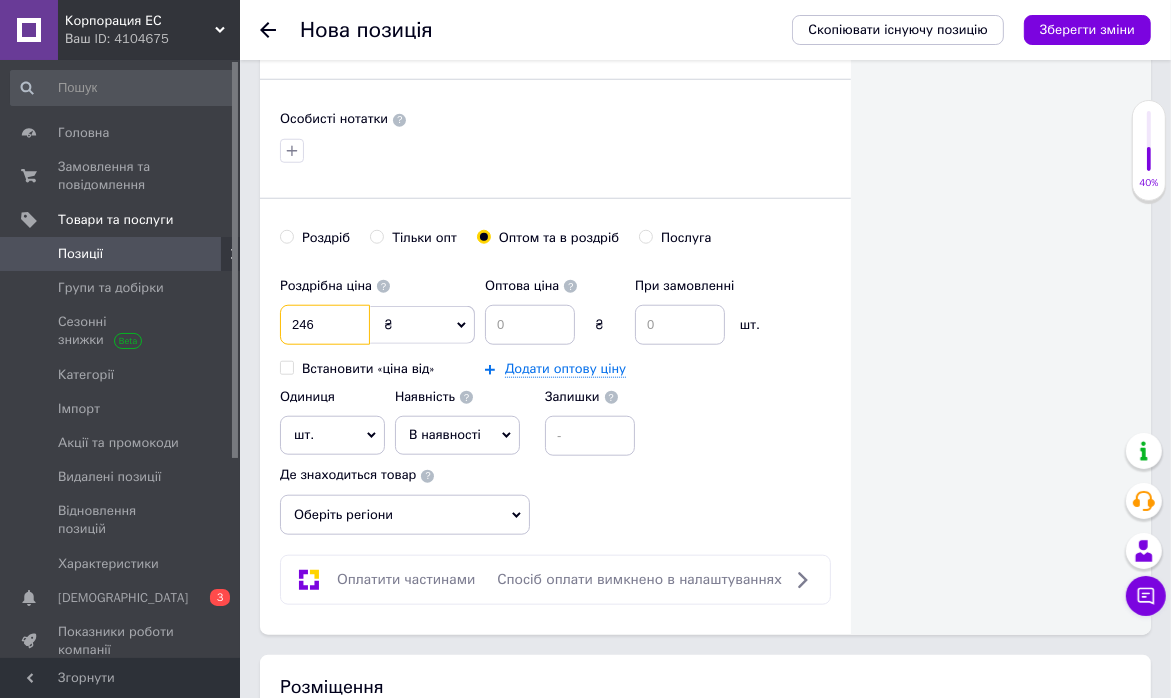 type on "246" 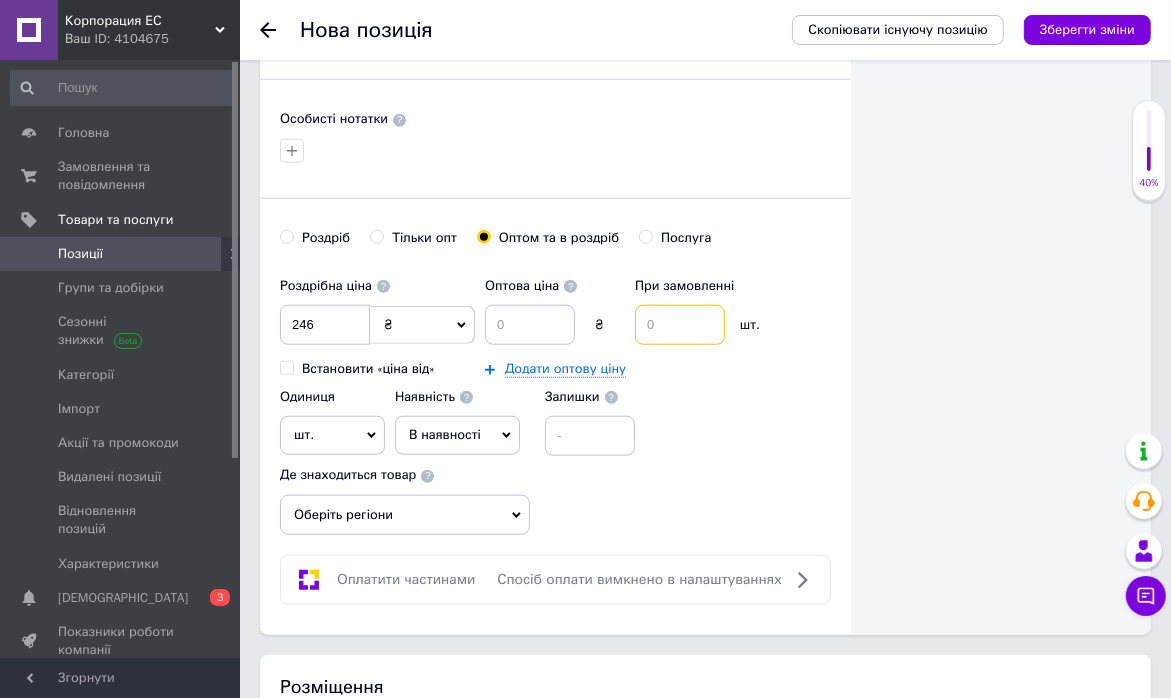 click at bounding box center [680, 325] 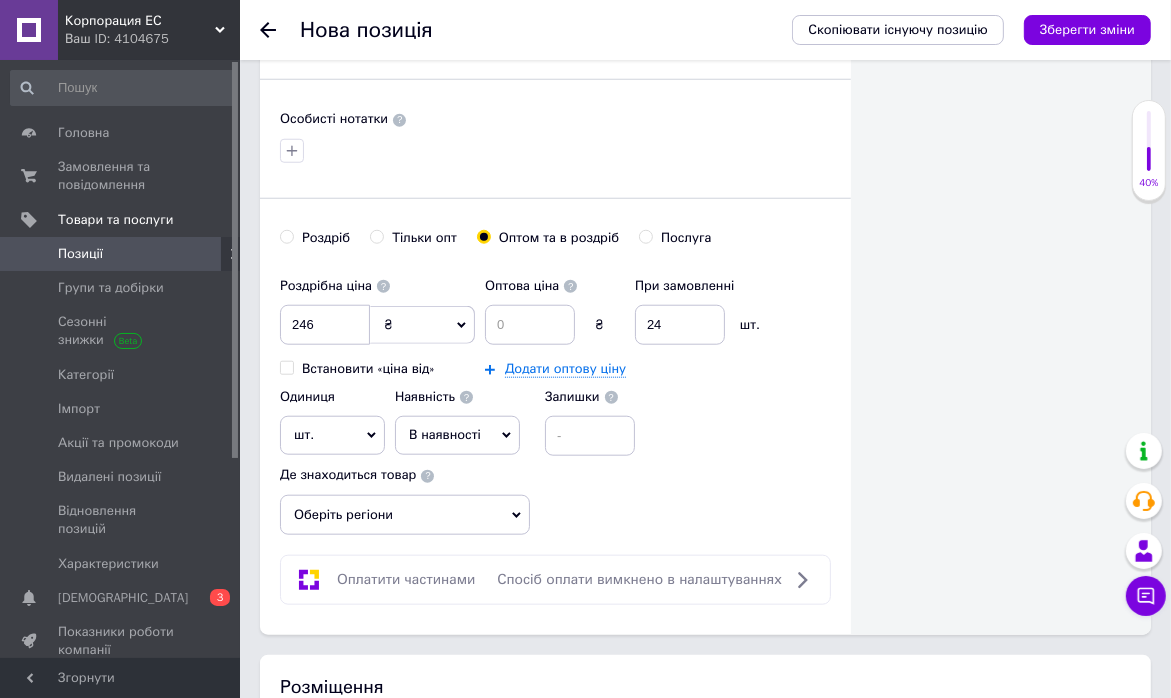 click 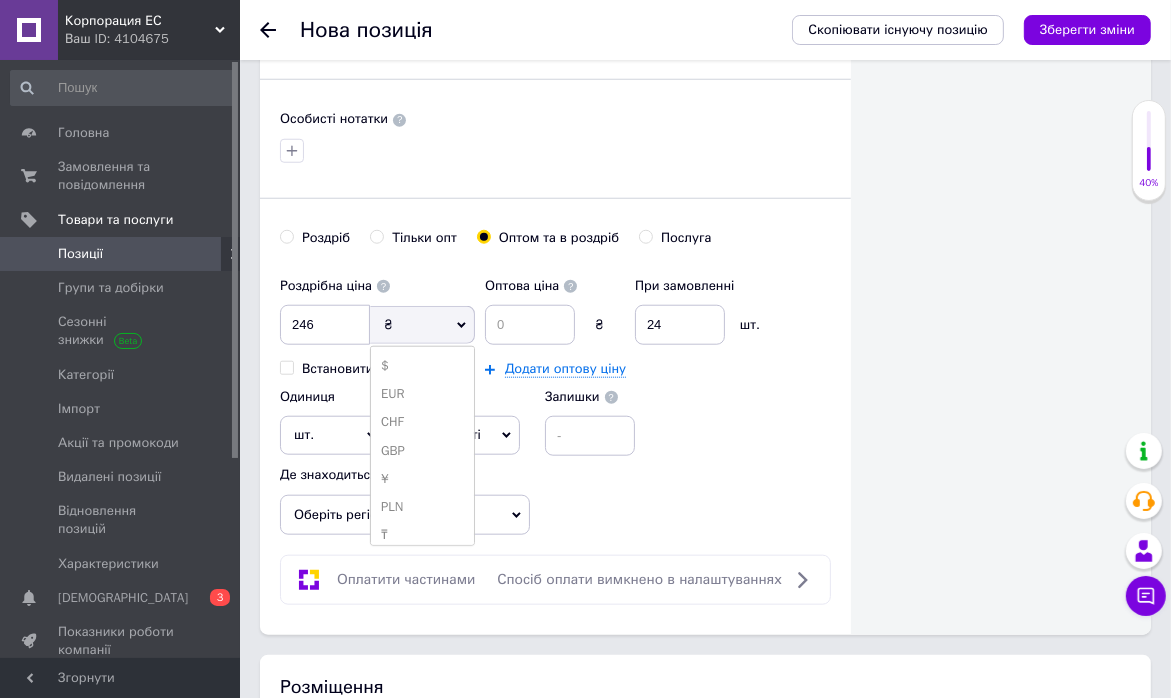 click 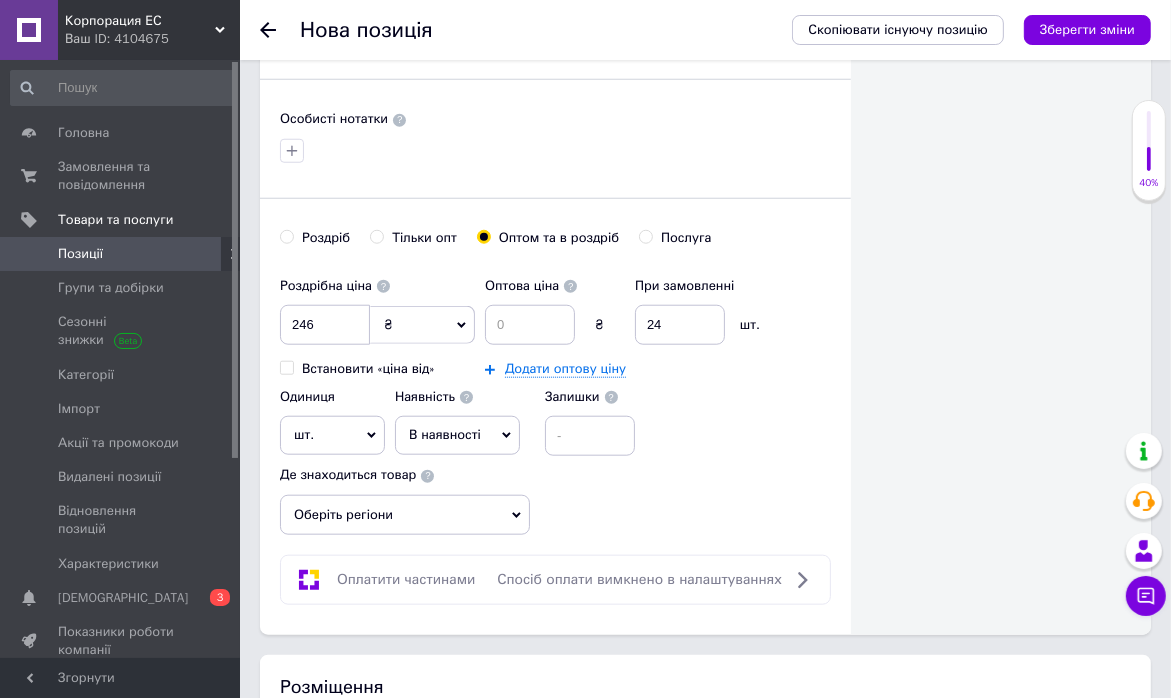 click on "шт." at bounding box center (750, 325) 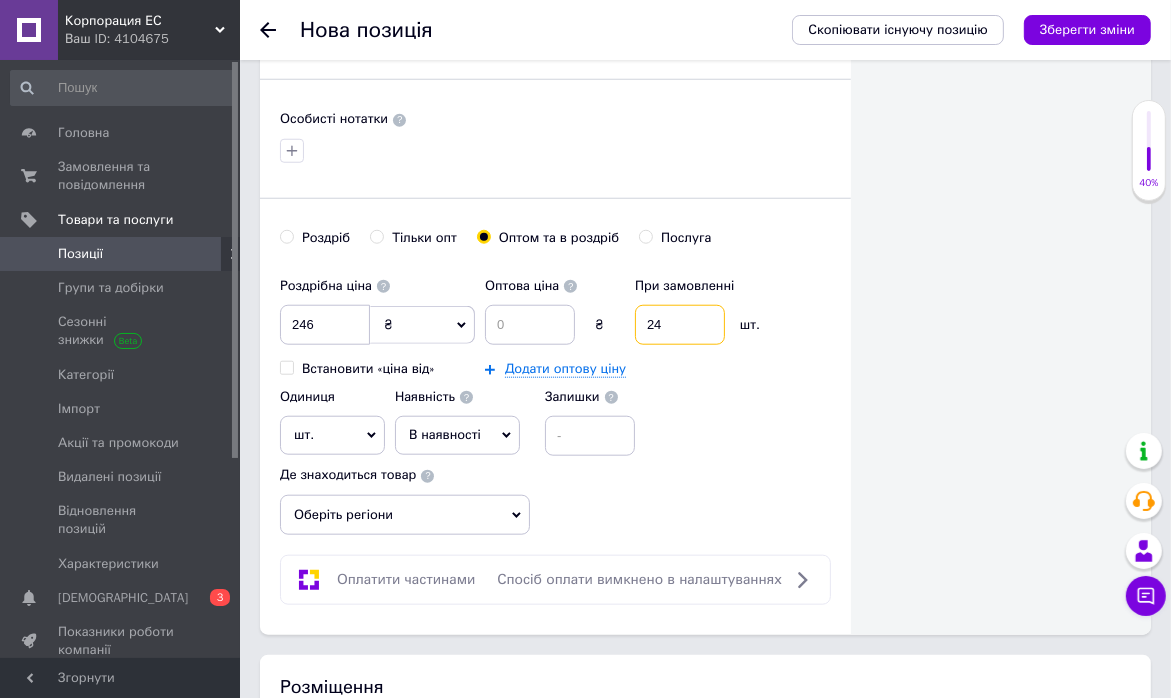 click on "24" at bounding box center (680, 325) 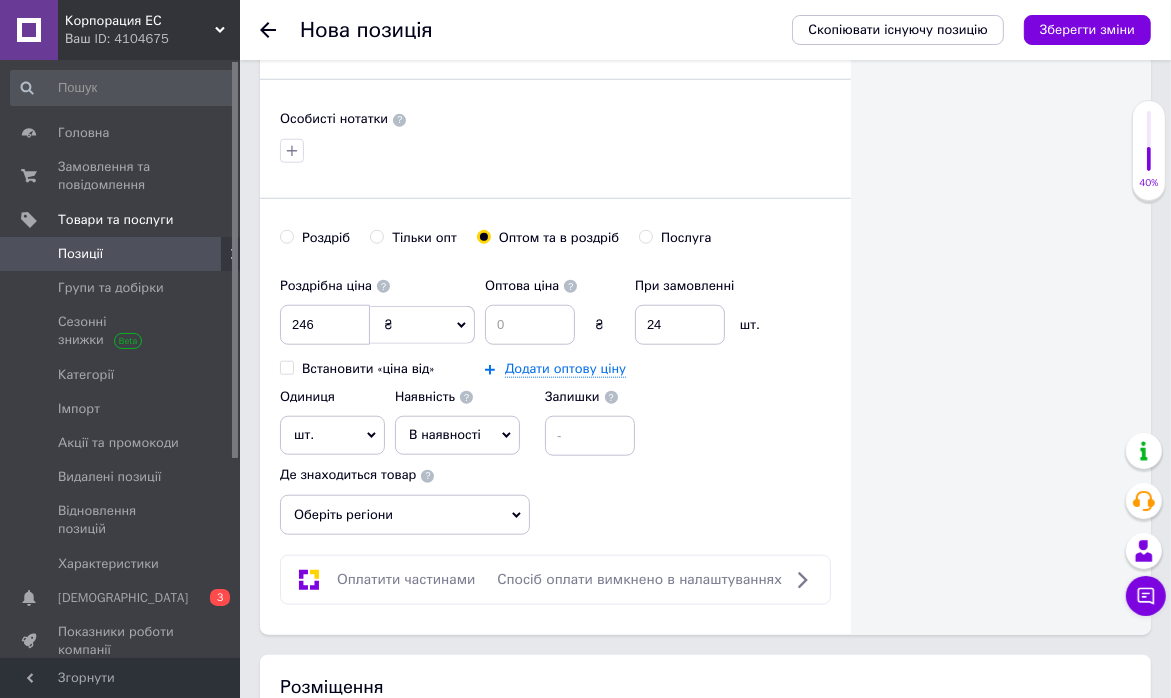 click 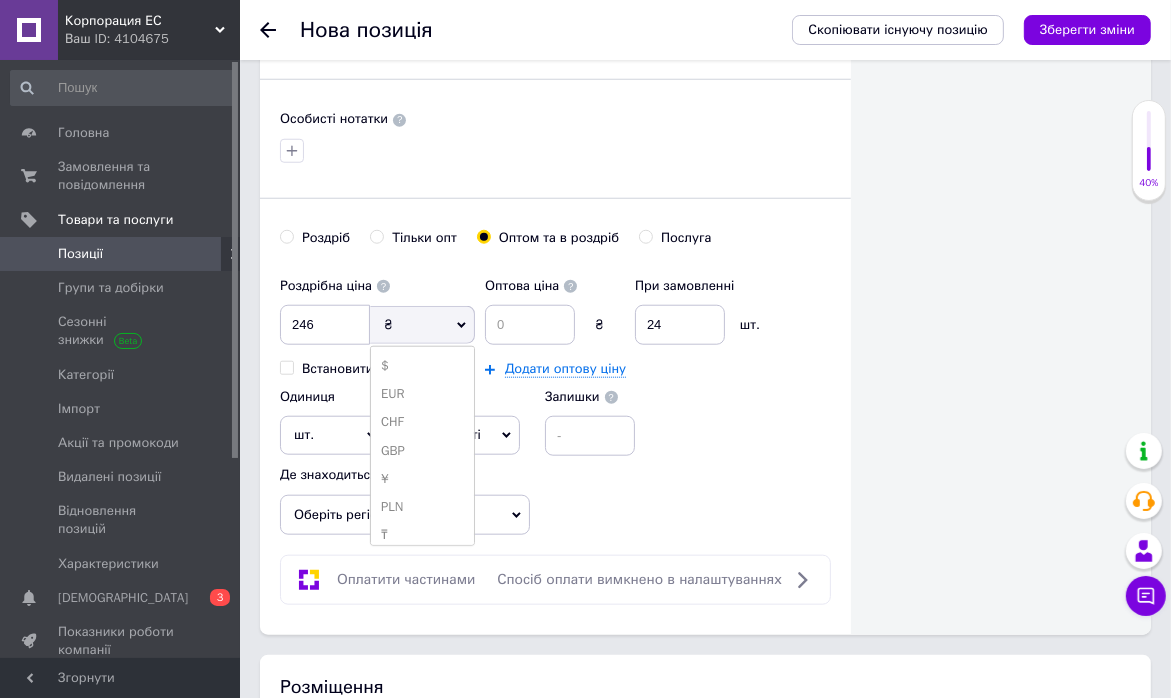 click 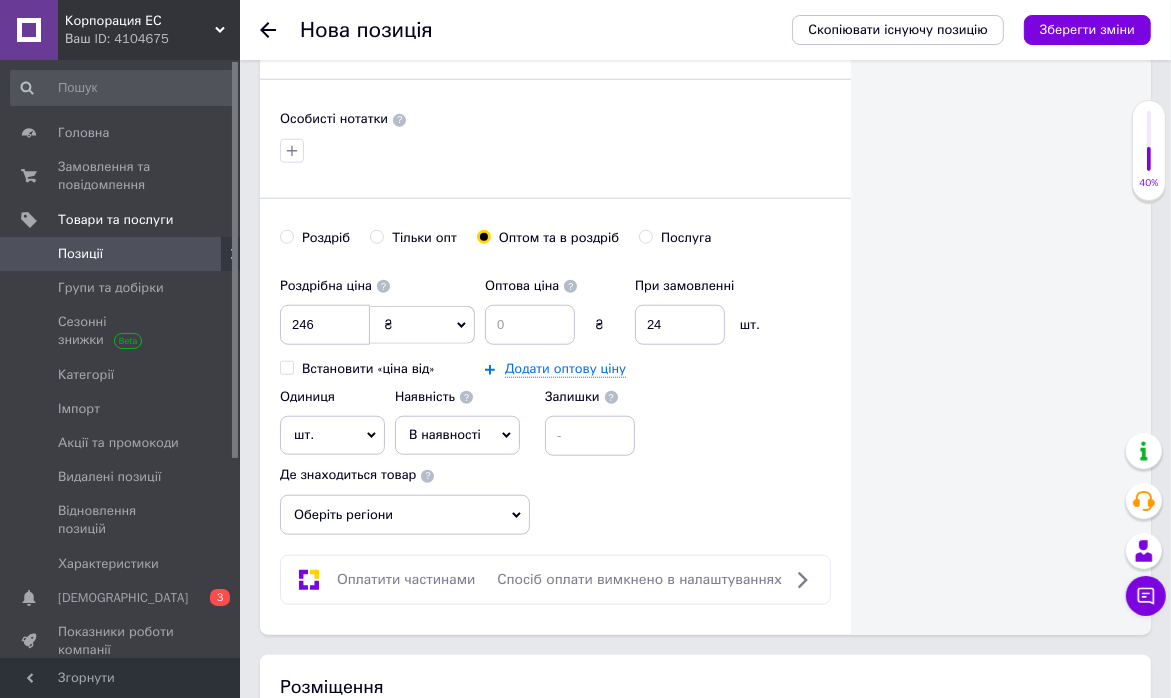 click on "шт." at bounding box center (750, 325) 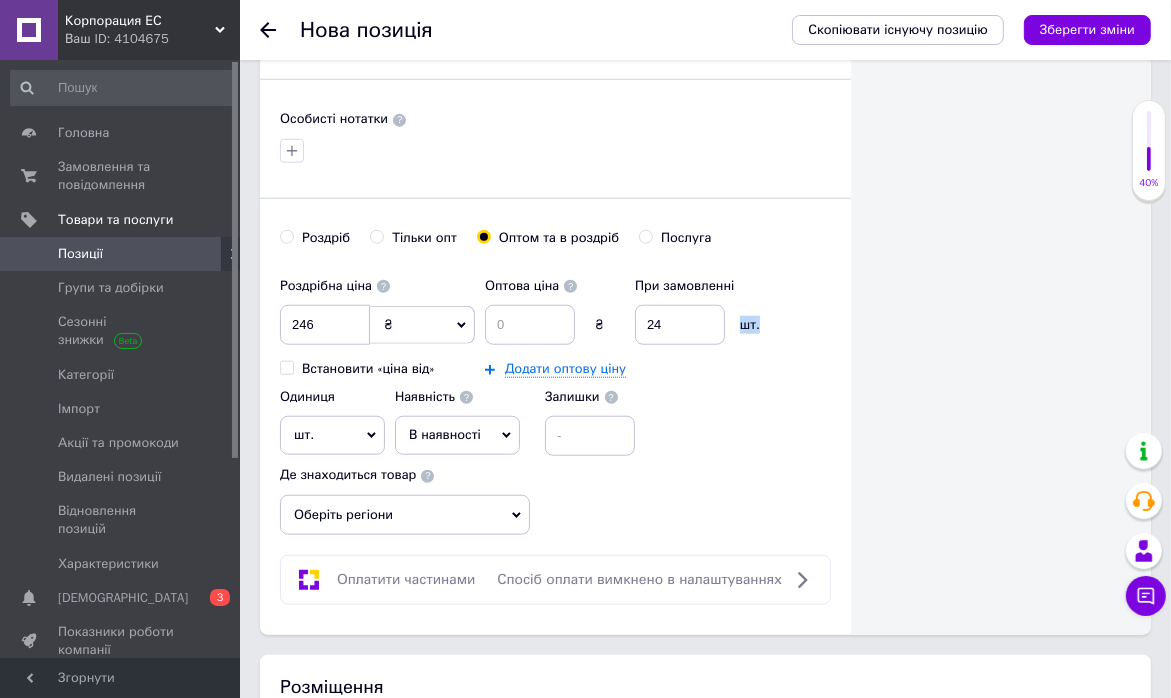 drag, startPoint x: 747, startPoint y: 318, endPoint x: 772, endPoint y: 320, distance: 25.079872 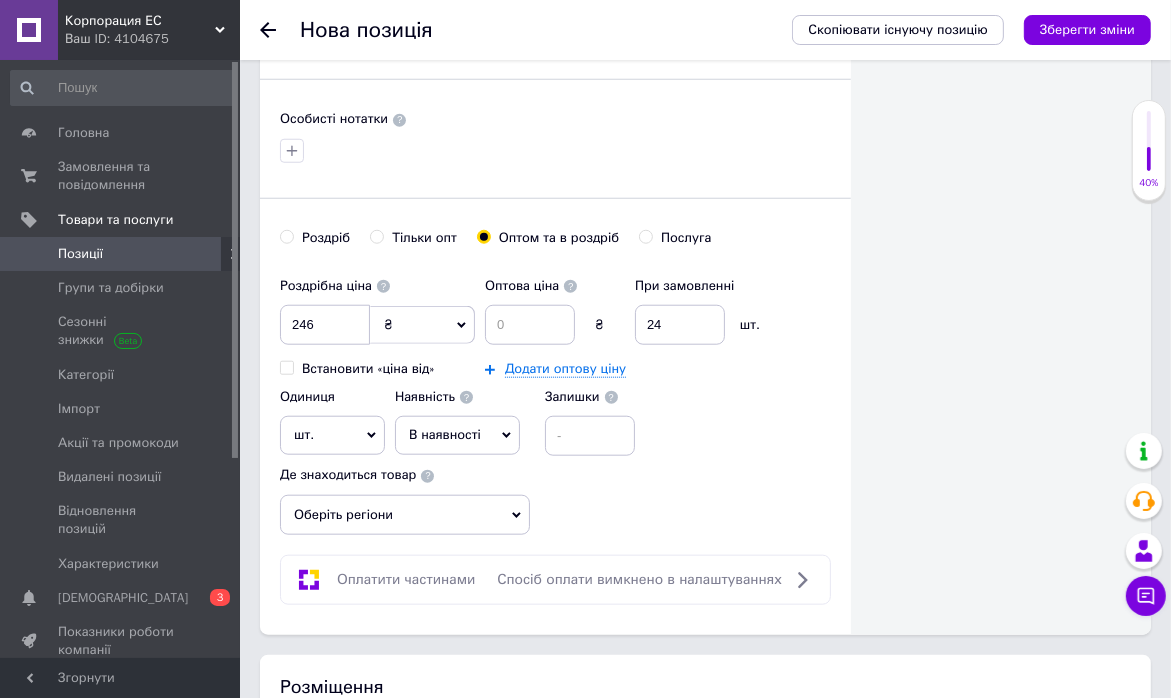 click 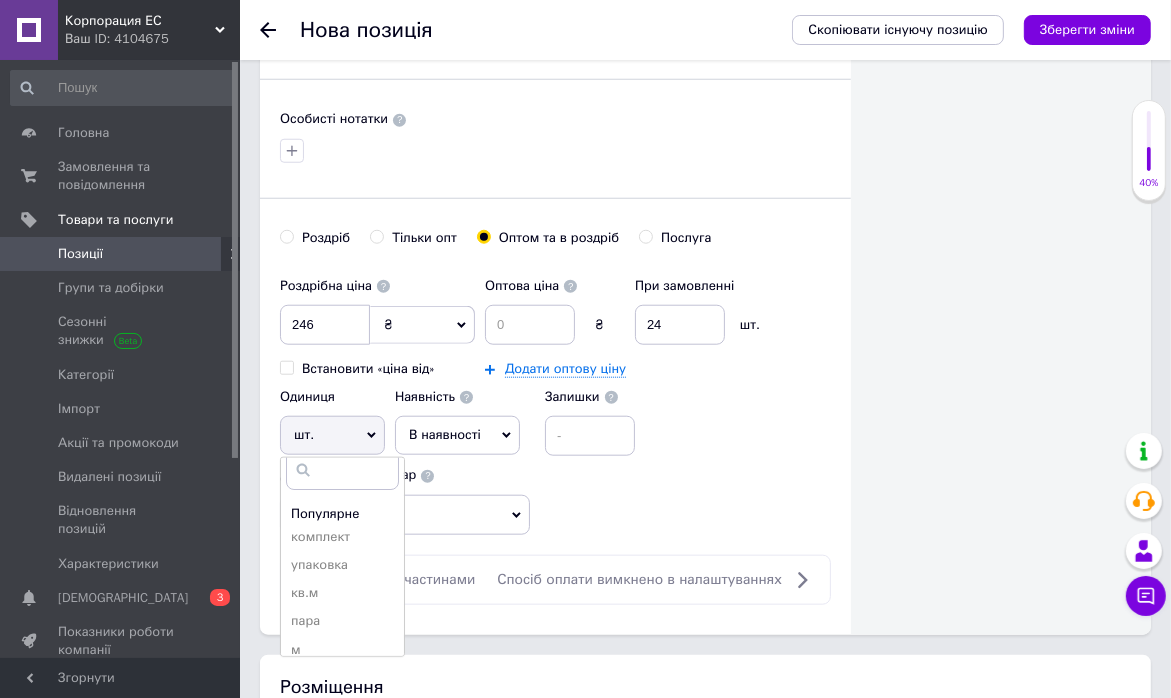 scroll, scrollTop: 0, scrollLeft: 0, axis: both 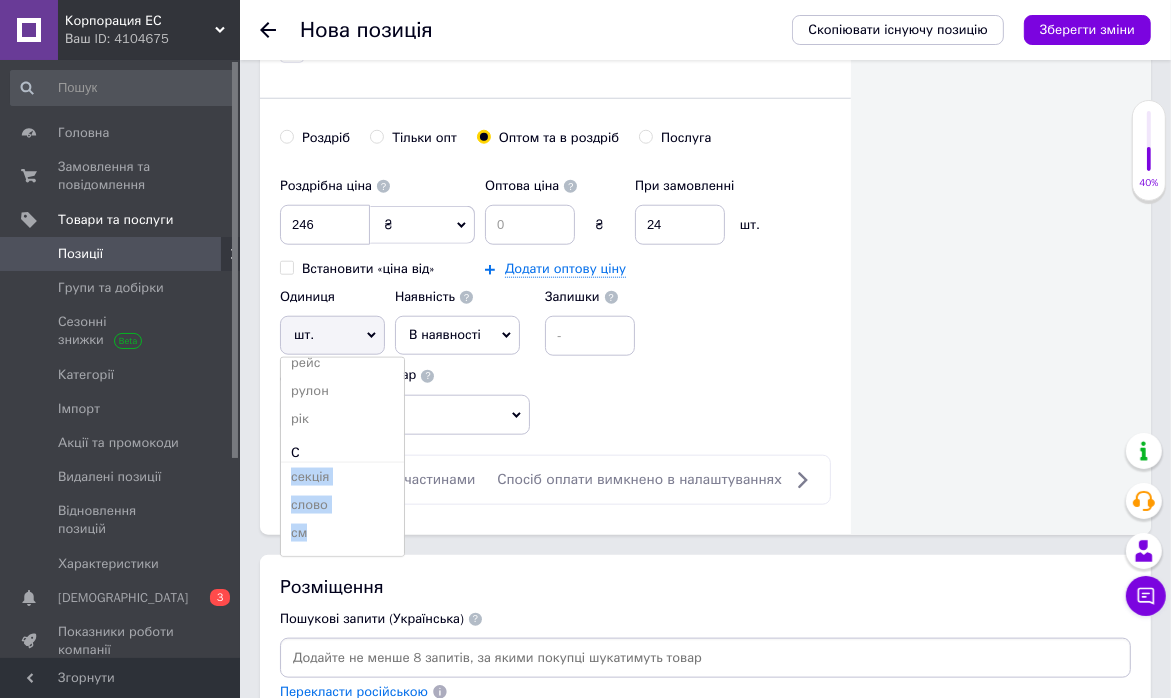 drag, startPoint x: 397, startPoint y: 481, endPoint x: 395, endPoint y: 544, distance: 63.03174 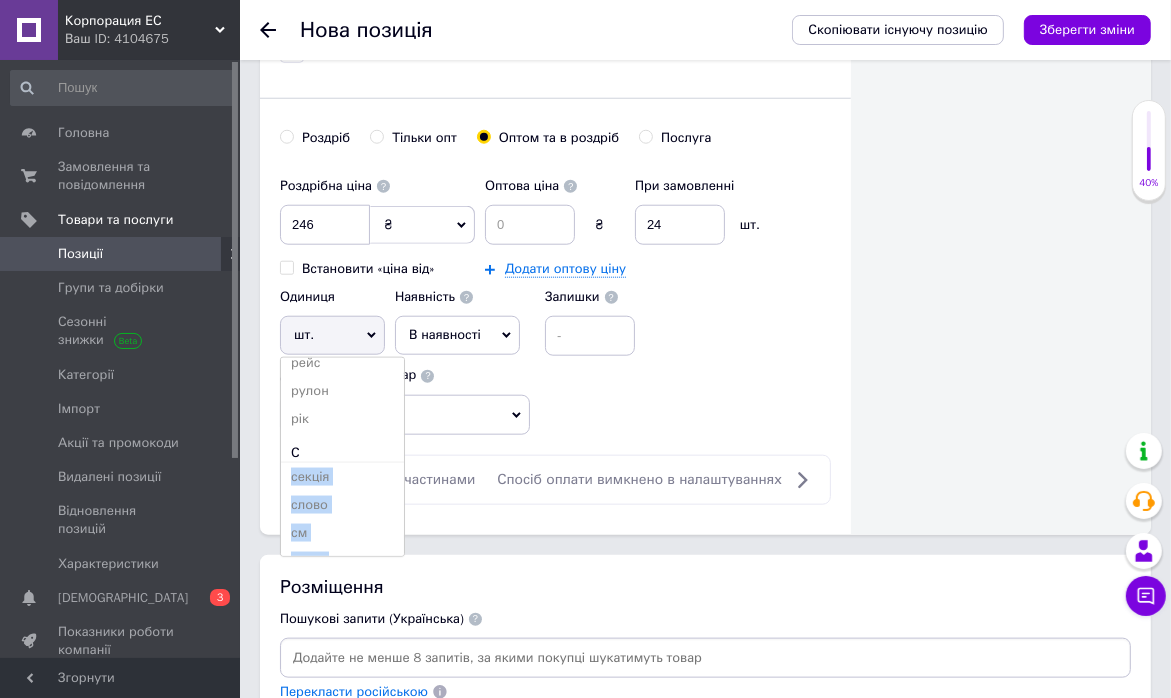 scroll, scrollTop: 2583, scrollLeft: 0, axis: vertical 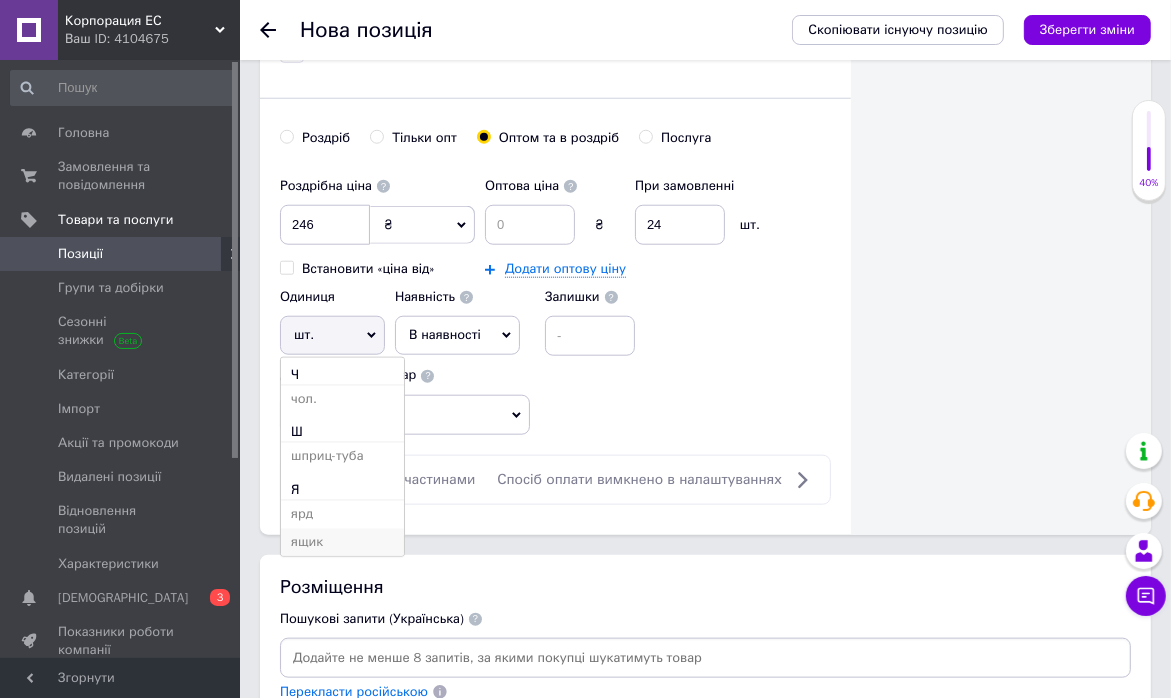 click on "ящик" at bounding box center [342, 543] 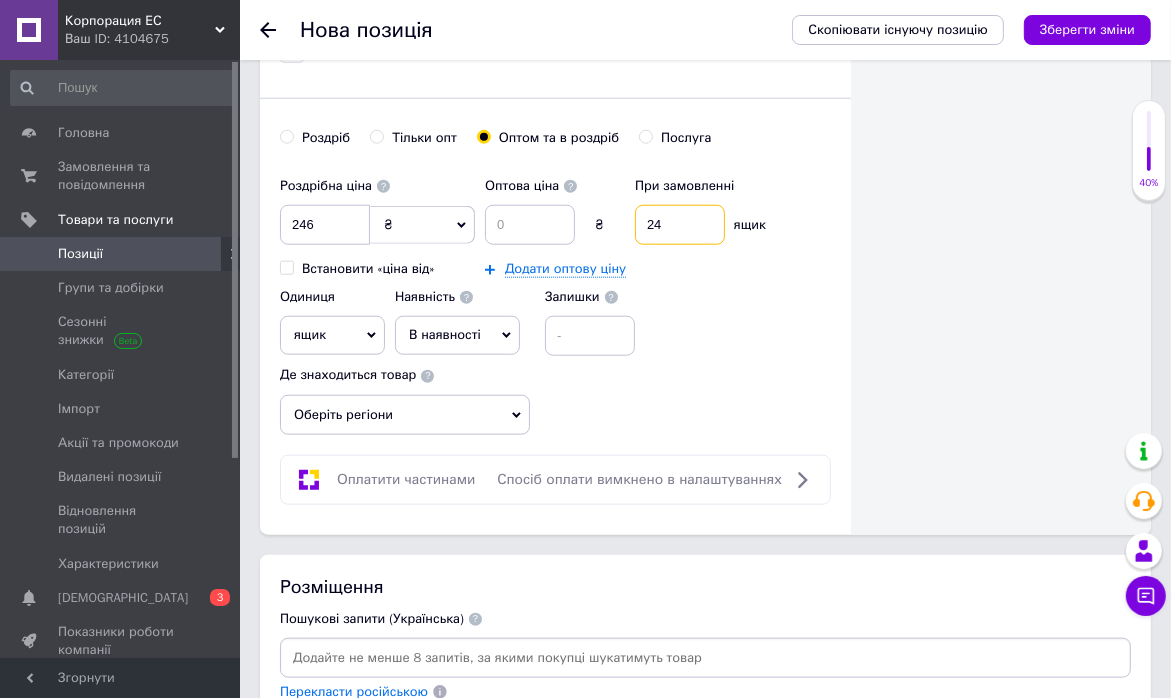 click on "24" at bounding box center [680, 225] 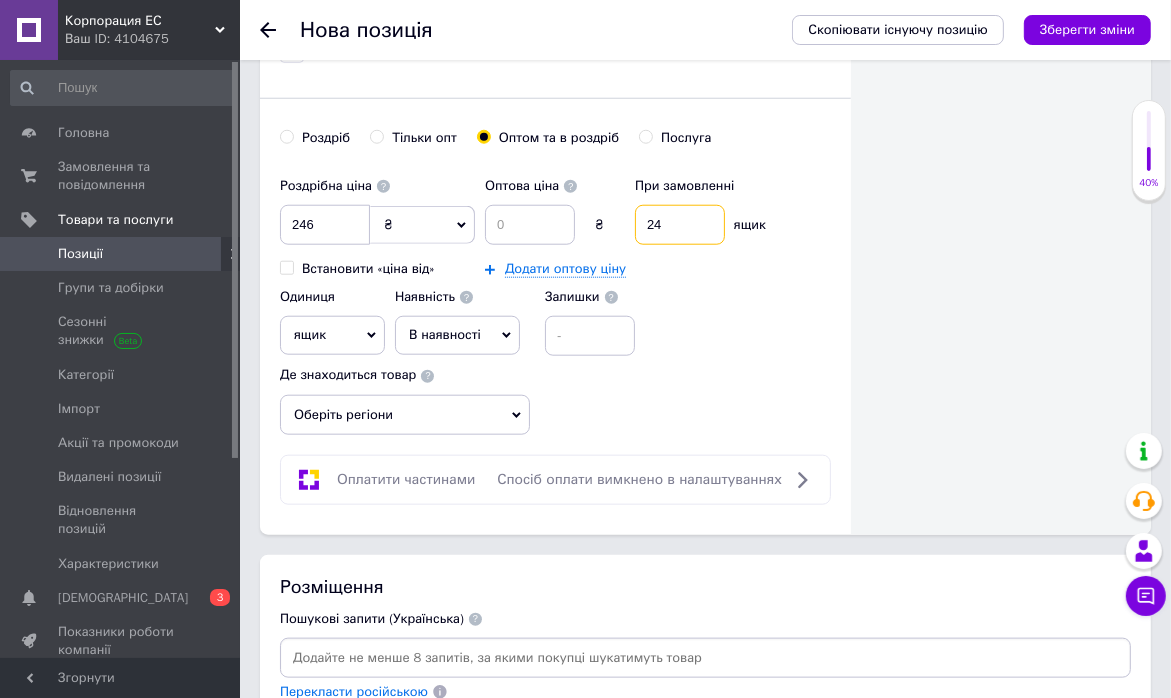 type on "2" 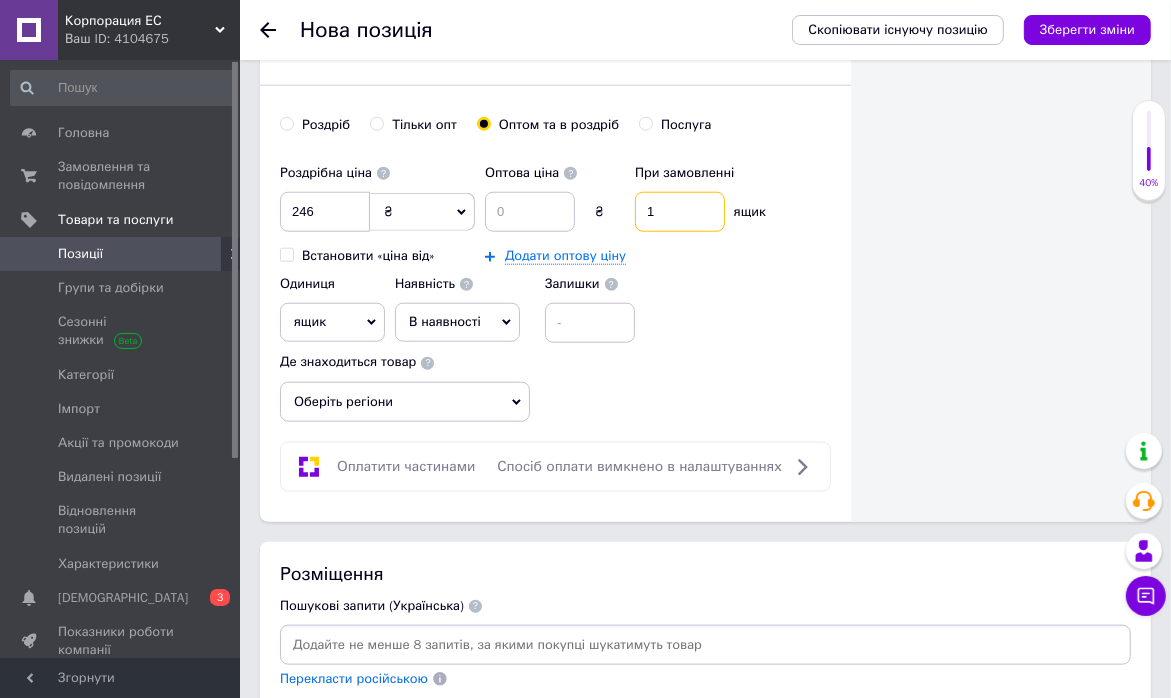 scroll, scrollTop: 1600, scrollLeft: 0, axis: vertical 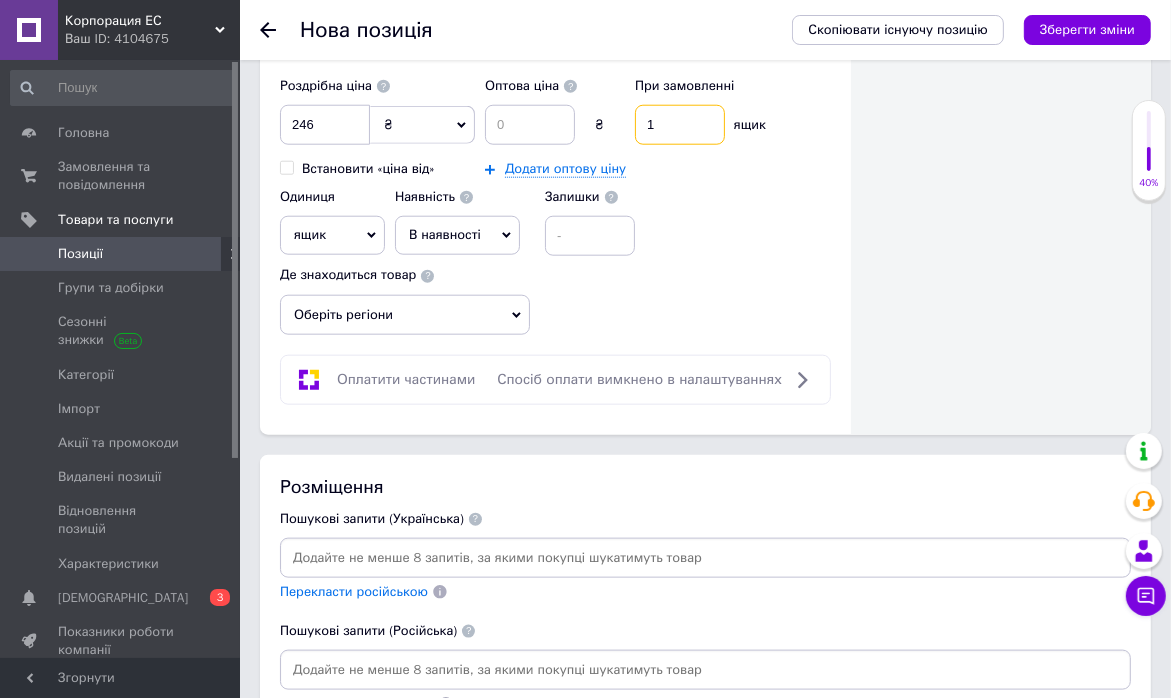 type on "1" 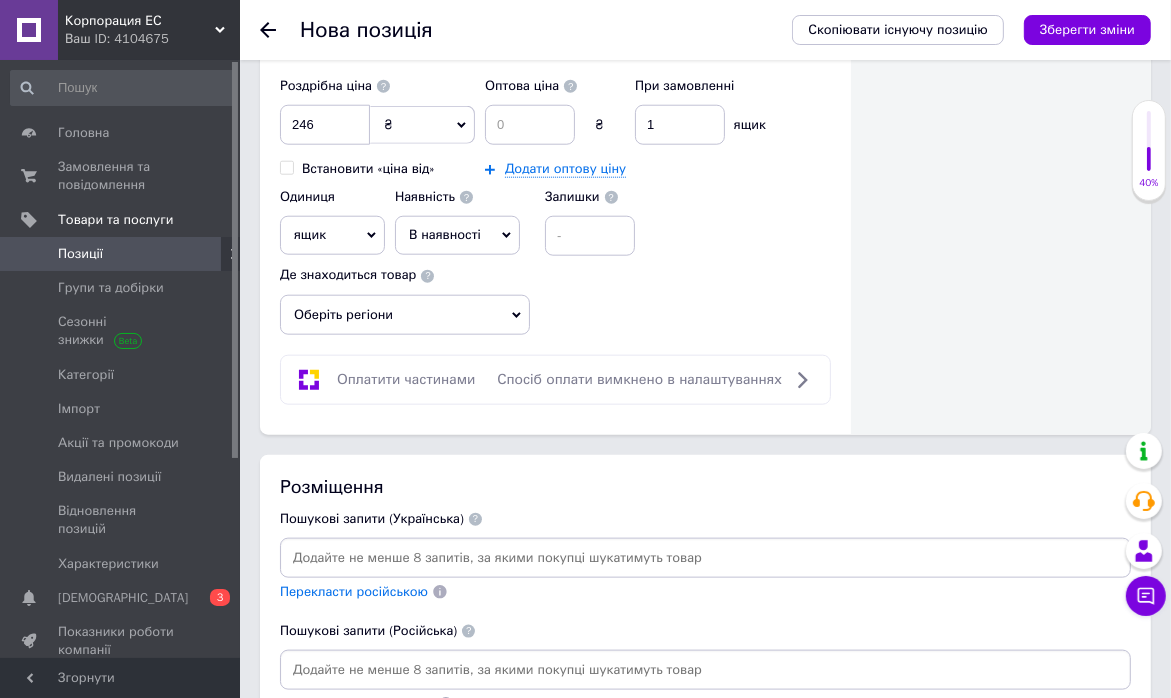 click 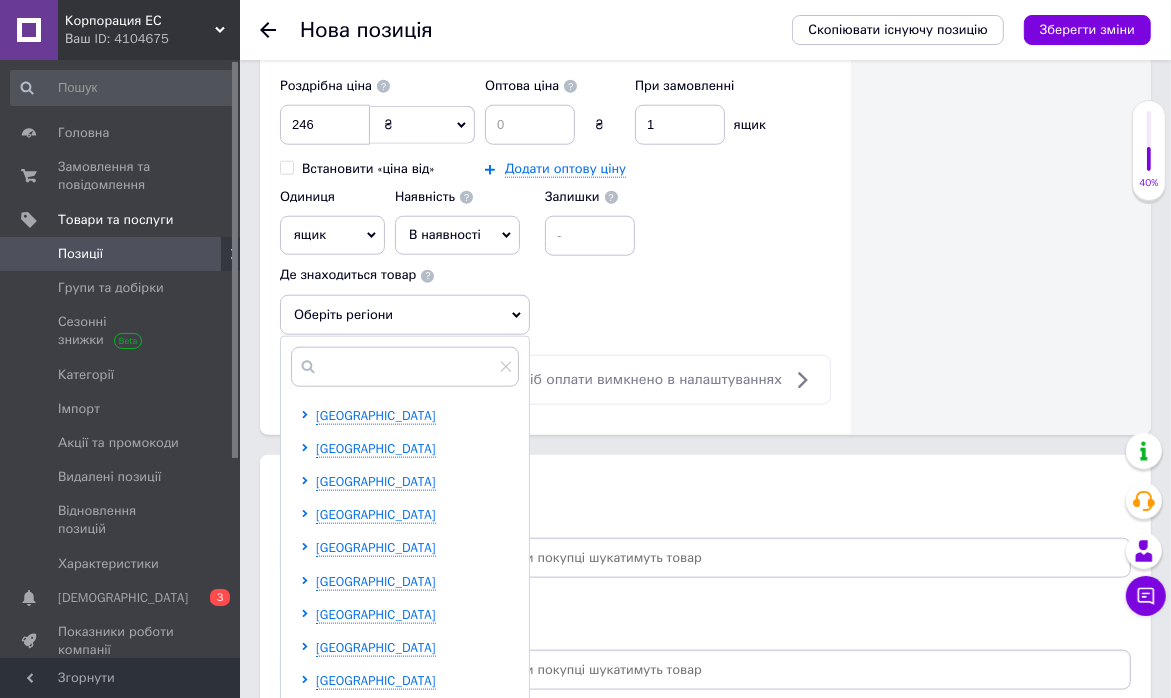 click on "Роздрібна ціна 246 ₴ $ EUR CHF GBP ¥ PLN ₸ MDL HUF KGS CNY TRY KRW lei Встановити «ціна від» Оптова ціна ₴ При замовленні 1 ящик Додати оптову ціну Одиниця ящик Популярне шт. комплект упаковка кв.м пара м кг пог.м послуга т а автоцистерна ампула б балон банка блістер бобіна бочка [PERSON_NAME] бухта в ват виїзд відро г г га година гр/кв.м гігакалорія д дав два місяці день доба доза є єврокуб з зміна к кВт каністра карат кв.дм кв.м кв.см кв.фут квартал кг кг/кв.м км колесо комплект коробка куб.дм куб.м л л лист м м мВт мл мм моток місяць мішок н набір номер о об'єкт од. п палетомісце пара партія р 1" at bounding box center (555, 201) 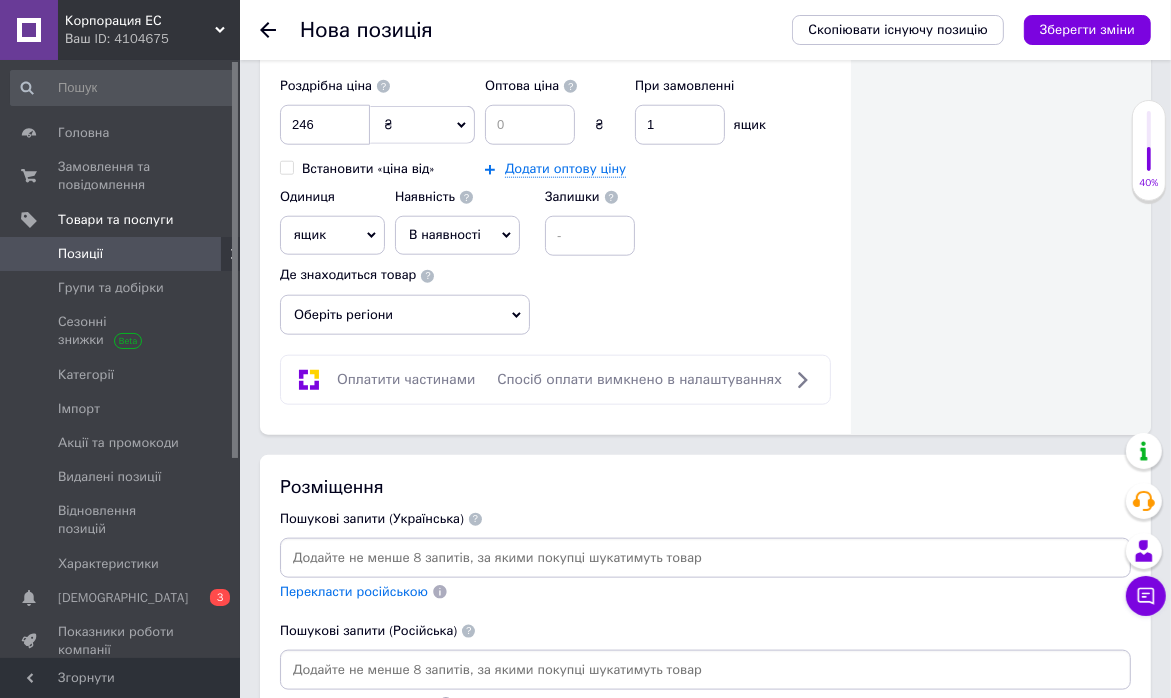 click 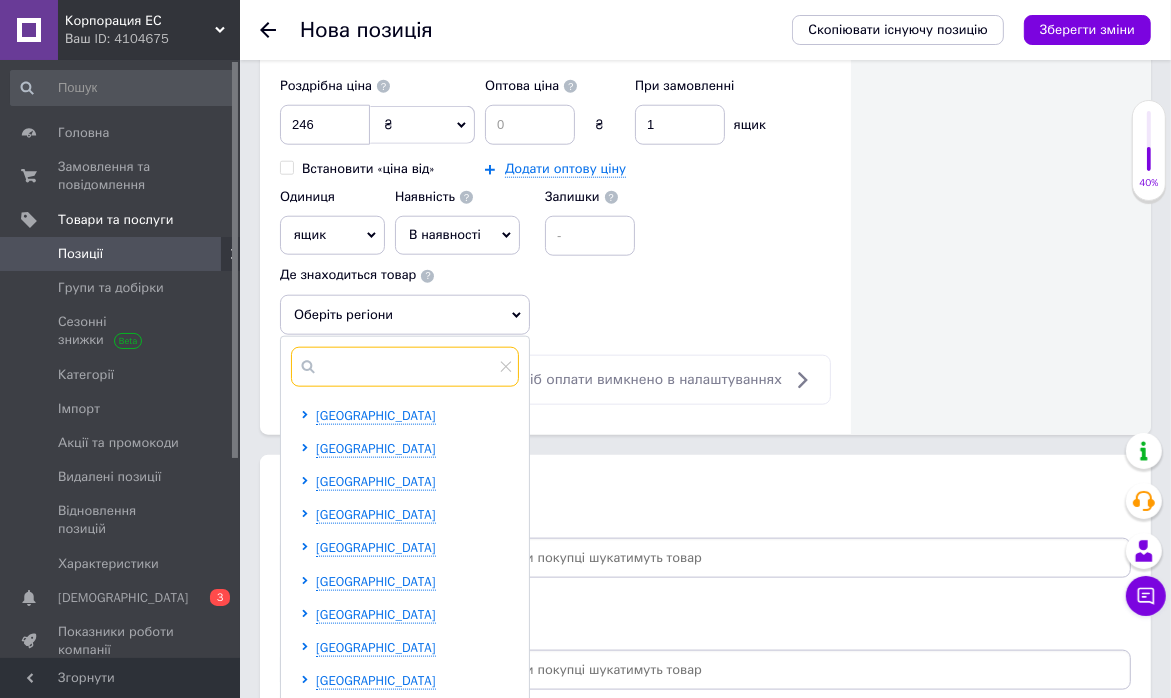 click at bounding box center (405, 367) 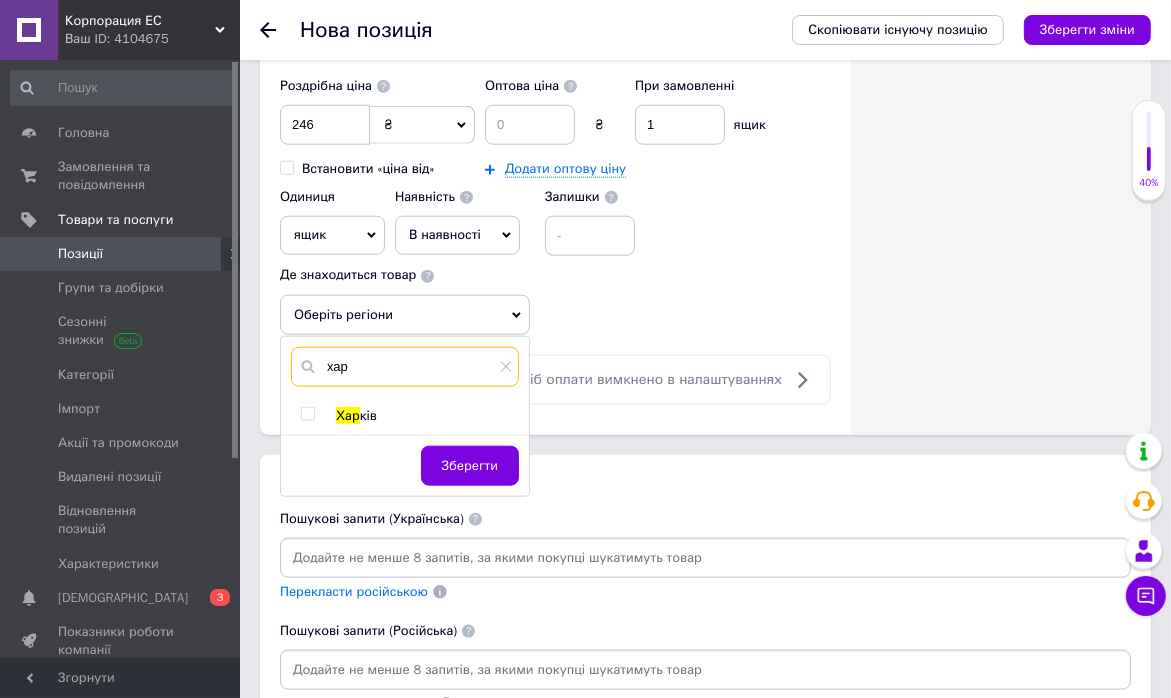 type on "хар" 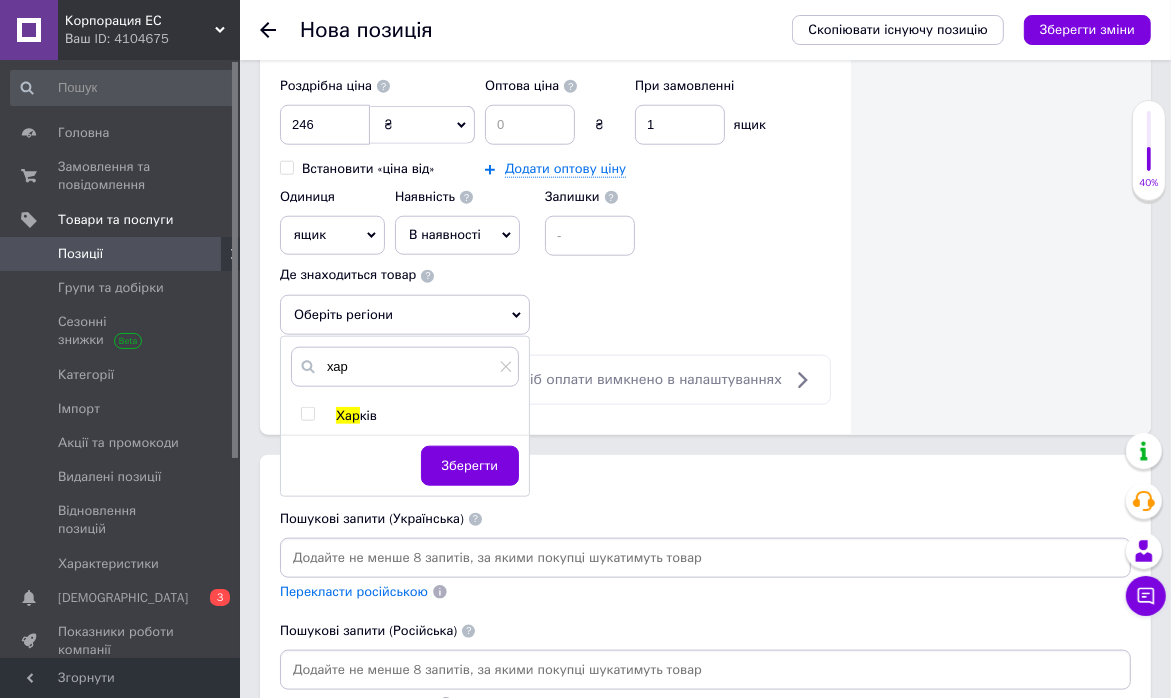 click on "Хар" at bounding box center [348, 415] 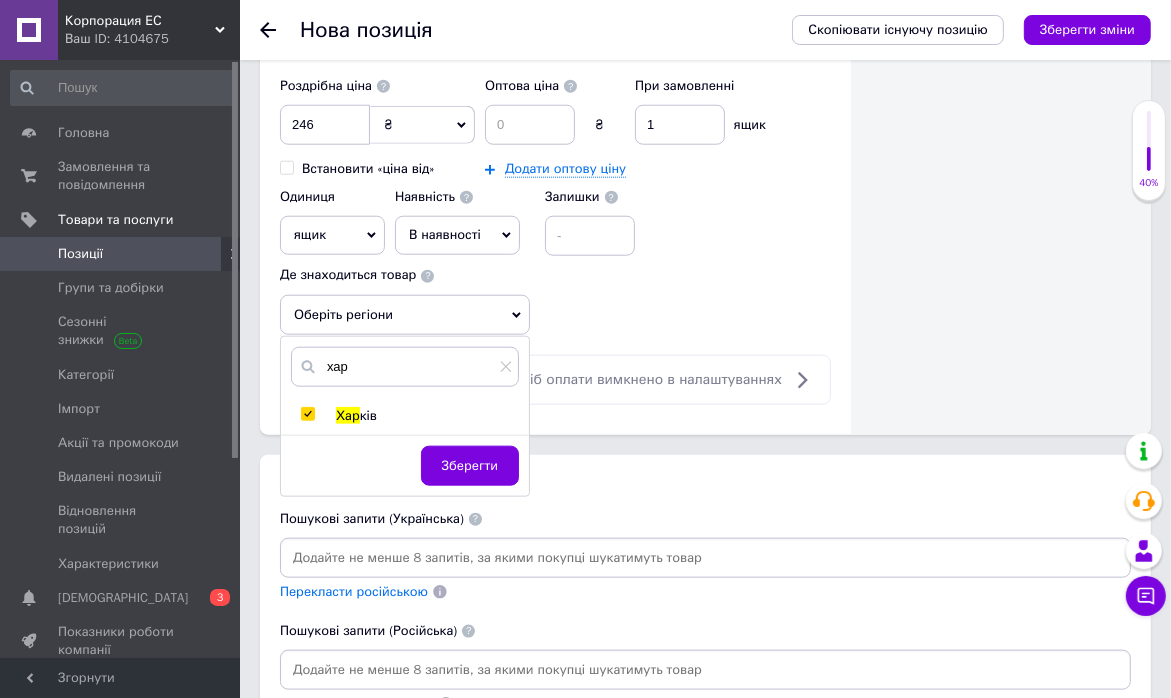 checkbox on "true" 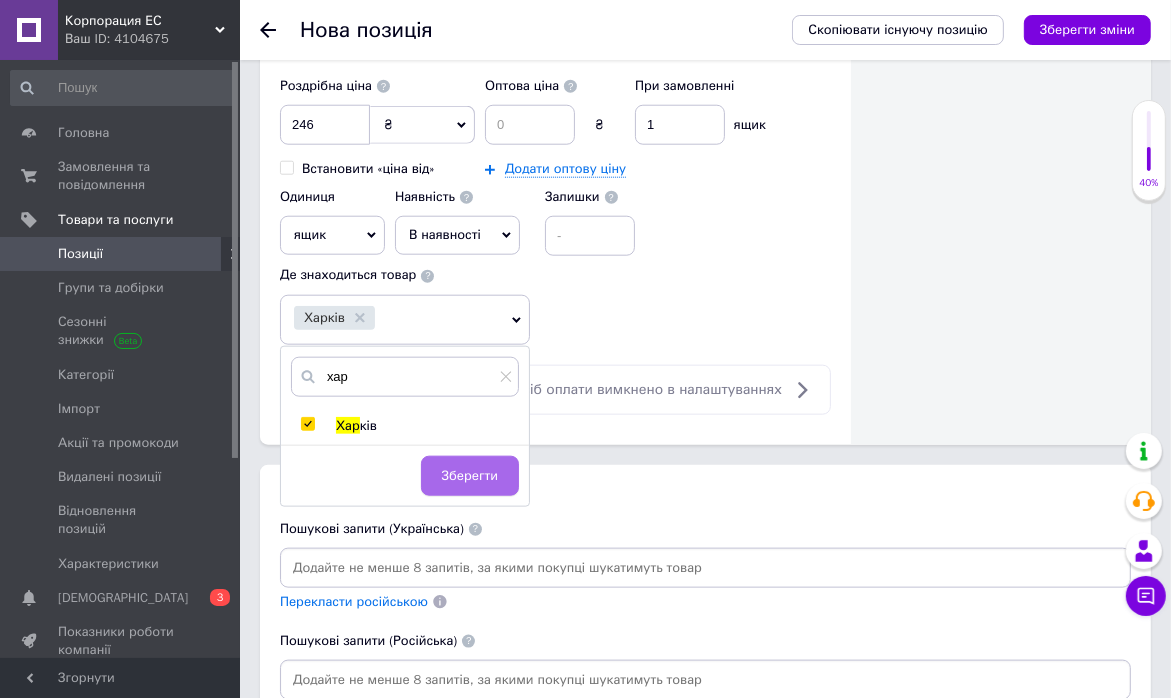 click on "Зберегти" at bounding box center (470, 476) 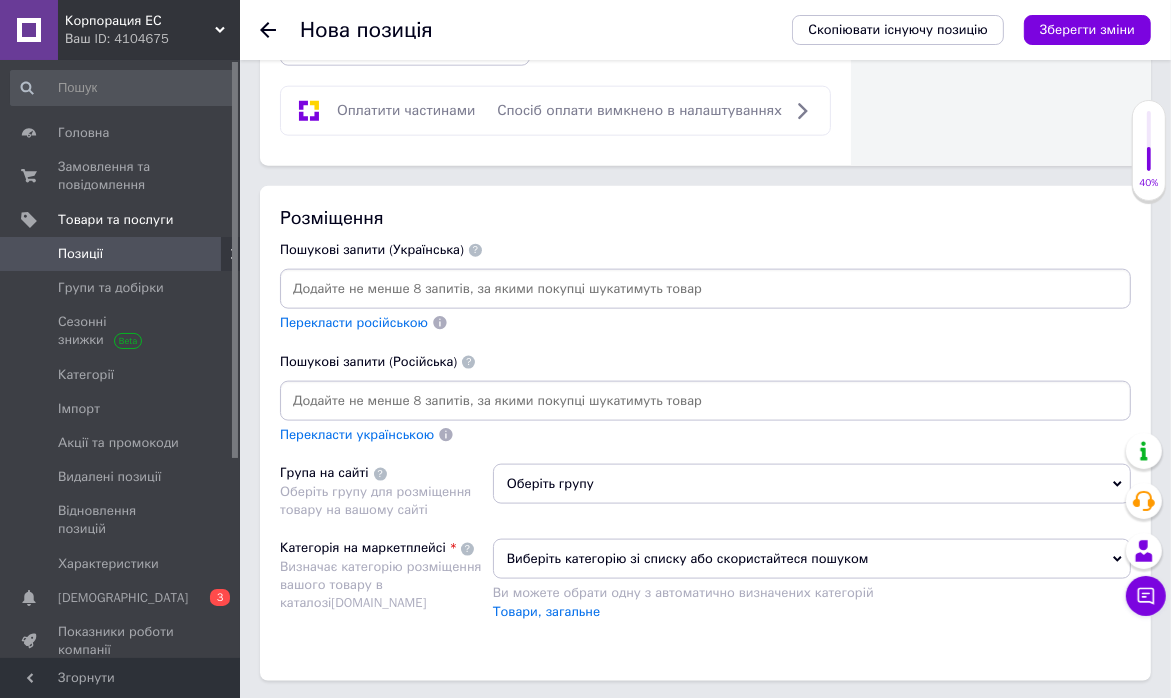 scroll, scrollTop: 1900, scrollLeft: 0, axis: vertical 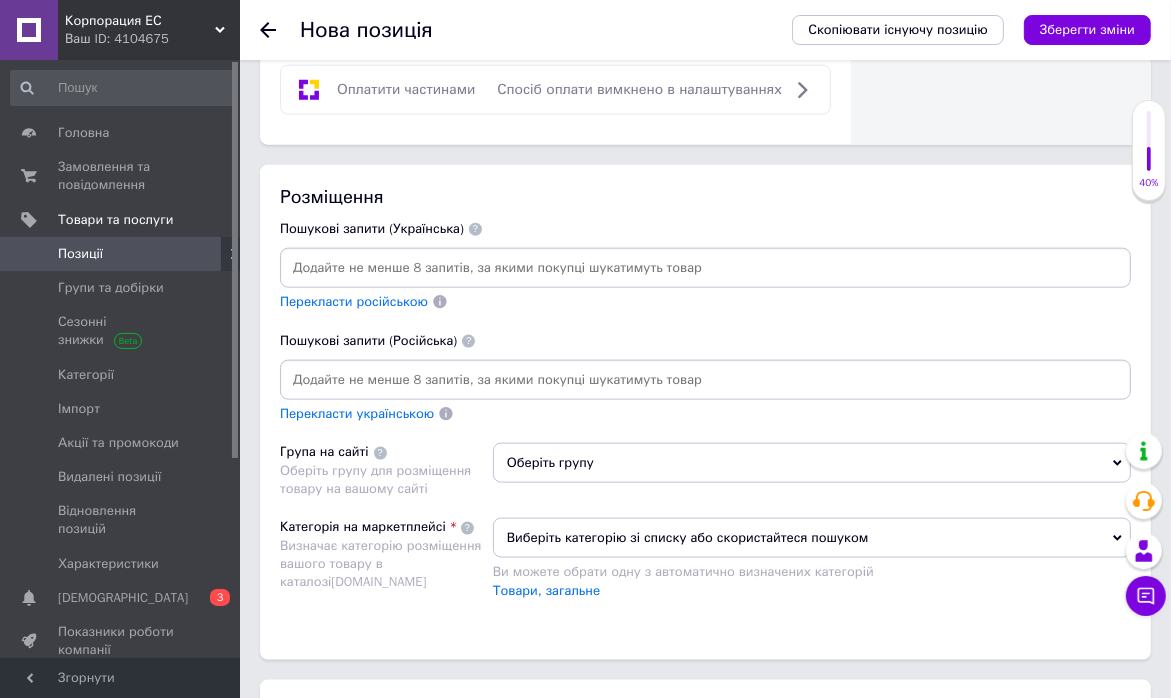 click at bounding box center (705, 268) 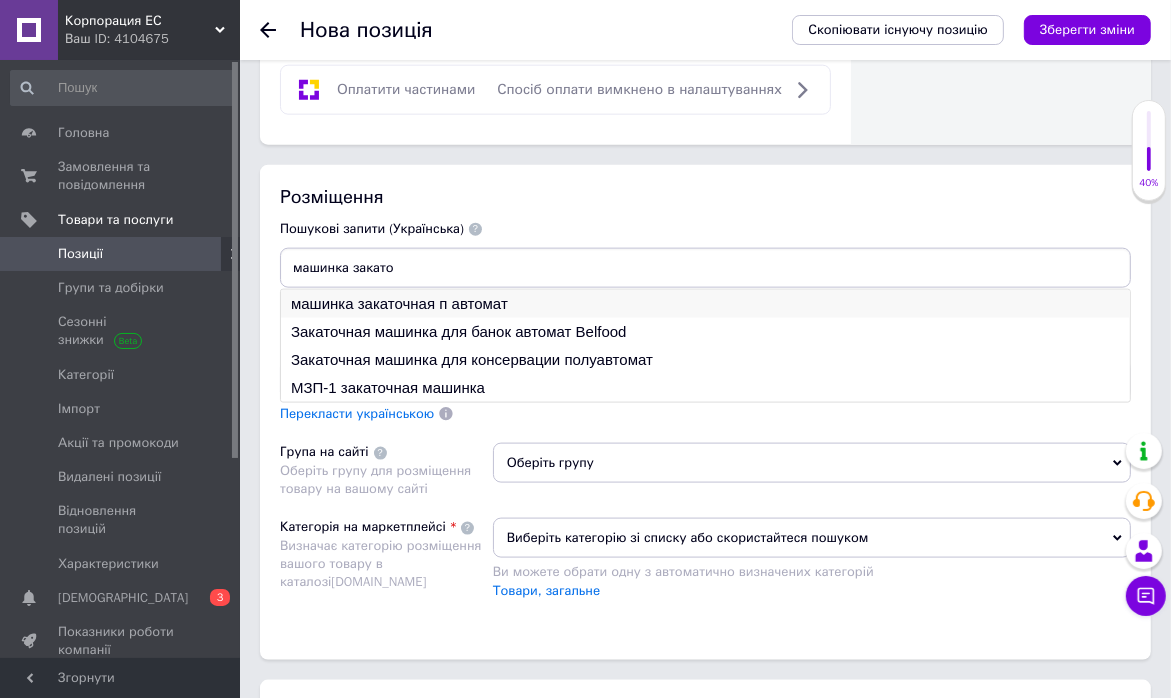 type on "машинка закато" 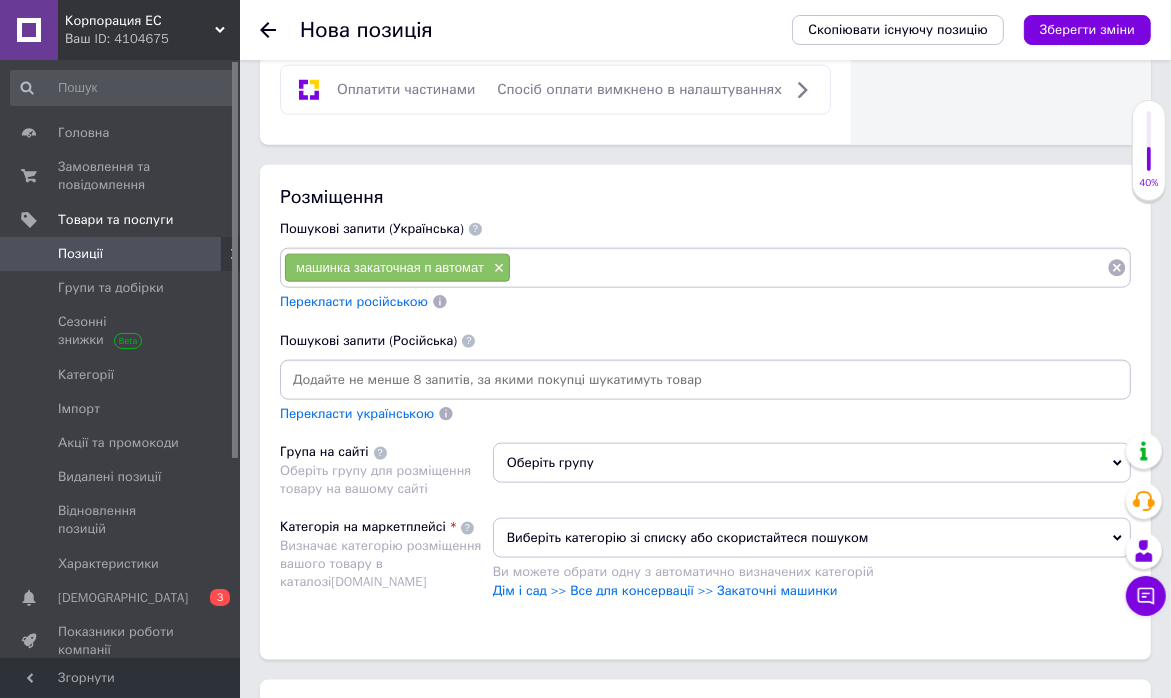 click at bounding box center (809, 268) 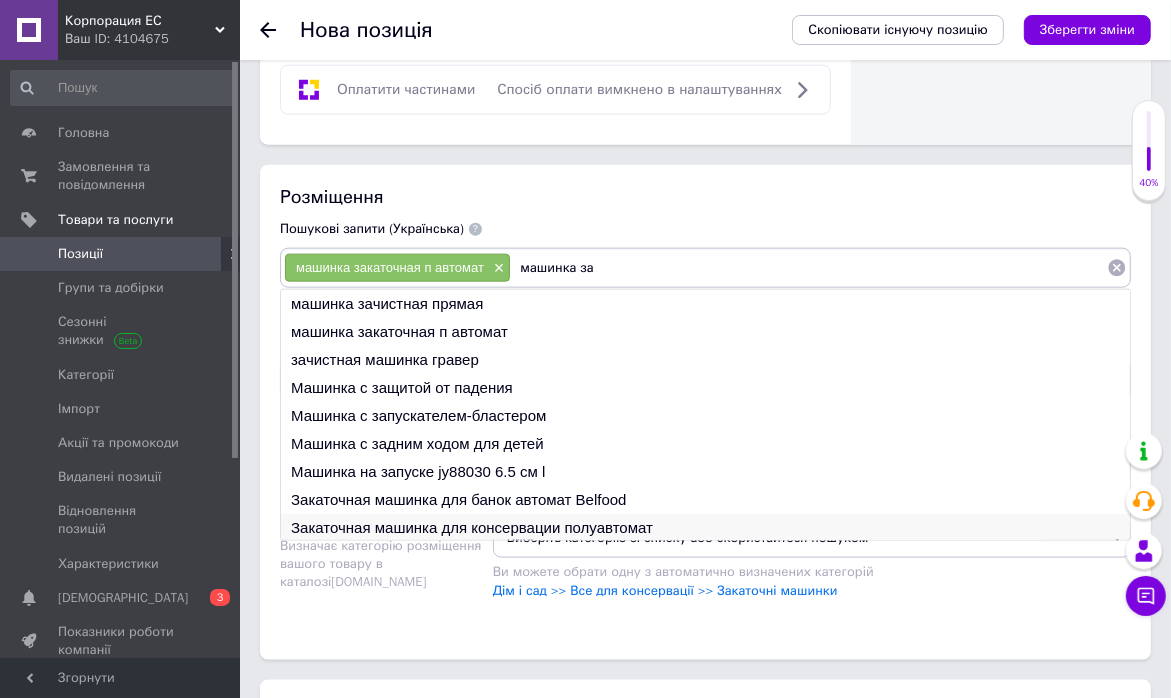 type on "машинка за" 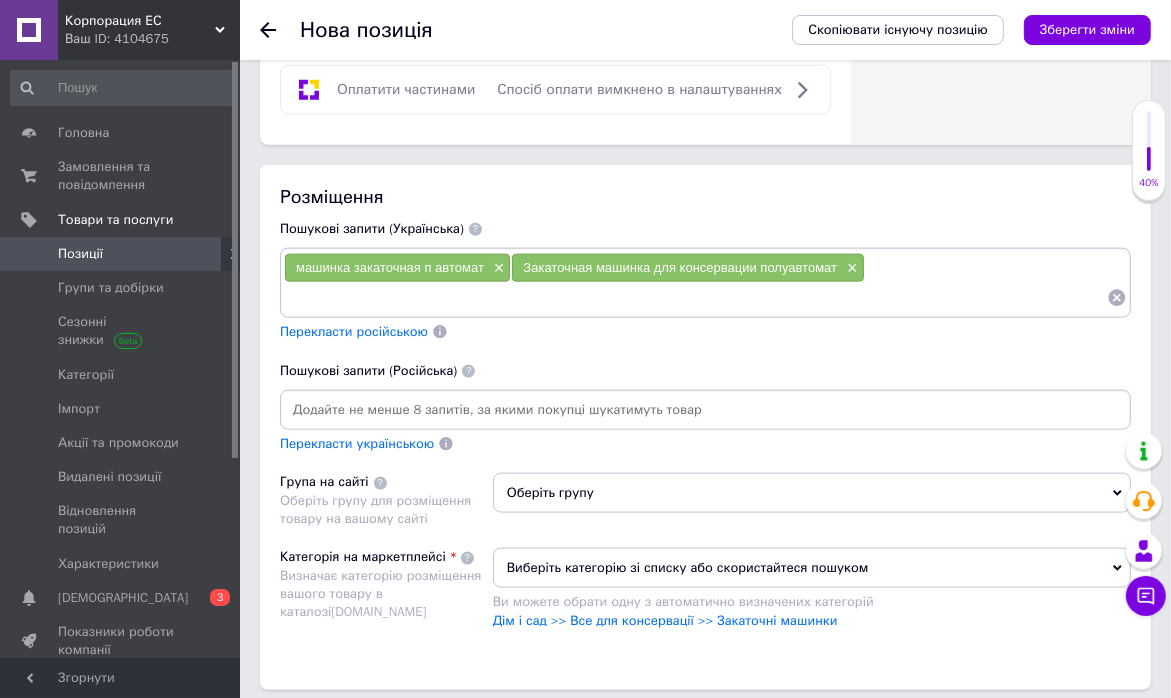 click on "машинка закаточная п автомат × Закаточная машинка для консервации полуавтомат ×" at bounding box center [705, 283] 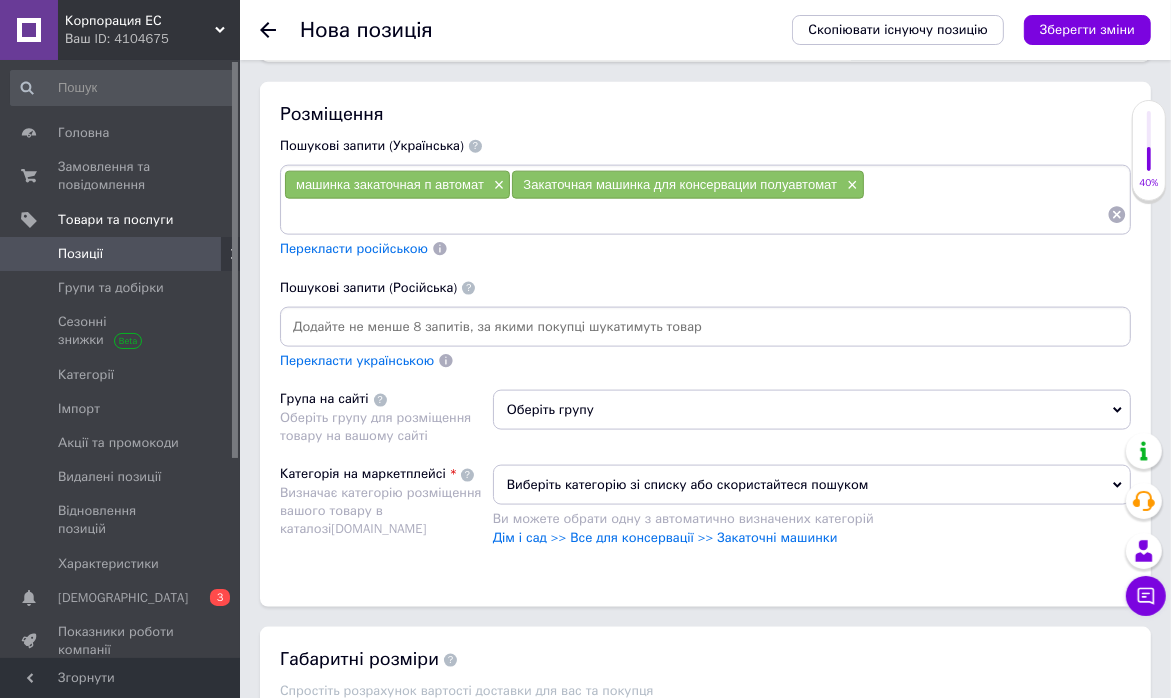 scroll, scrollTop: 2100, scrollLeft: 0, axis: vertical 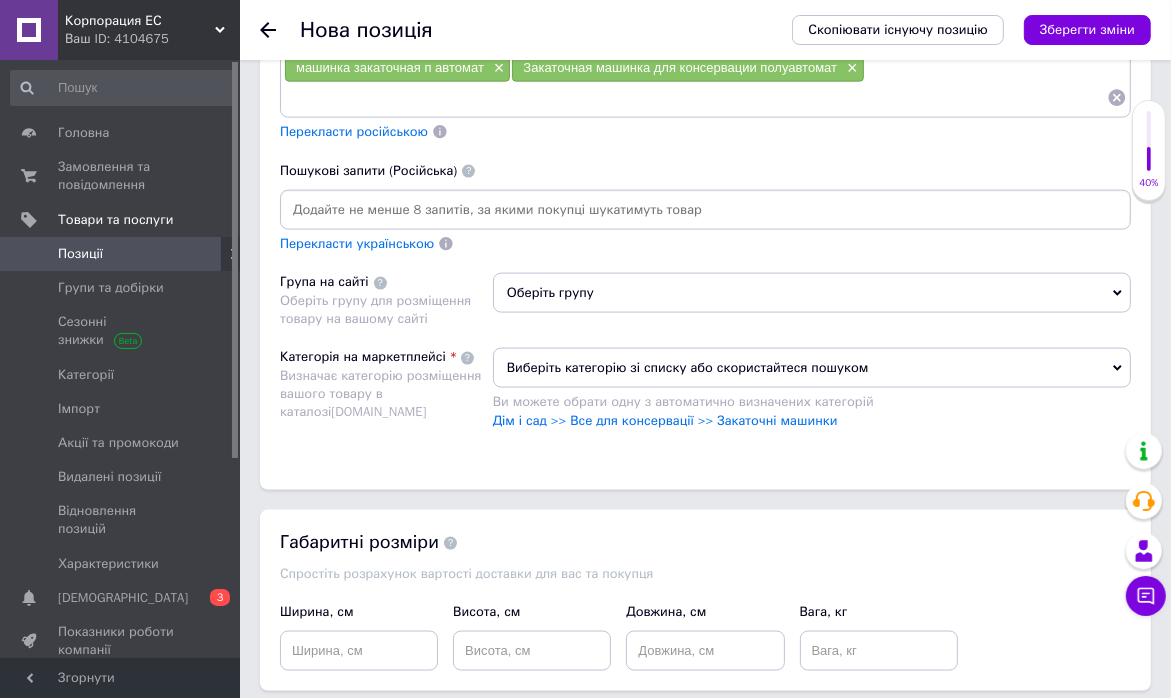 click 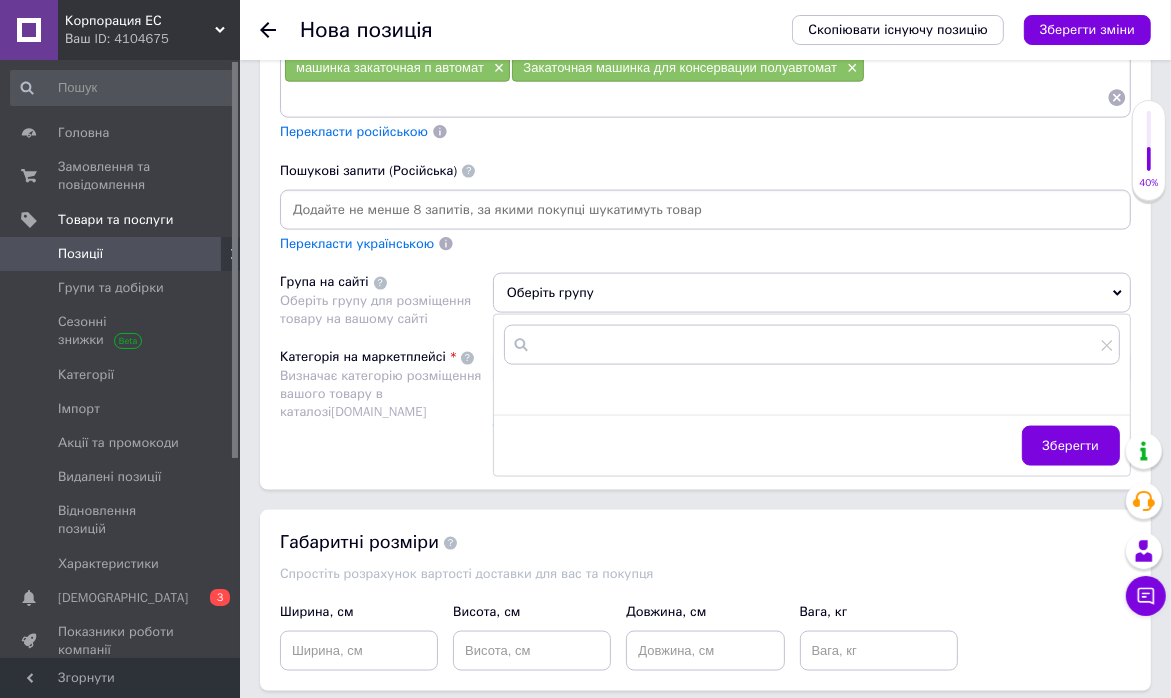 click 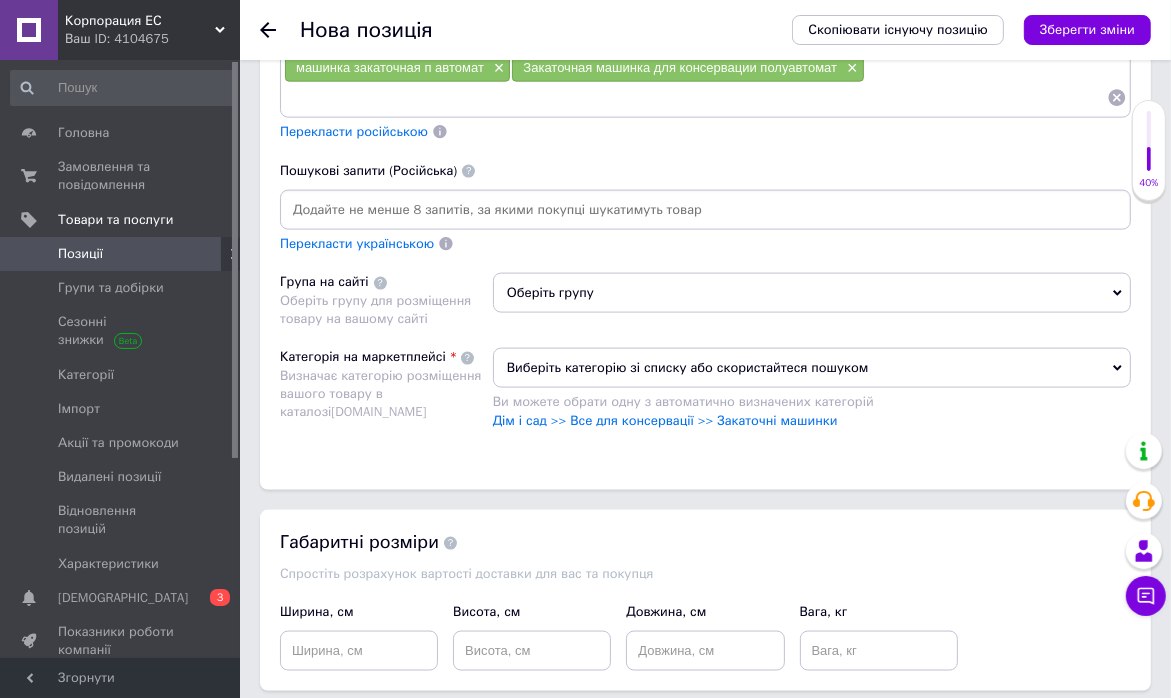 click 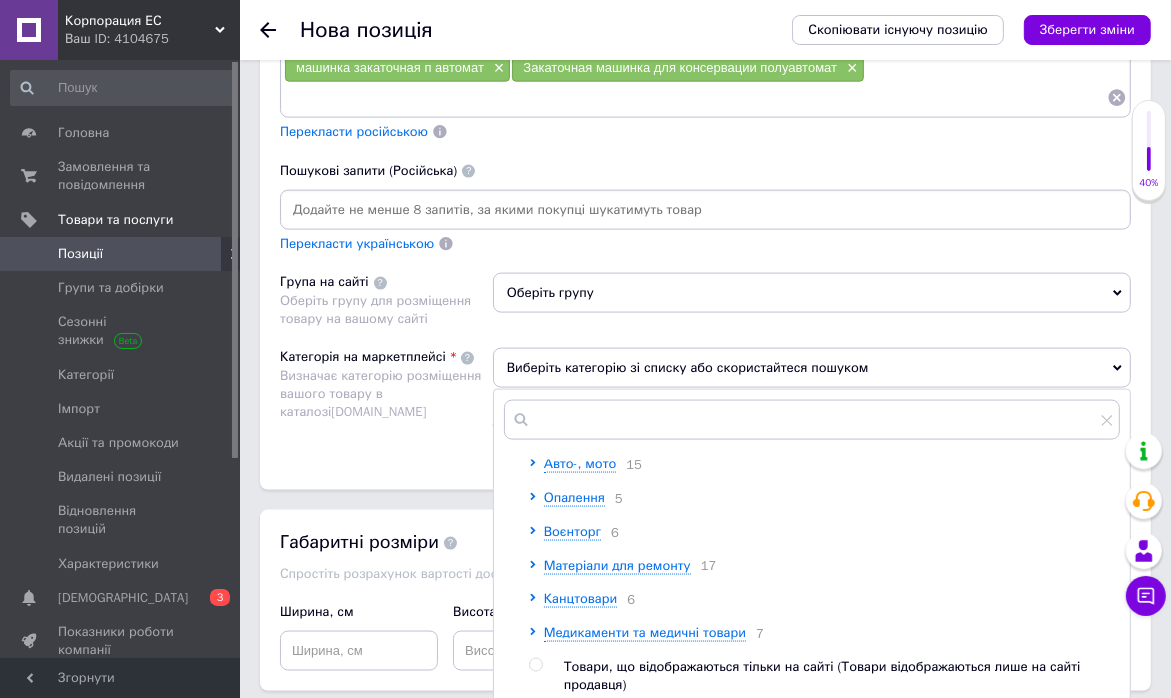 scroll, scrollTop: 800, scrollLeft: 0, axis: vertical 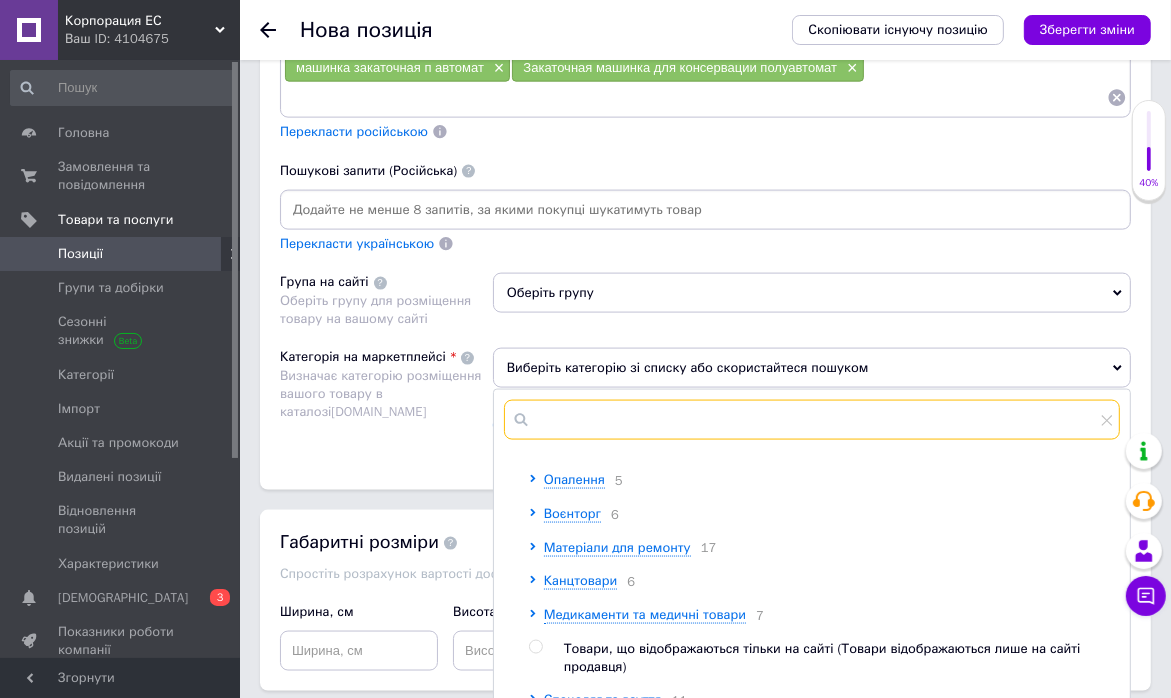 click at bounding box center [812, 420] 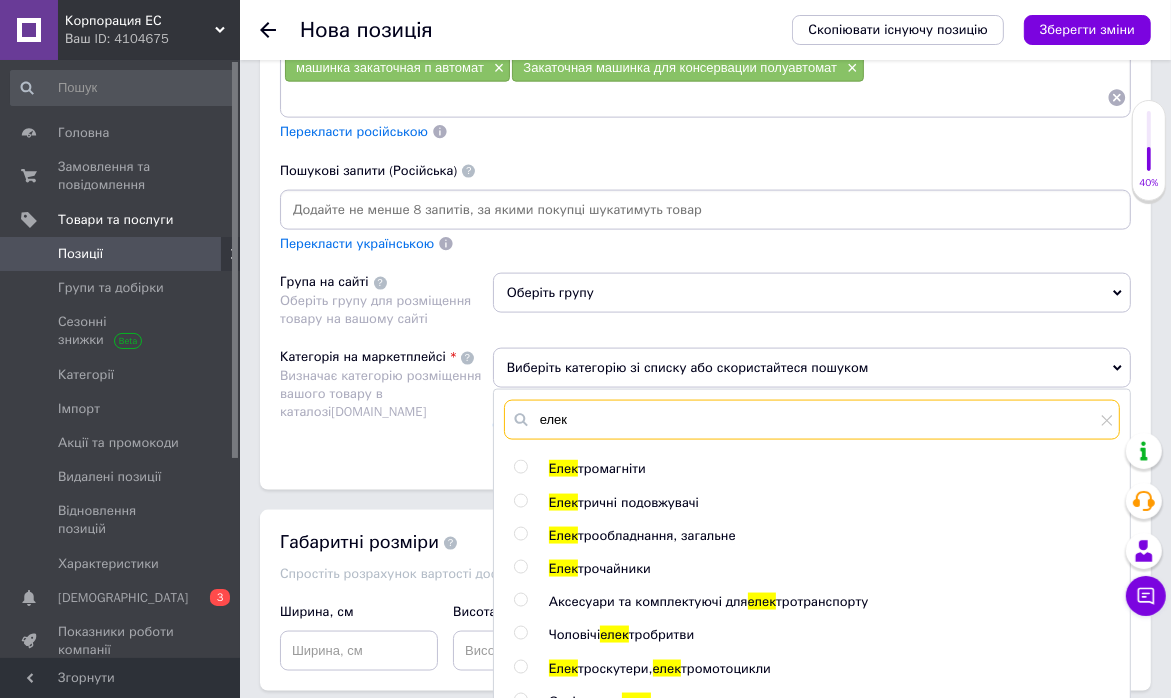 scroll, scrollTop: 100, scrollLeft: 0, axis: vertical 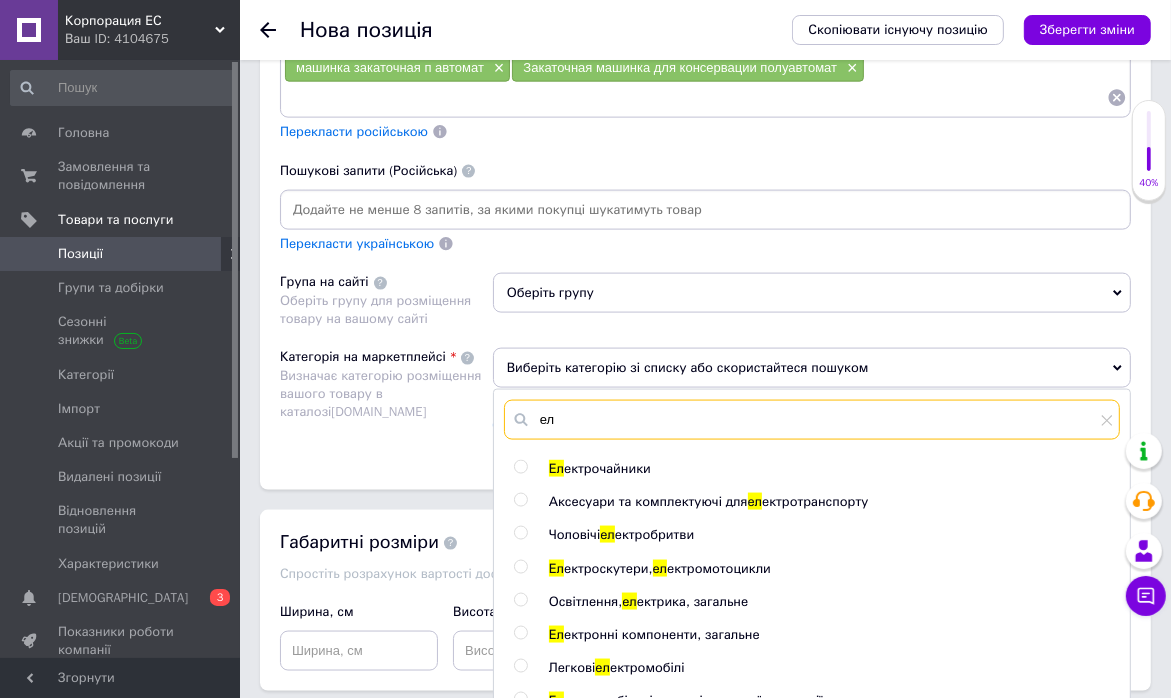 type on "е" 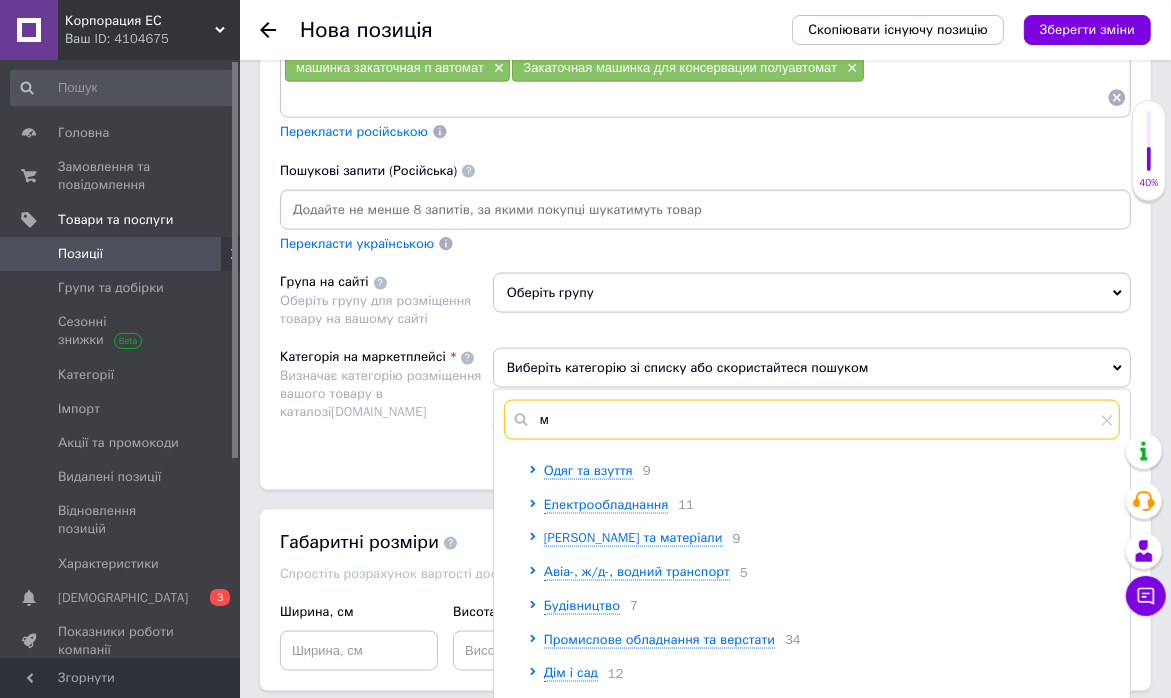 scroll, scrollTop: 0, scrollLeft: 0, axis: both 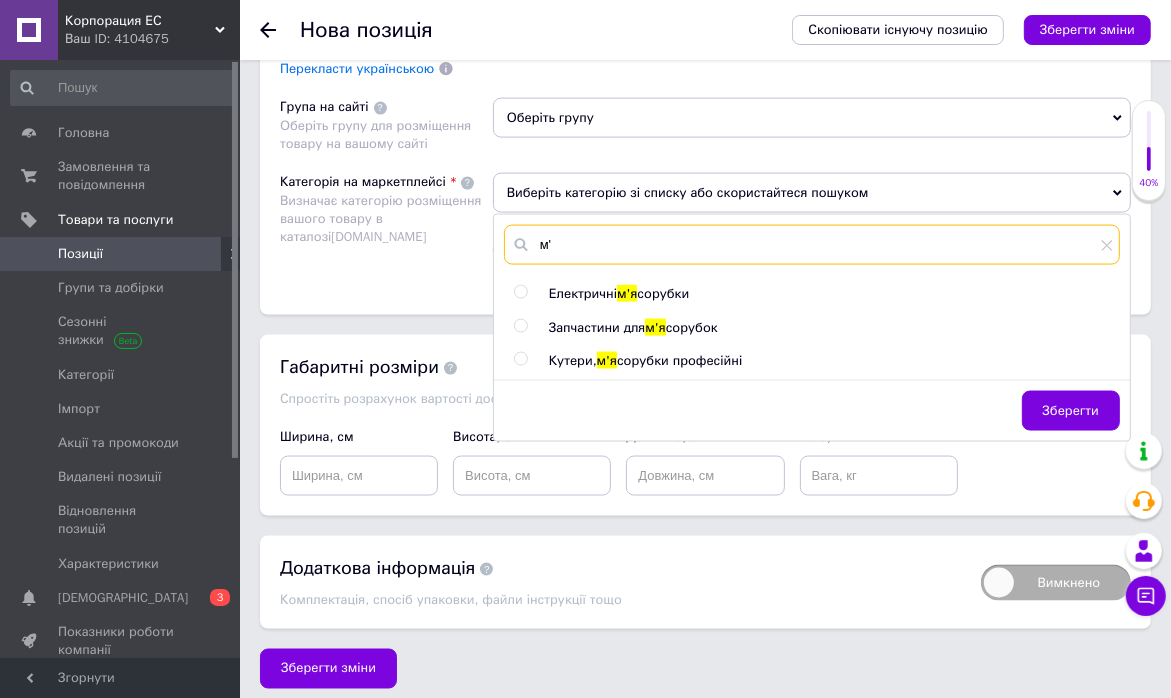 type on "м" 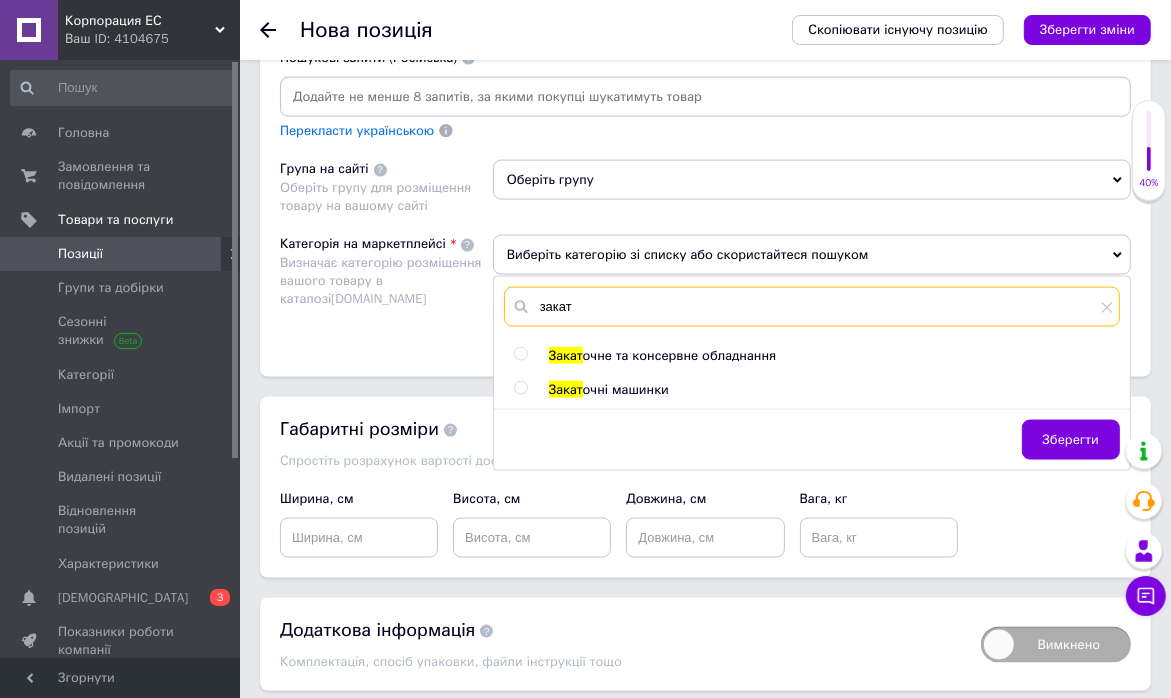 scroll, scrollTop: 2275, scrollLeft: 0, axis: vertical 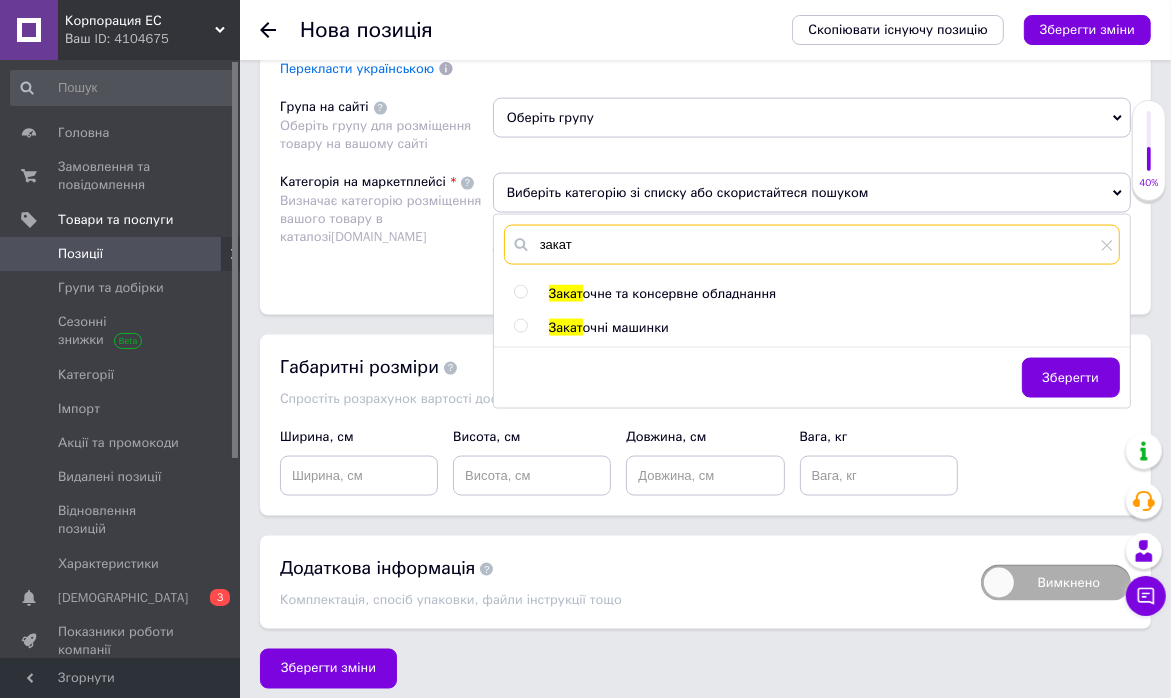 type on "закат" 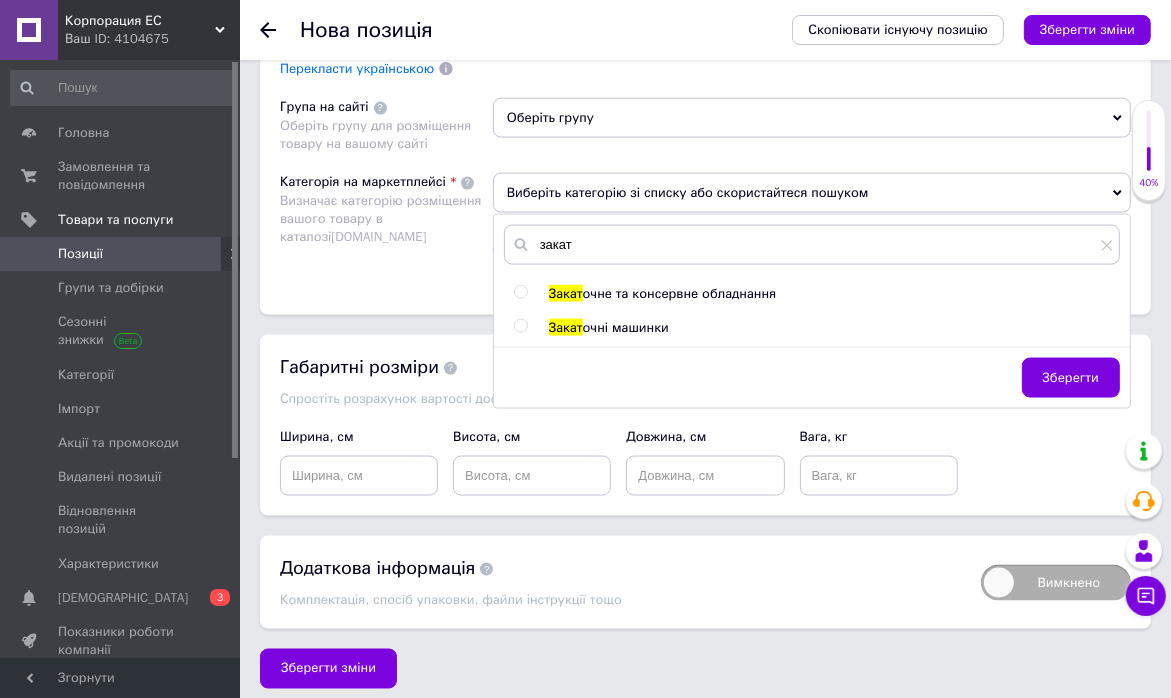 click at bounding box center [520, 292] 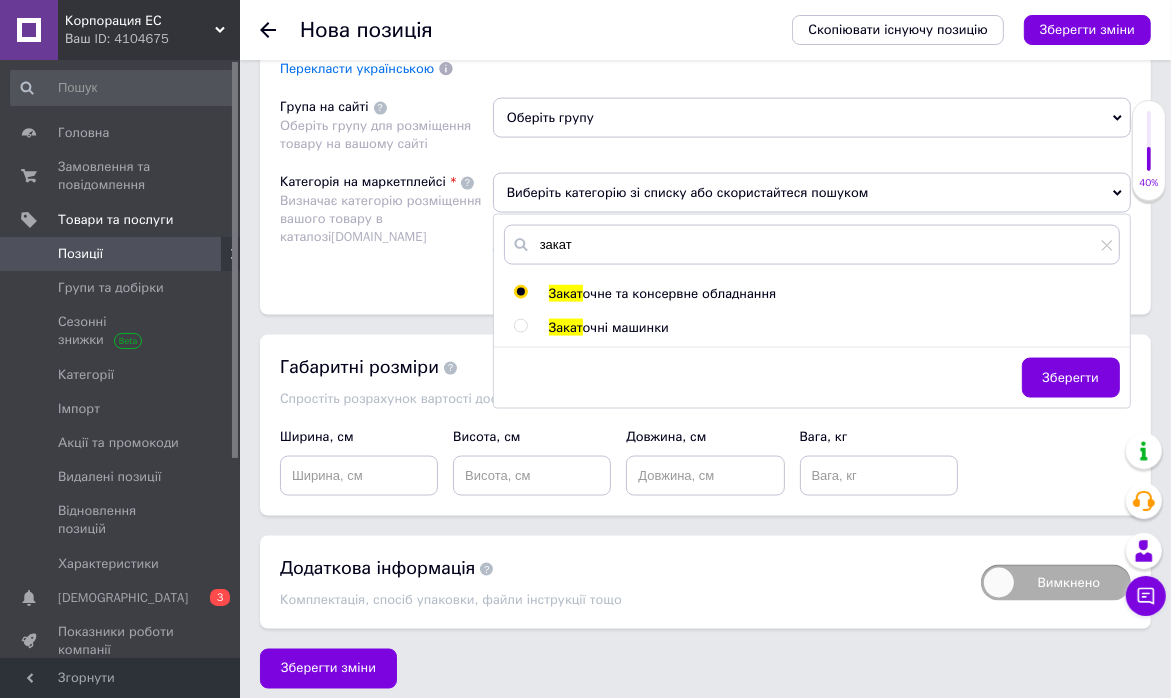 radio on "true" 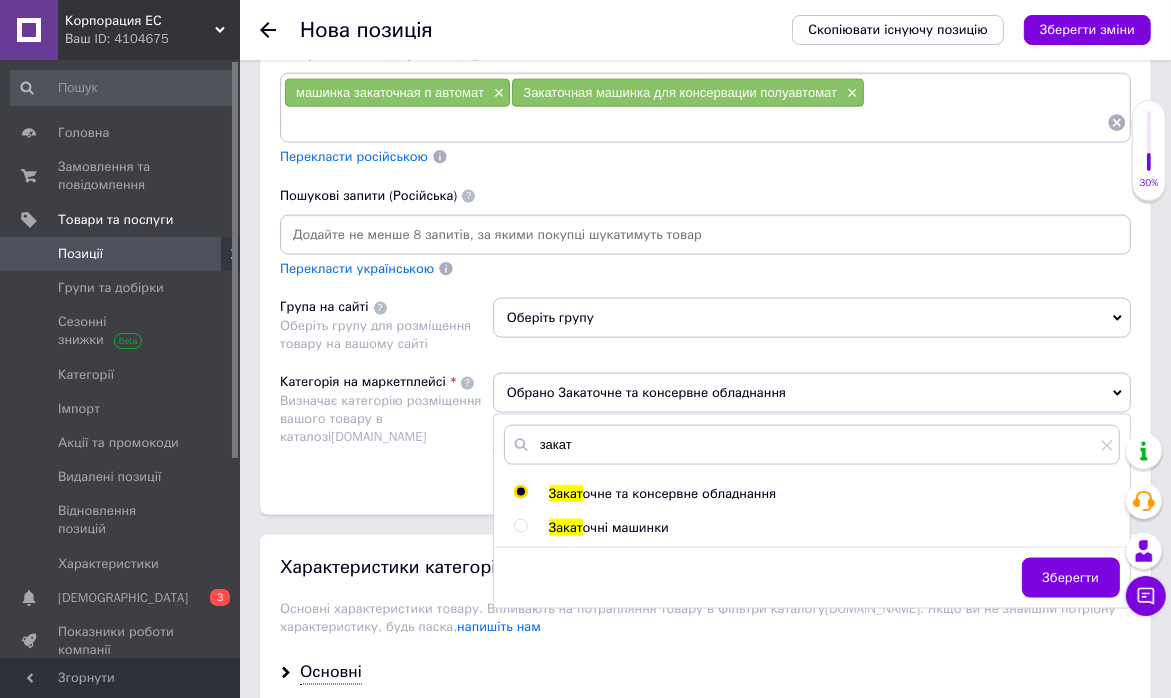 scroll, scrollTop: 2175, scrollLeft: 0, axis: vertical 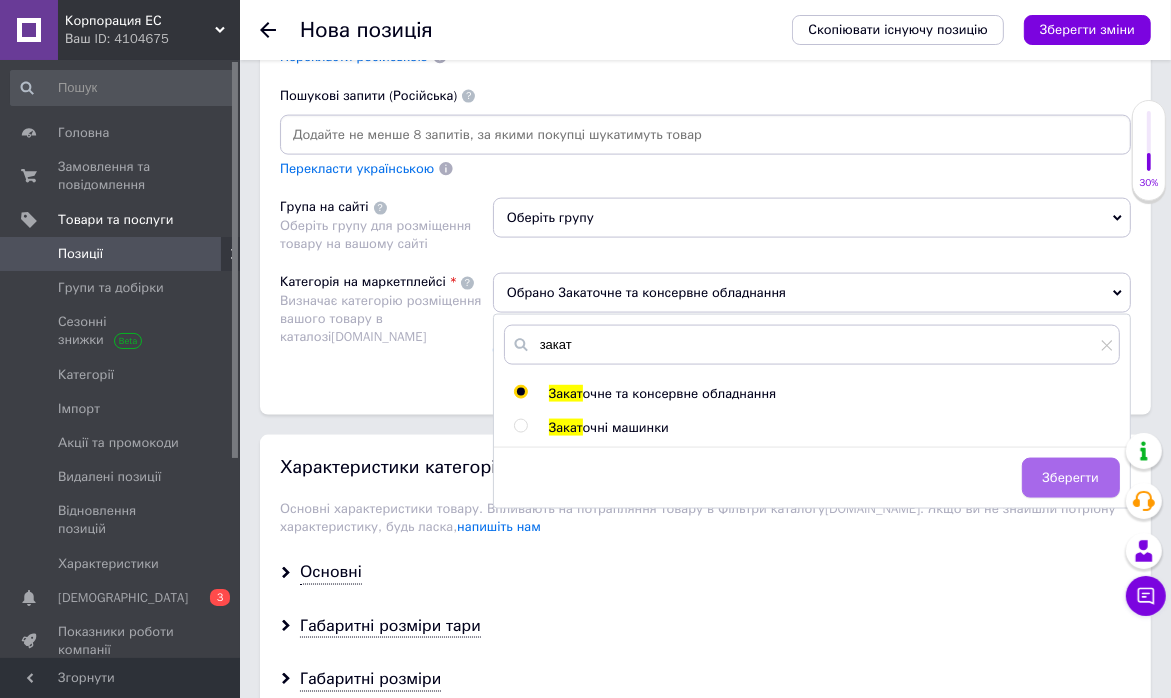 click on "Зберегти" at bounding box center [1071, 478] 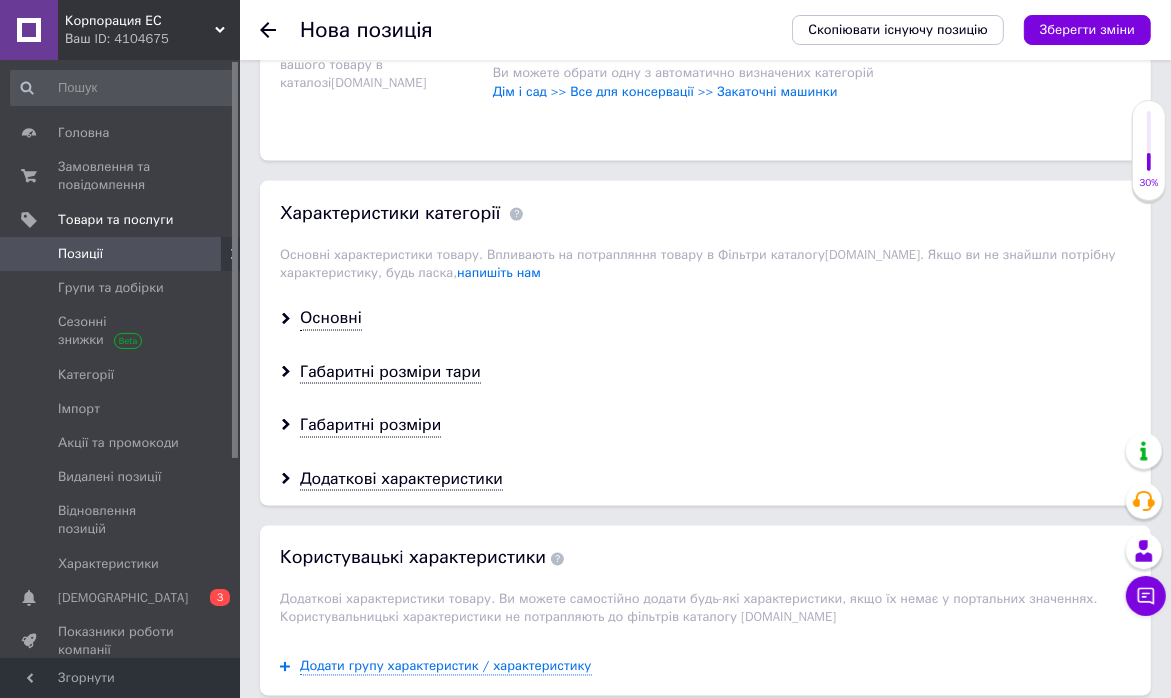 scroll, scrollTop: 2475, scrollLeft: 0, axis: vertical 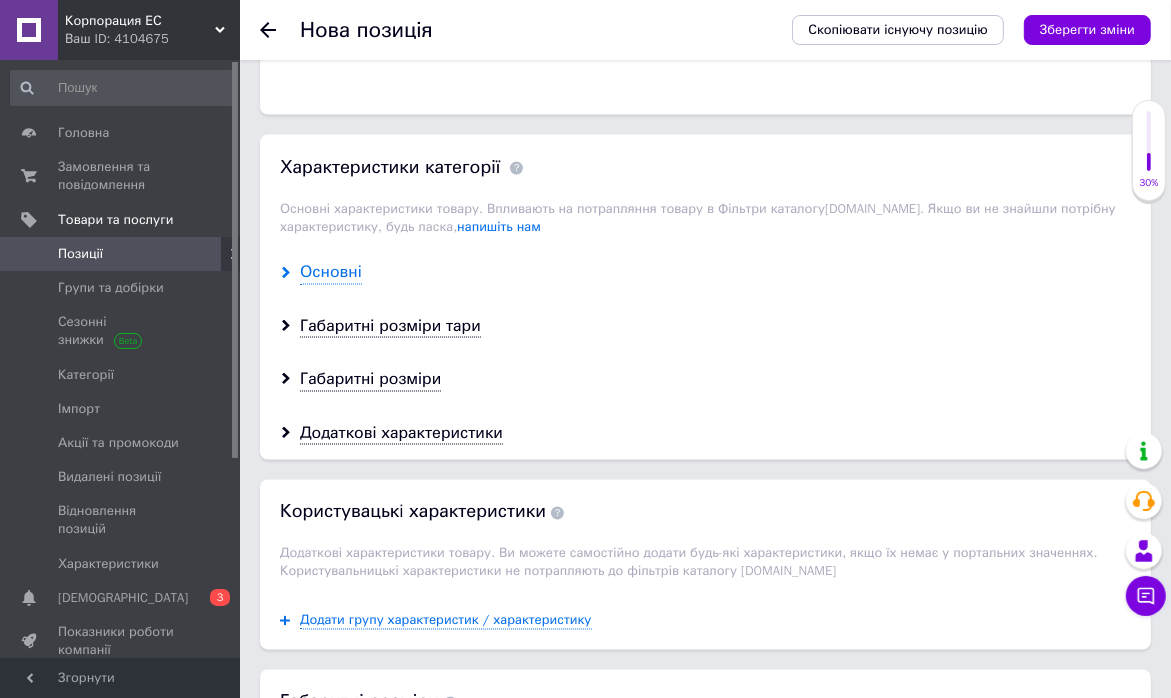 click on "Основні" at bounding box center [331, 272] 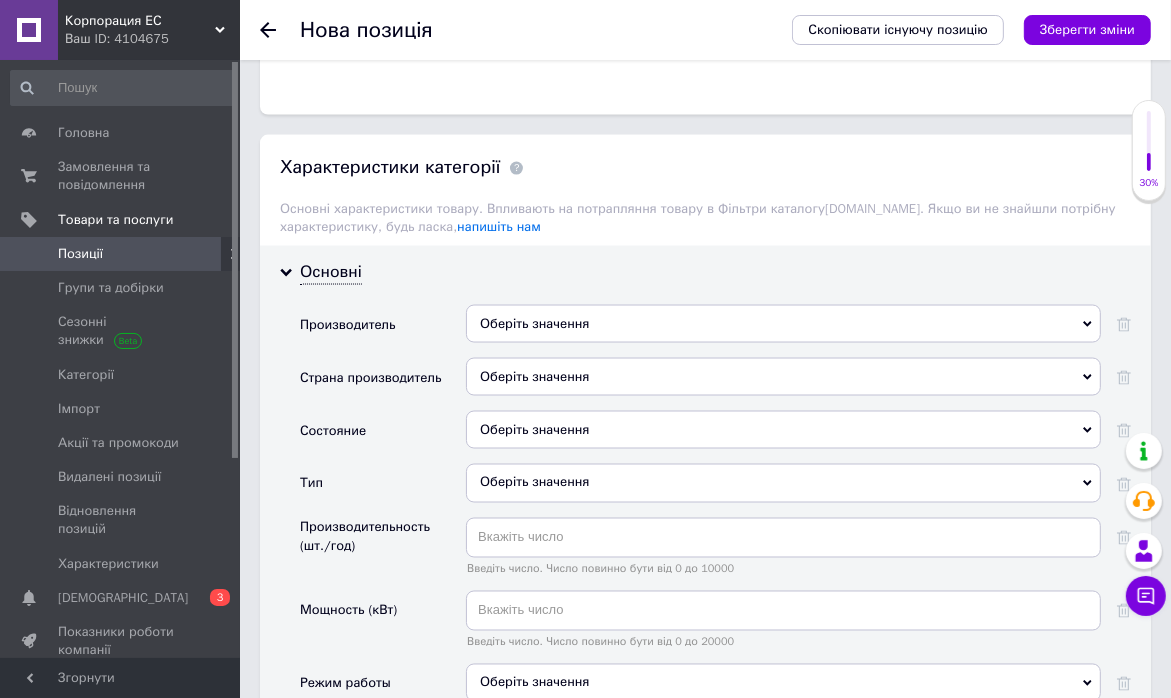 click 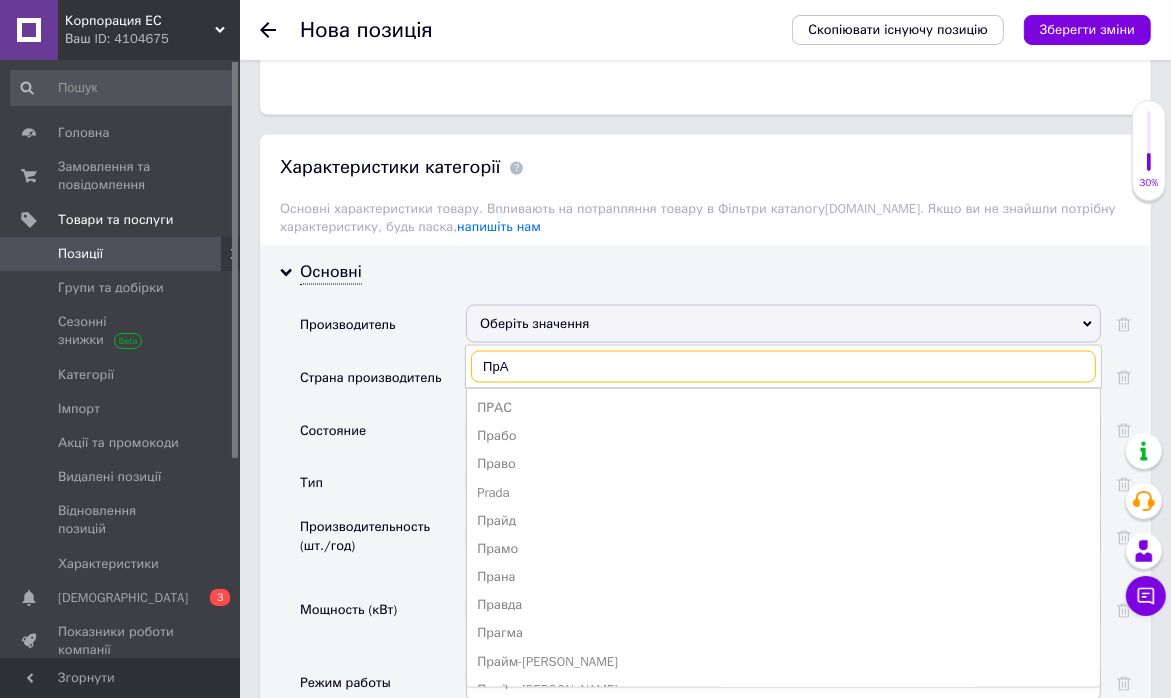 type on "ПрА" 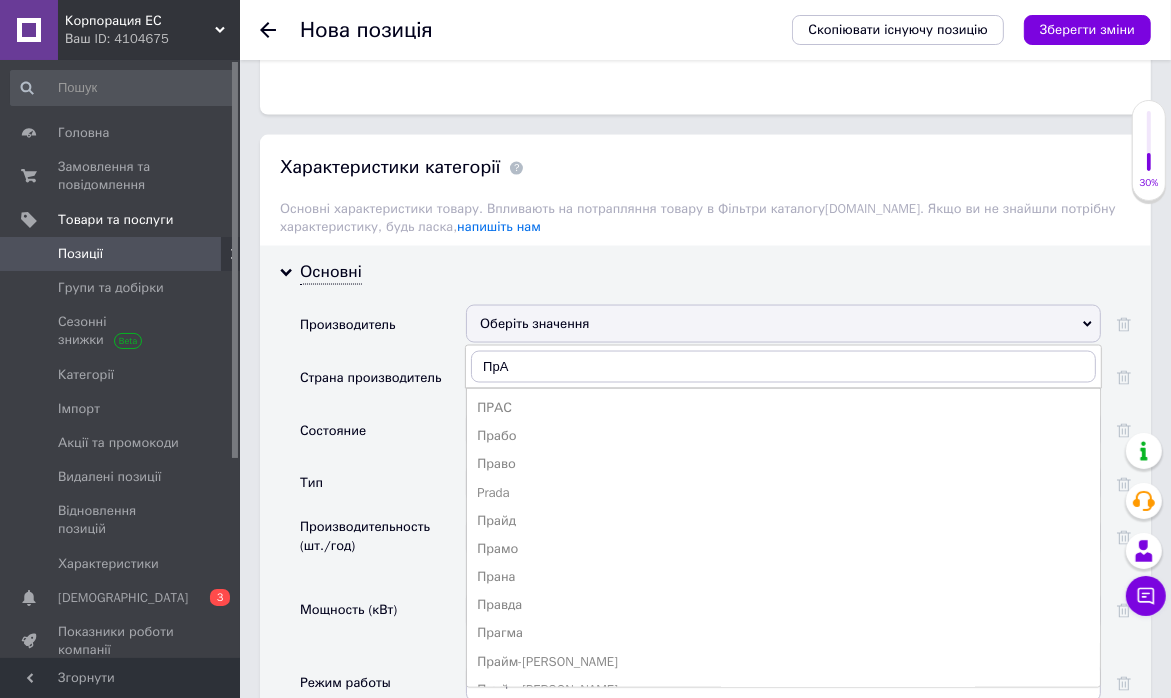 click on "Оберіть значення" at bounding box center [783, 324] 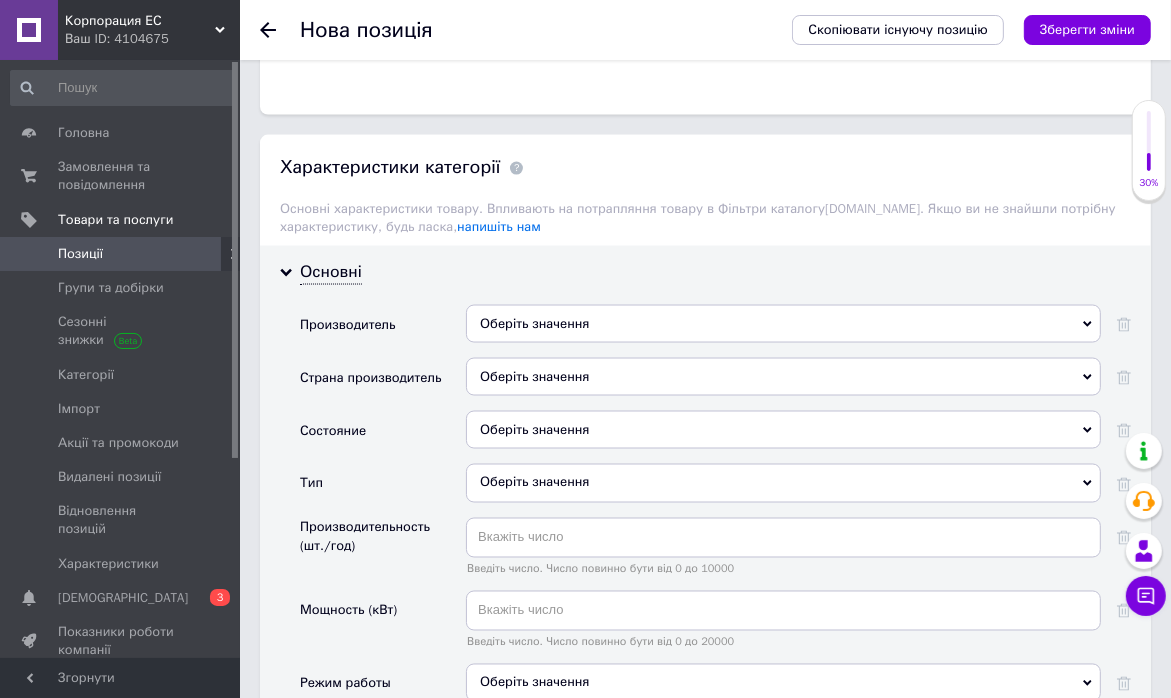click on "Оберіть значення" at bounding box center (783, 324) 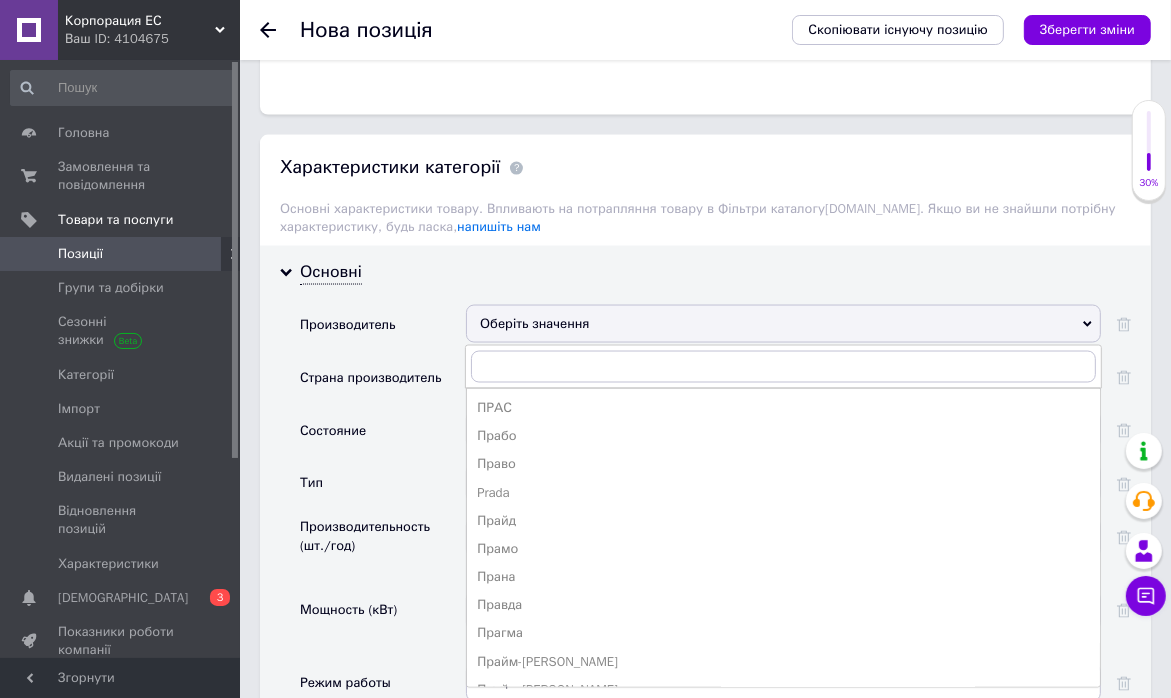 click on "Оберіть значення" at bounding box center [783, 324] 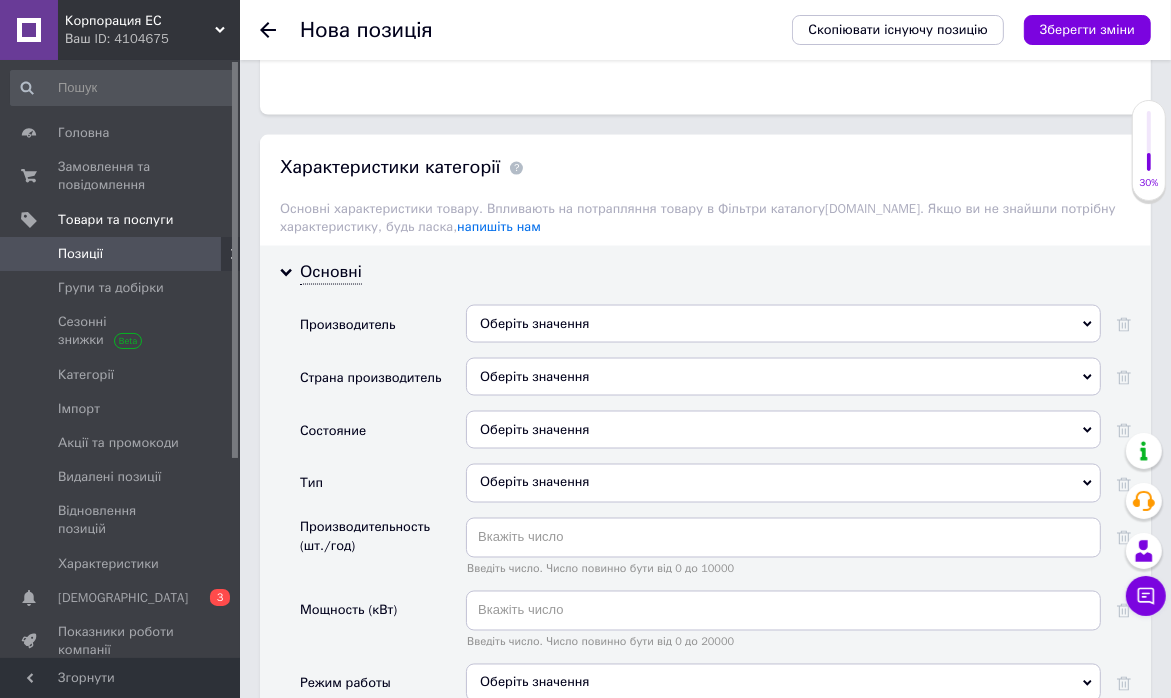 click on "Оберіть значення" at bounding box center [783, 377] 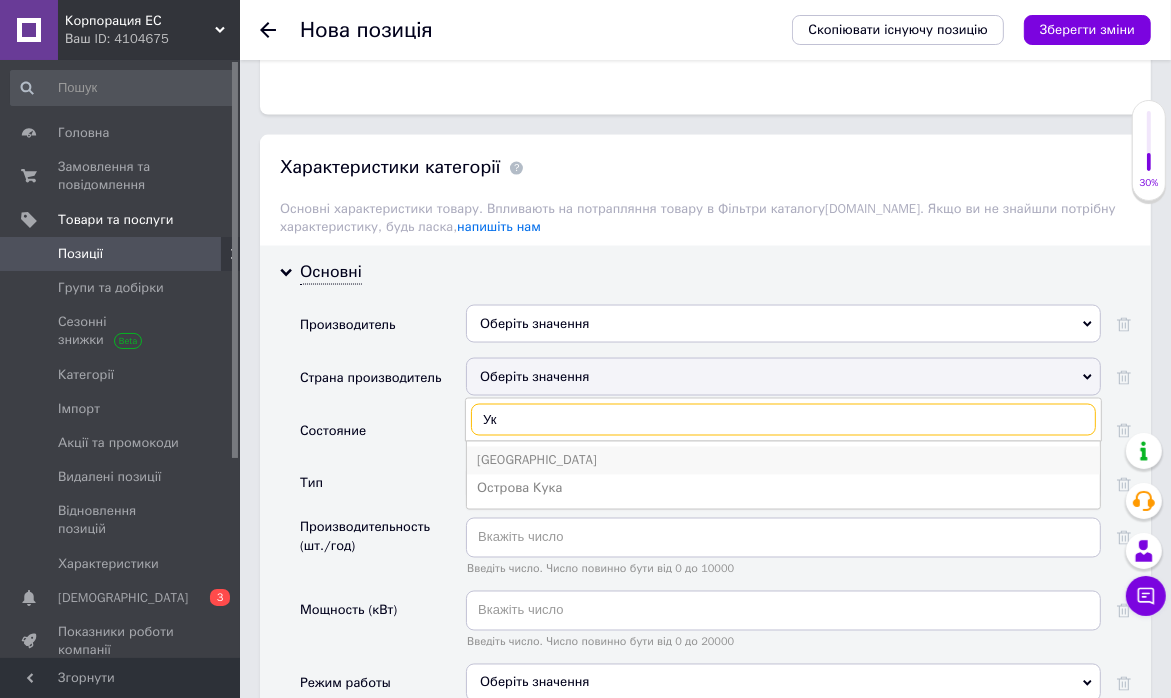 type on "Ук" 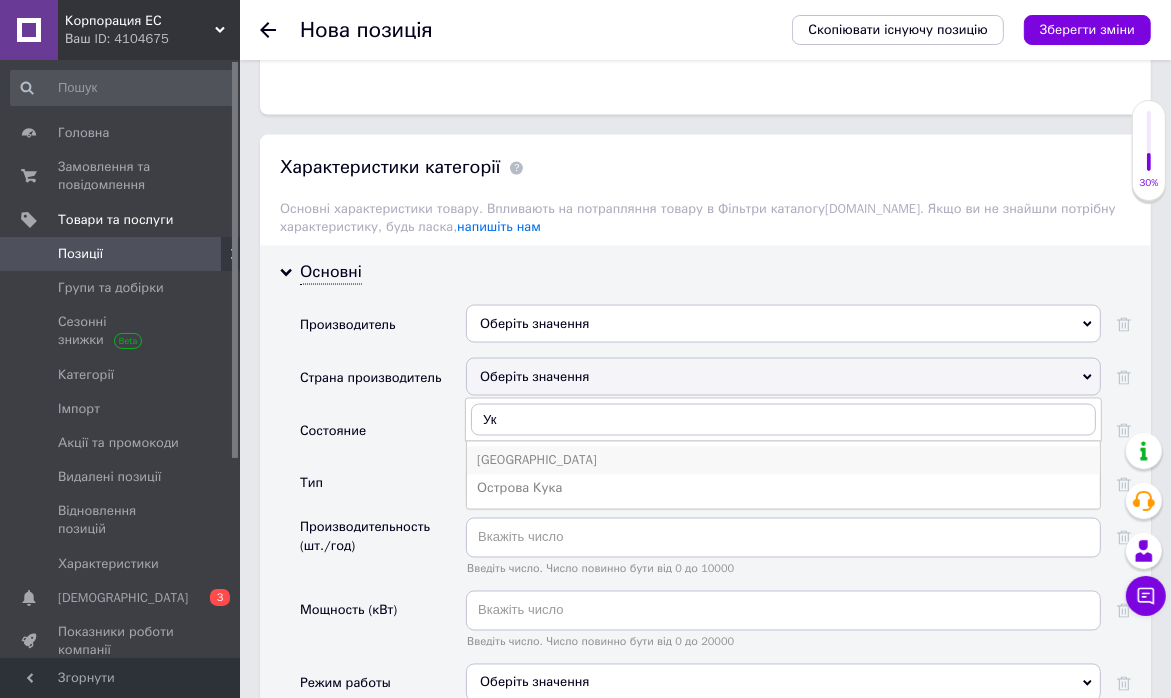 click on "[GEOGRAPHIC_DATA]" at bounding box center (783, 461) 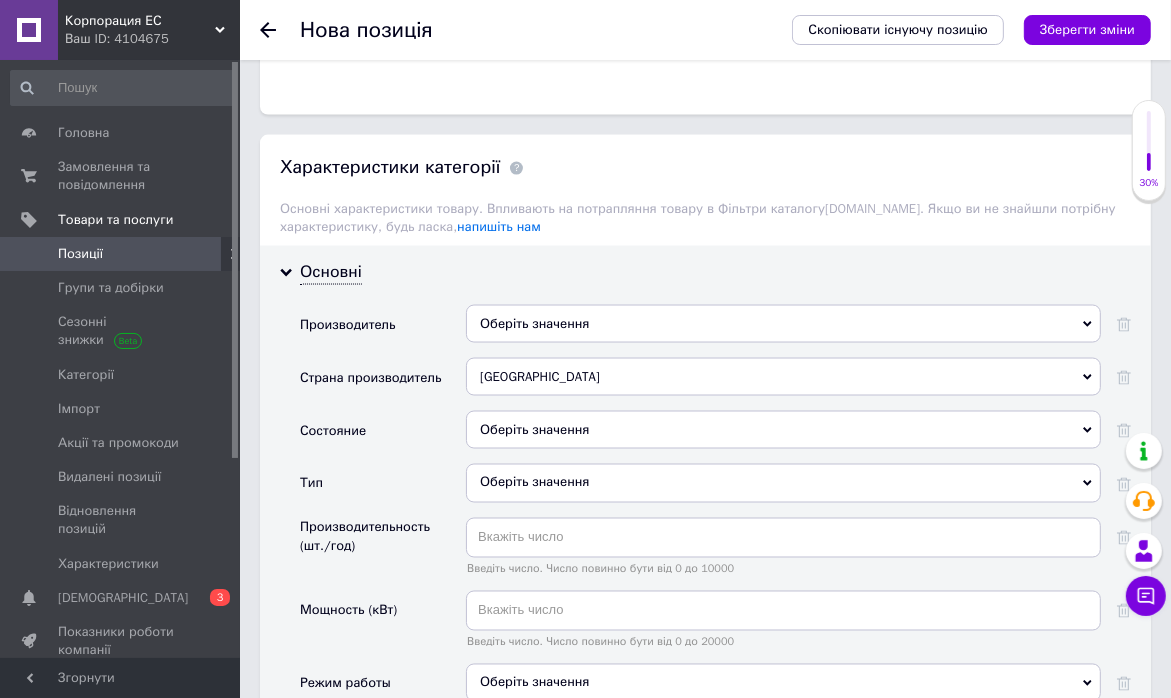 click on "Оберіть значення" at bounding box center (783, 324) 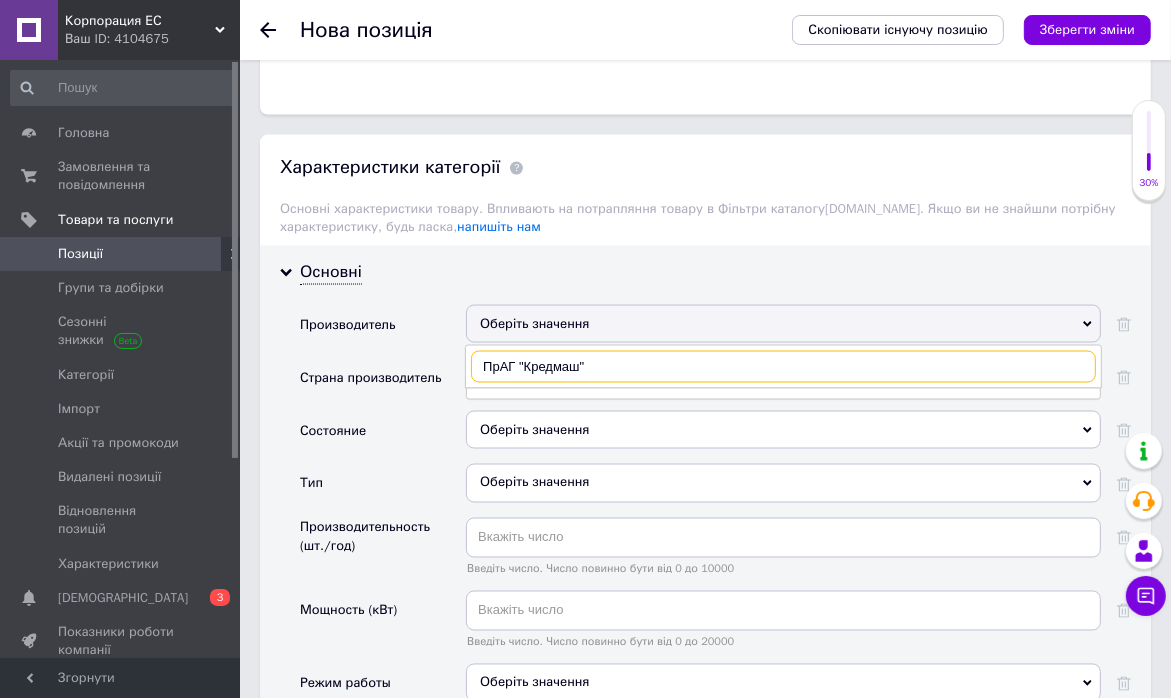 type on "ПрАГ "Кредмаш"" 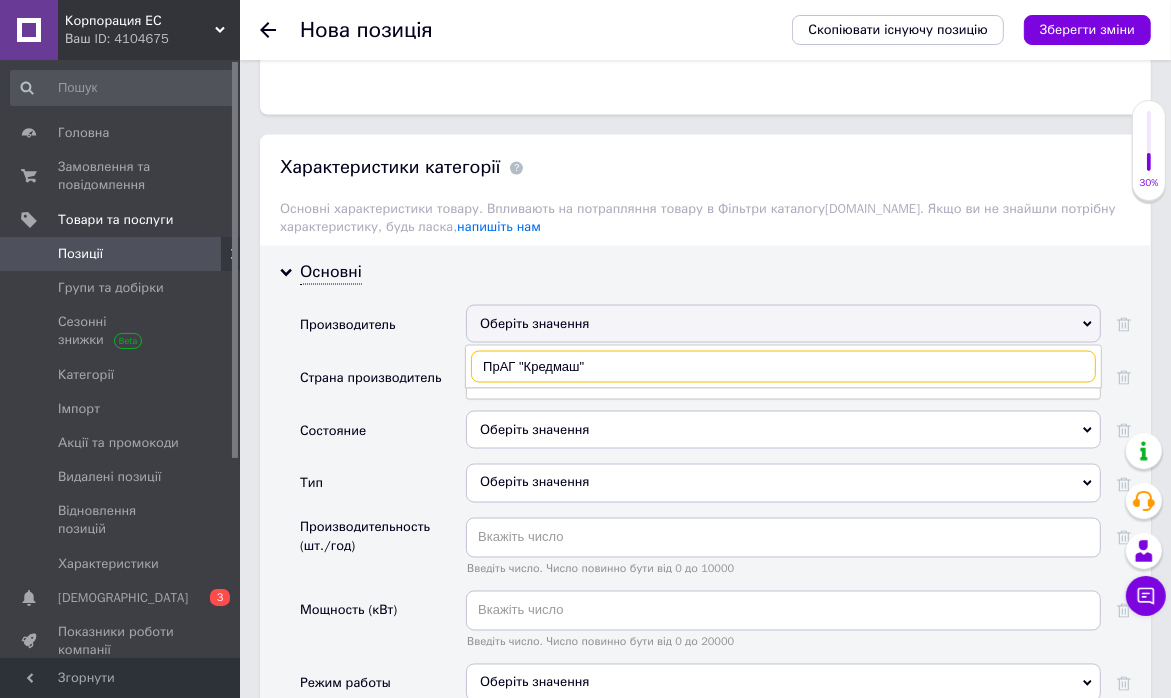 click on "ПрАГ "Кредмаш"" at bounding box center [783, 367] 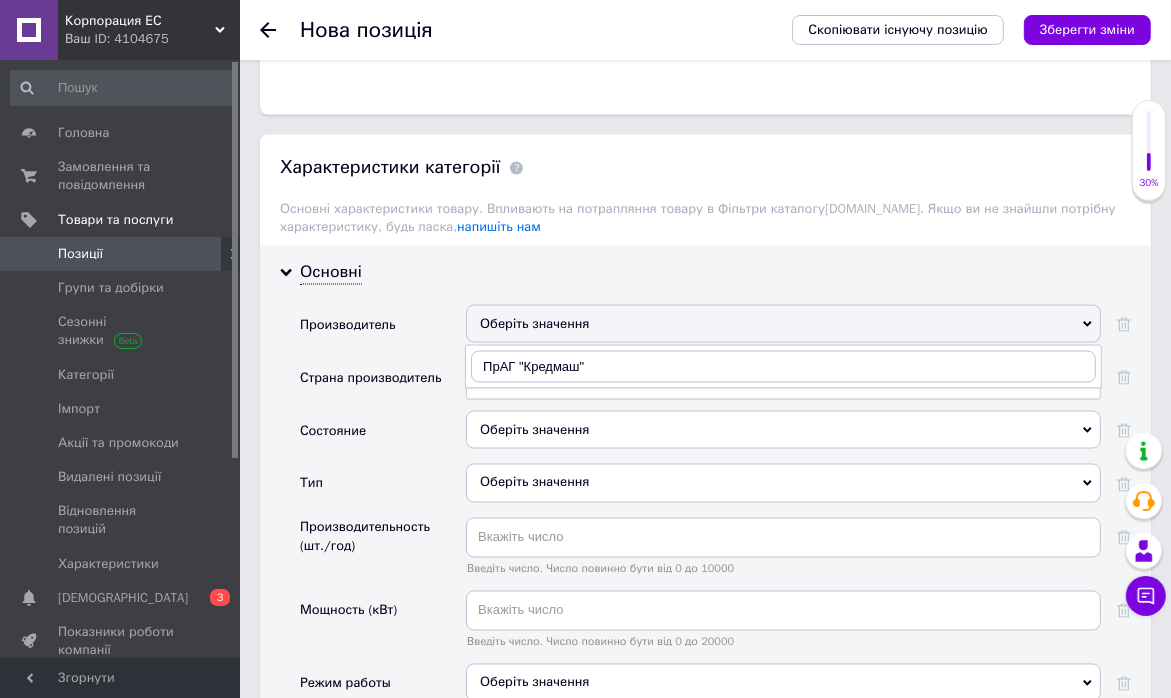 click on "Оберіть значення" at bounding box center [783, 324] 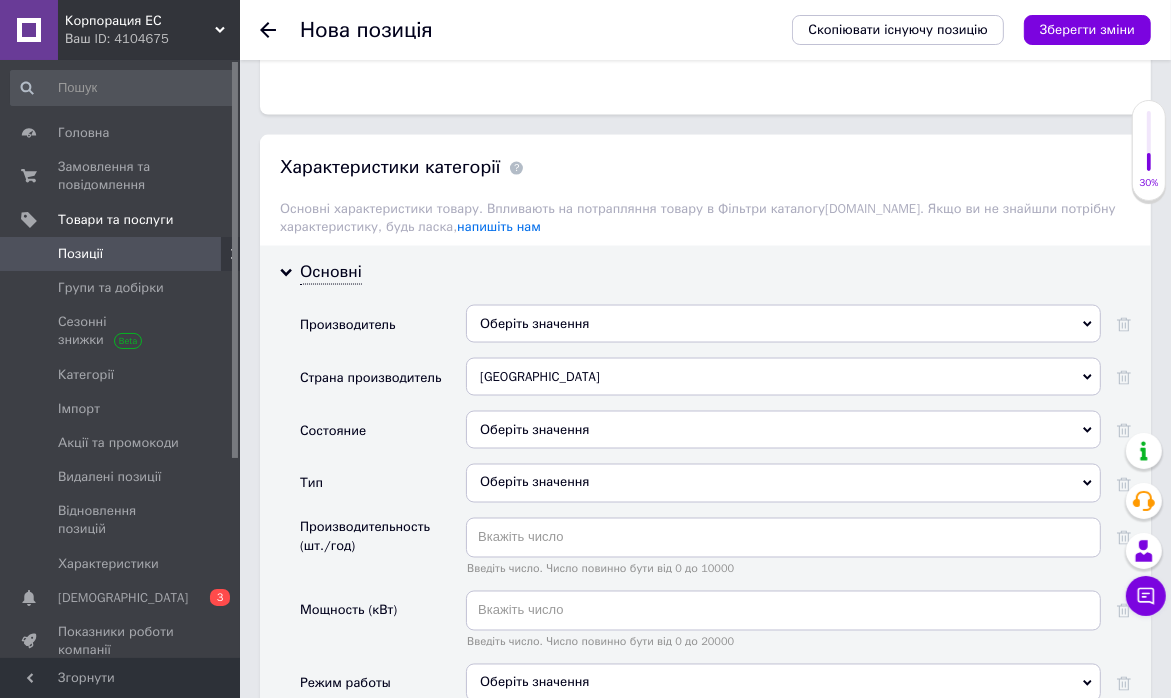drag, startPoint x: 599, startPoint y: 314, endPoint x: 680, endPoint y: 314, distance: 81 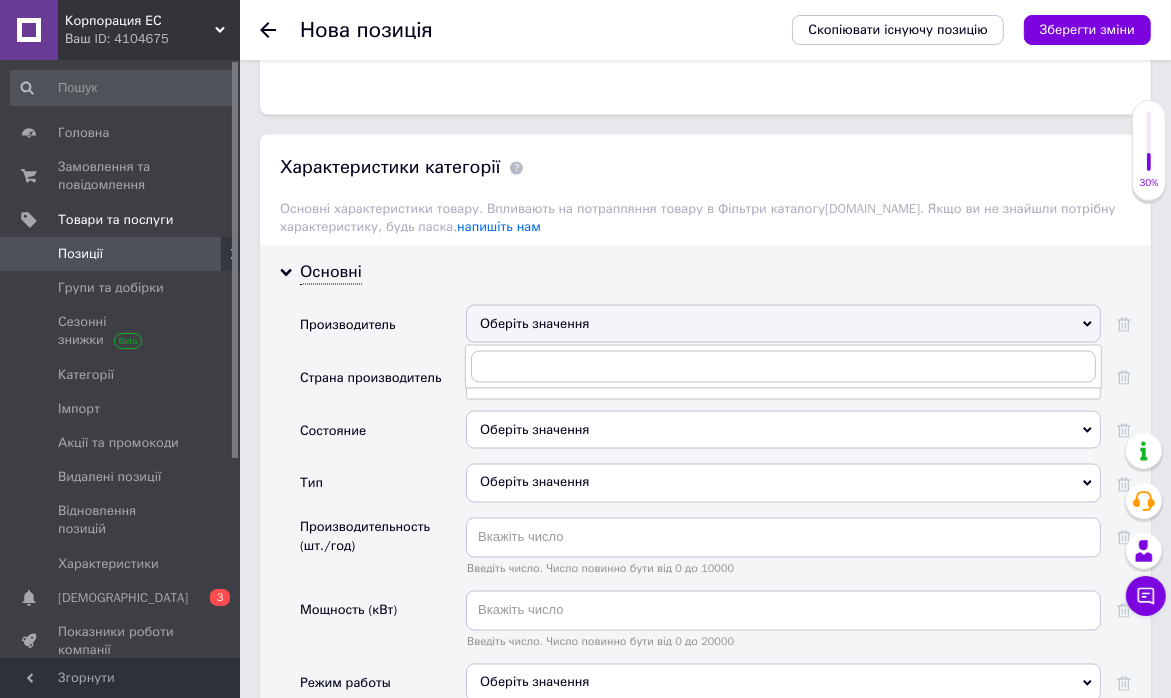 click 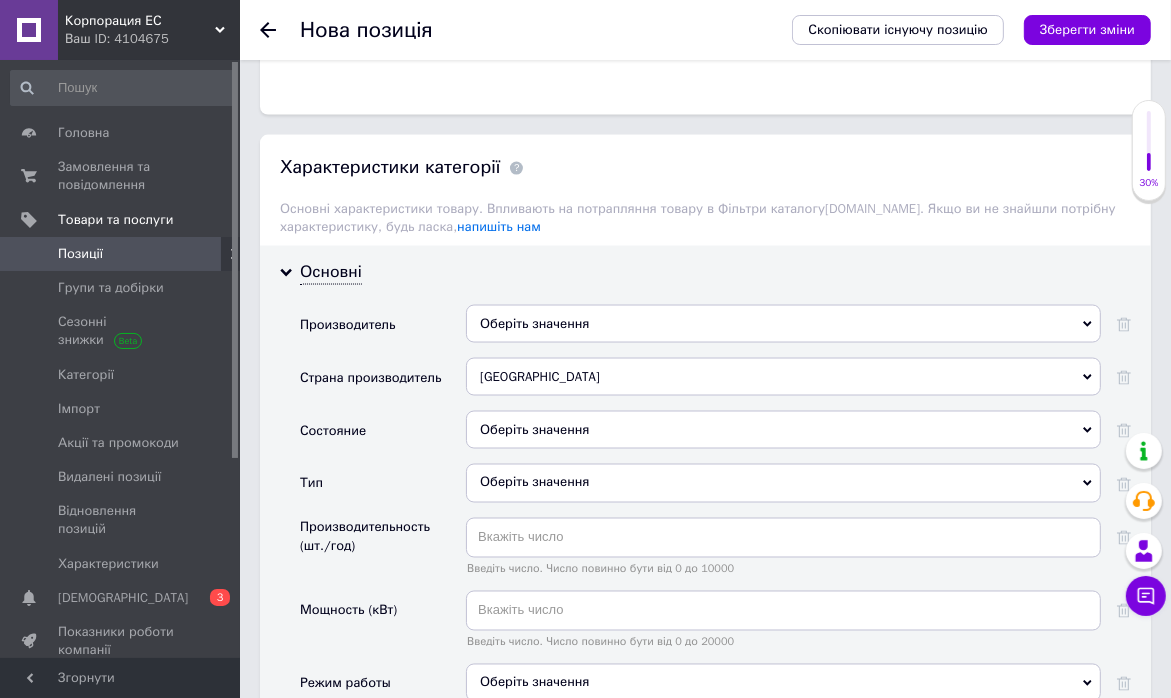 click on "Оберіть значення" at bounding box center (783, 324) 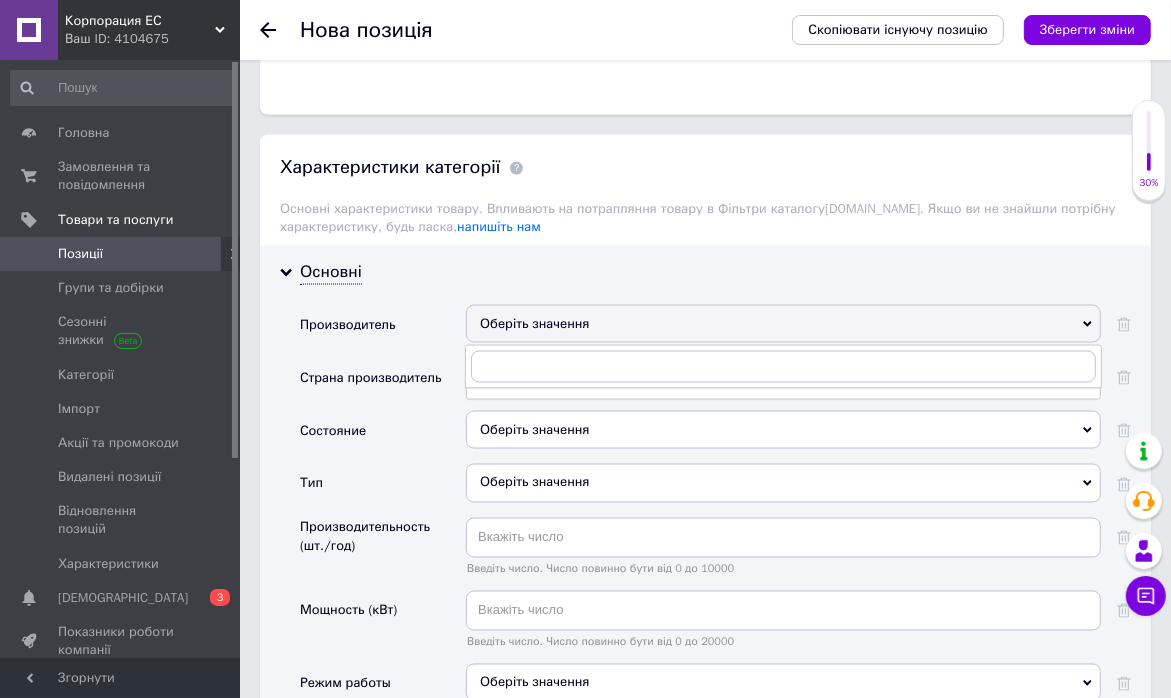 click on "Оберіть значення" at bounding box center (783, 324) 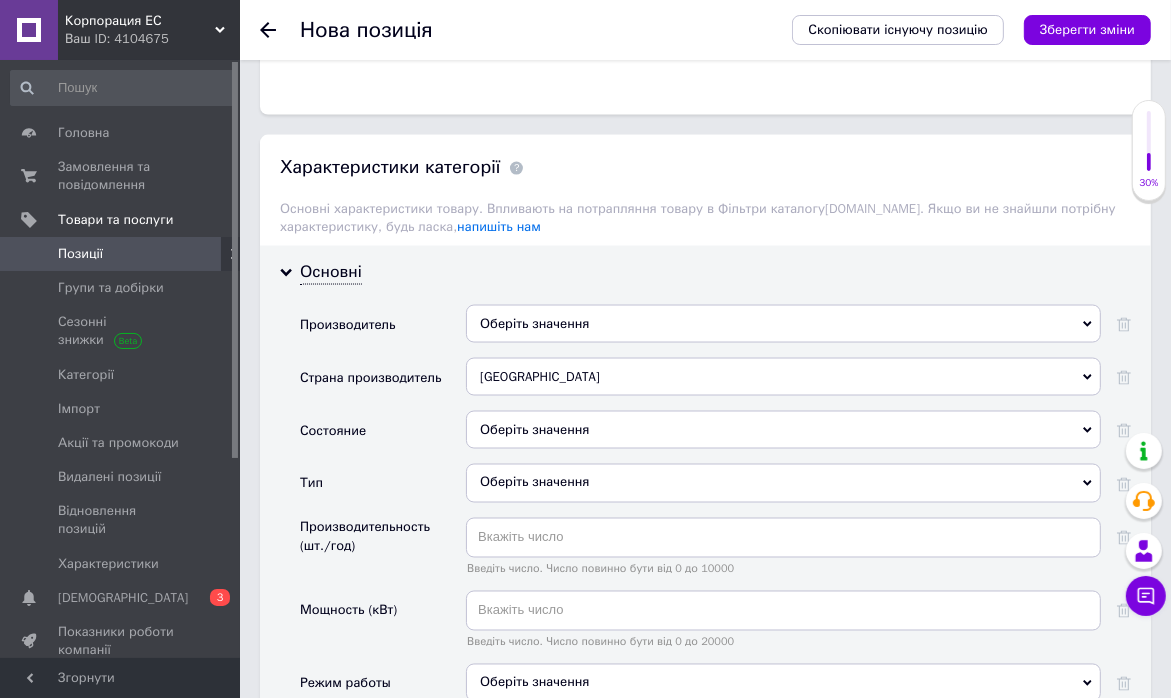 click on "Оберіть значення" at bounding box center (783, 324) 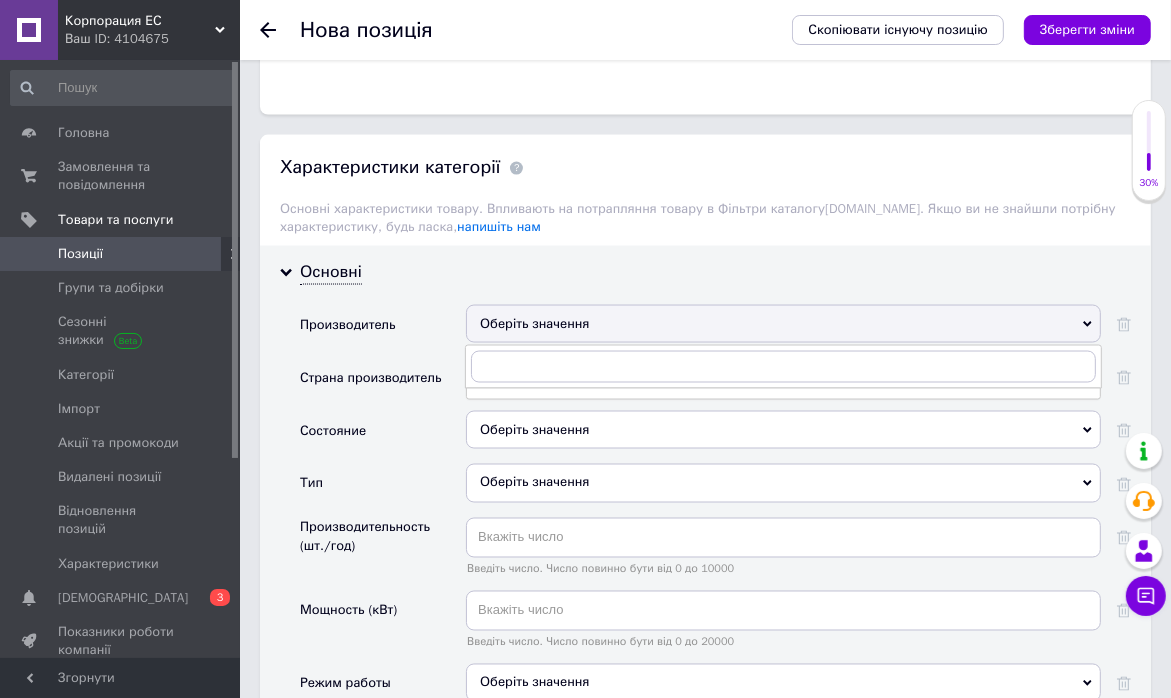 click on "Оберіть значення" at bounding box center [783, 324] 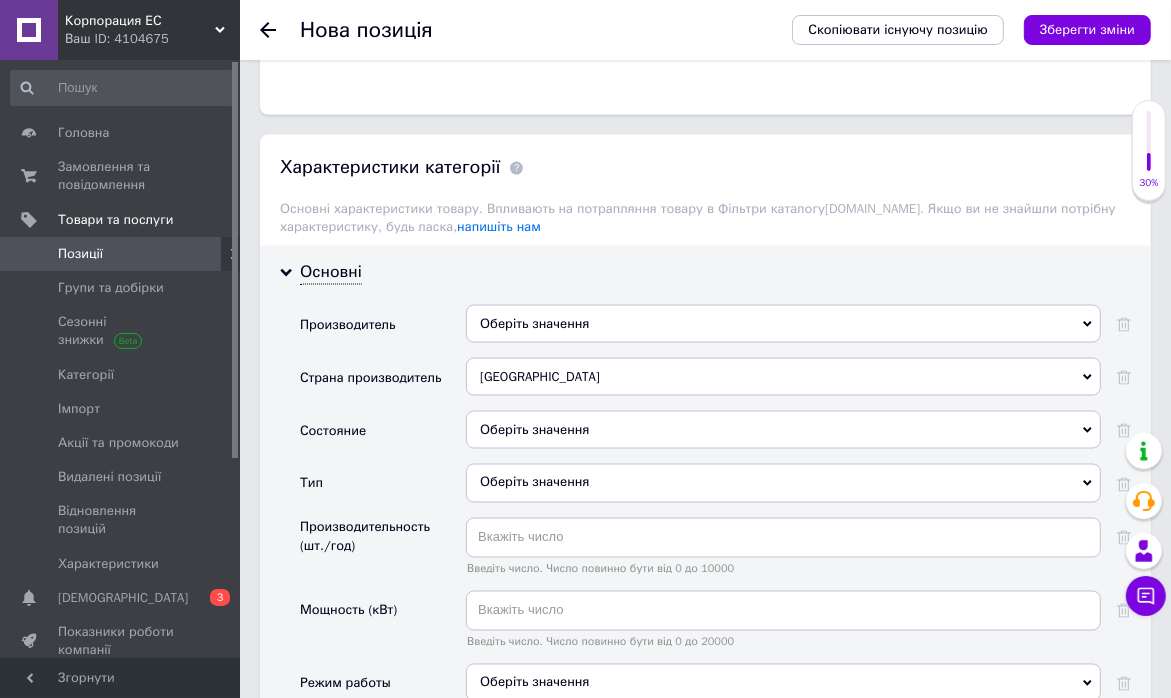 click on "Оберіть значення" at bounding box center (783, 324) 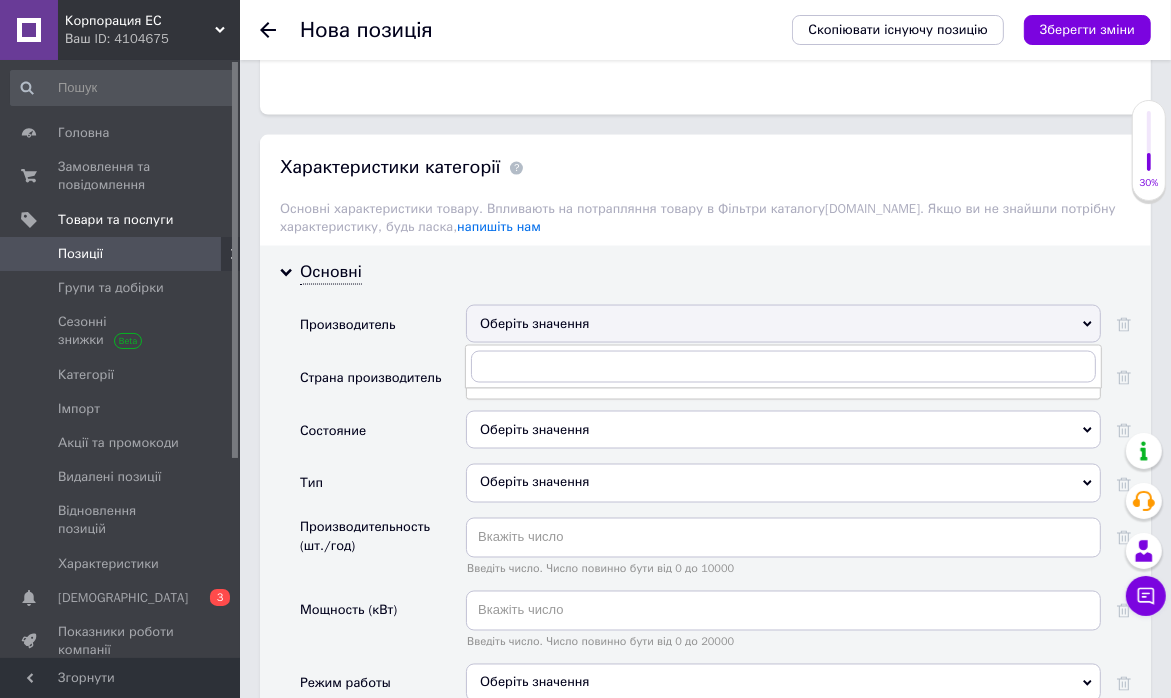 click on "Оберіть значення" at bounding box center [783, 324] 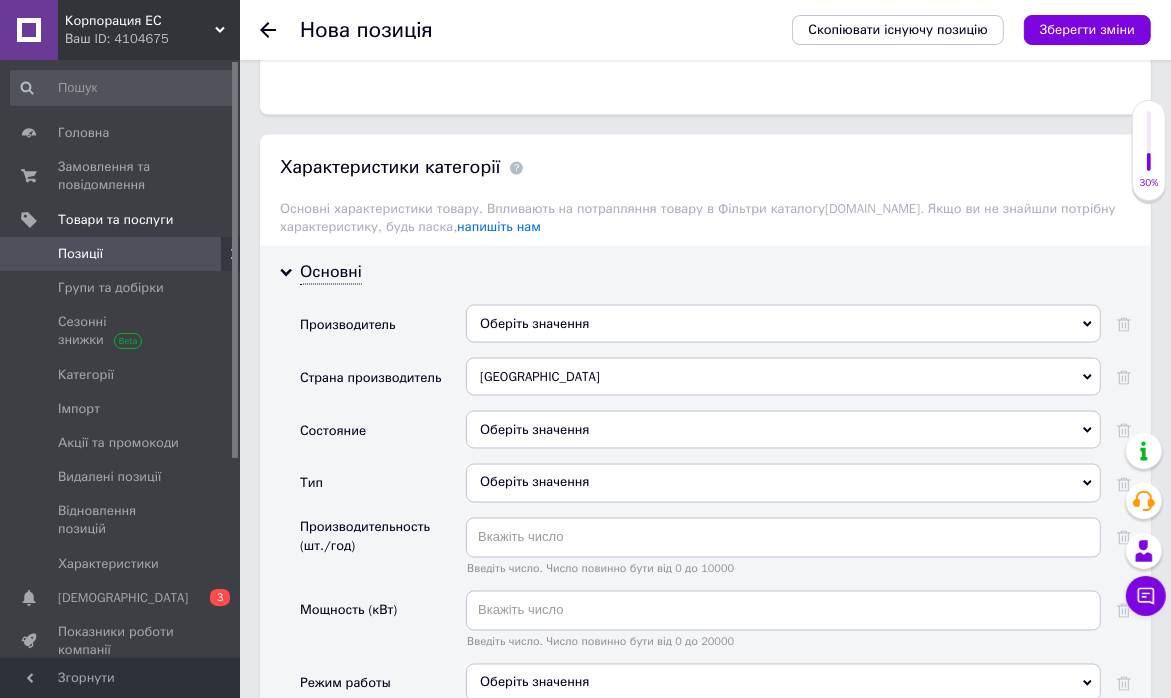 click on "Оберіть значення" at bounding box center (783, 324) 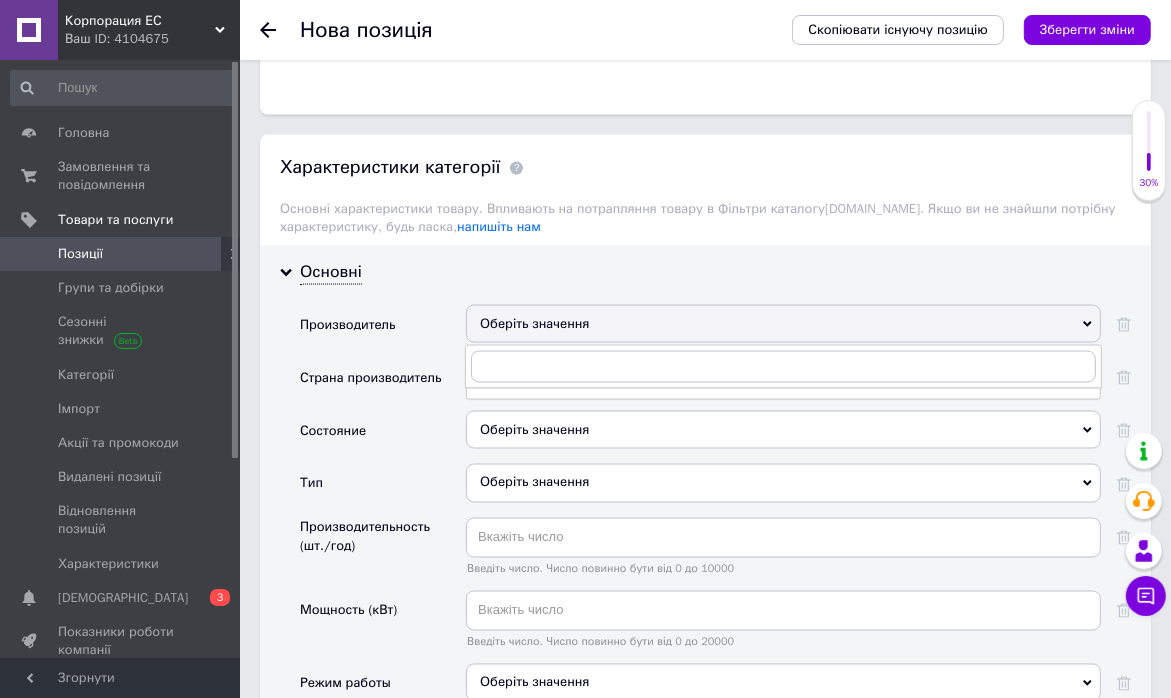 click on "Оберіть значення" at bounding box center (783, 324) 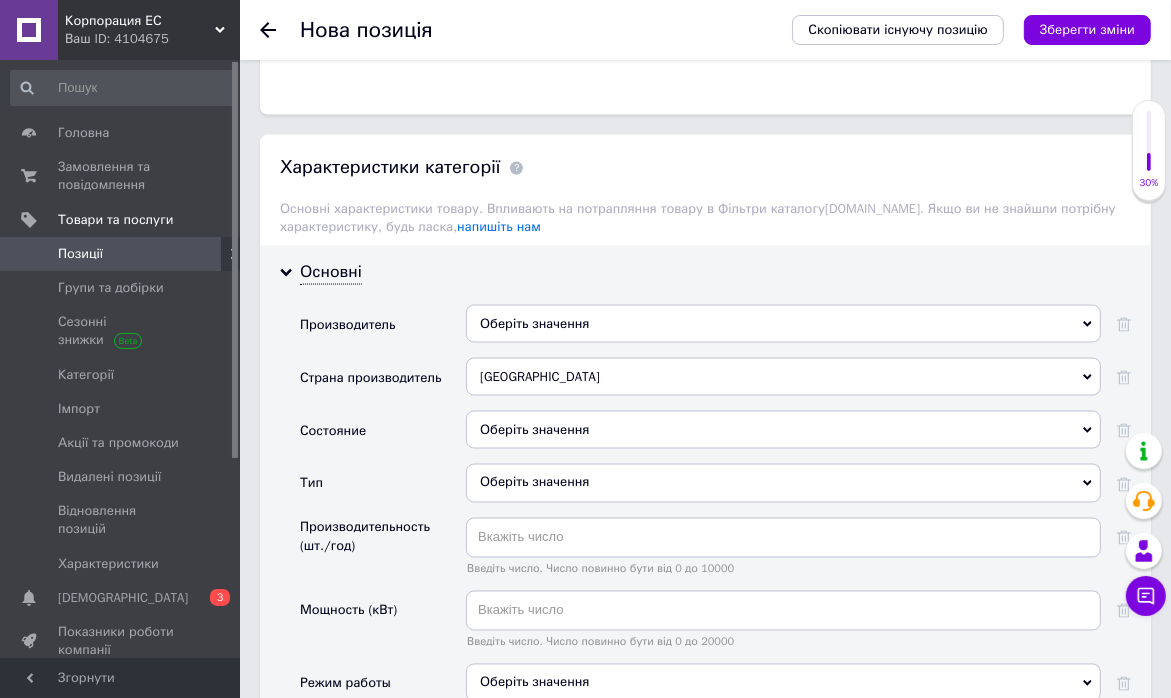 click on "Оберіть значення" at bounding box center [783, 324] 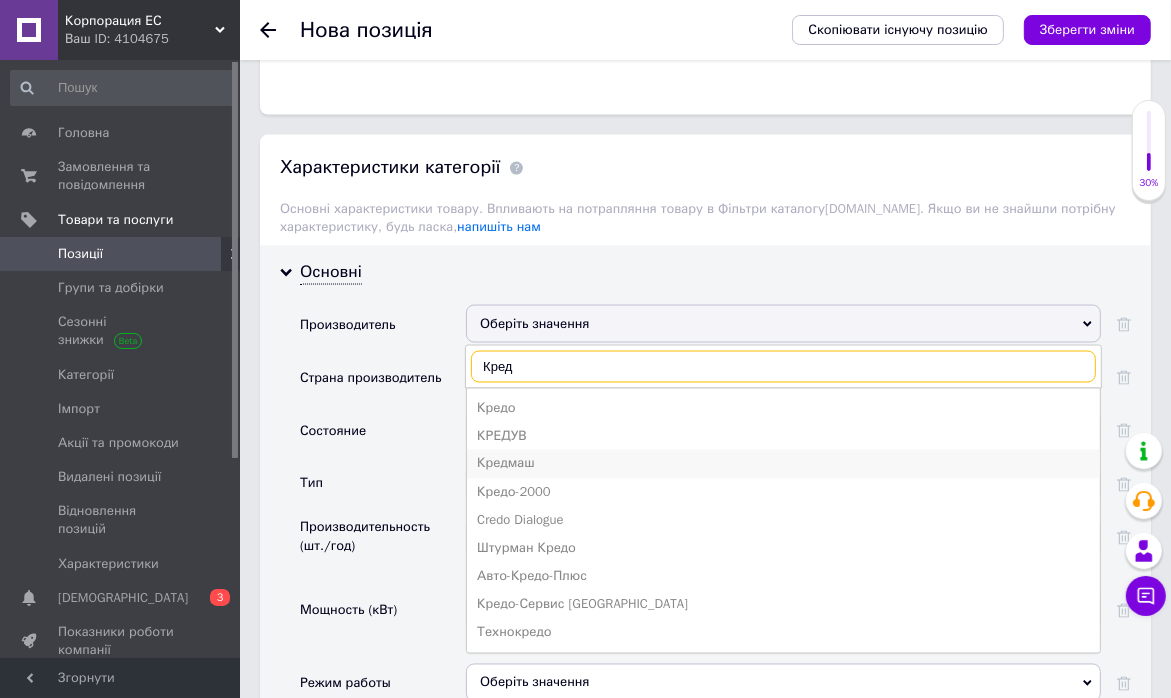 type on "Кред" 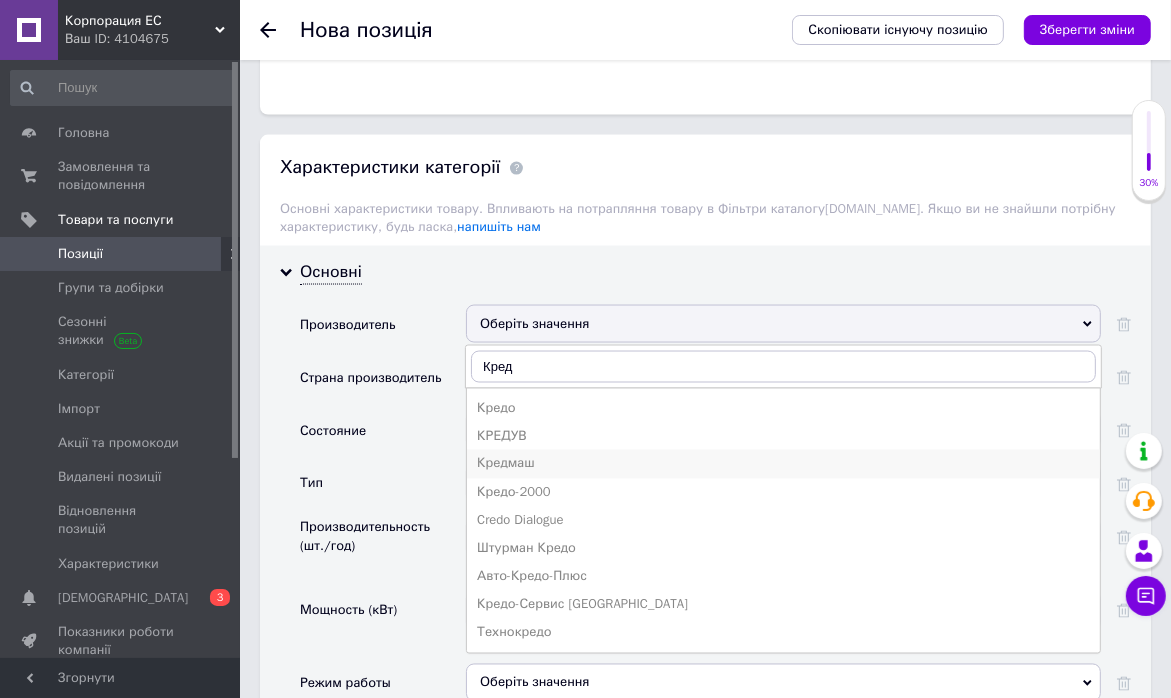 click on "Кредмаш" at bounding box center [783, 464] 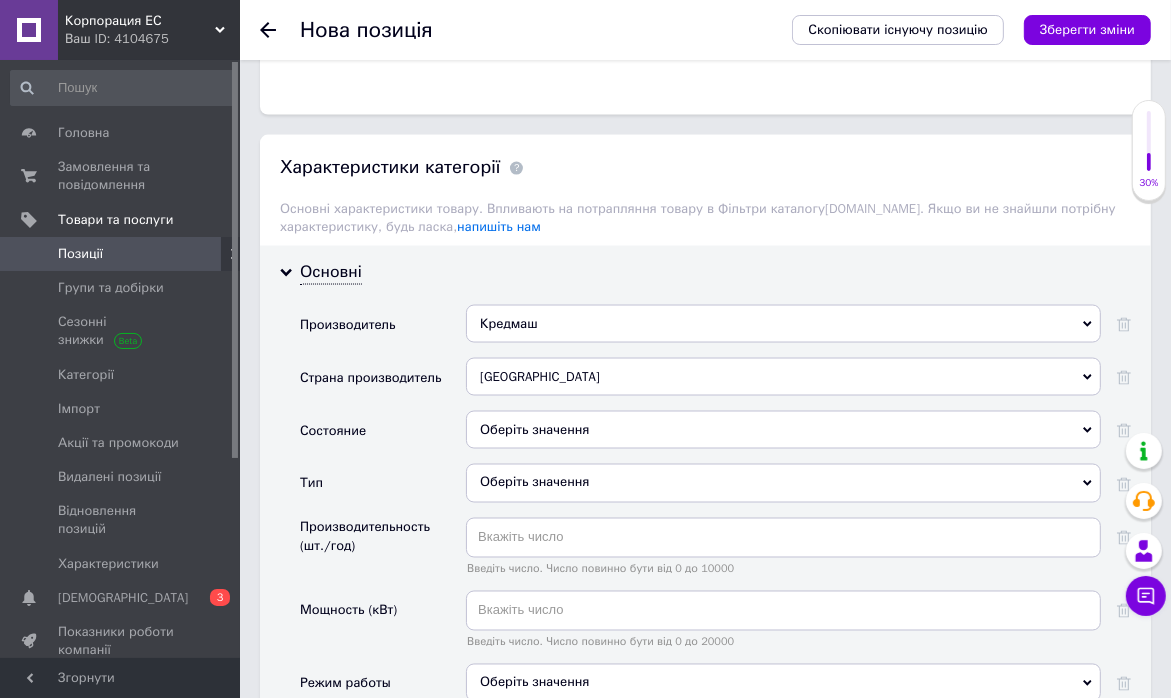 click on "Оберіть значення" at bounding box center (783, 430) 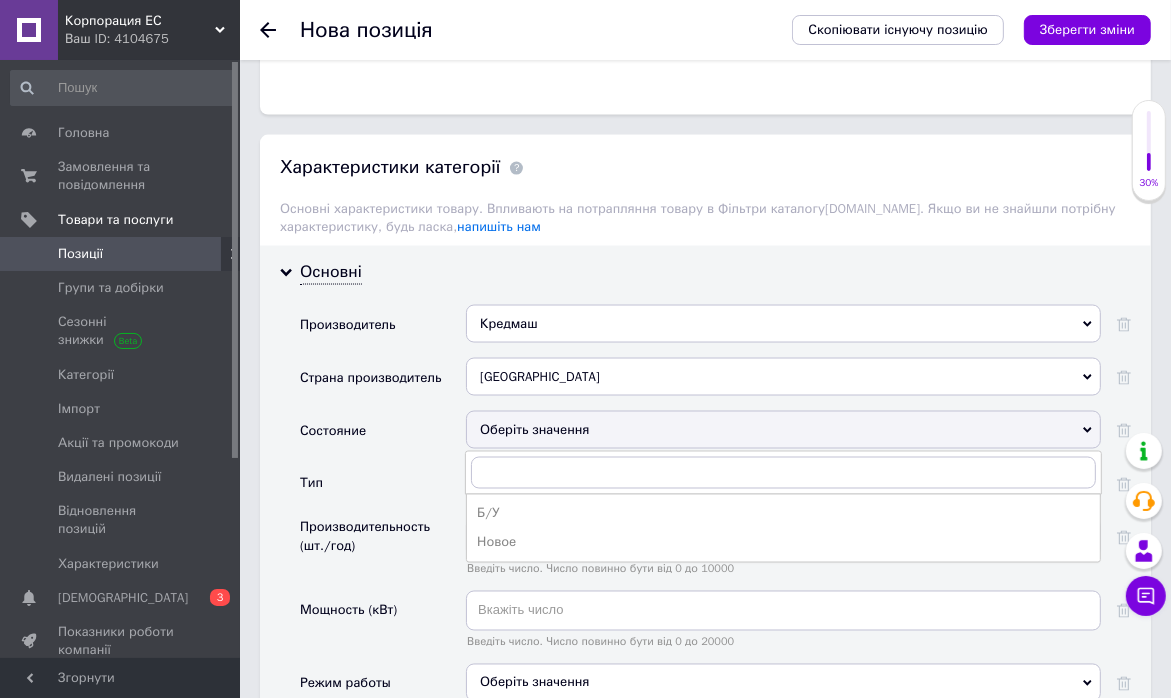 click on "Оберіть значення" at bounding box center (783, 430) 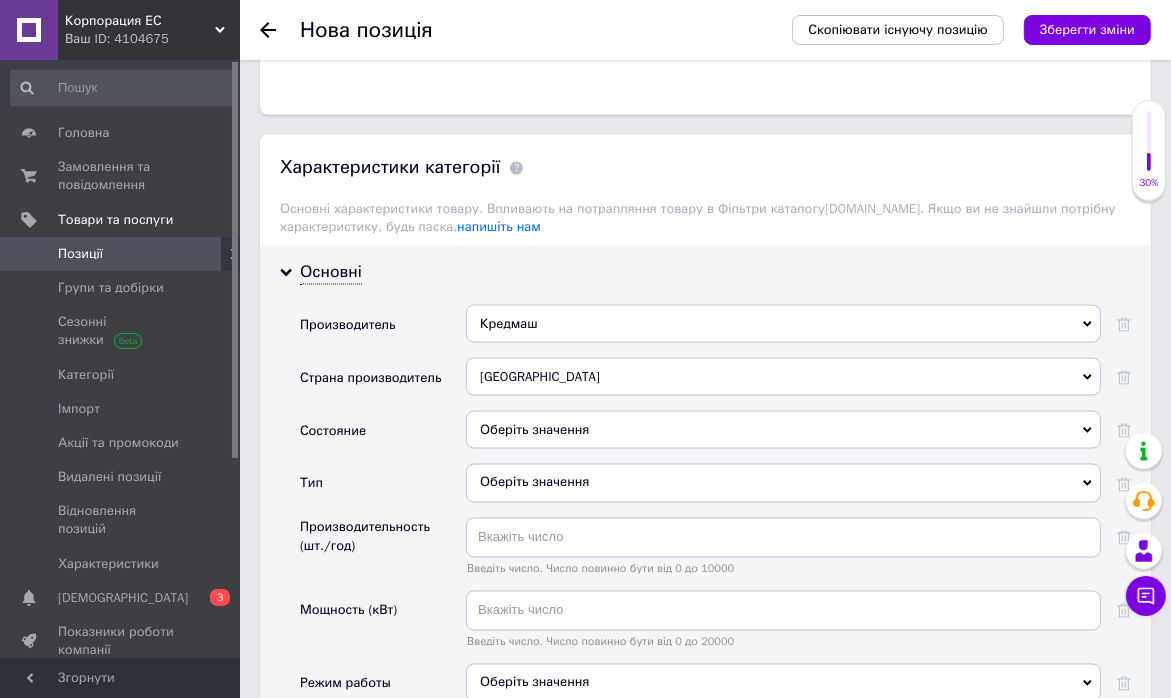 click 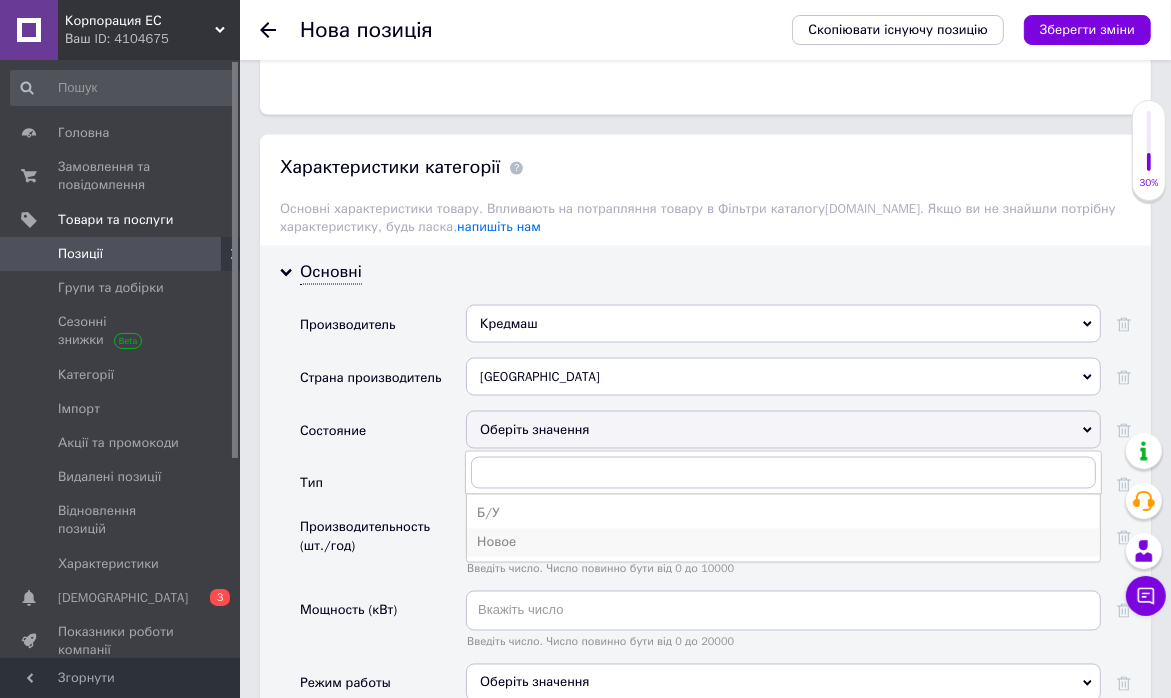 click on "Новое" at bounding box center [783, 543] 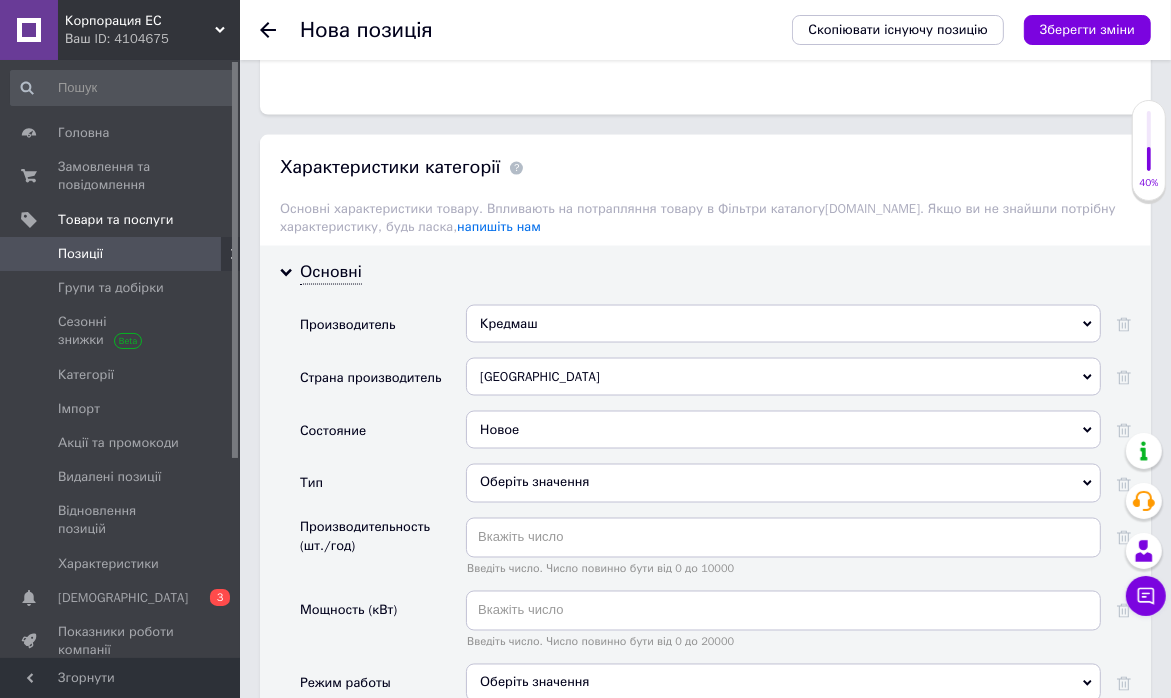 click 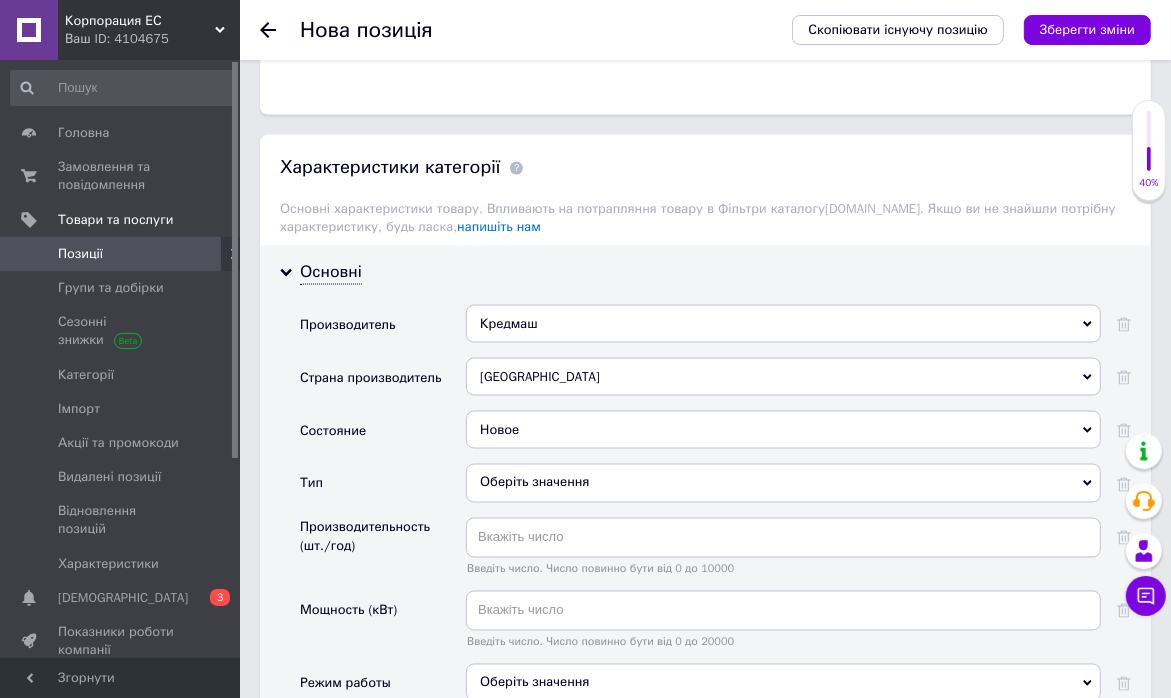 click on "Производительность (шт./год)" at bounding box center (378, 537) 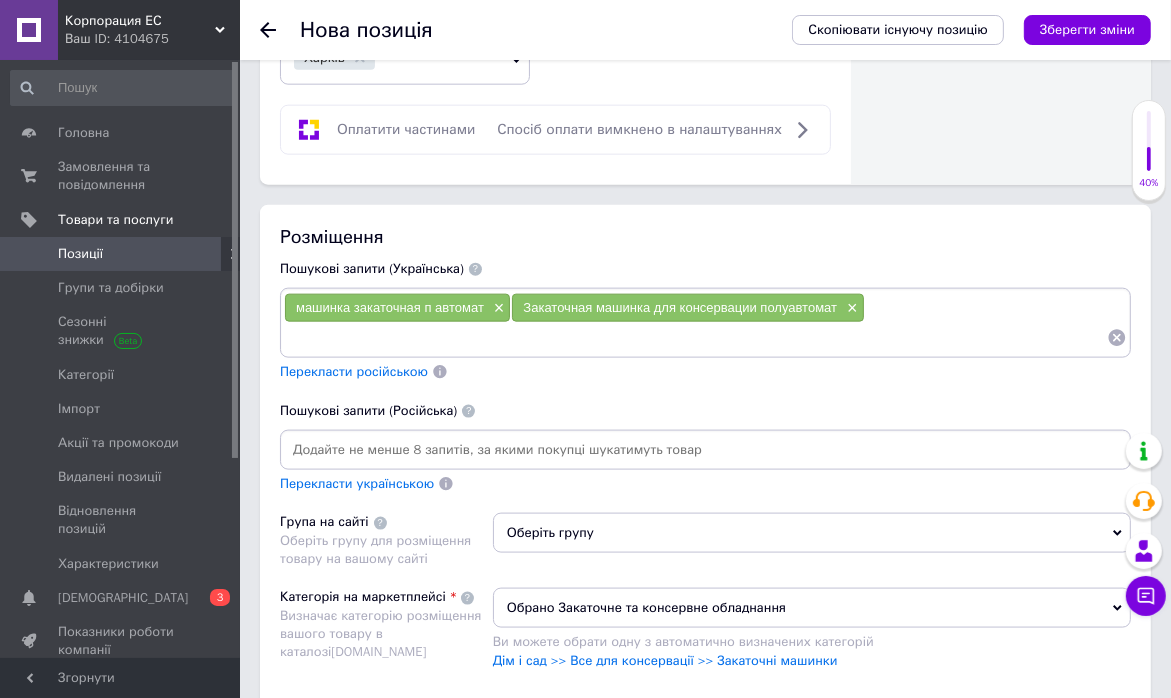 scroll, scrollTop: 1834, scrollLeft: 0, axis: vertical 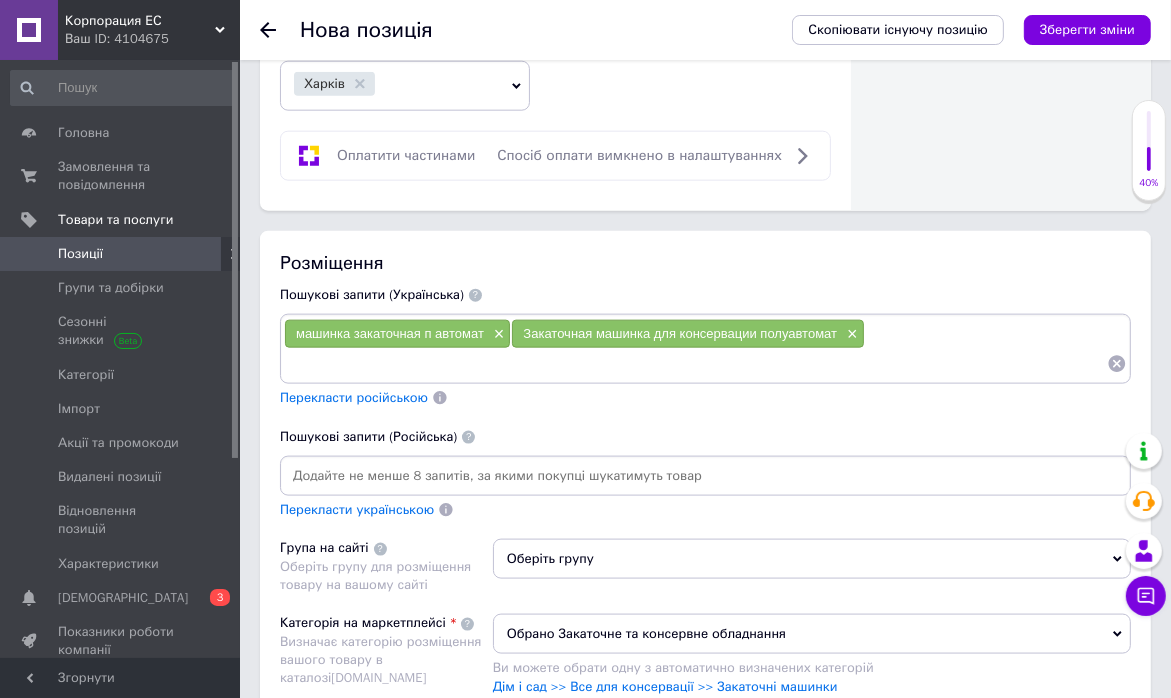 click on "машинка закаточная п автомат × Закаточная машинка для консервации полуавтомат ×" at bounding box center [705, 349] 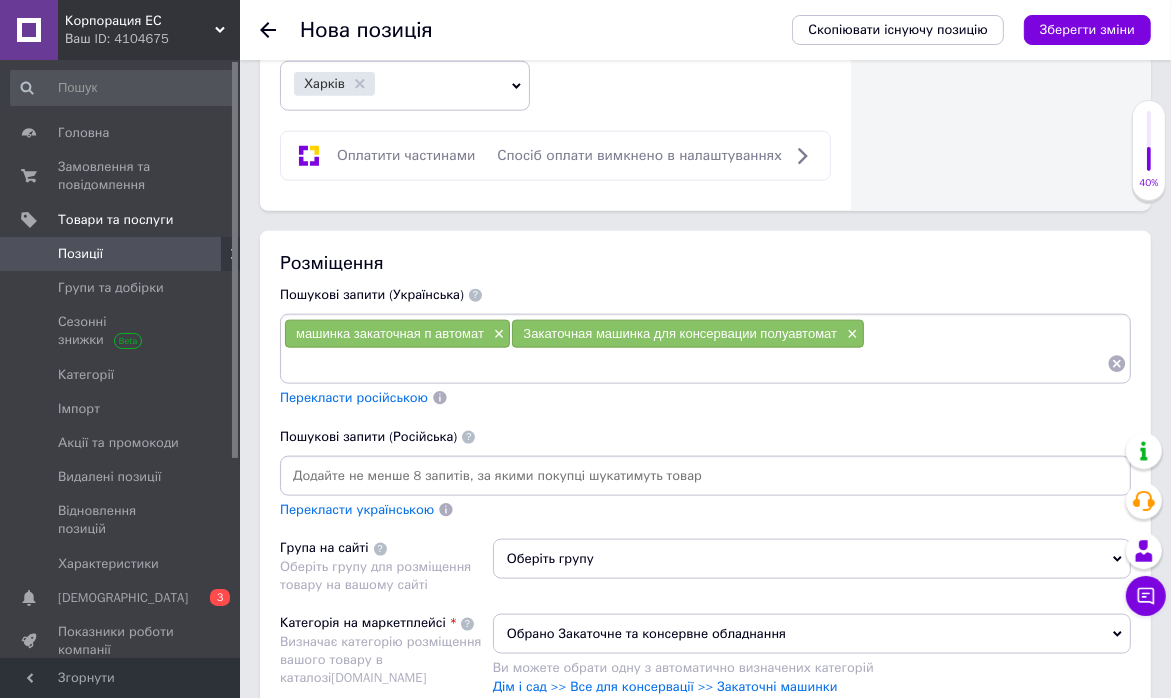 click at bounding box center (695, 364) 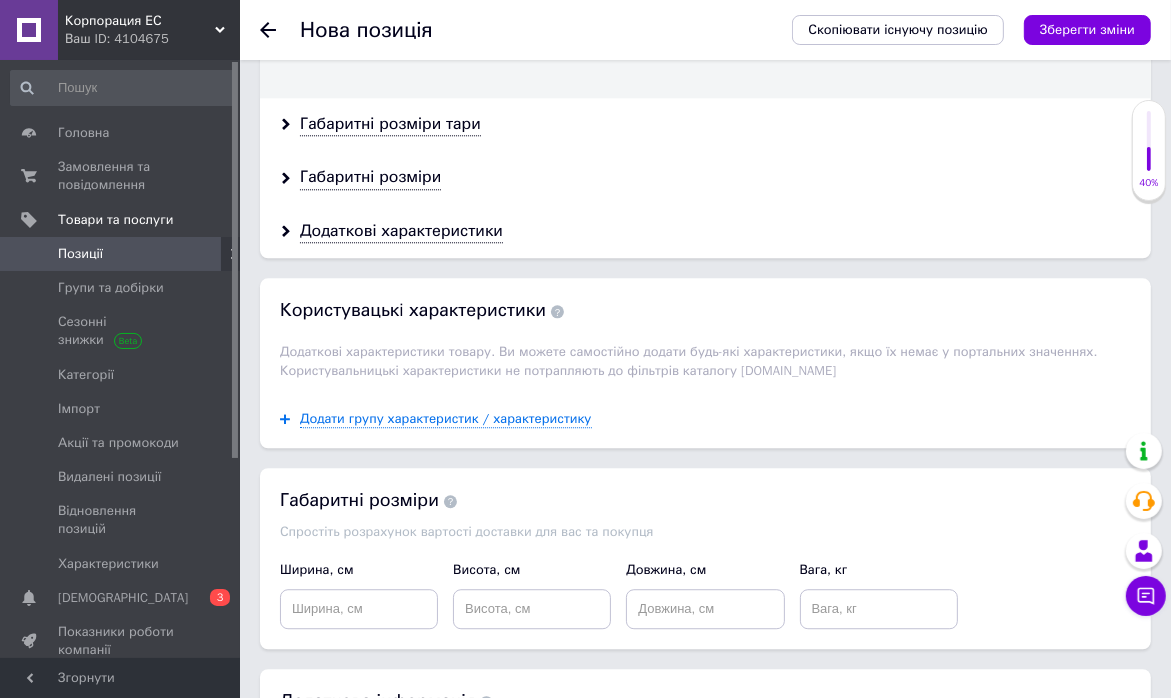 scroll, scrollTop: 4034, scrollLeft: 0, axis: vertical 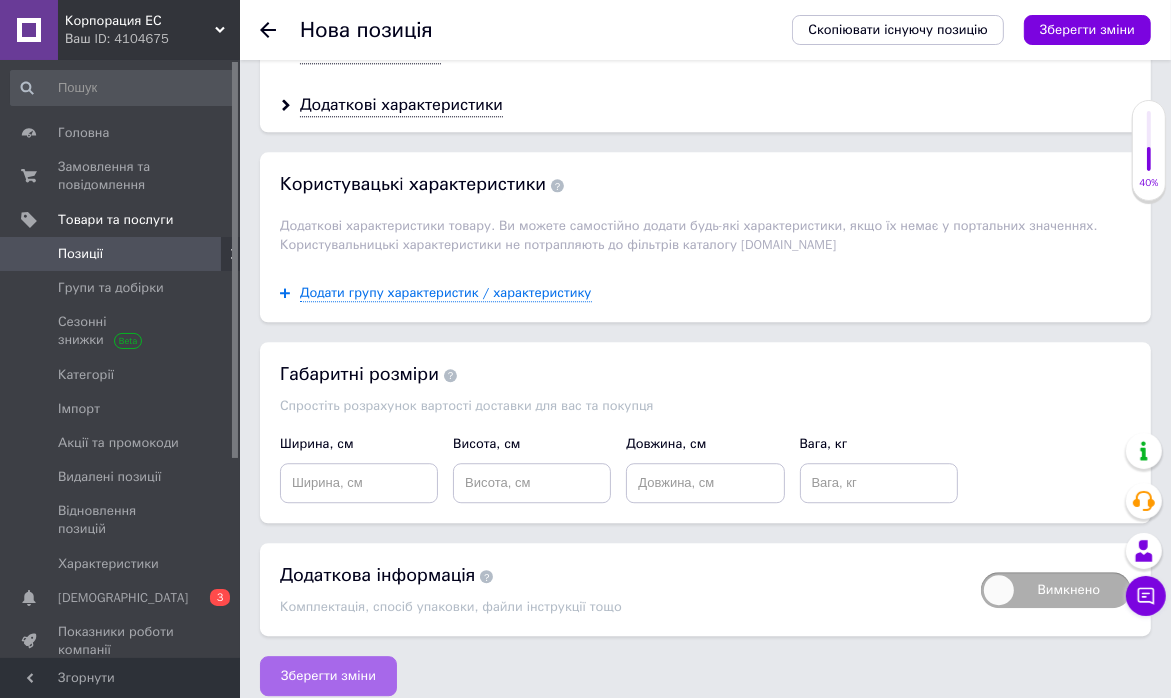 click on "Зберегти зміни" at bounding box center [328, 676] 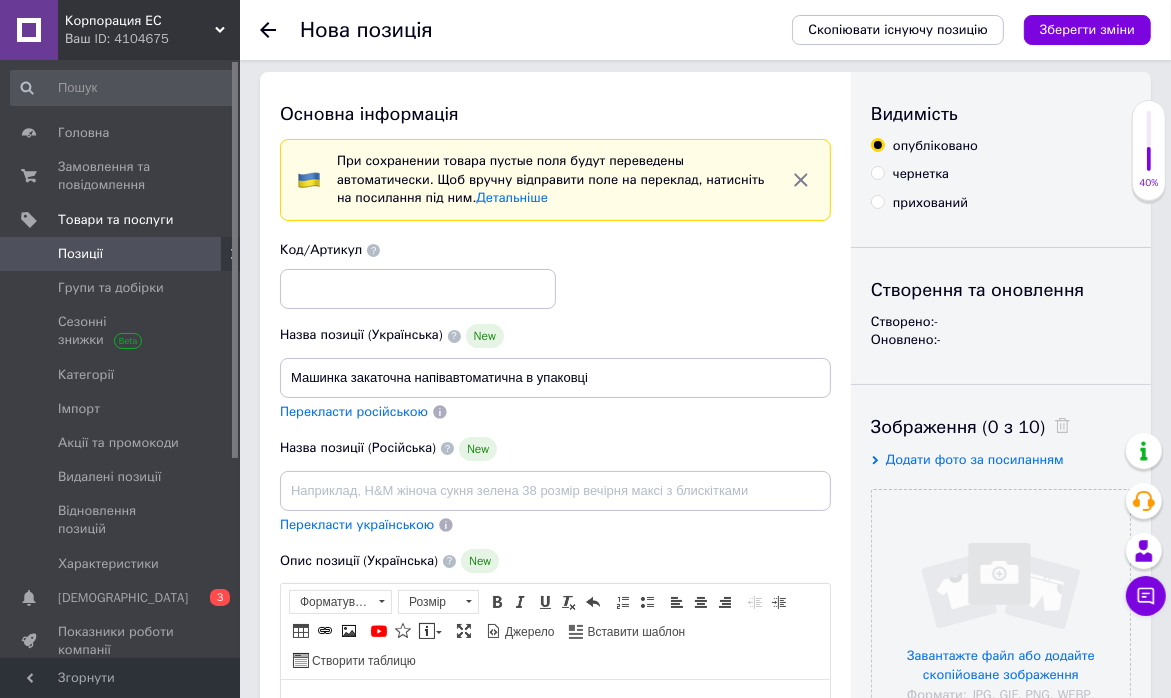 scroll, scrollTop: 0, scrollLeft: 0, axis: both 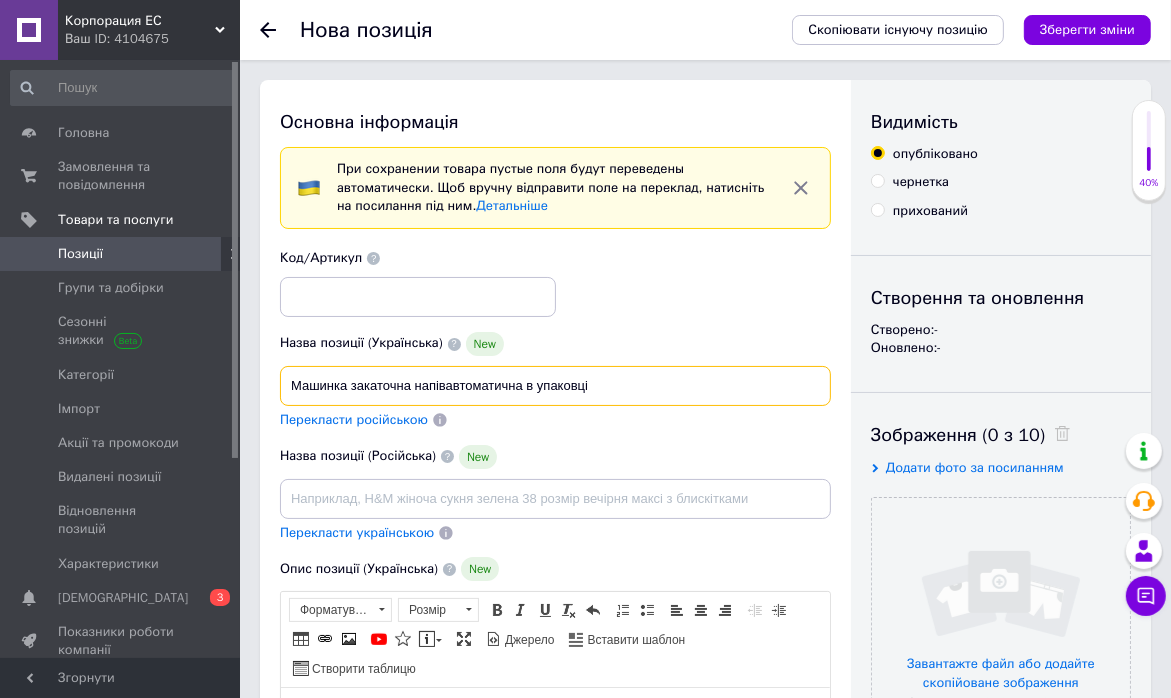 click on "Машинка закаточна напівавтоматична в упаковці" at bounding box center (555, 386) 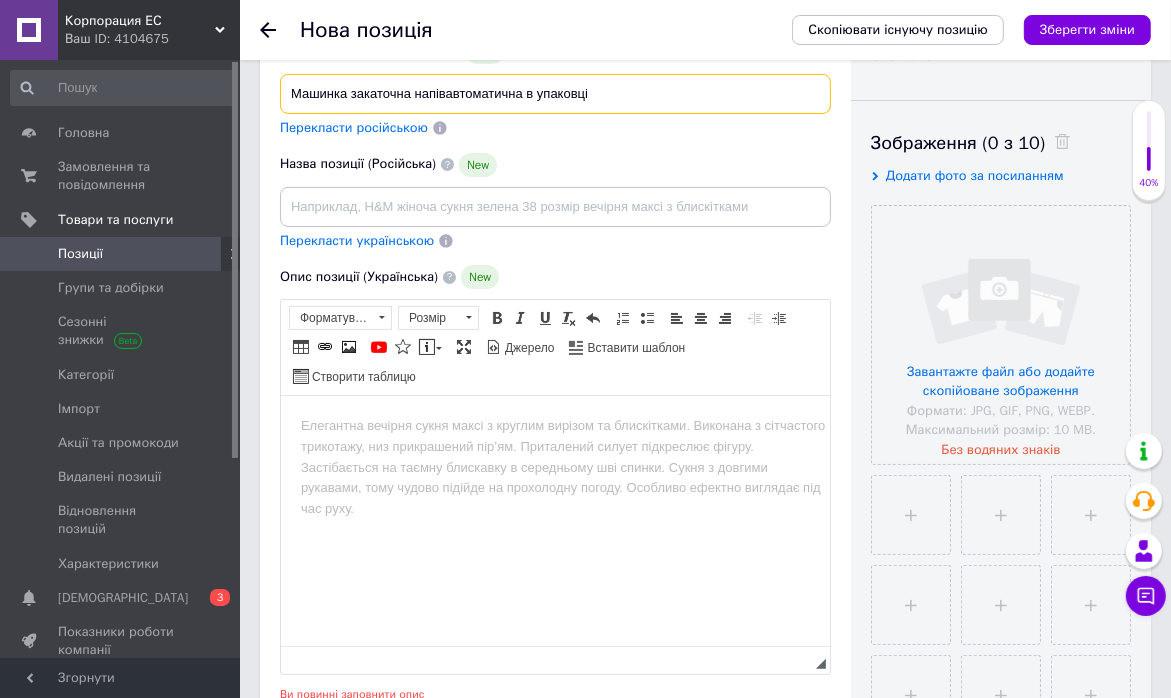 scroll, scrollTop: 300, scrollLeft: 0, axis: vertical 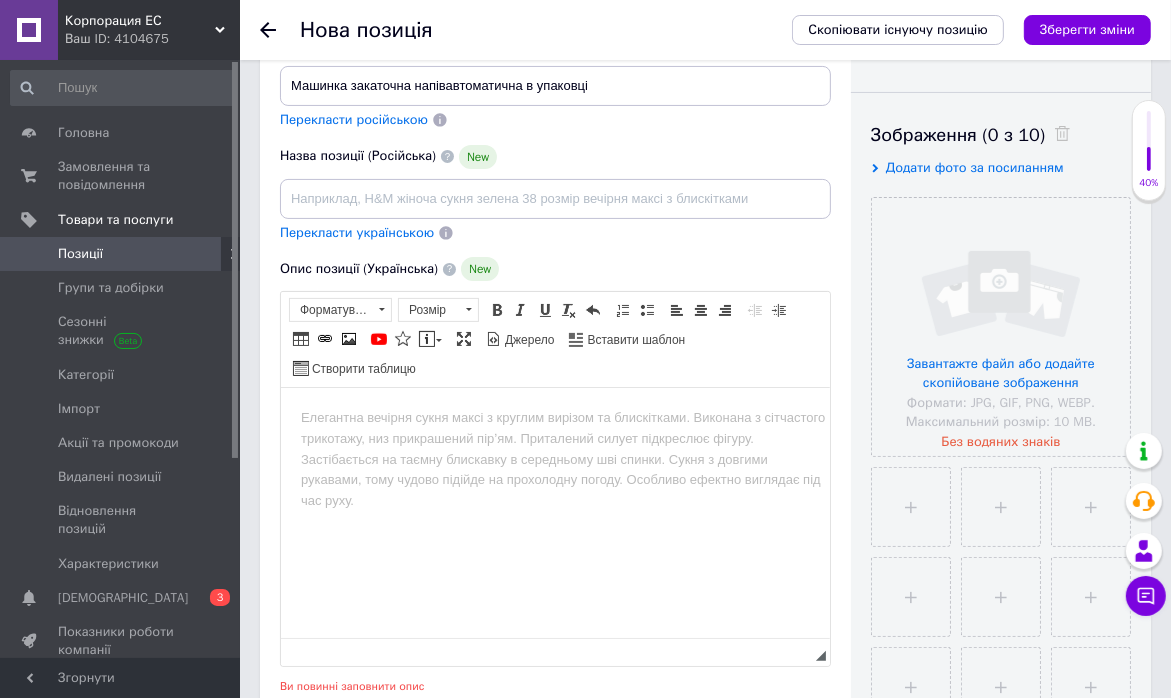click at bounding box center [554, 418] 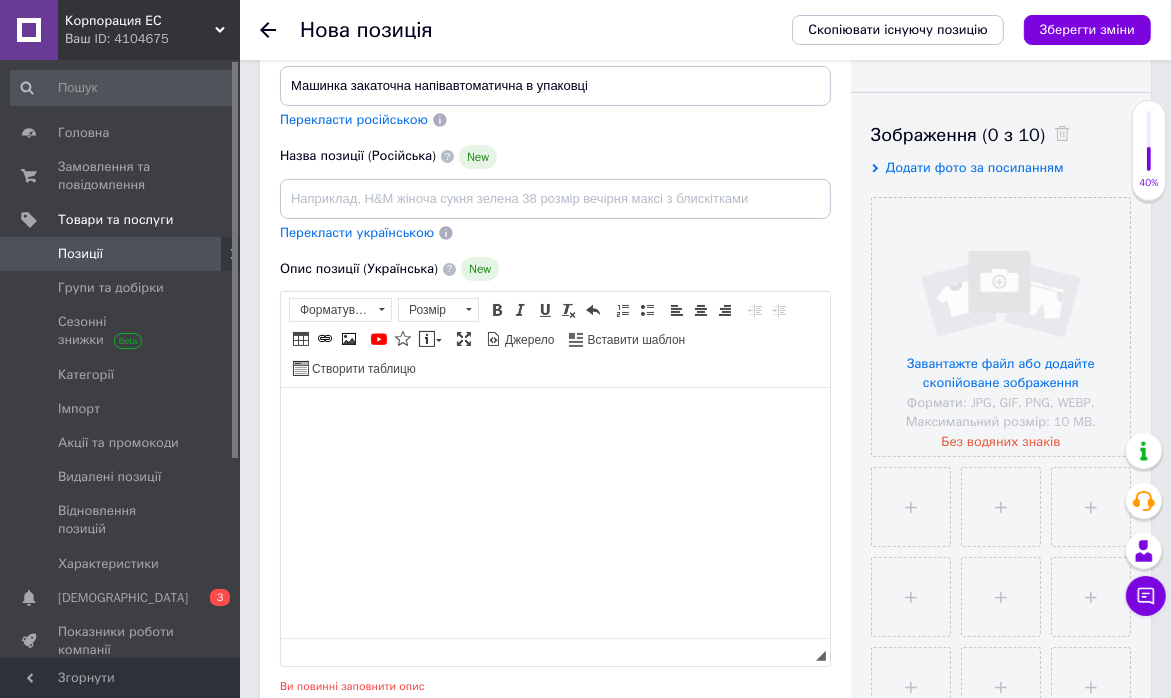 scroll, scrollTop: 0, scrollLeft: 0, axis: both 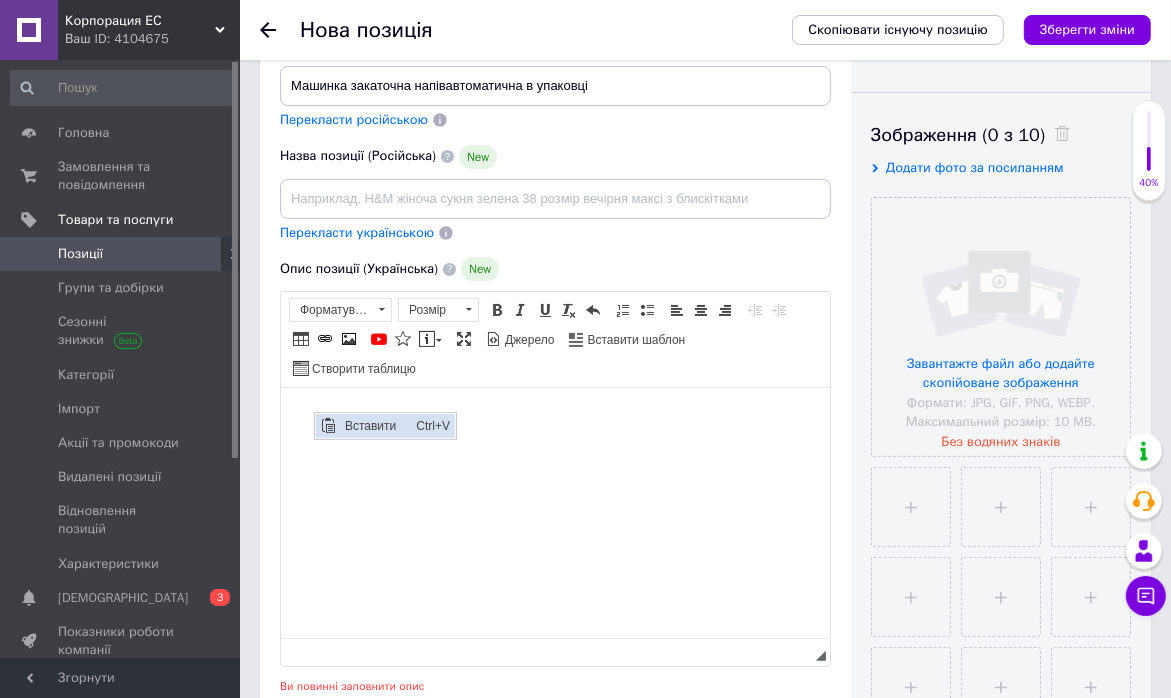 click on "Вставити" at bounding box center [374, 425] 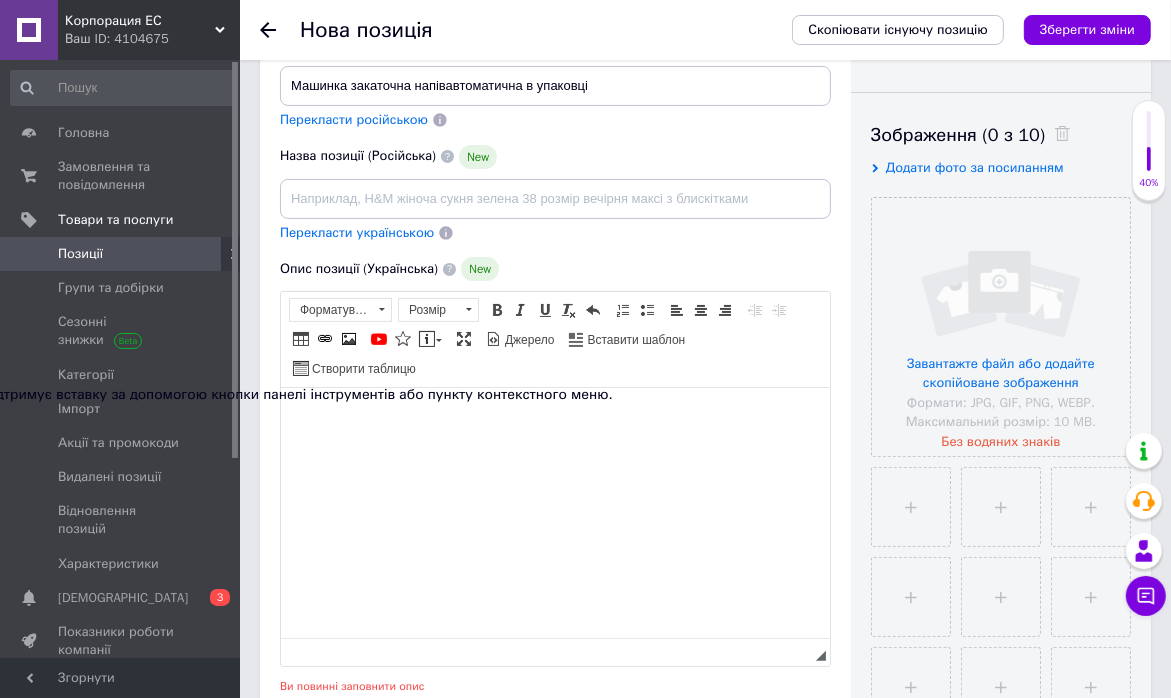 click on "Натисніть  Ctrl+V , щоб вставити. Ваш браузер не підтримує вставку за допомогою кнопки панелі інструментів або пункту контекстного меню." at bounding box center [136, 395] 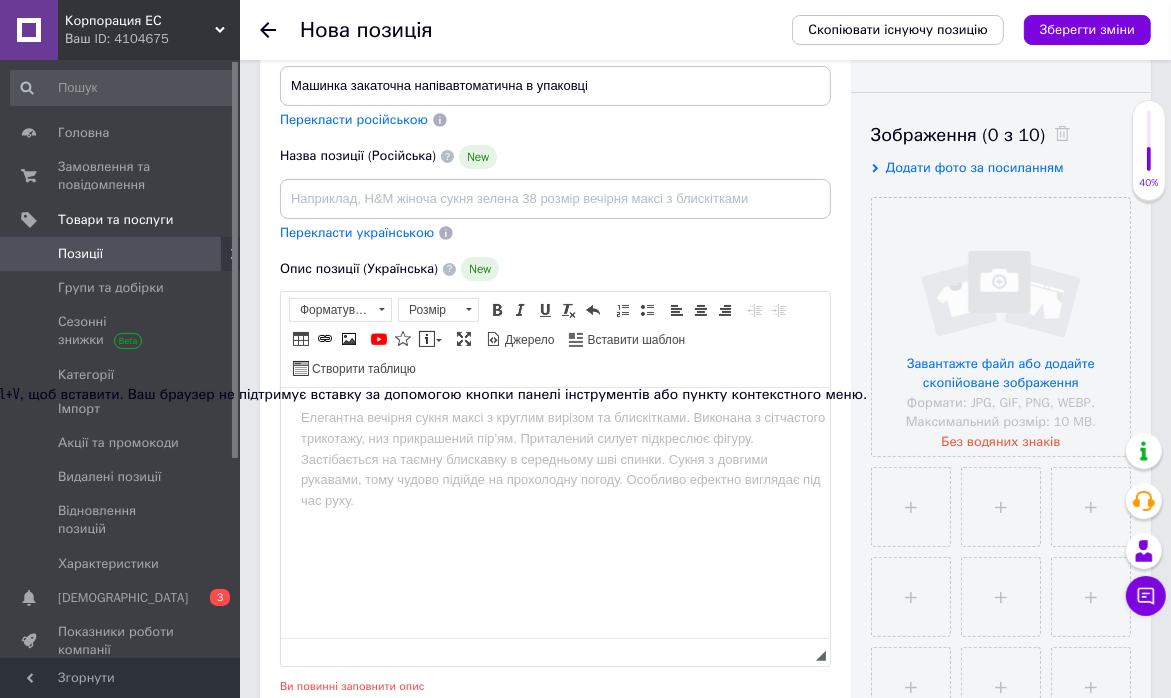 click on "Натисніть  Ctrl+V , щоб вставити. Ваш браузер не підтримує вставку за допомогою кнопки панелі інструментів або пункту контекстного меню." at bounding box center (391, 395) 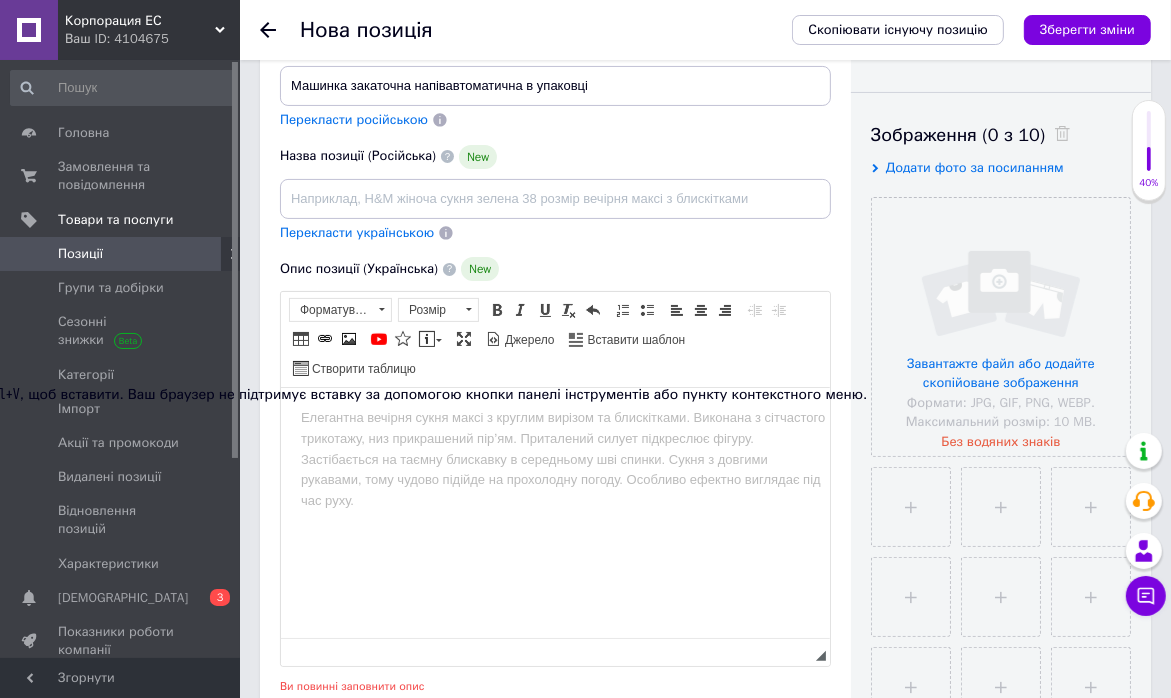 drag, startPoint x: 299, startPoint y: 417, endPoint x: 316, endPoint y: 420, distance: 17.262676 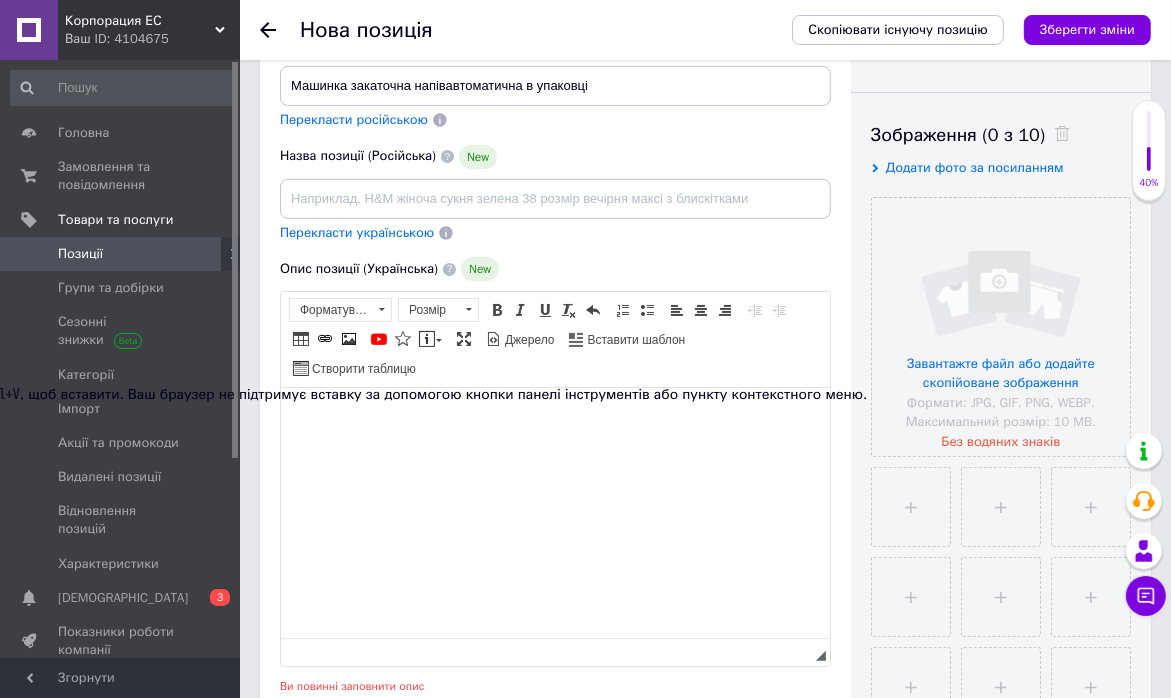 drag, startPoint x: 598, startPoint y: 813, endPoint x: 386, endPoint y: 431, distance: 436.88443 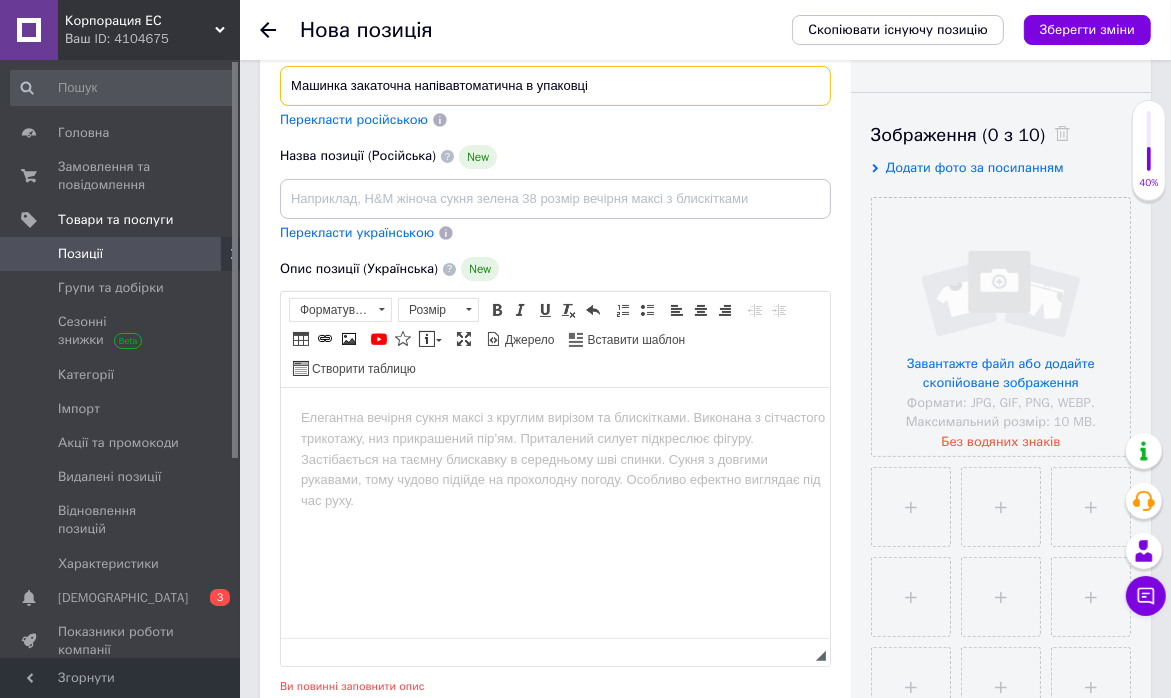 drag, startPoint x: 291, startPoint y: 73, endPoint x: 591, endPoint y: 81, distance: 300.10666 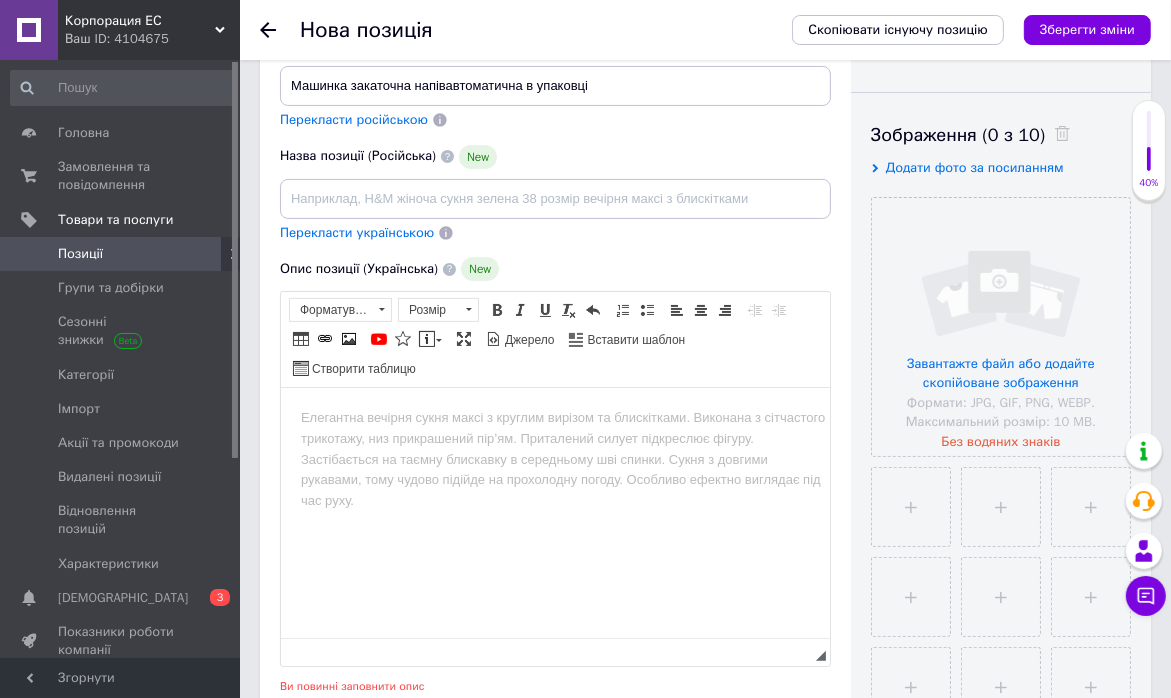 click at bounding box center [554, 418] 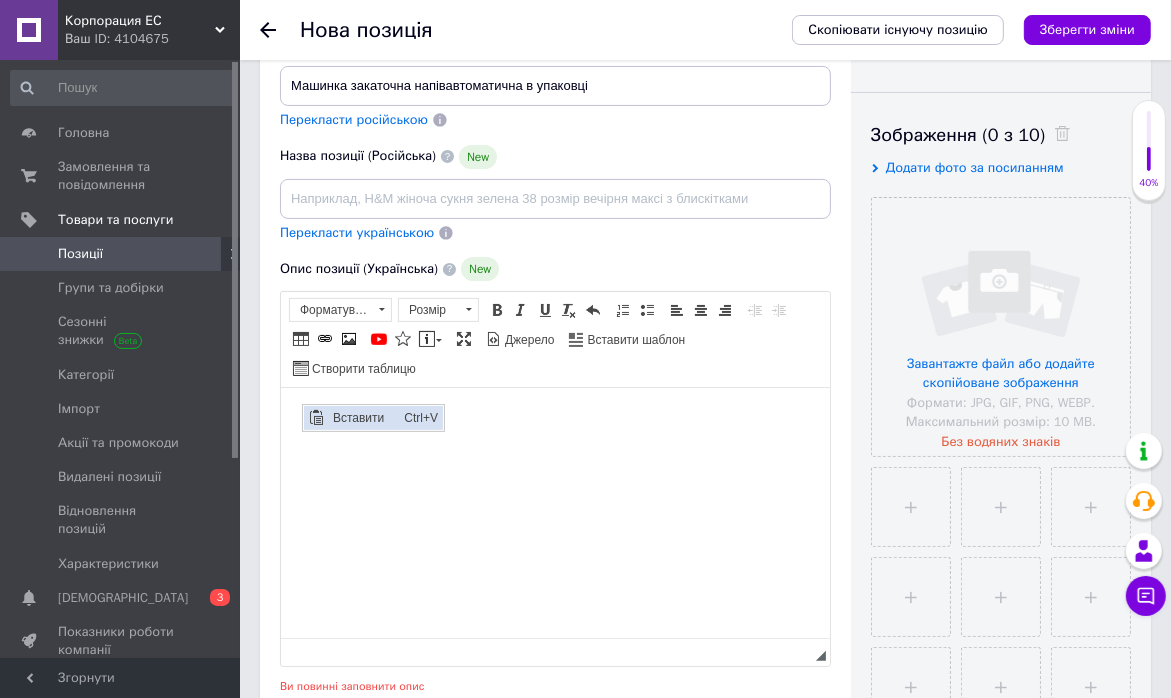 click on "Вставити" at bounding box center (362, 418) 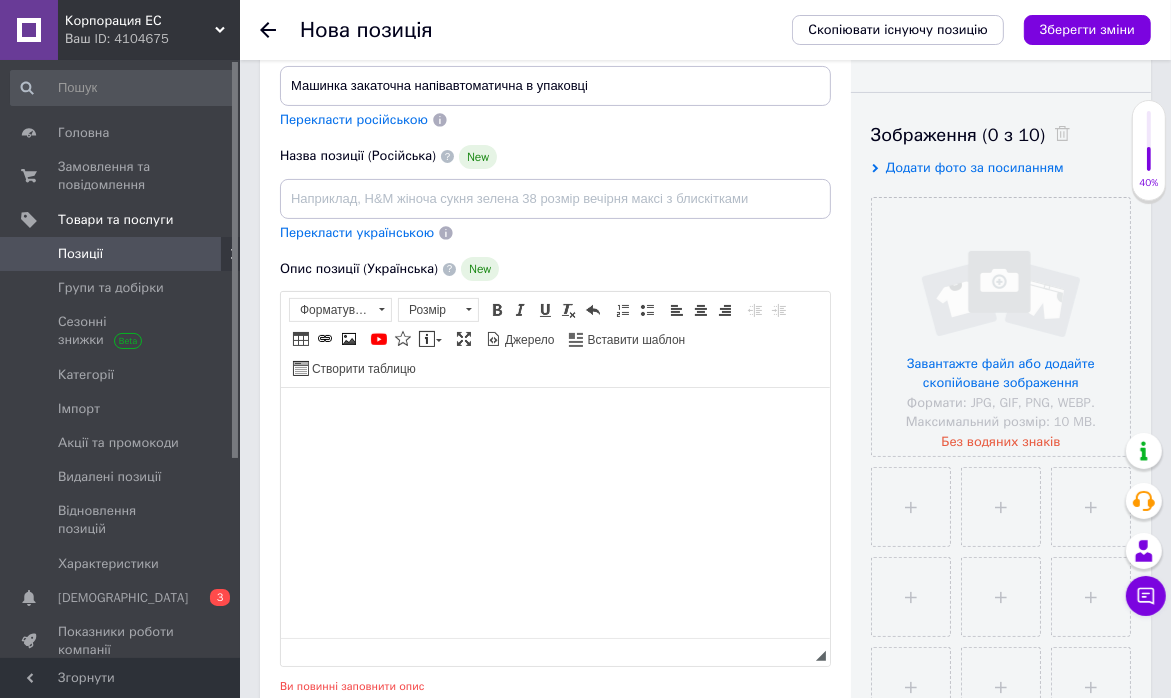type 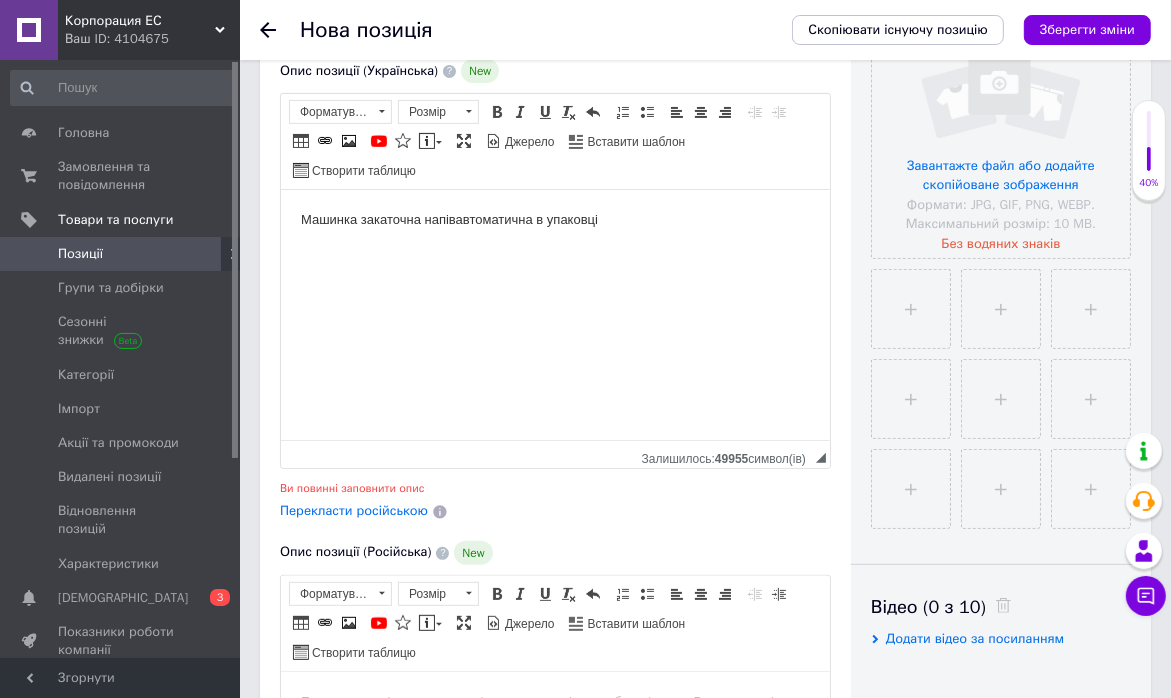 scroll, scrollTop: 500, scrollLeft: 0, axis: vertical 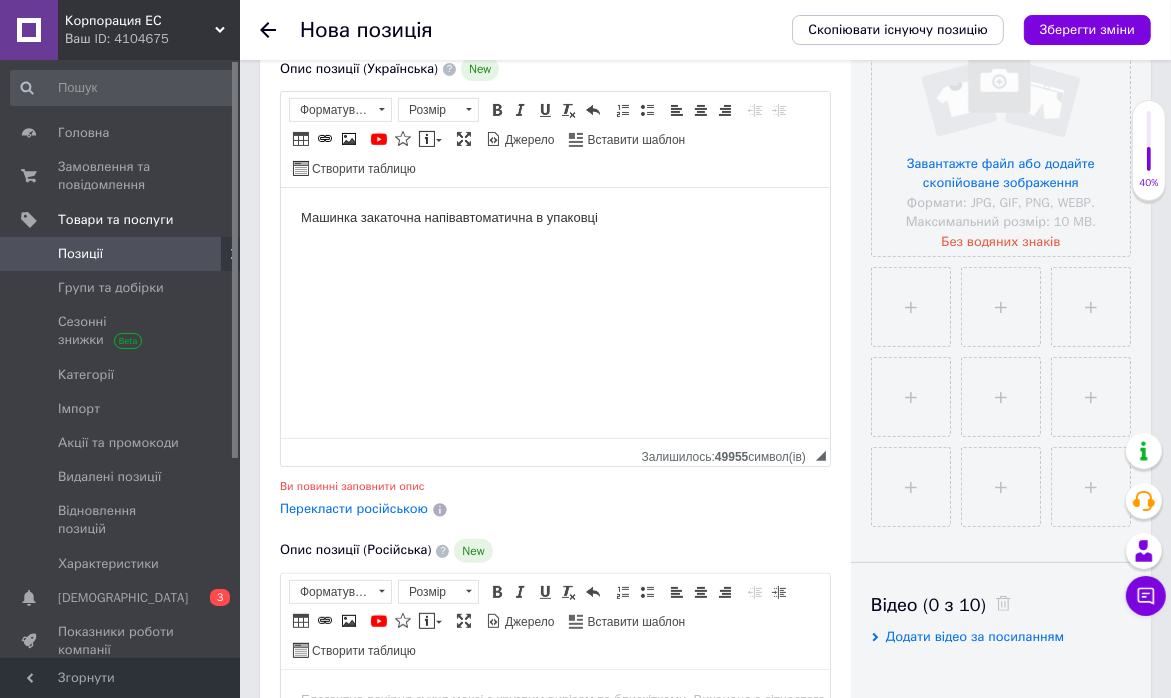 click on "Ви повинні заповнити опис" at bounding box center [352, 486] 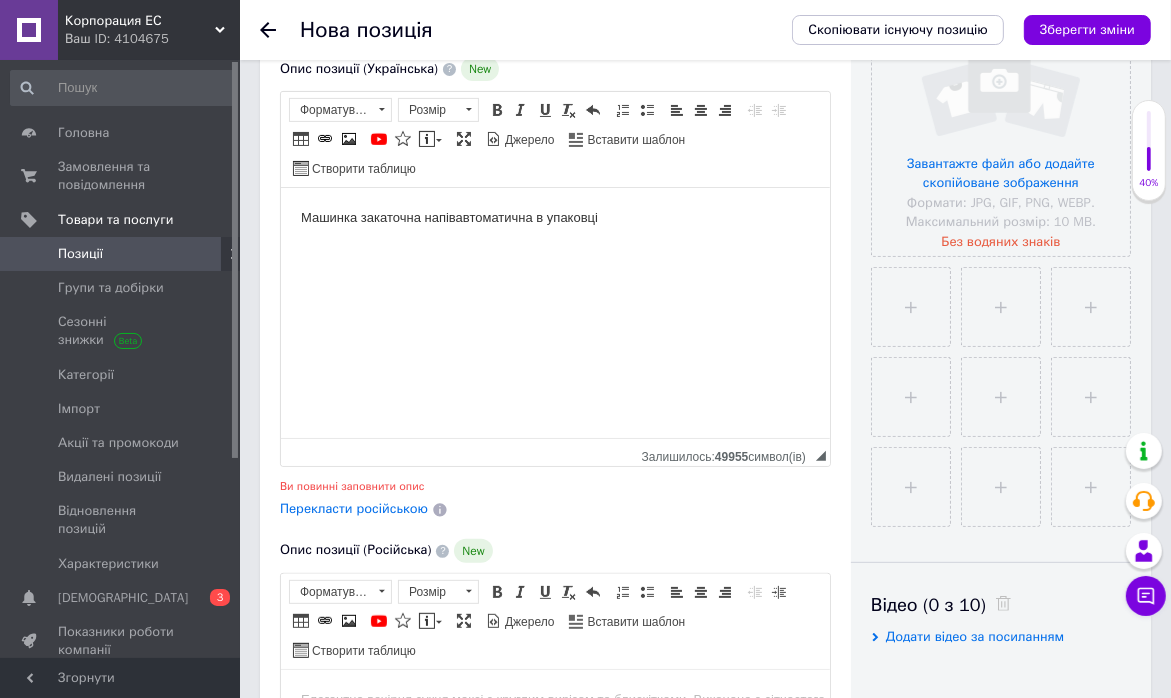 click on "Машинка закаточна напівавтоматична в упаковці" at bounding box center (554, 218) 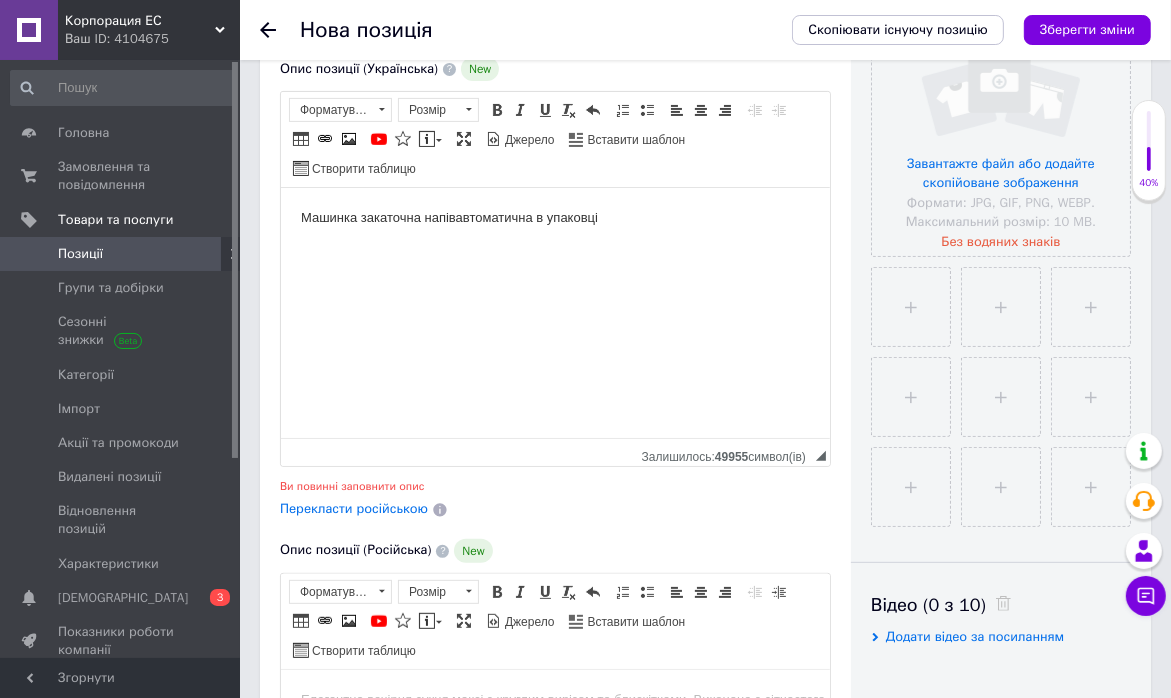 click on "Машинка закаточна напівавтоматична в упаковці" at bounding box center [554, 218] 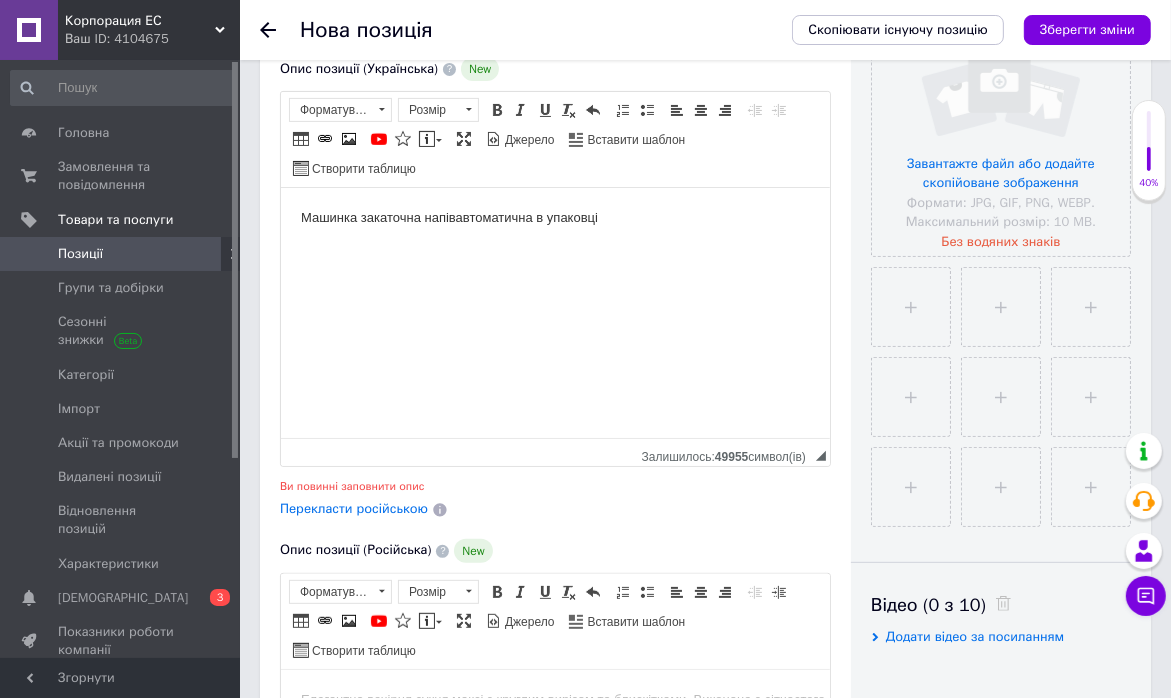 drag, startPoint x: 367, startPoint y: 291, endPoint x: 353, endPoint y: 271, distance: 24.41311 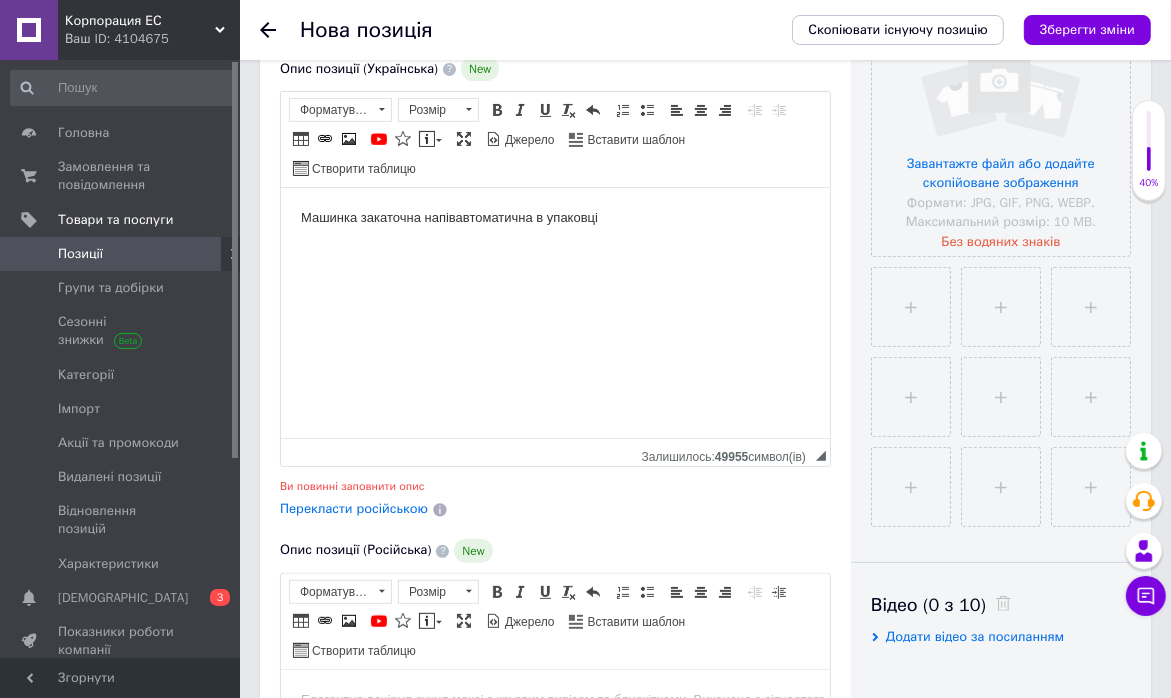 click on "Машинка закаточна напівавтоматична в упаковці" at bounding box center [554, 218] 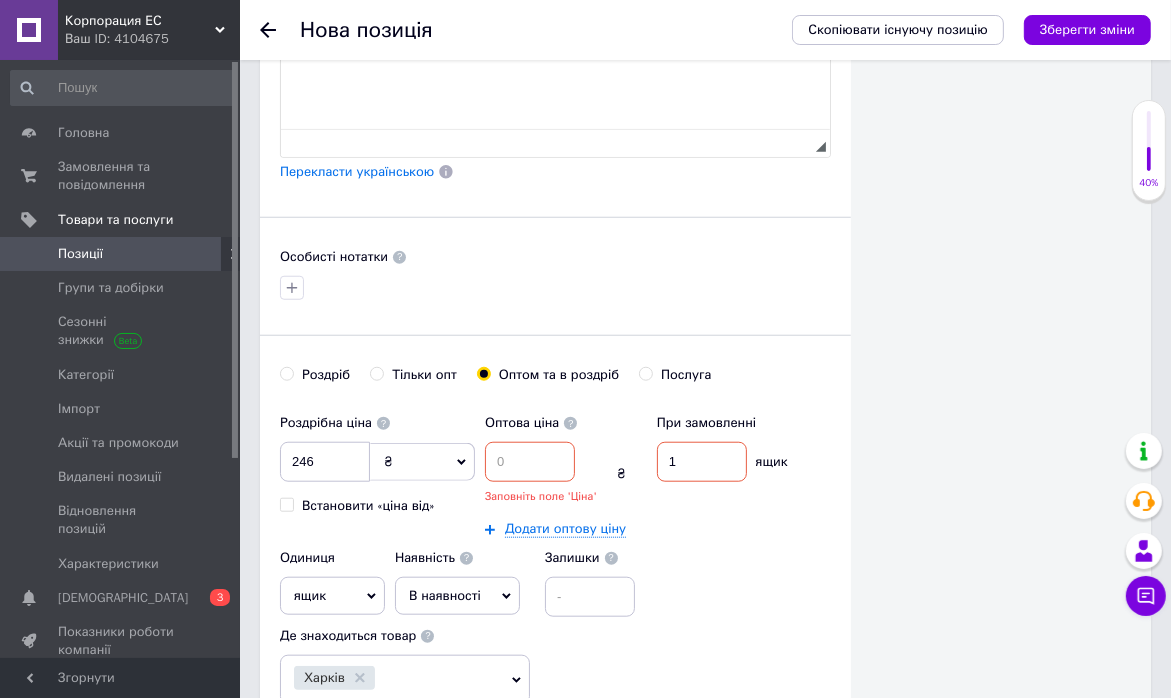 scroll, scrollTop: 1300, scrollLeft: 0, axis: vertical 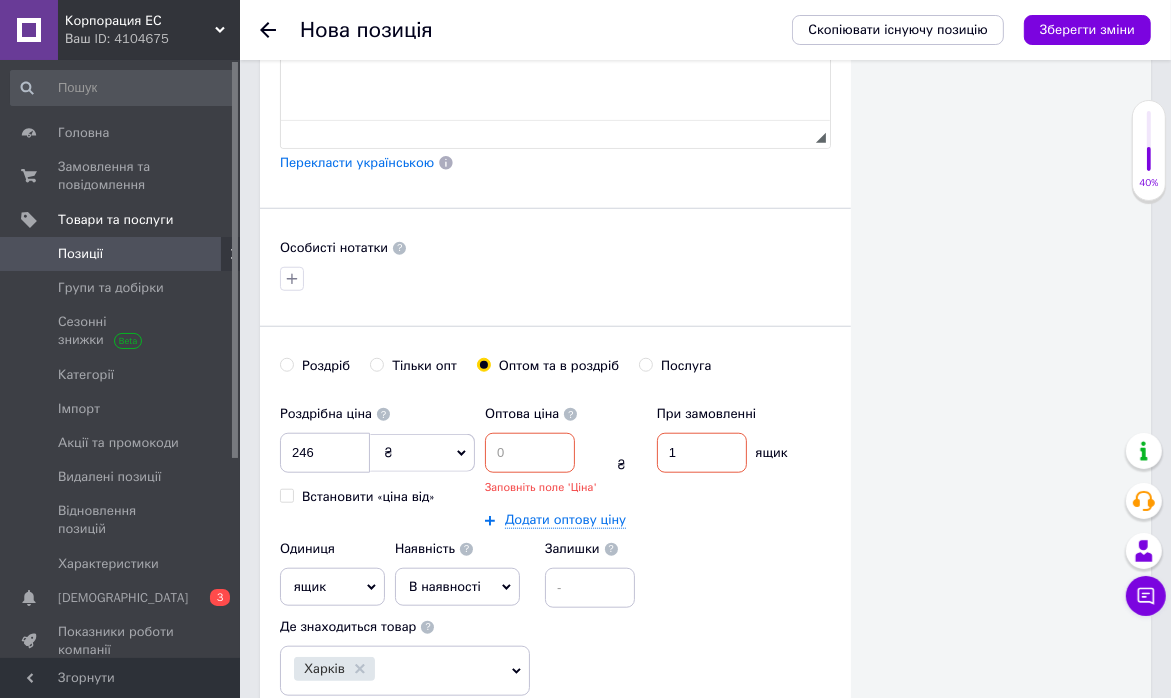 click at bounding box center (530, 453) 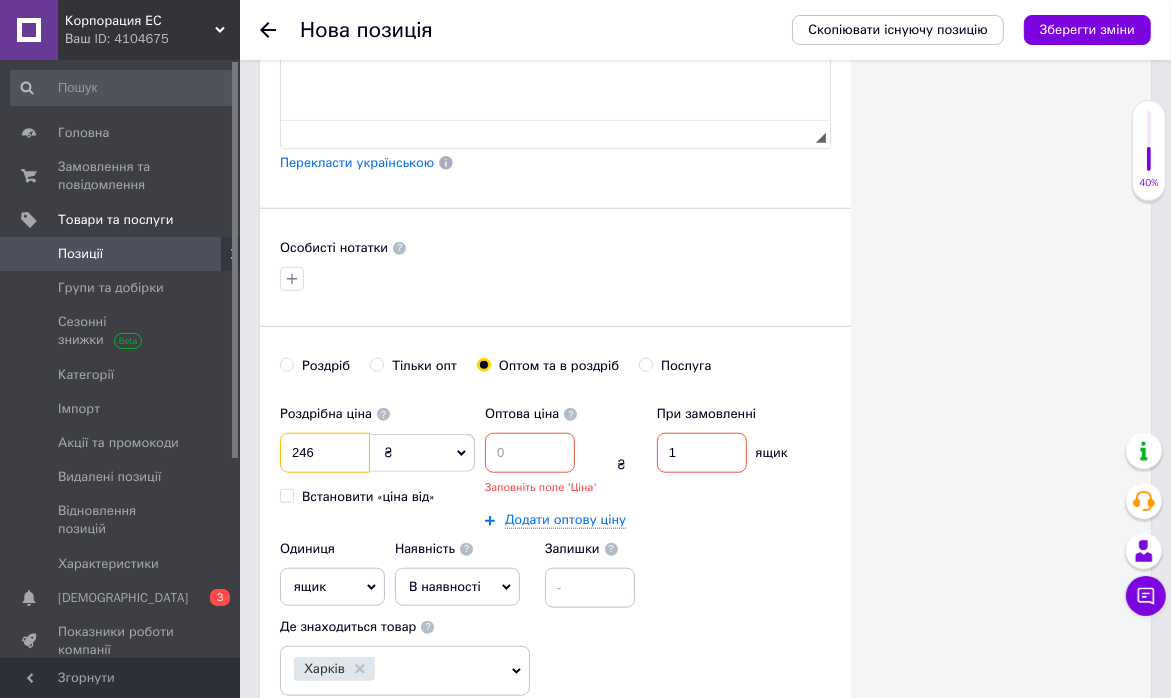 drag, startPoint x: 313, startPoint y: 445, endPoint x: 284, endPoint y: 442, distance: 29.15476 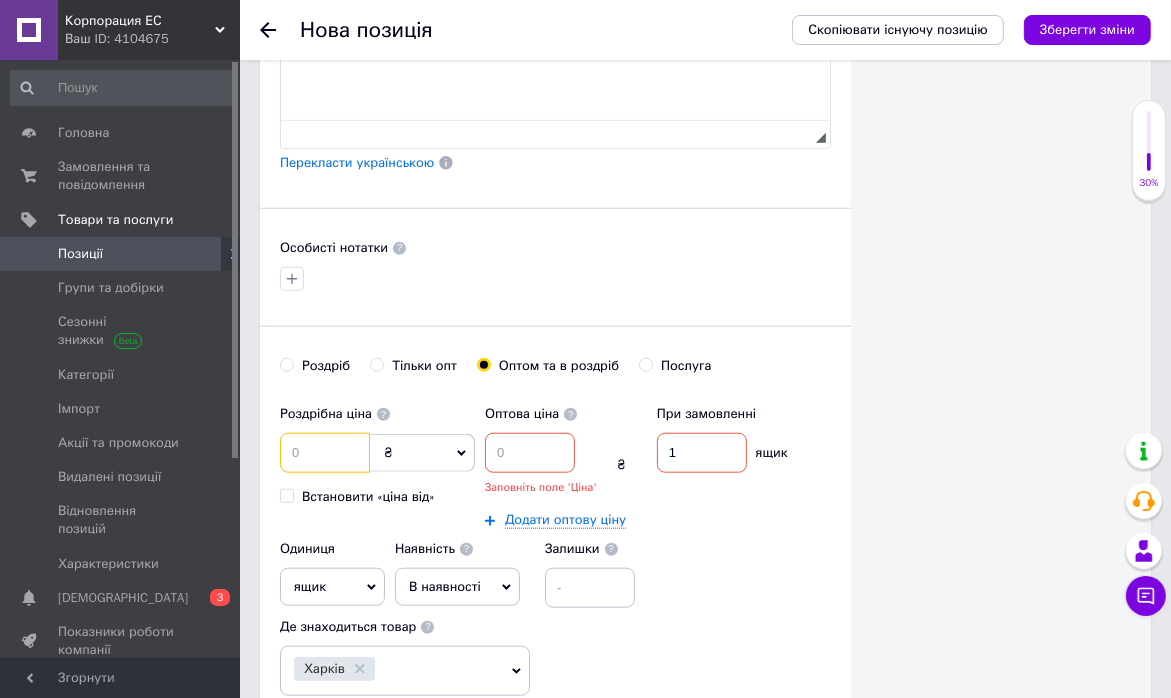 type 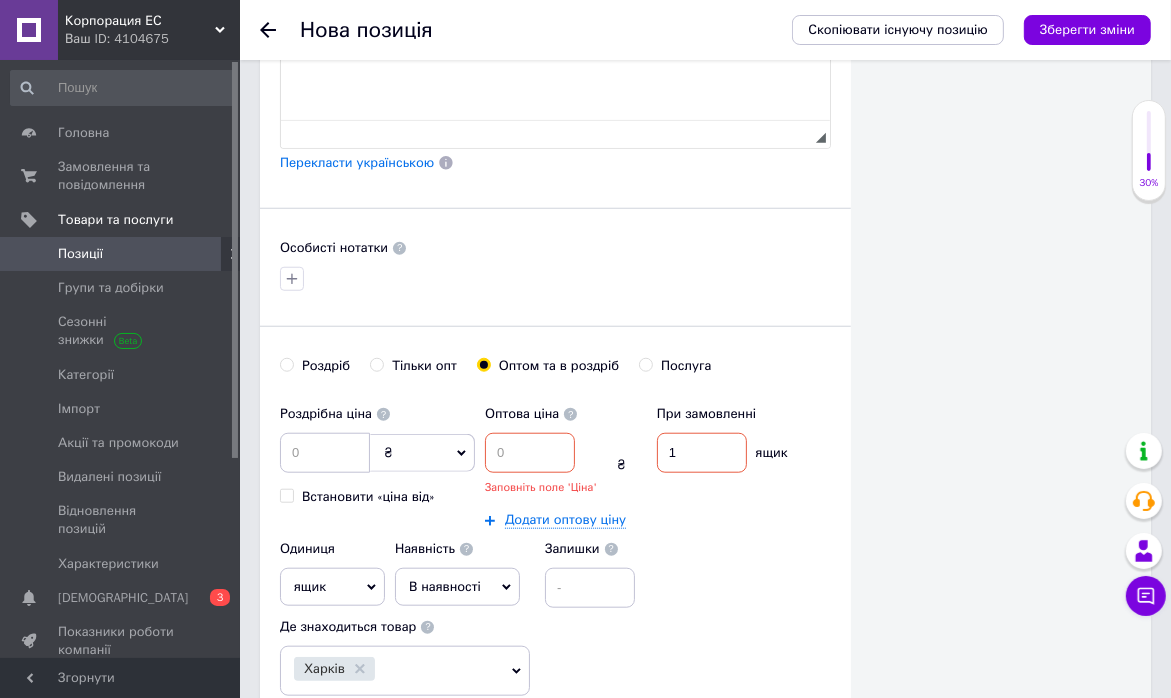 click at bounding box center (530, 453) 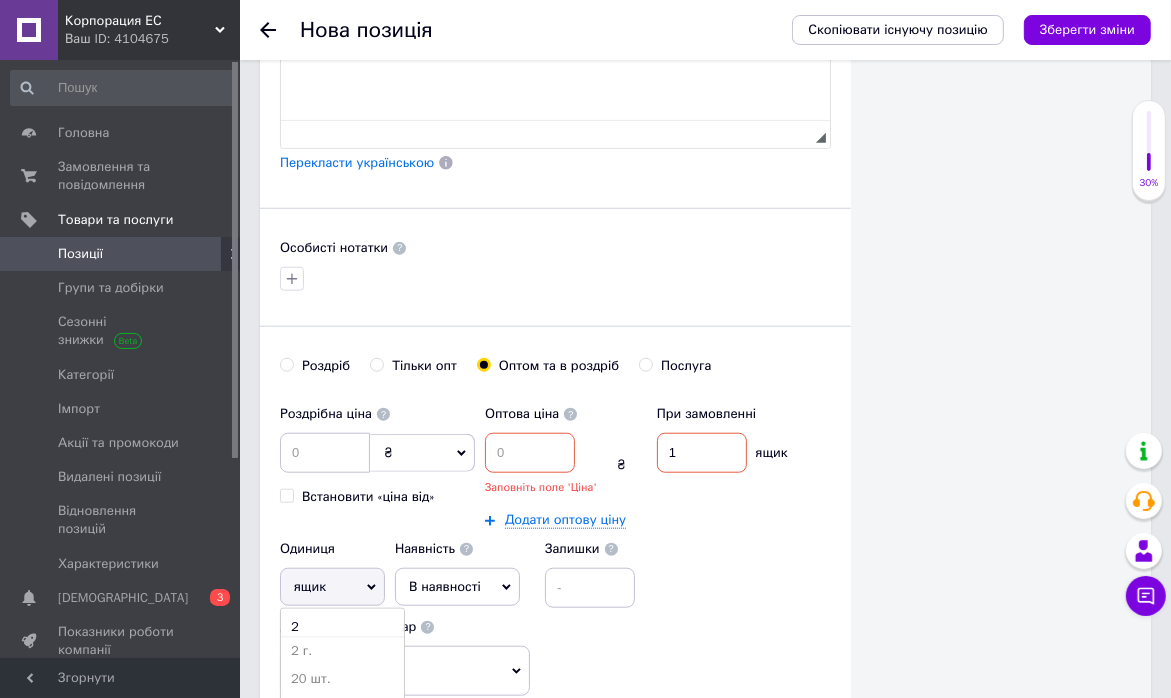 scroll, scrollTop: 3677, scrollLeft: 0, axis: vertical 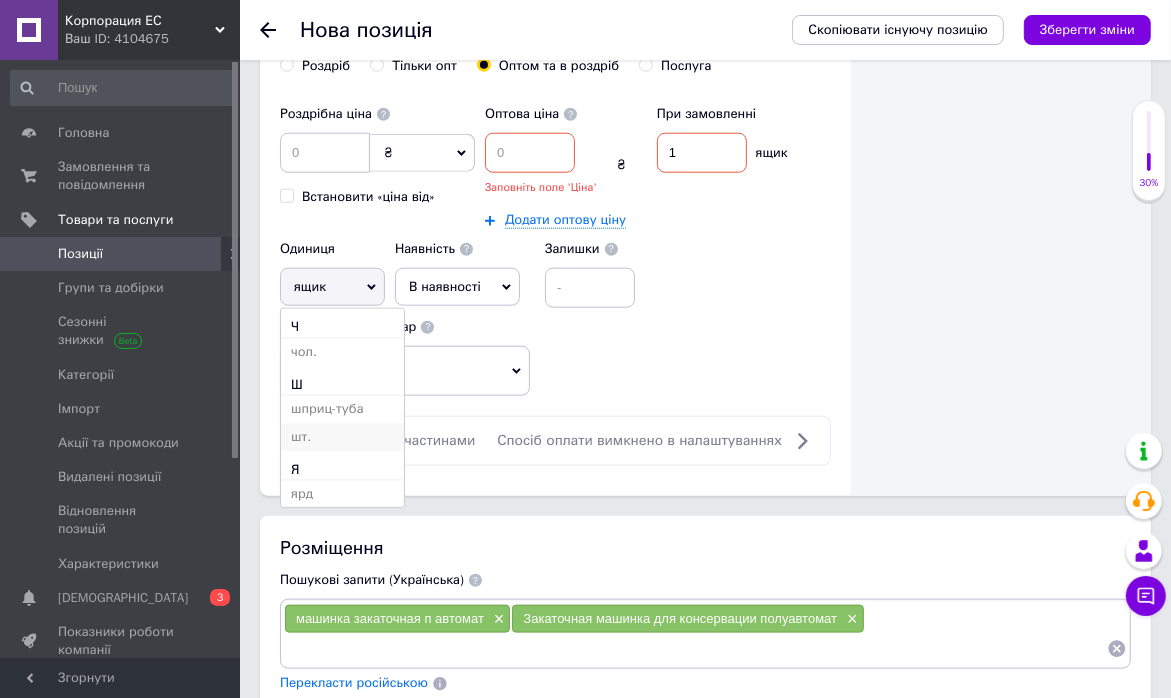 click on "шт." at bounding box center (342, 438) 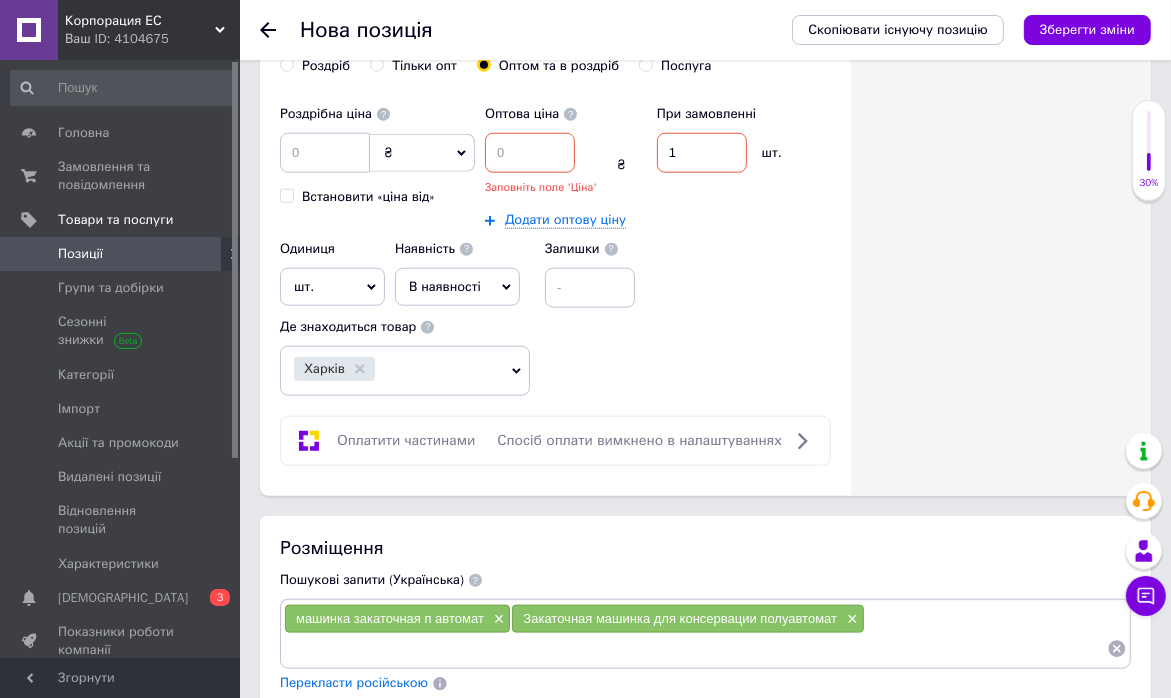 click at bounding box center [530, 153] 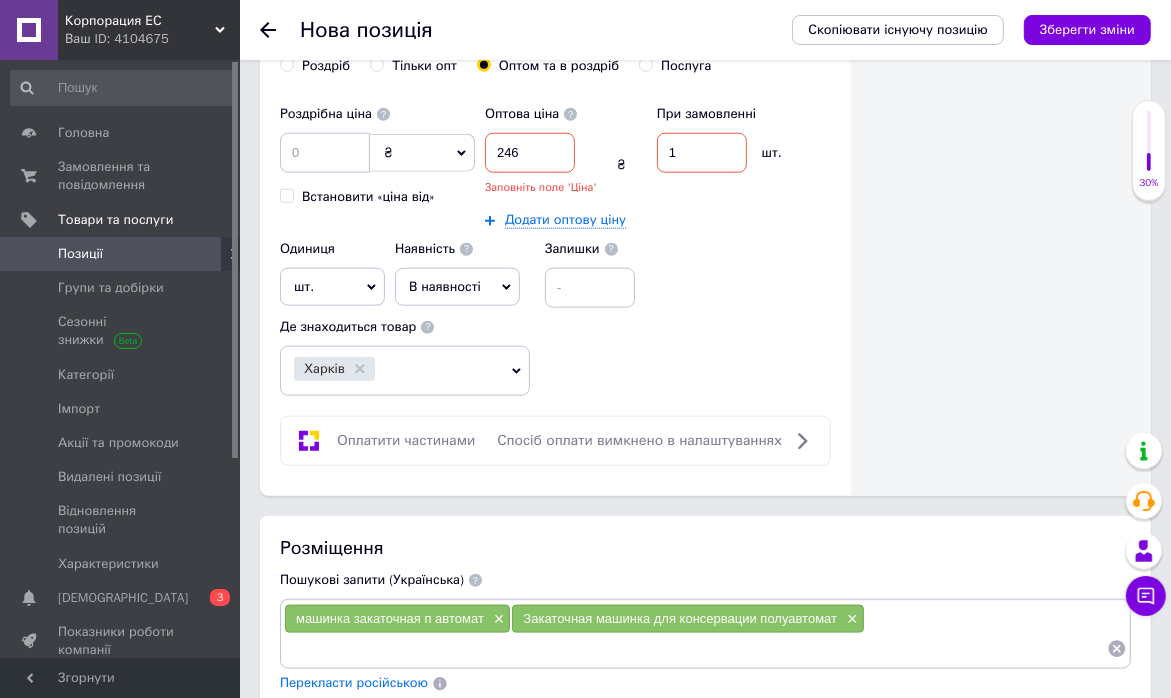 type on "246" 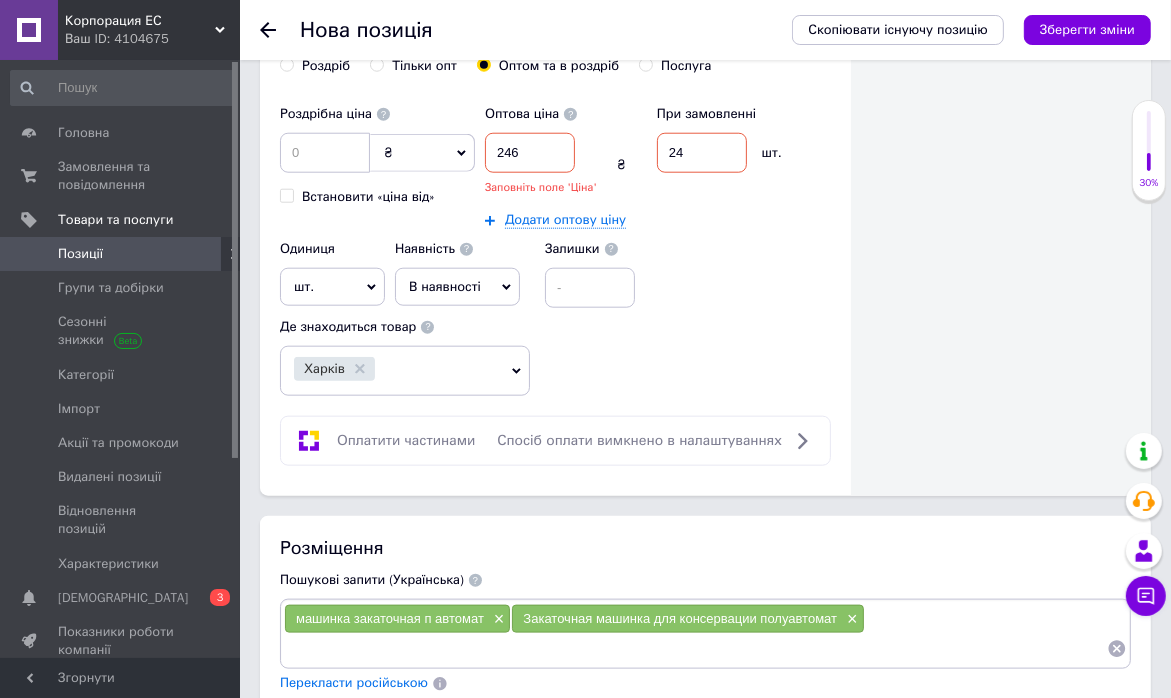 type on "24" 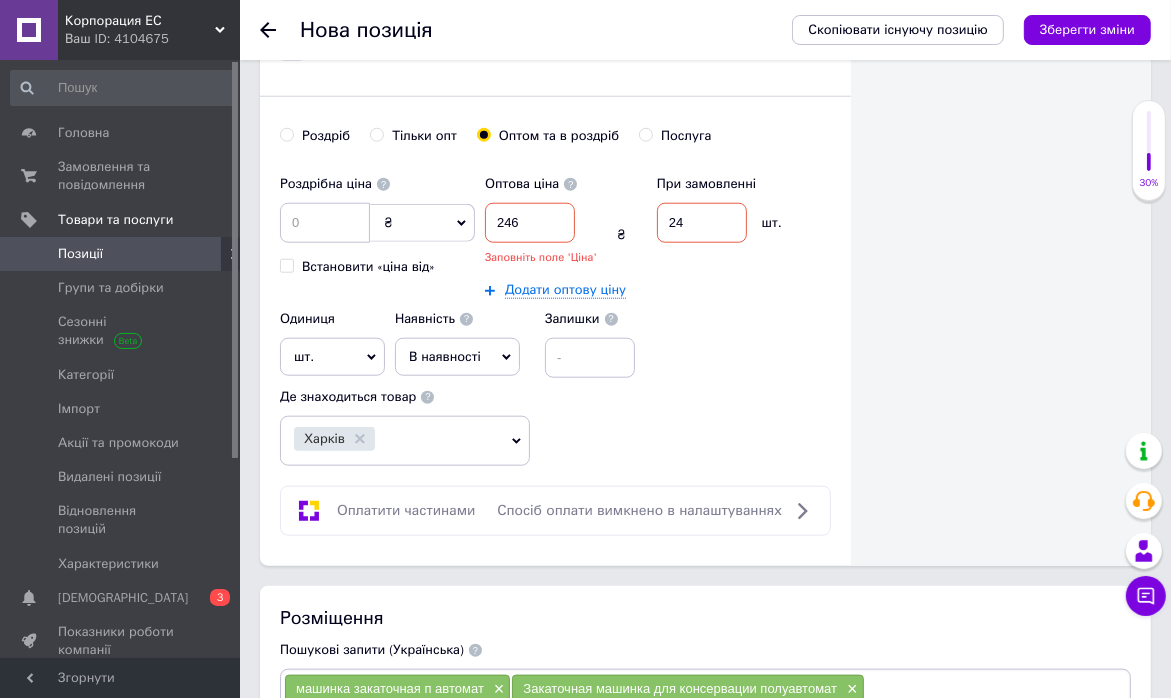 scroll, scrollTop: 1500, scrollLeft: 0, axis: vertical 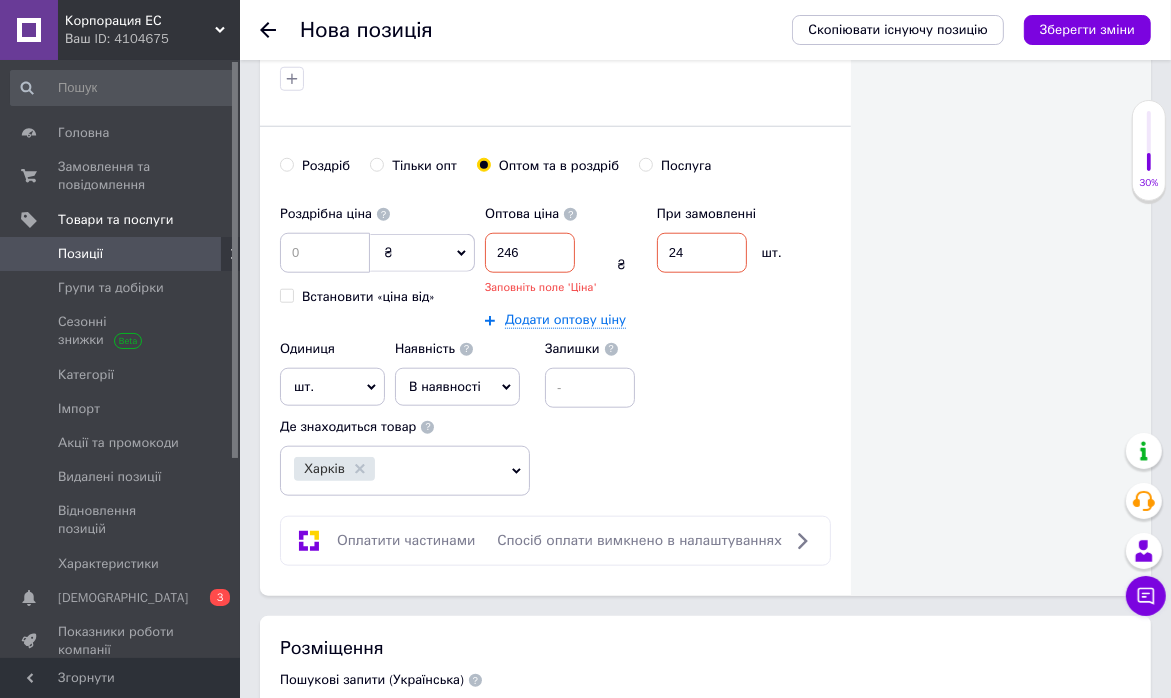click on "Тільки опт" at bounding box center (376, 164) 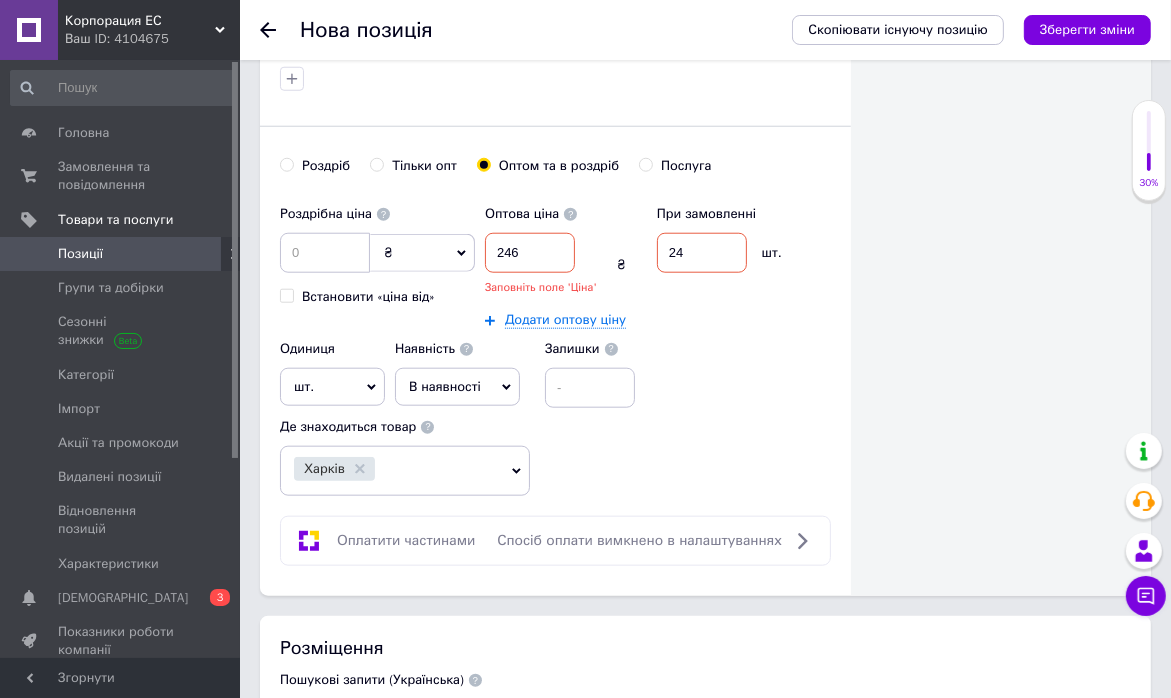 radio on "true" 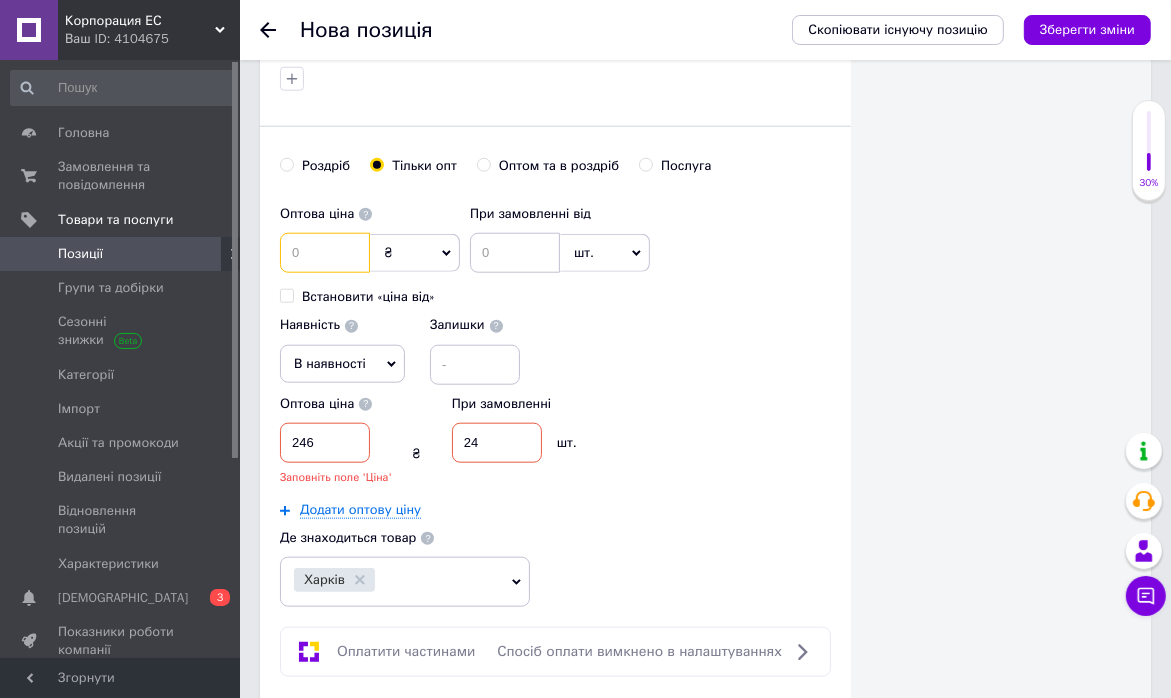 click at bounding box center [325, 253] 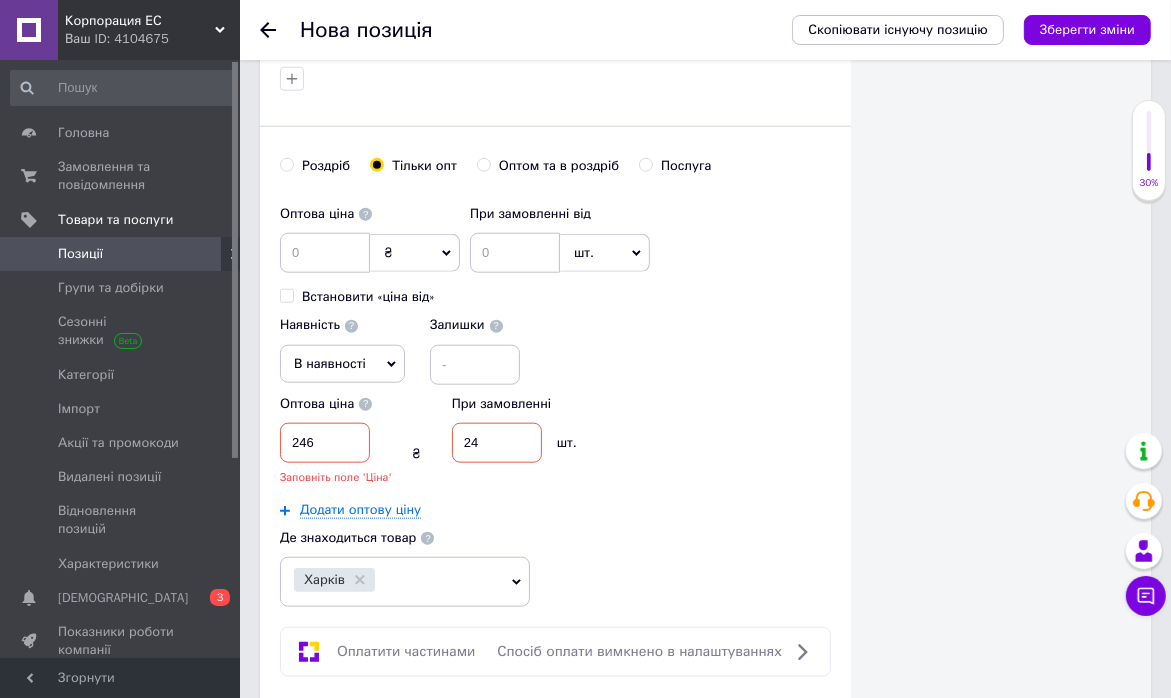 click on "Роздріб" at bounding box center (286, 164) 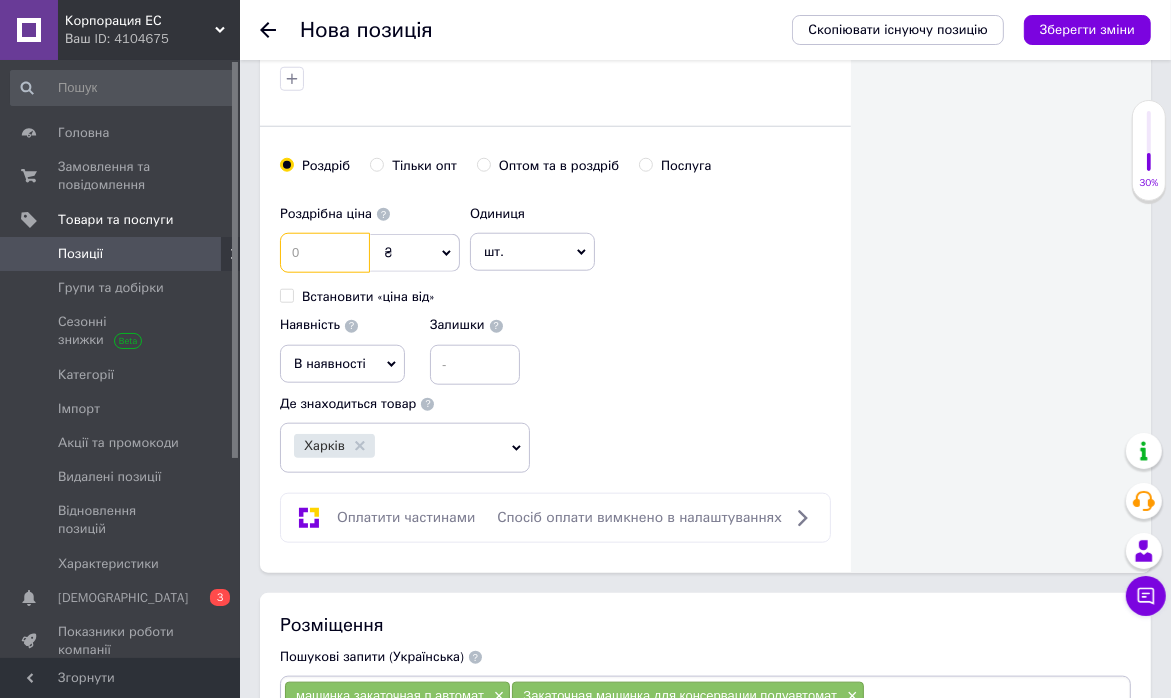 click at bounding box center [325, 253] 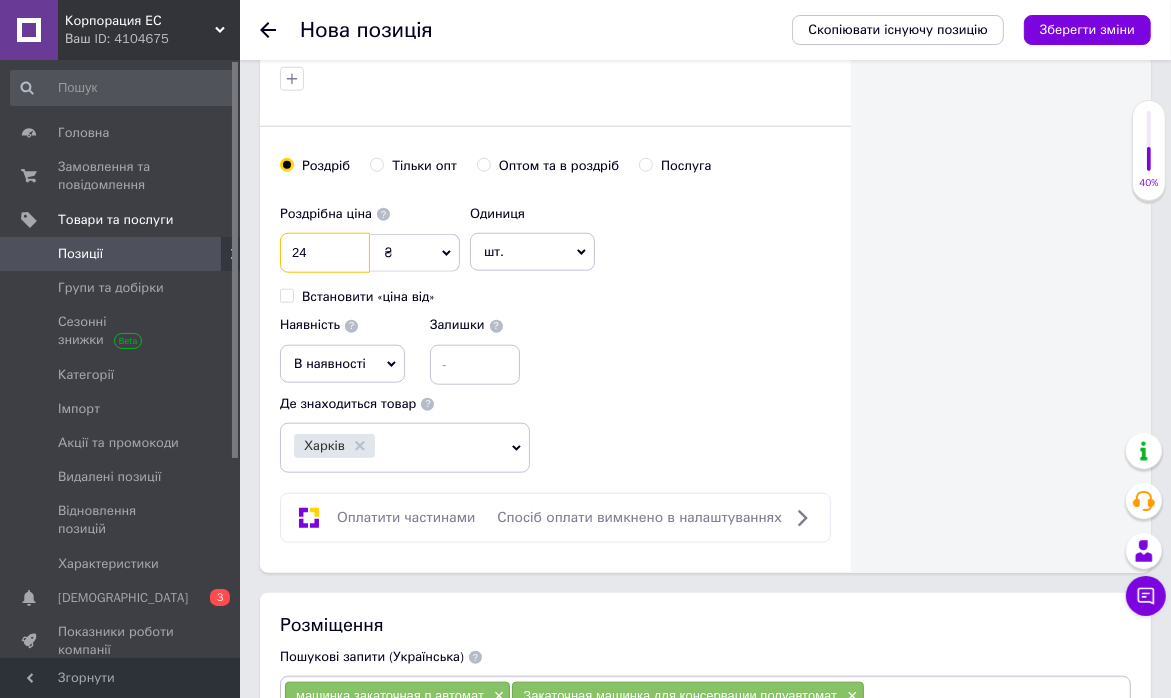 type on "2" 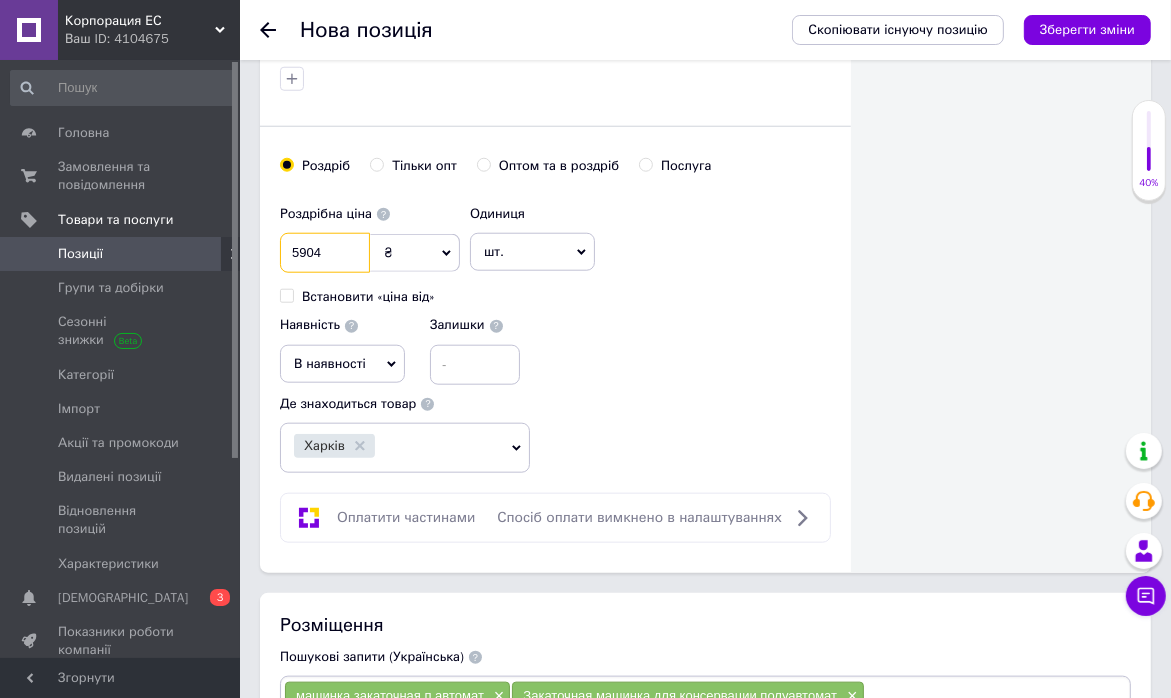 type on "5904" 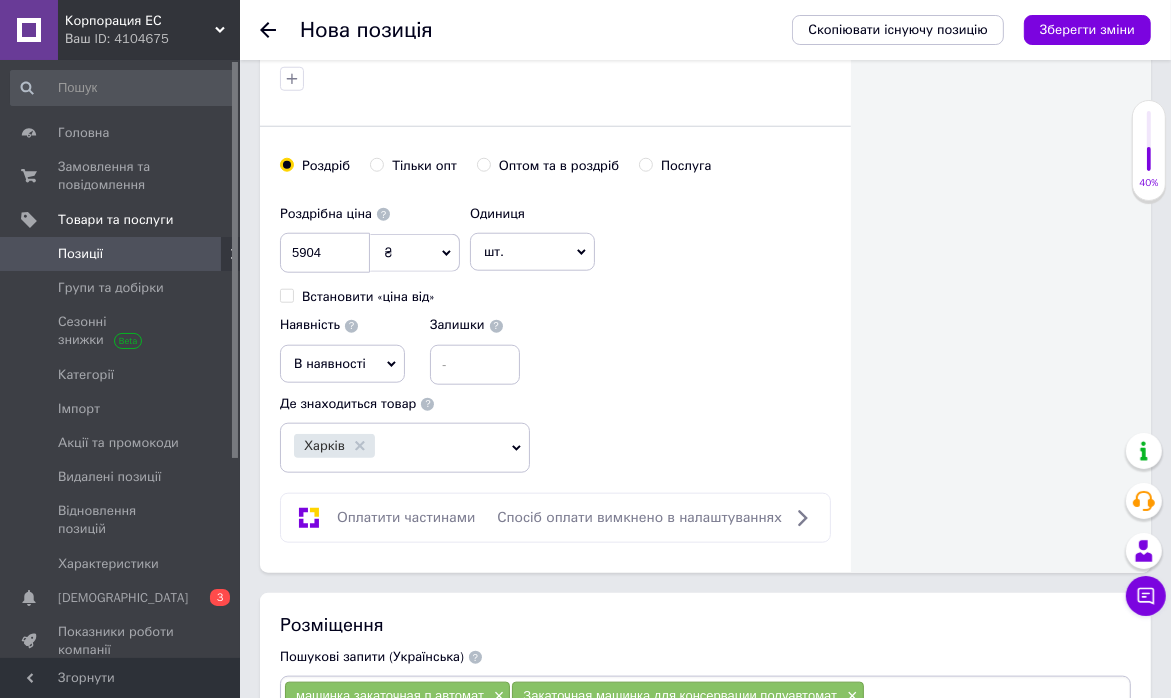 click 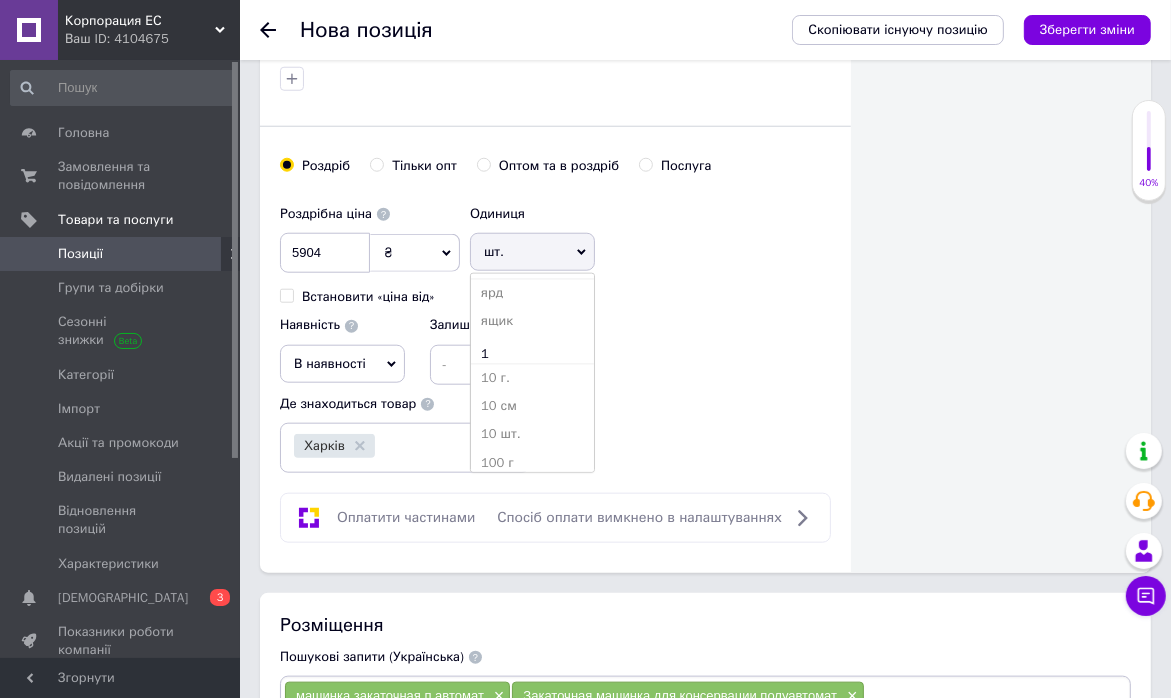 scroll, scrollTop: 3349, scrollLeft: 0, axis: vertical 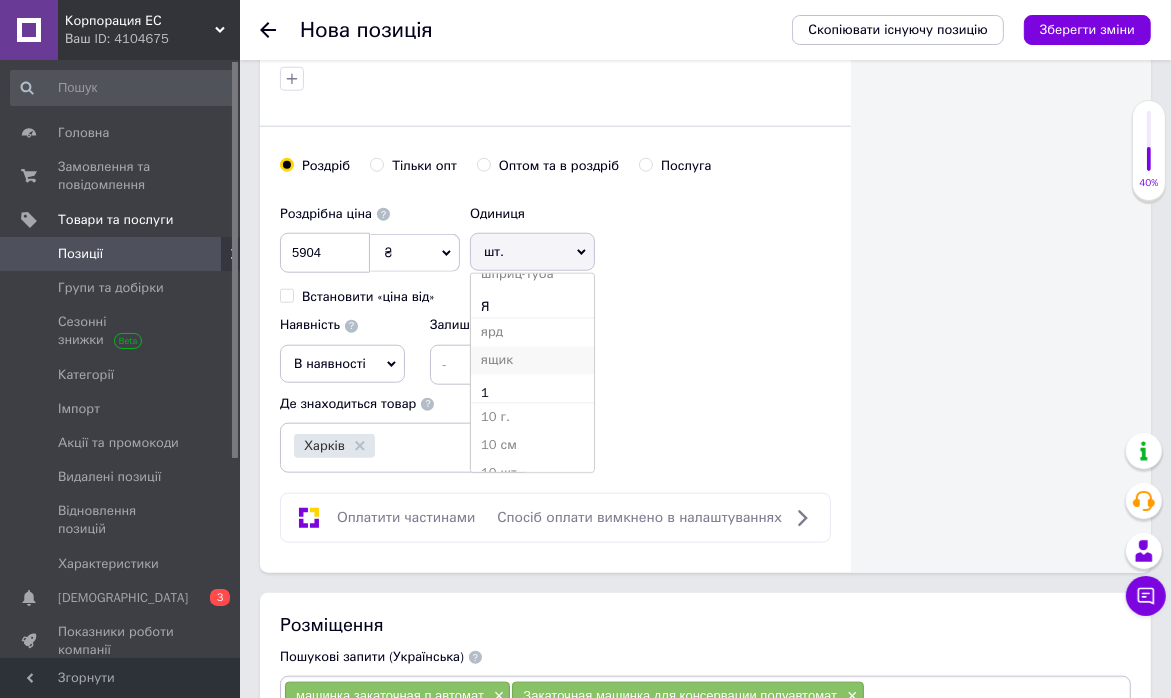 click on "ящик" at bounding box center [532, 361] 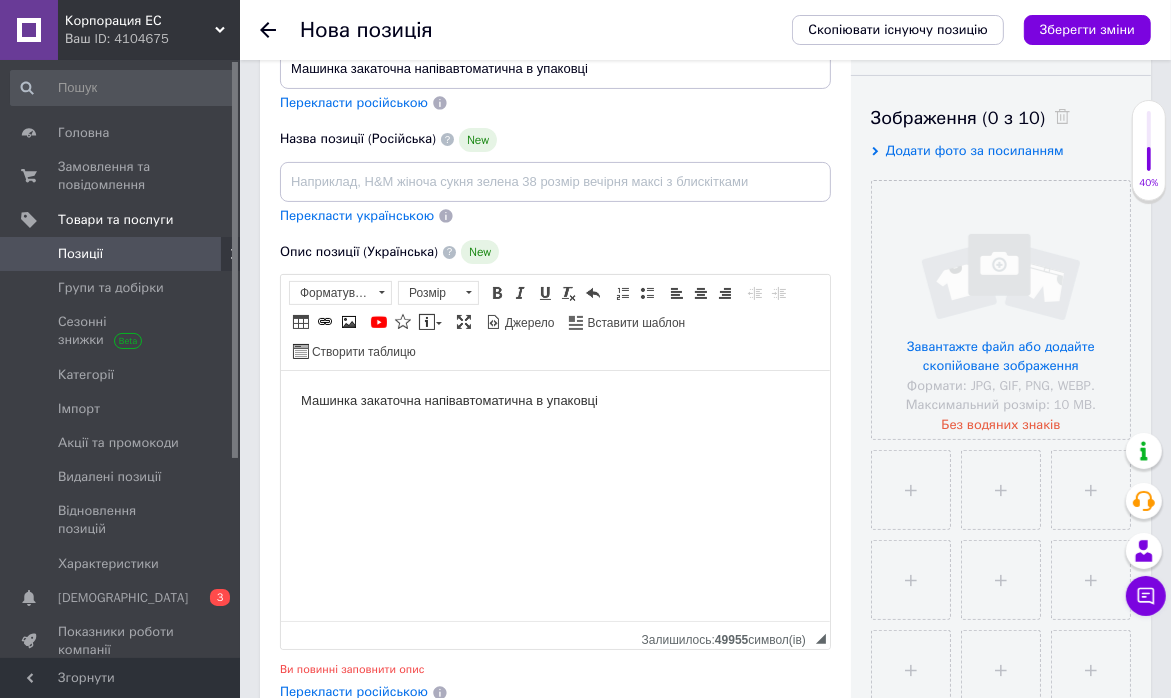 scroll, scrollTop: 200, scrollLeft: 0, axis: vertical 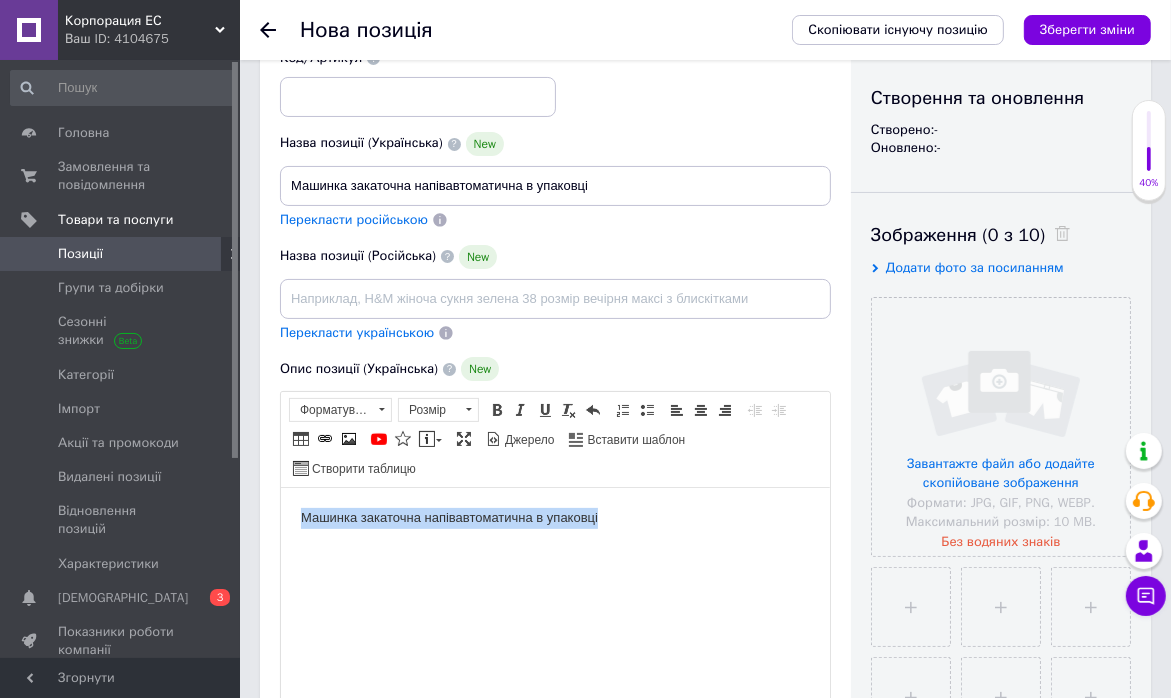 drag, startPoint x: 603, startPoint y: 515, endPoint x: 296, endPoint y: 532, distance: 307.47034 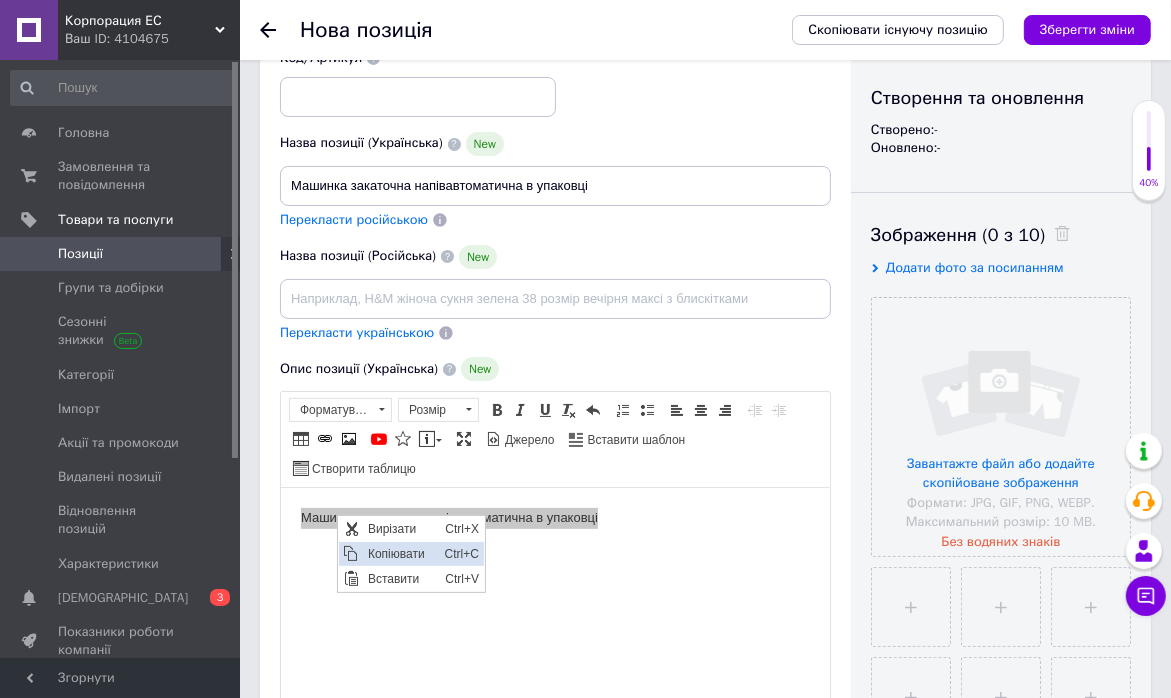 click on "Копіювати" at bounding box center [400, 553] 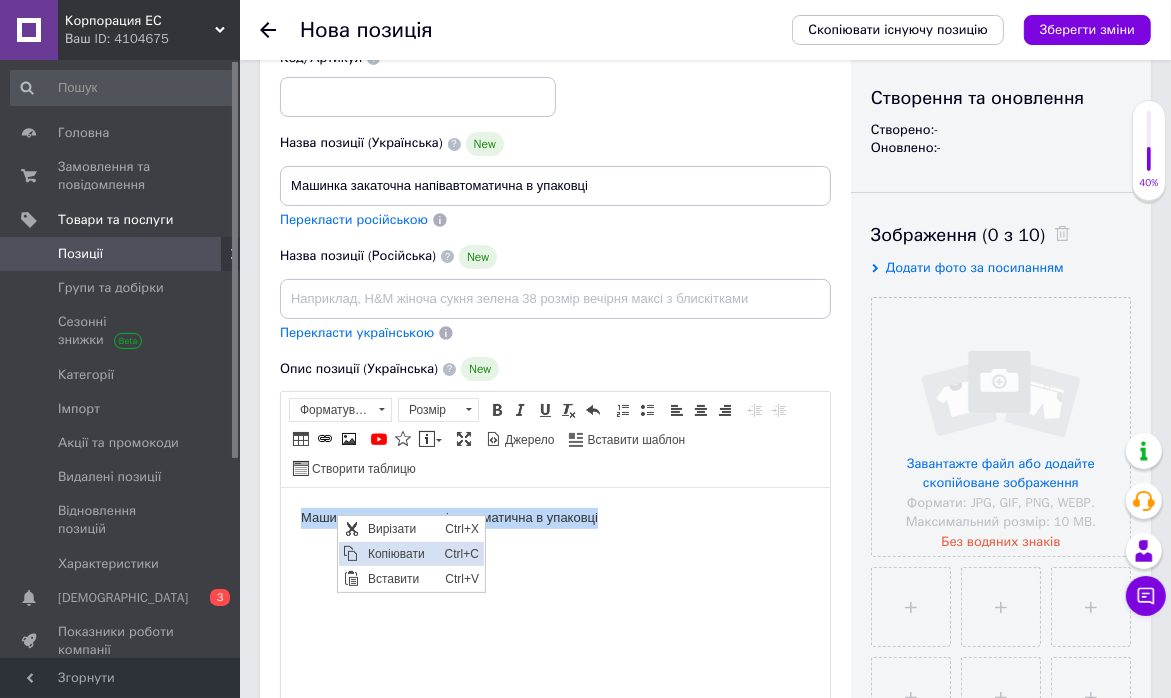 copy on "Машинка закаточна напівавтоматична в упаковці" 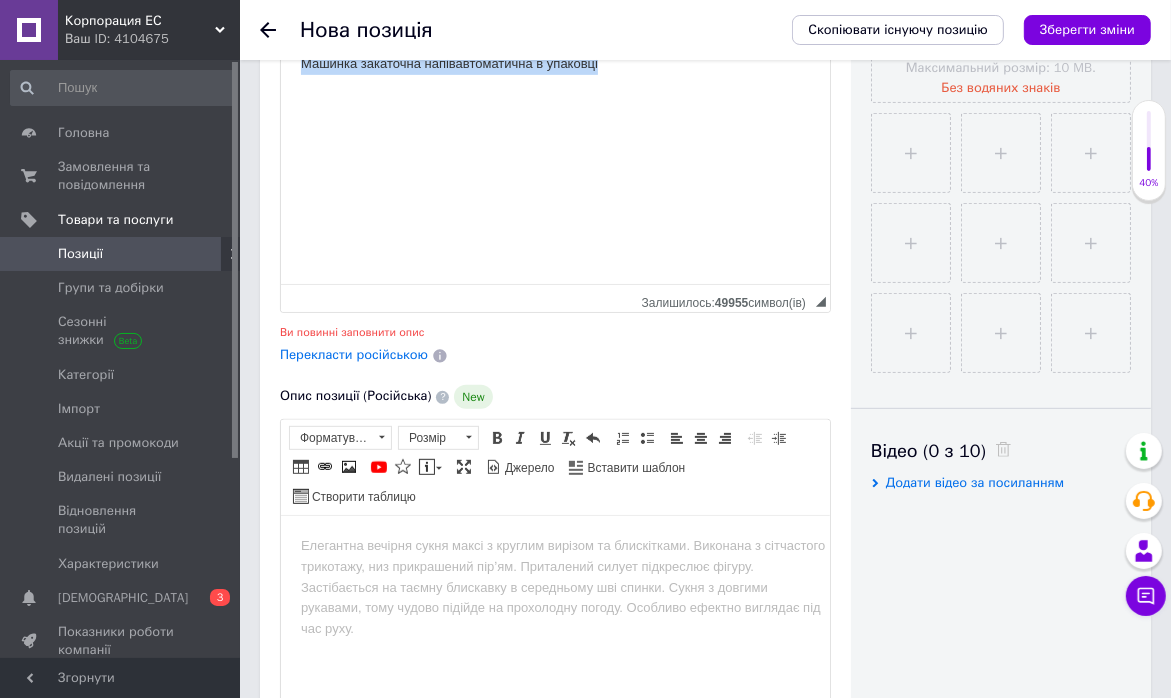 scroll, scrollTop: 700, scrollLeft: 0, axis: vertical 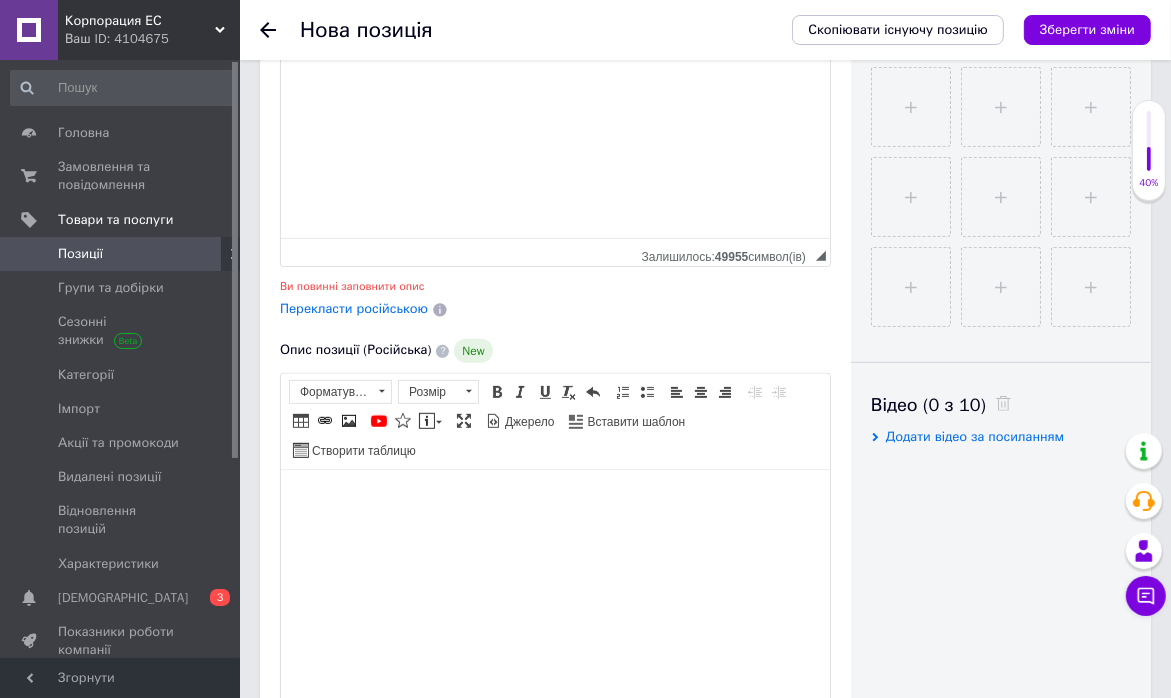 click at bounding box center [554, 499] 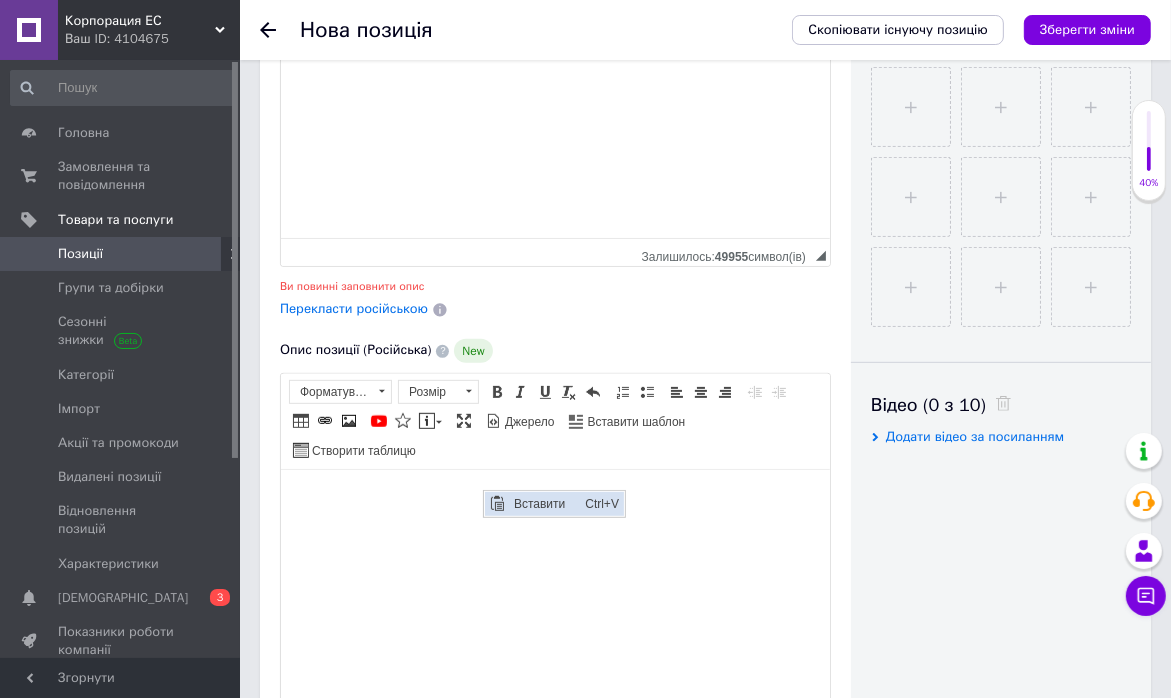 click at bounding box center [496, 504] 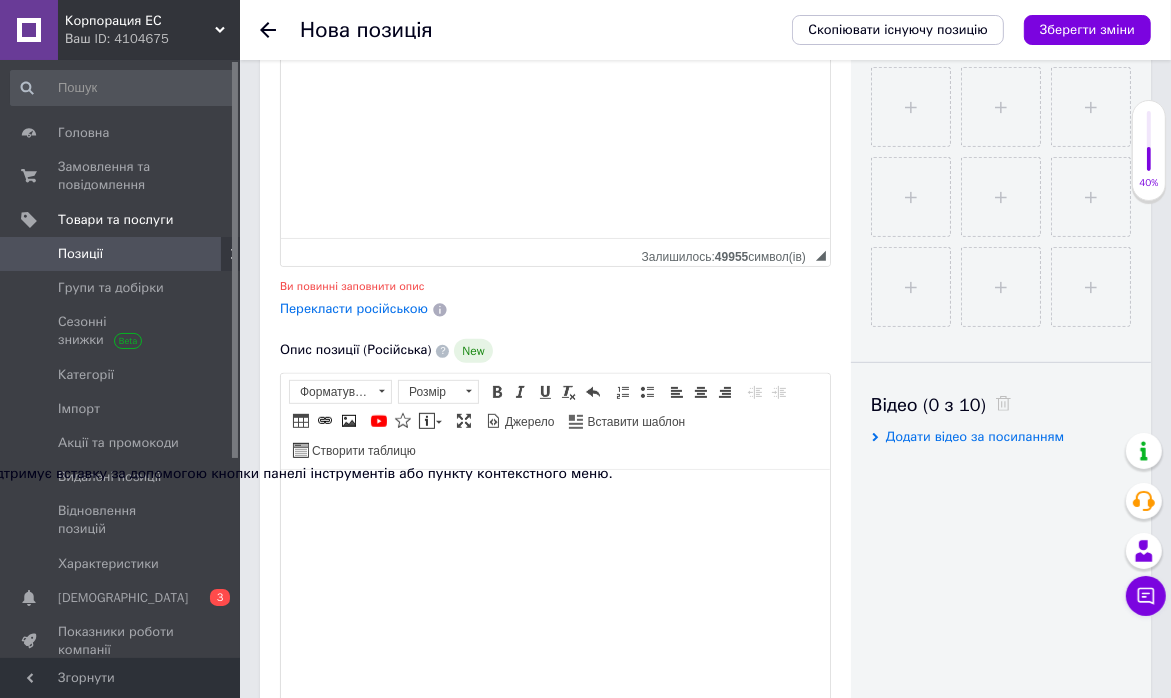 click at bounding box center [554, 499] 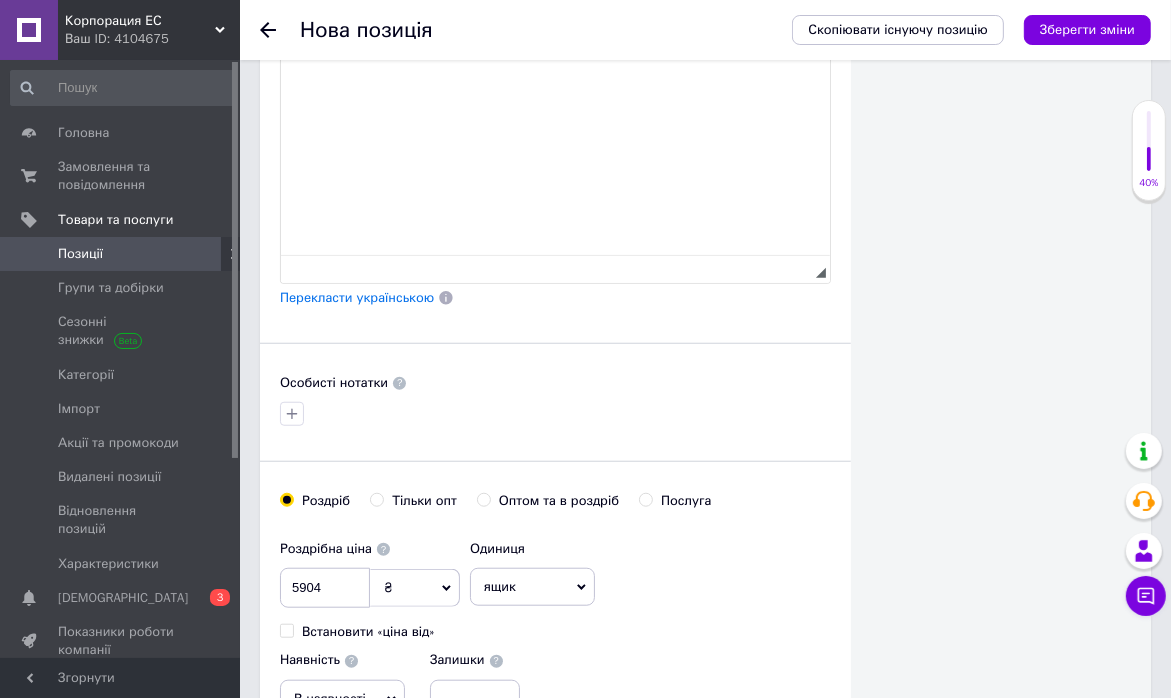 scroll, scrollTop: 1200, scrollLeft: 0, axis: vertical 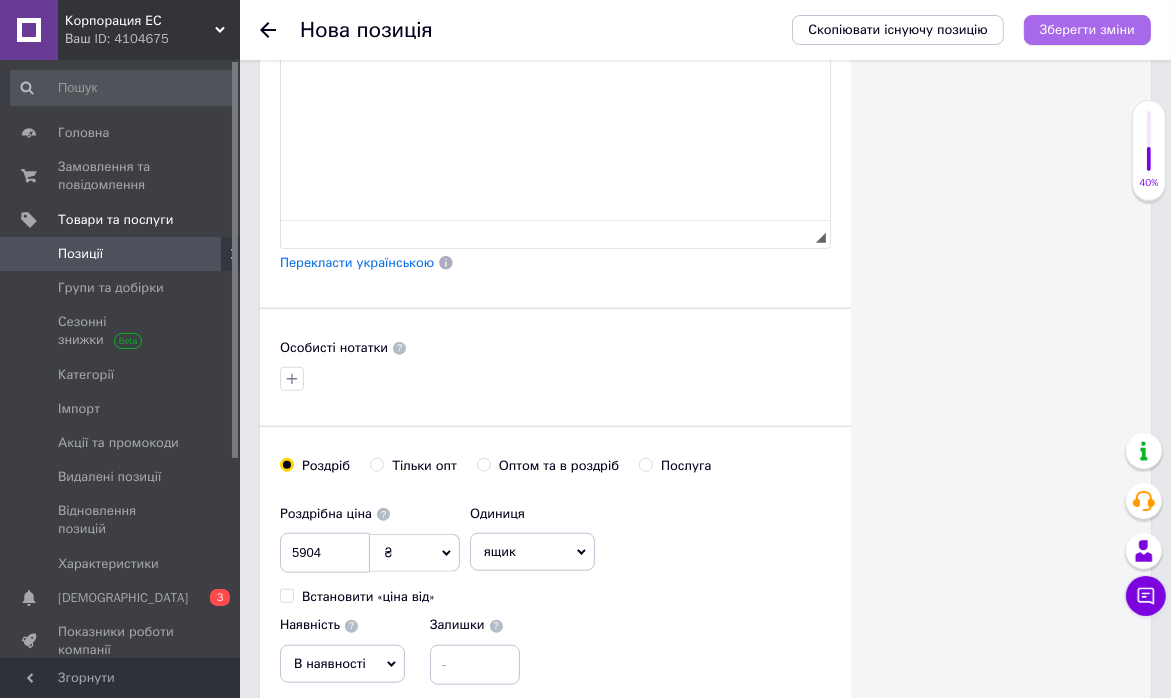 click on "Зберегти зміни" at bounding box center (1087, 29) 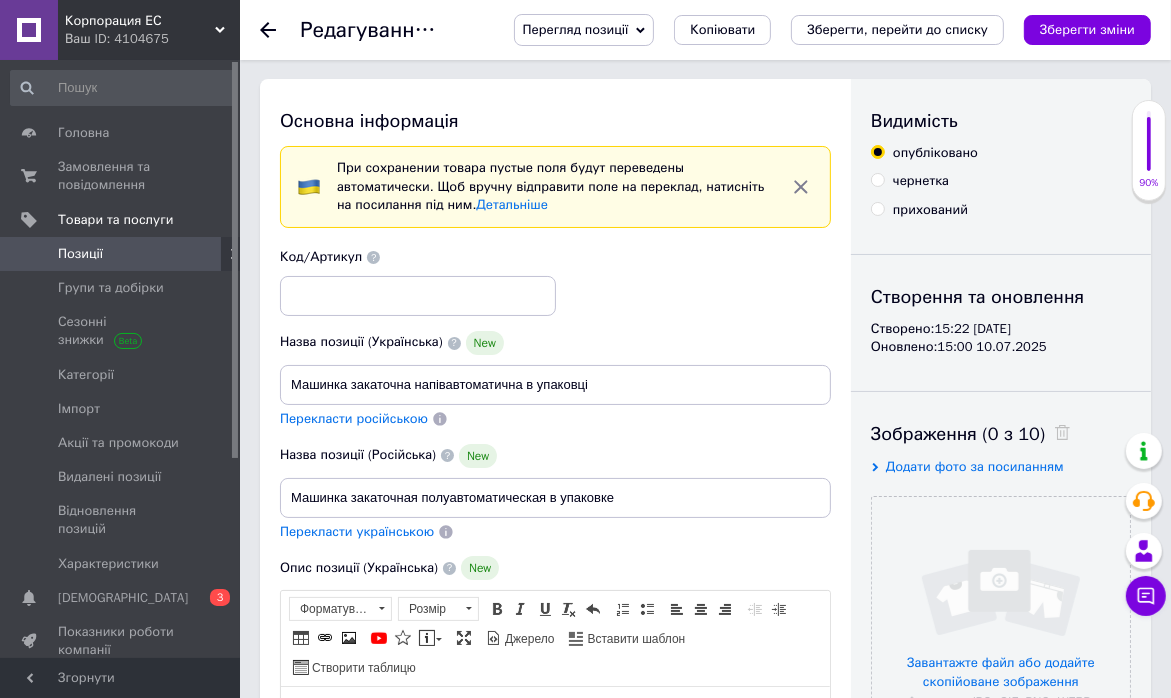 scroll, scrollTop: 0, scrollLeft: 0, axis: both 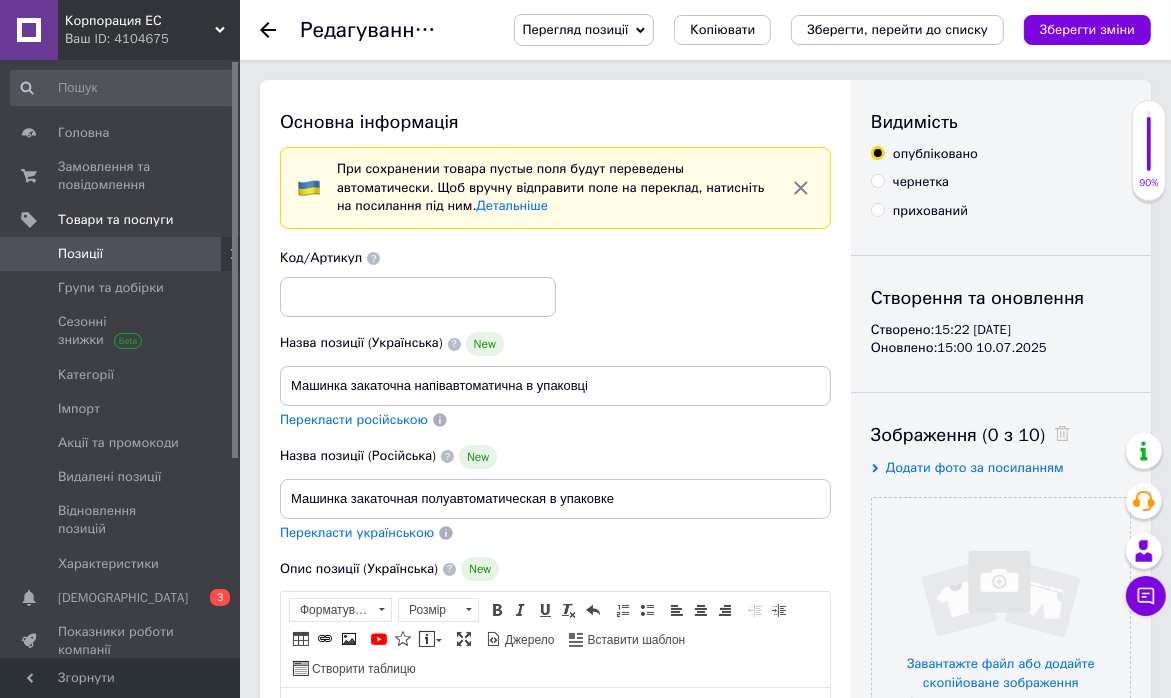 click 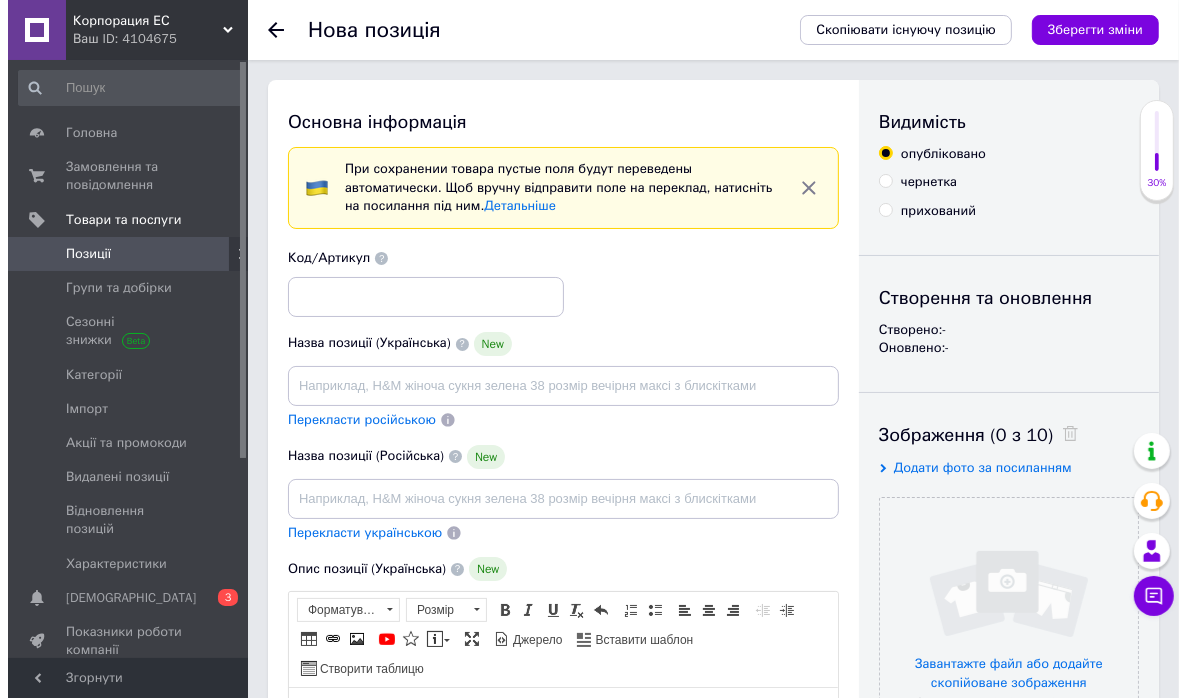 scroll, scrollTop: 0, scrollLeft: 0, axis: both 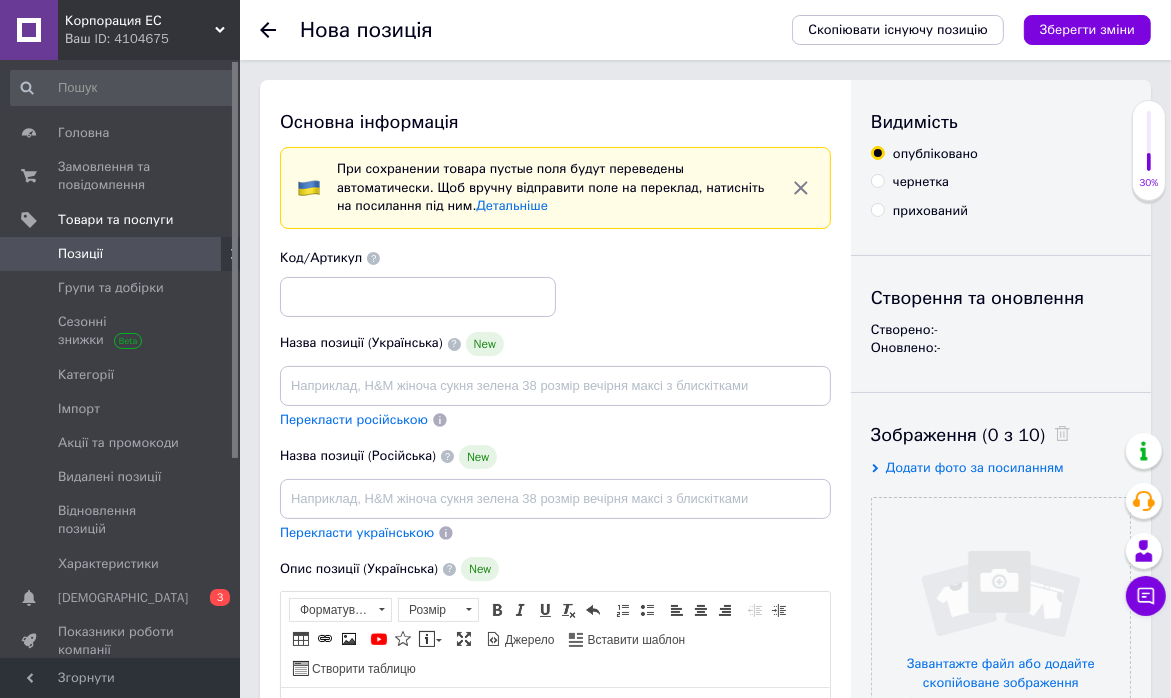 click 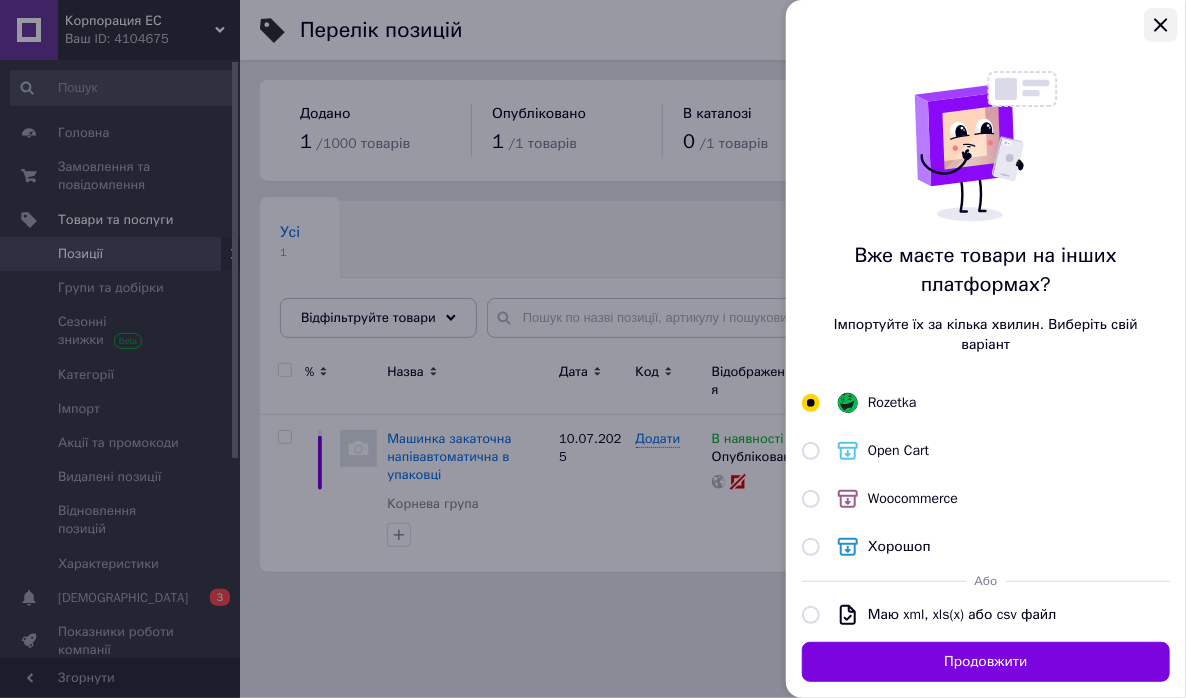 click 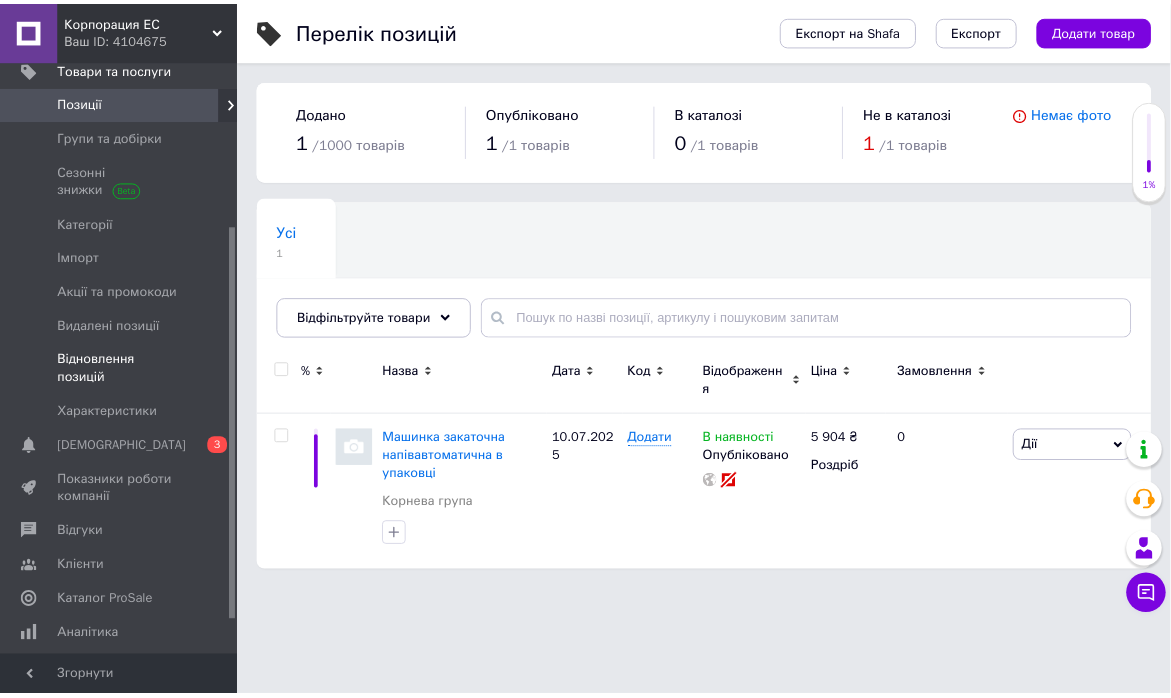 scroll, scrollTop: 299, scrollLeft: 0, axis: vertical 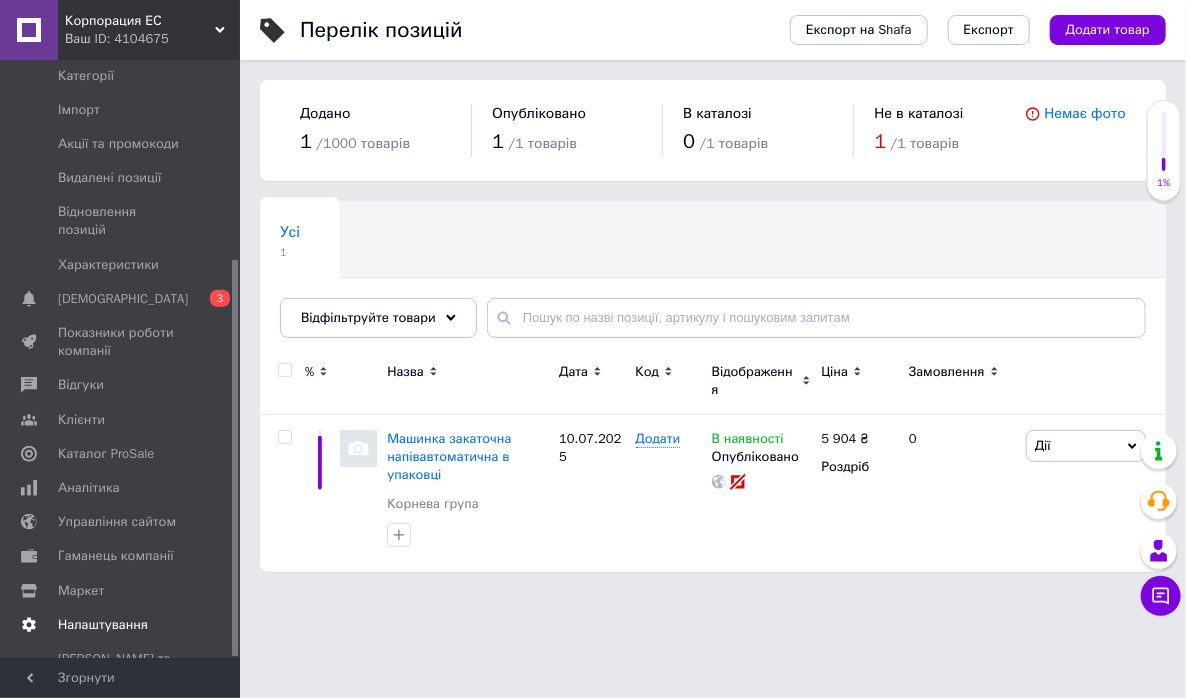 click on "Налаштування" at bounding box center (103, 625) 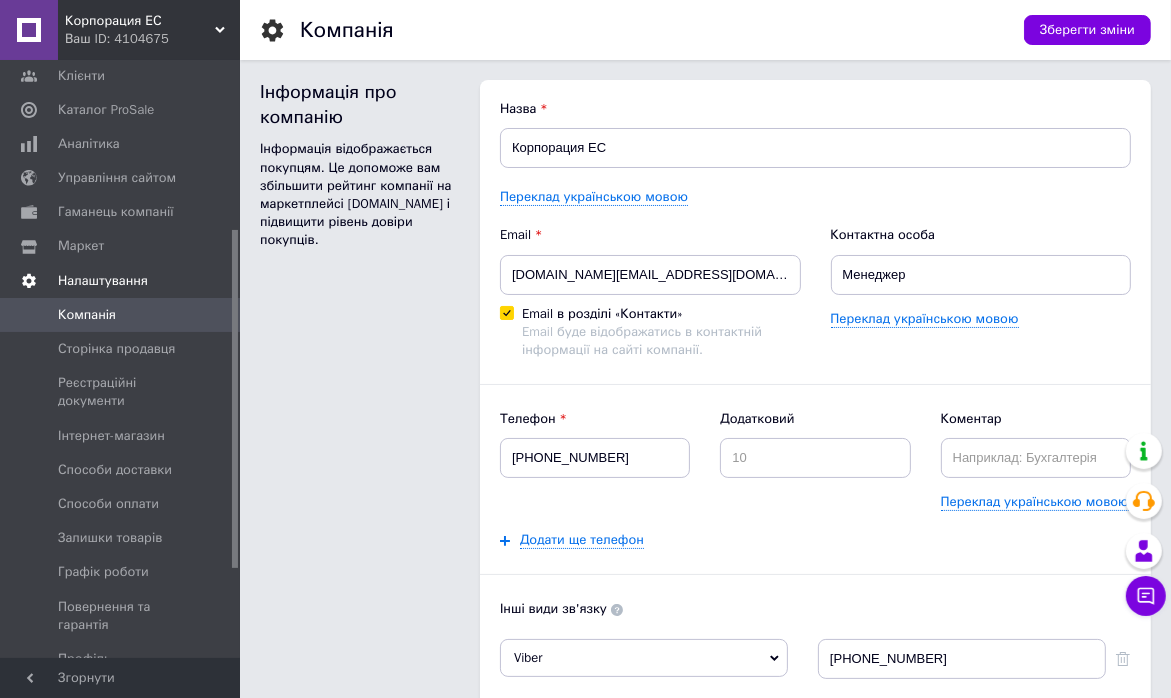 scroll, scrollTop: 0, scrollLeft: 0, axis: both 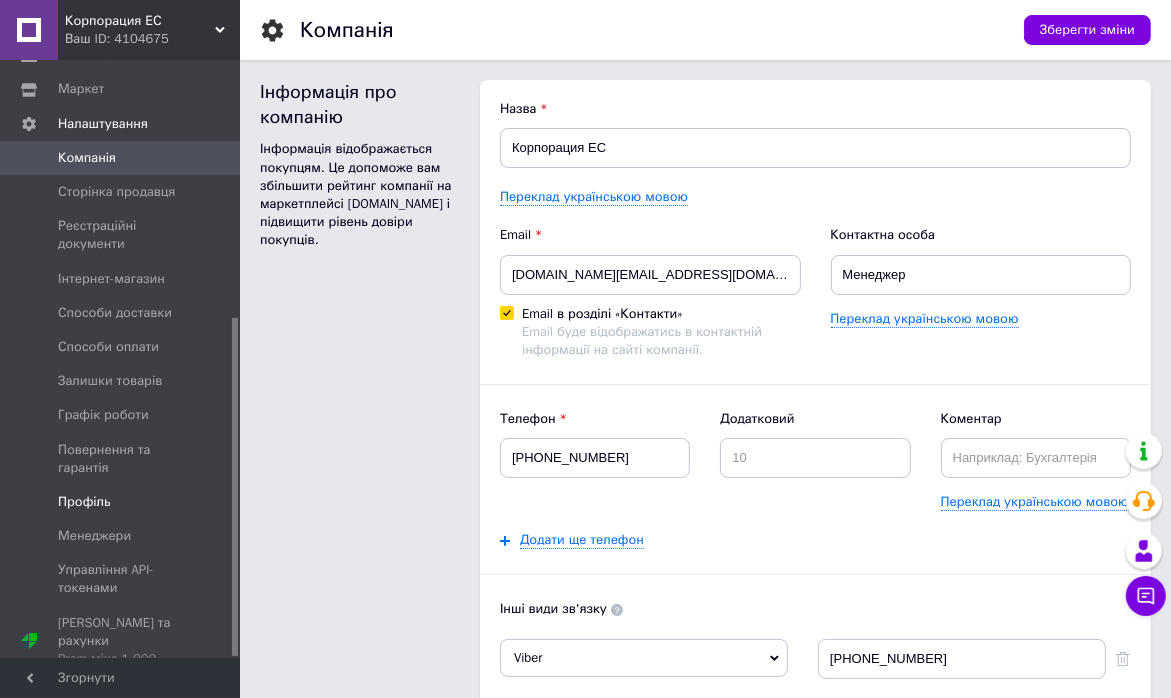 click on "Профіль" at bounding box center [84, 502] 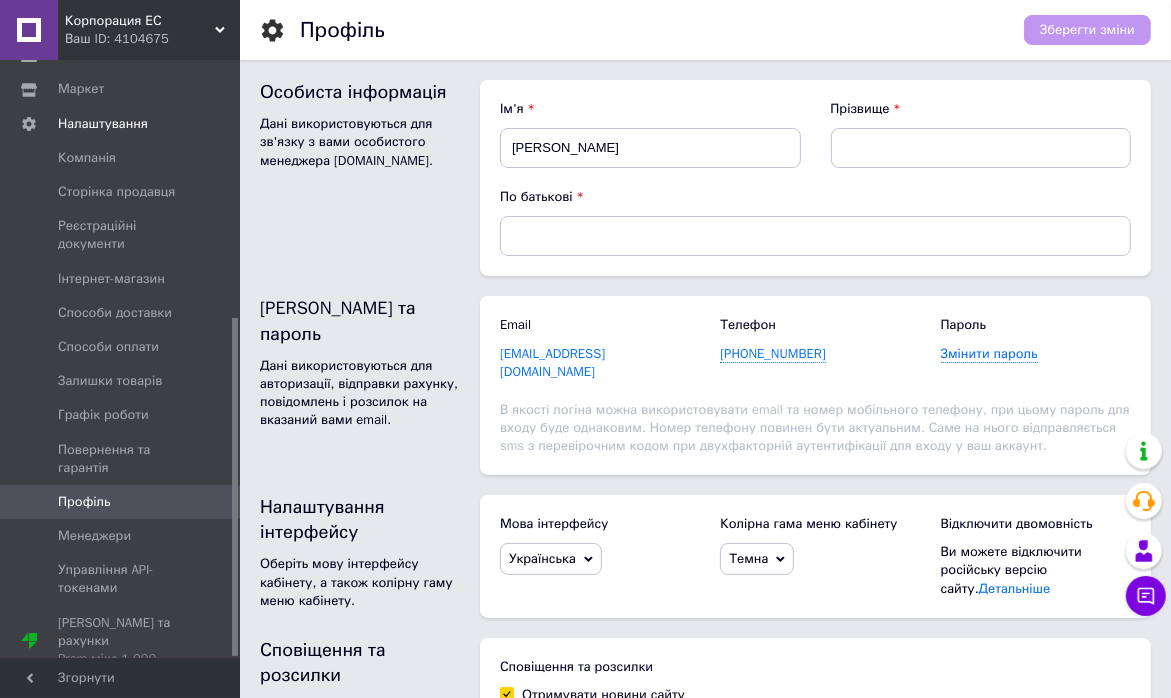 click on "[EMAIL_ADDRESS][DOMAIN_NAME]" at bounding box center (552, 363) 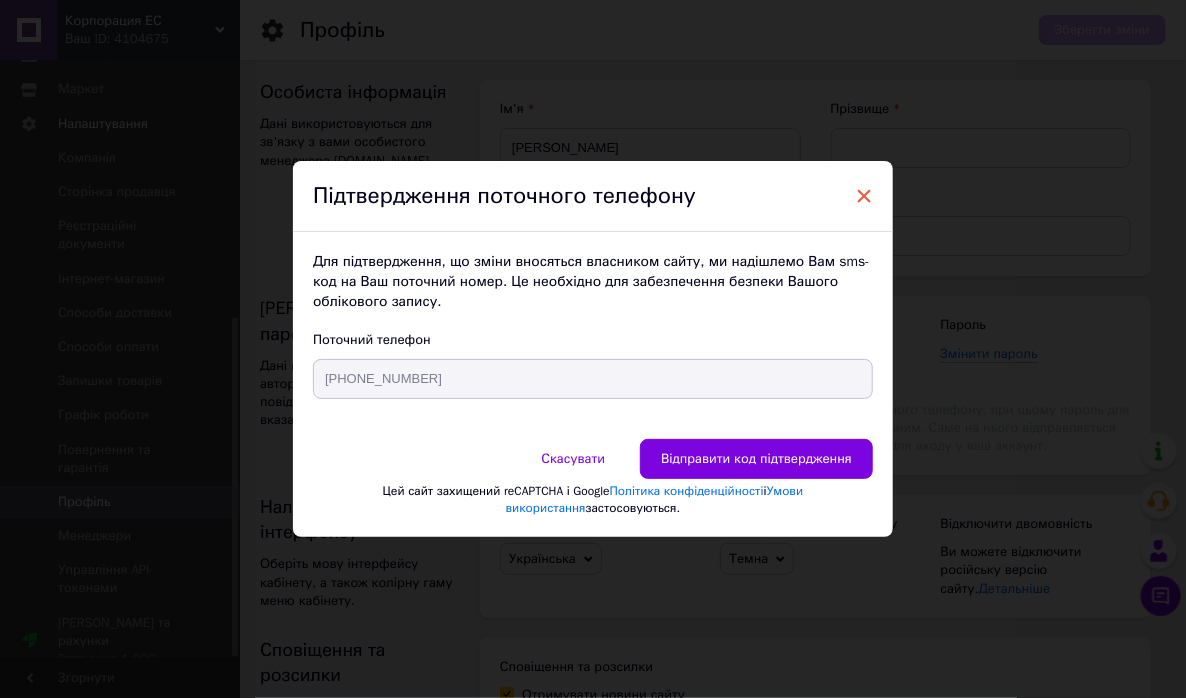 click on "×" at bounding box center (864, 196) 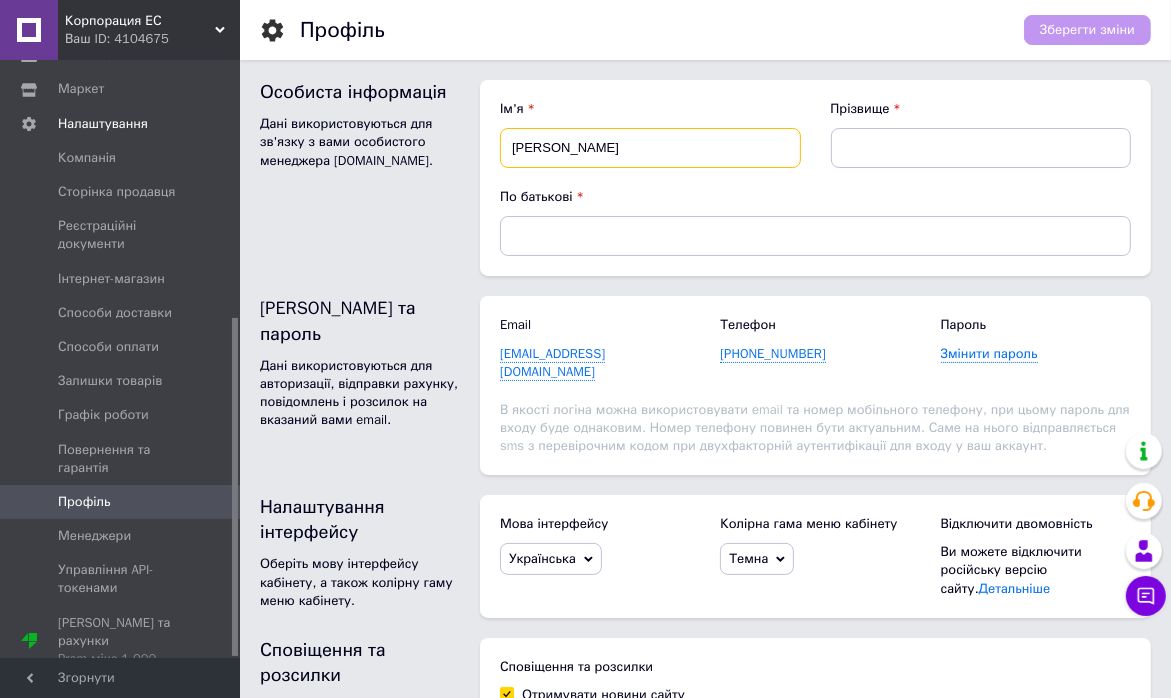 drag, startPoint x: 565, startPoint y: 138, endPoint x: 503, endPoint y: 141, distance: 62.072536 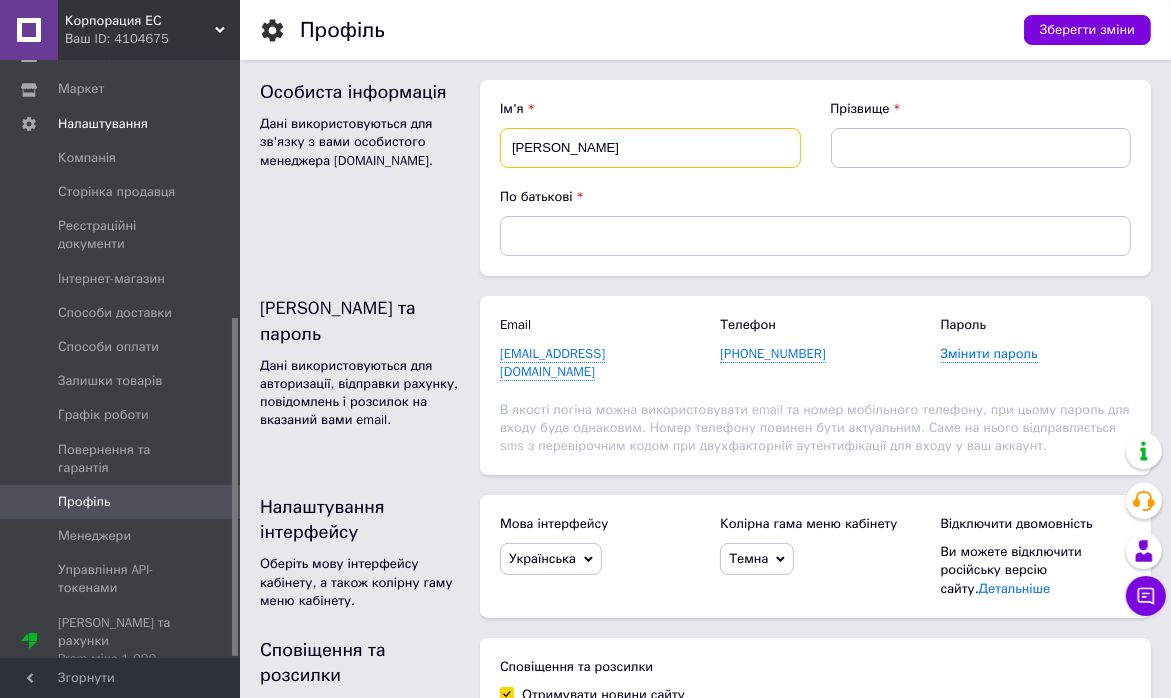 type on "[PERSON_NAME]" 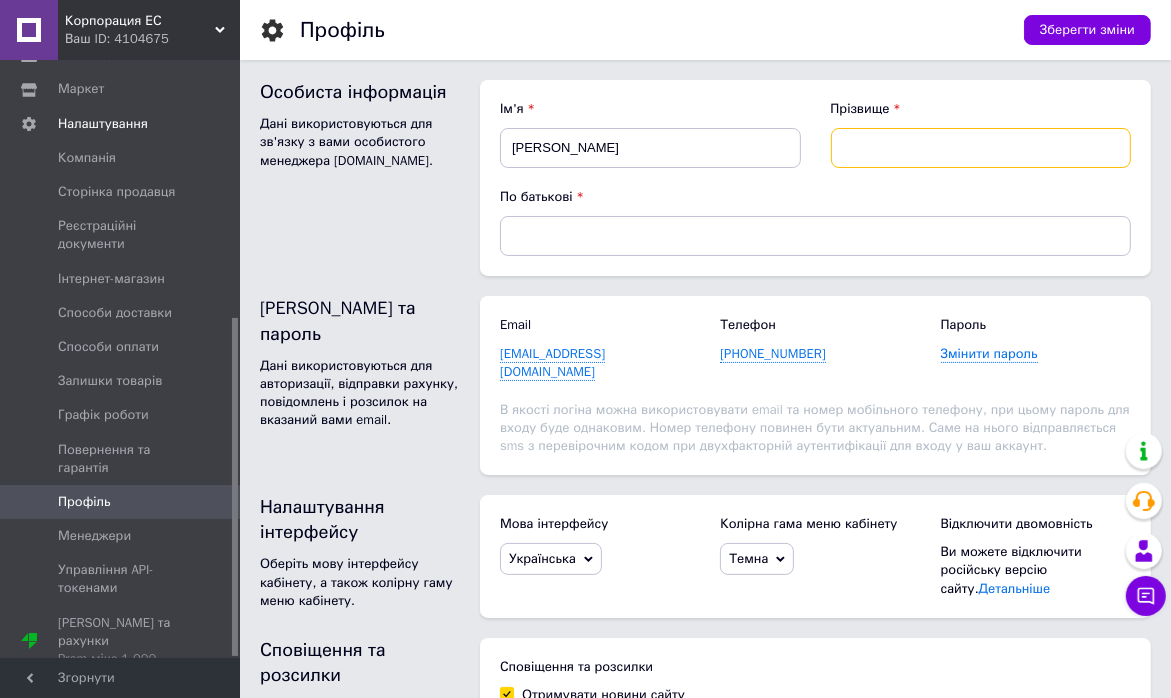click at bounding box center (981, 148) 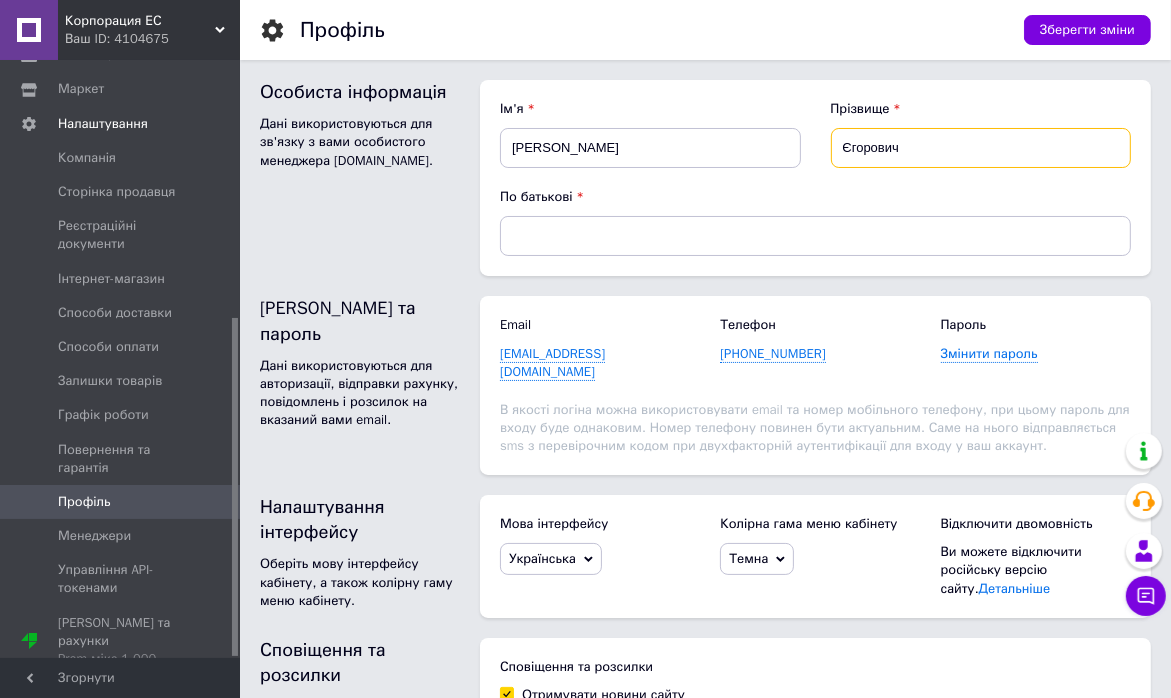 type on "Єгорович" 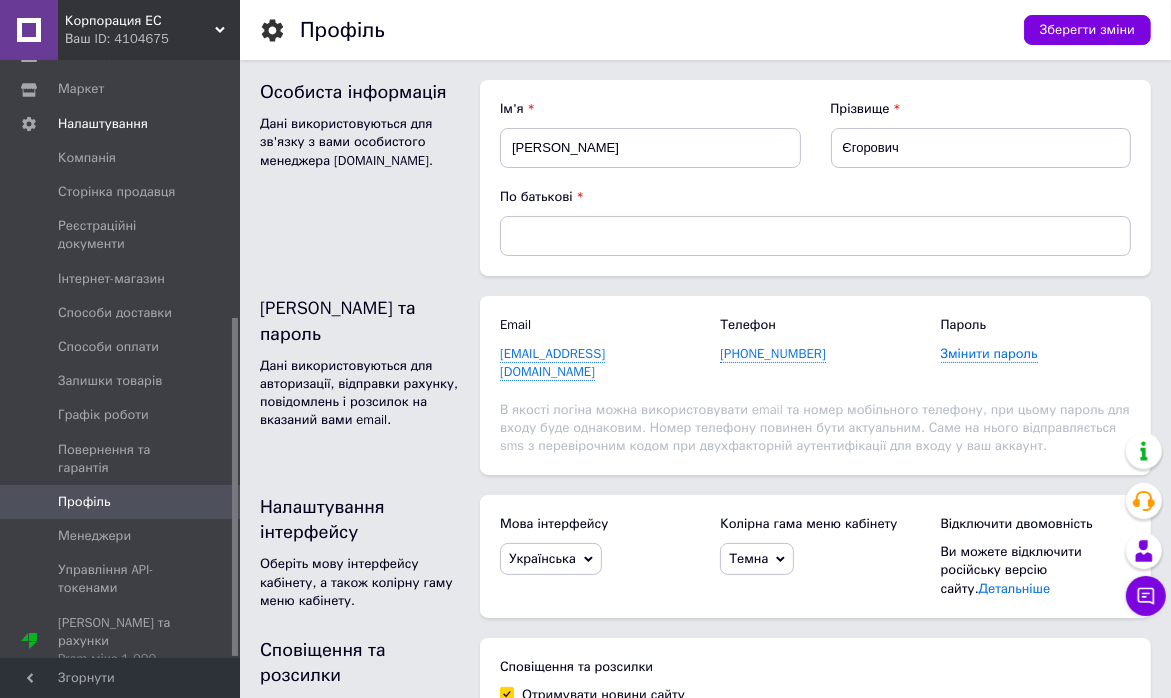 click on "По батькові" at bounding box center (815, 222) 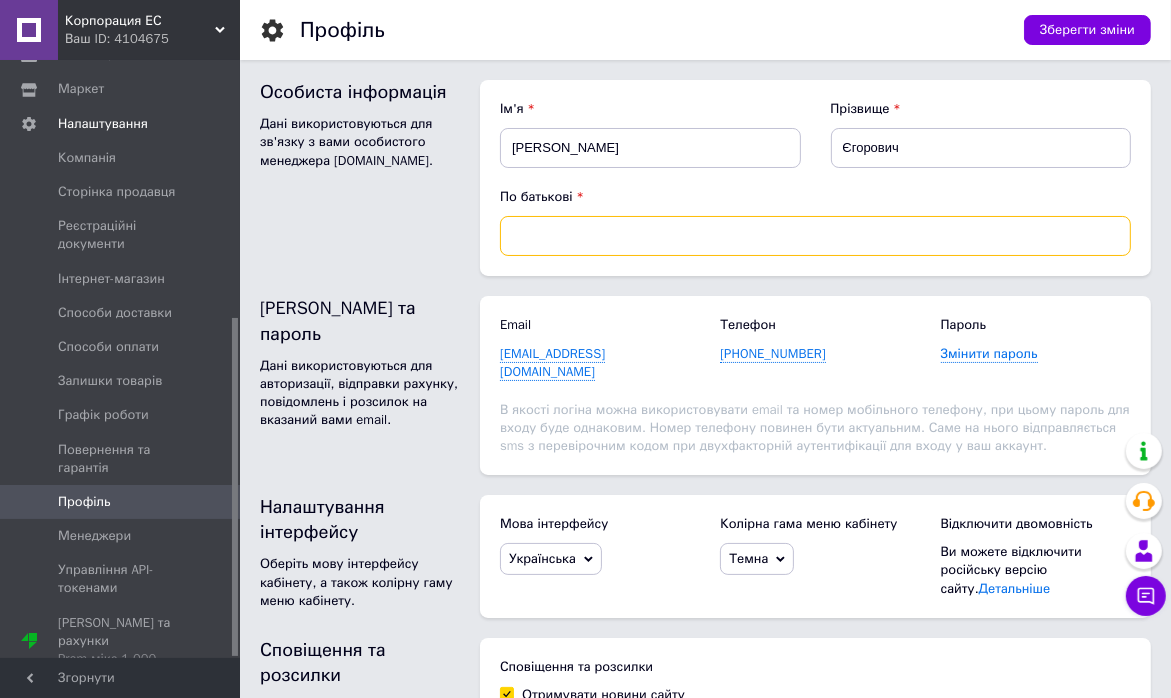 click at bounding box center [815, 236] 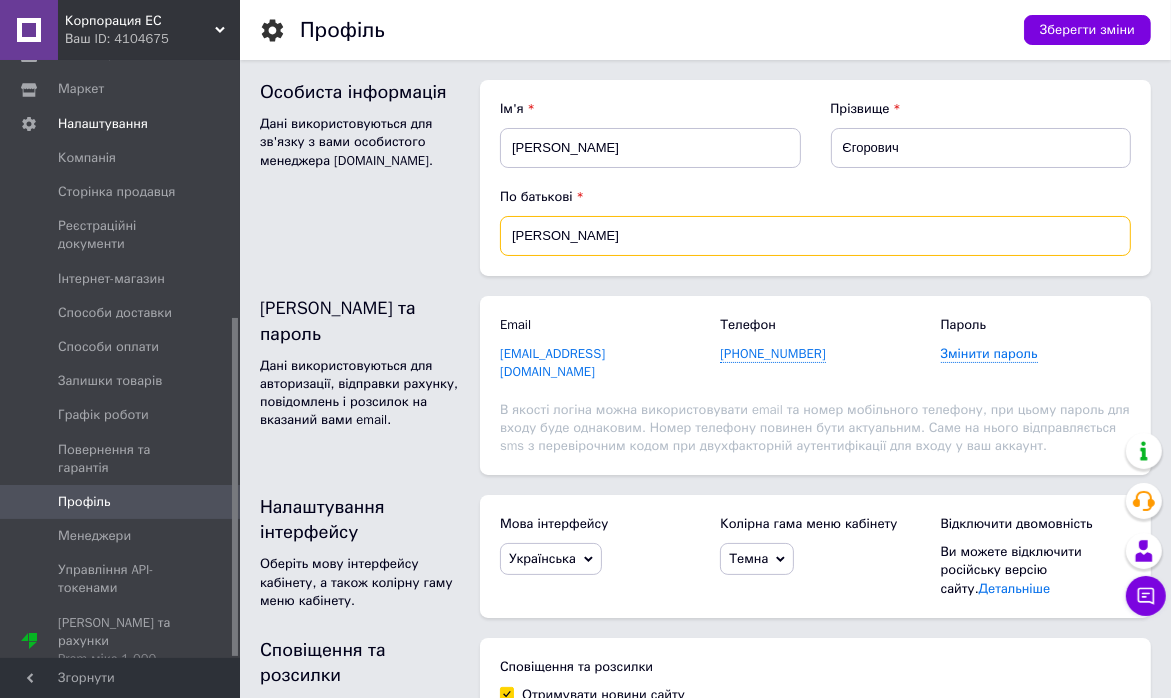 type on "[PERSON_NAME]" 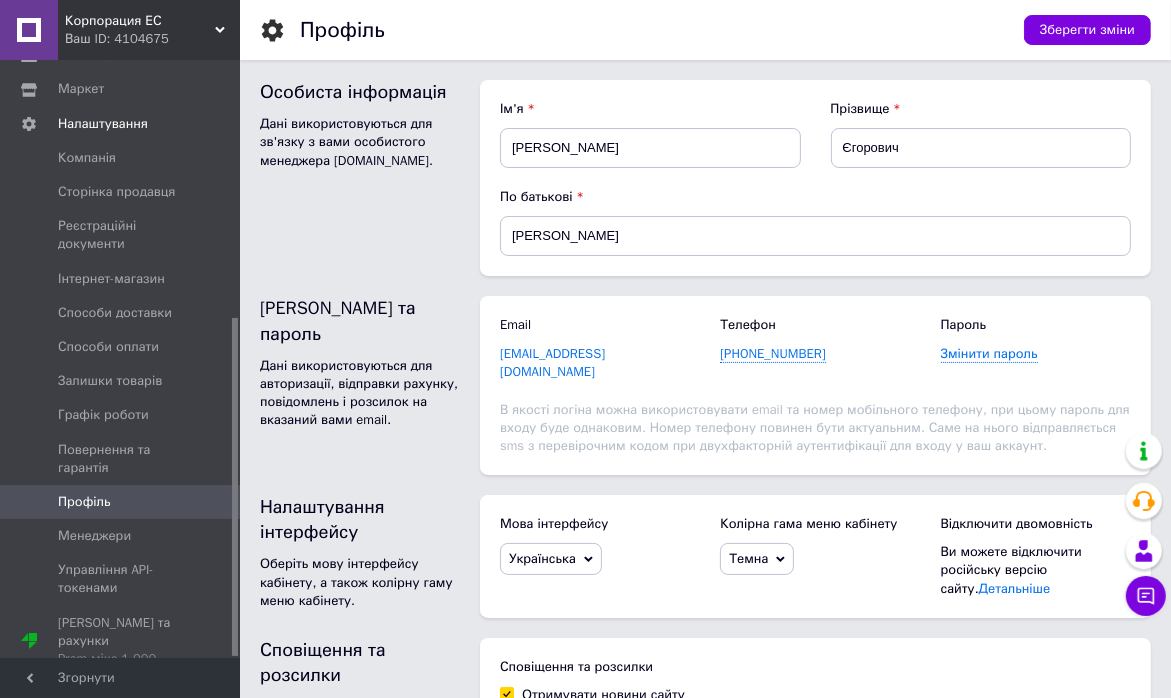 click on "[EMAIL_ADDRESS][DOMAIN_NAME]" at bounding box center [552, 363] 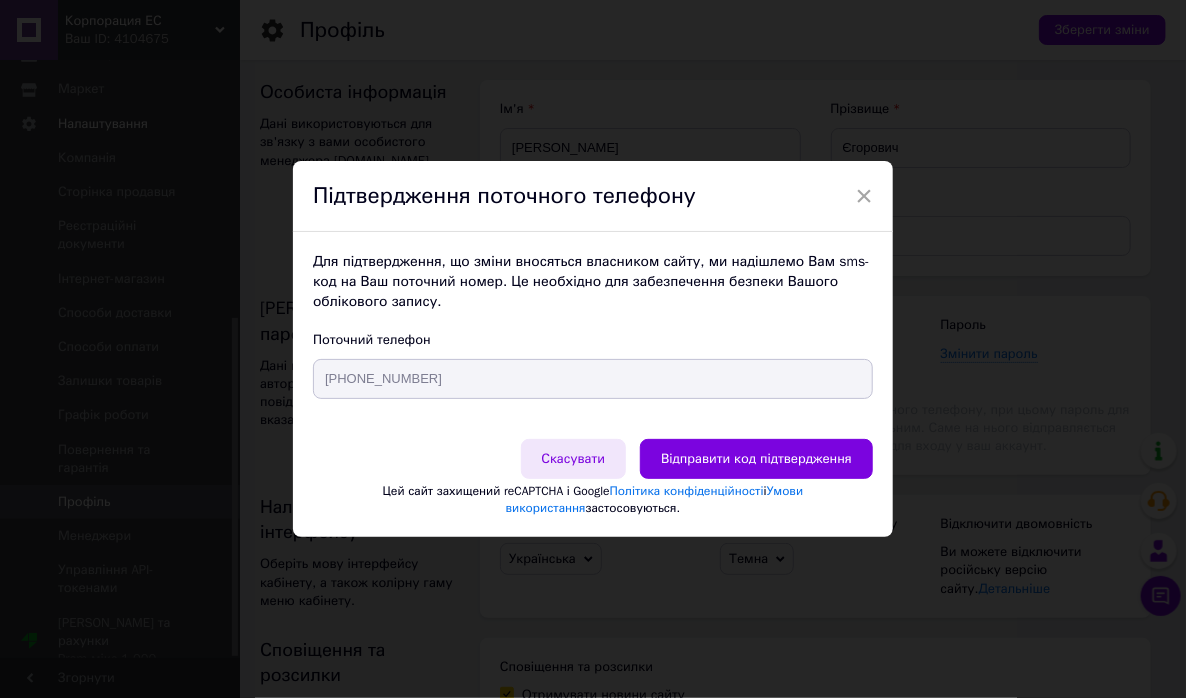 click on "Скасувати" at bounding box center (574, 459) 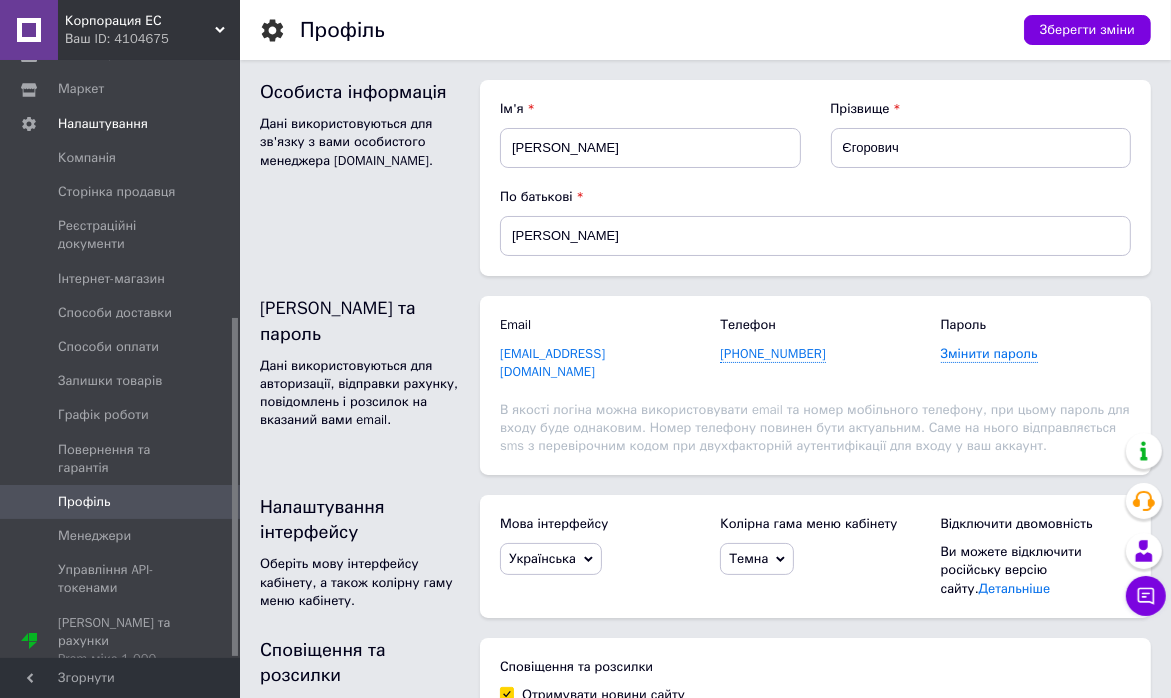 click on "[EMAIL_ADDRESS][DOMAIN_NAME]" at bounding box center [552, 363] 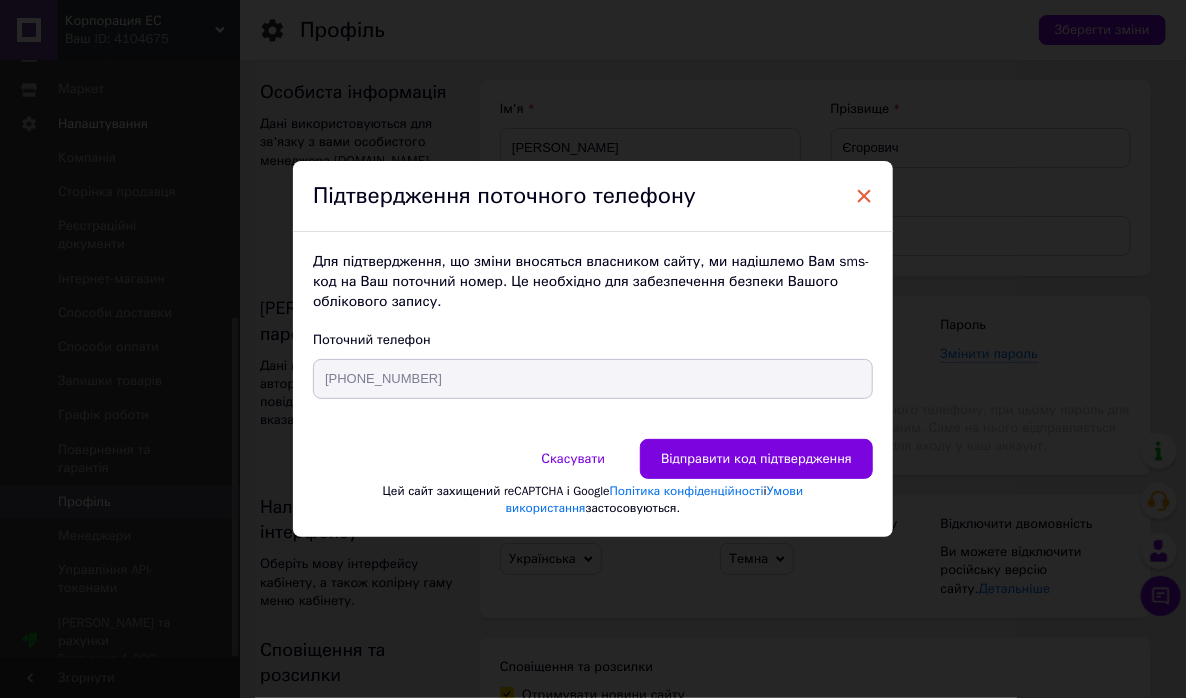 click on "×" at bounding box center (864, 196) 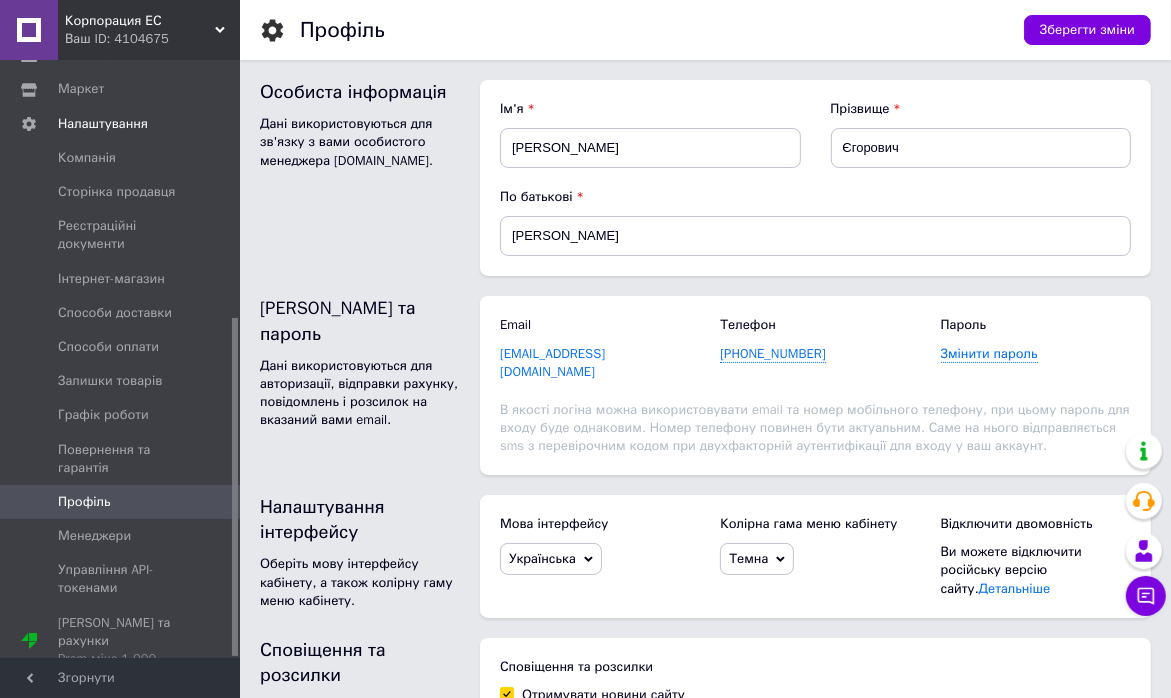 click on "[EMAIL_ADDRESS][DOMAIN_NAME]" at bounding box center [552, 363] 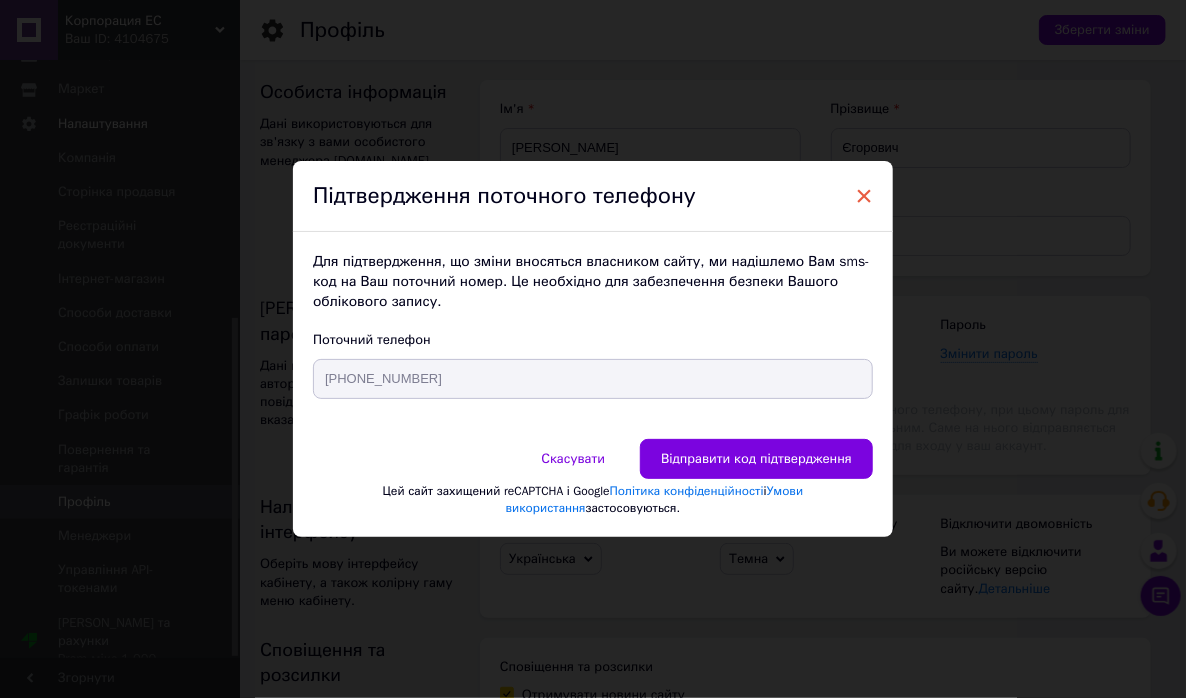 click on "×" at bounding box center [864, 196] 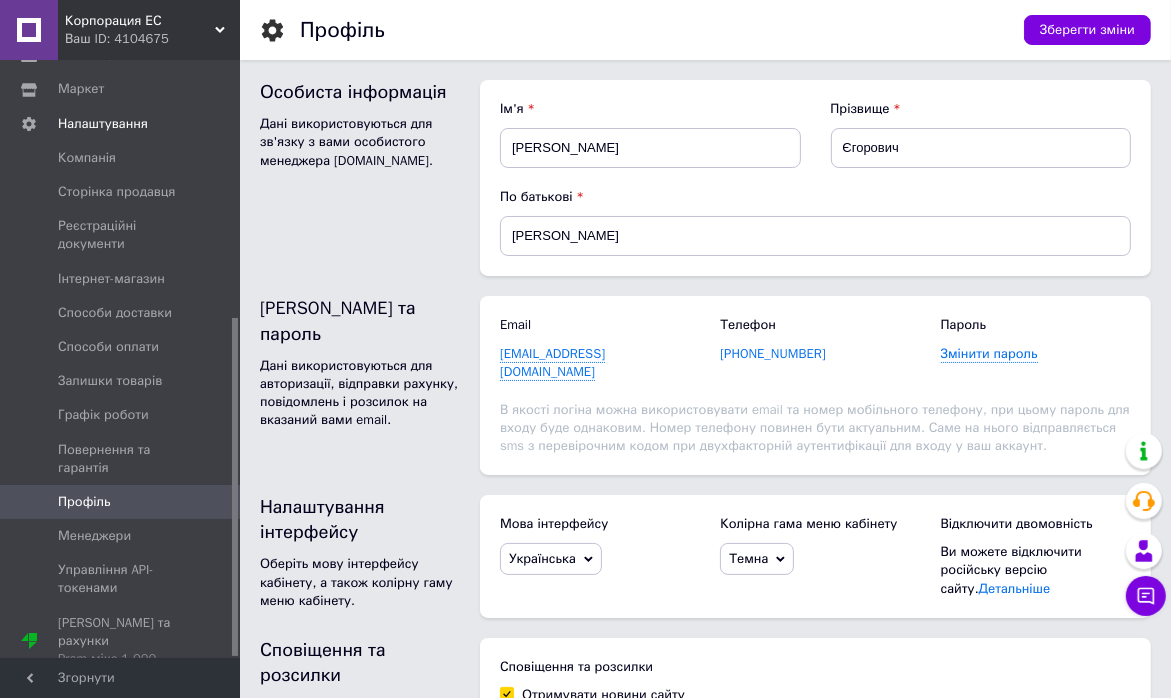 click on "[PHONE_NUMBER]" at bounding box center (772, 354) 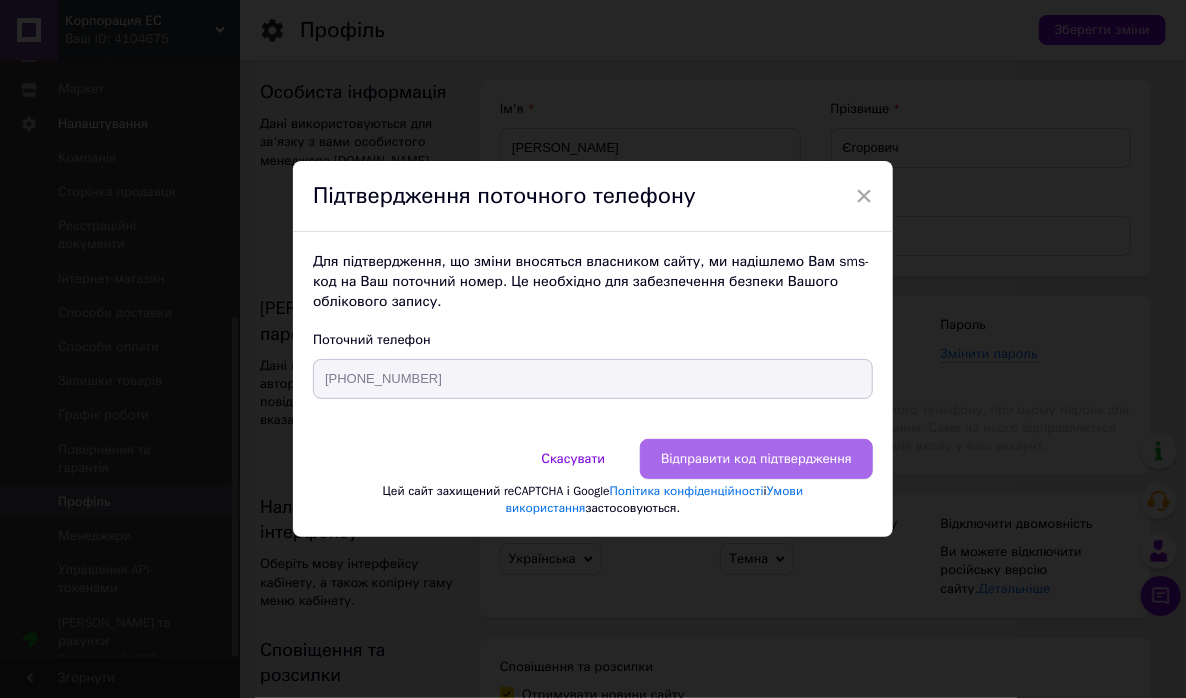 click on "Відправити код підтвердження" at bounding box center [756, 459] 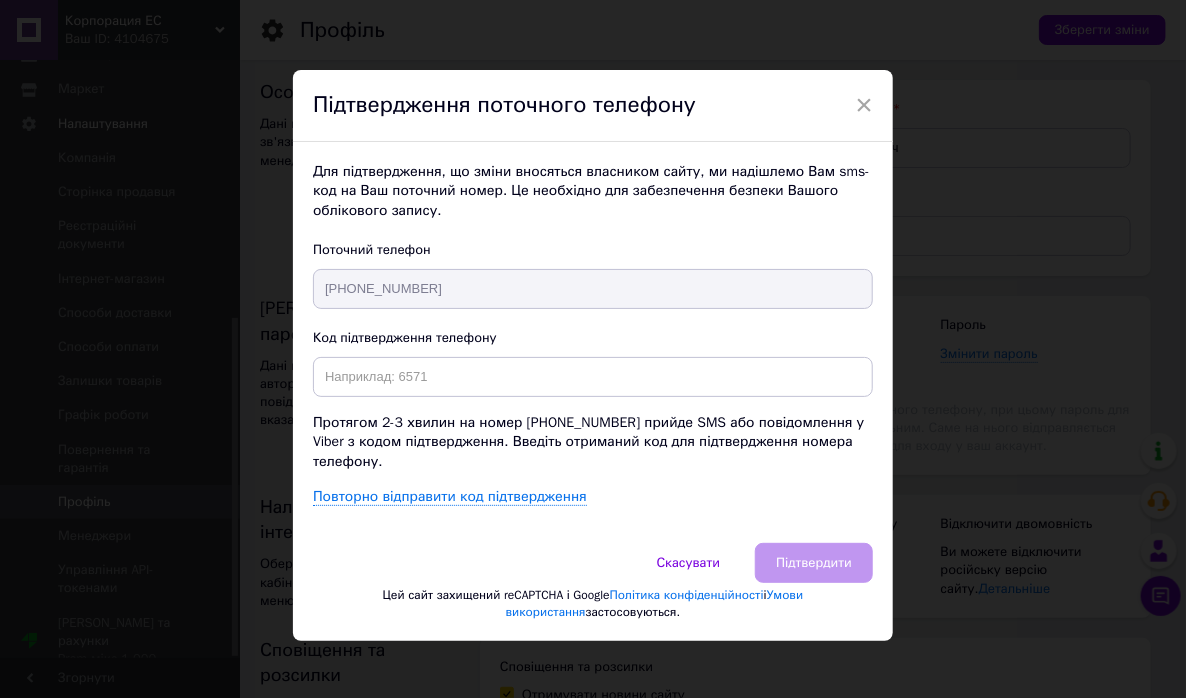 drag, startPoint x: 580, startPoint y: 256, endPoint x: 580, endPoint y: 280, distance: 24 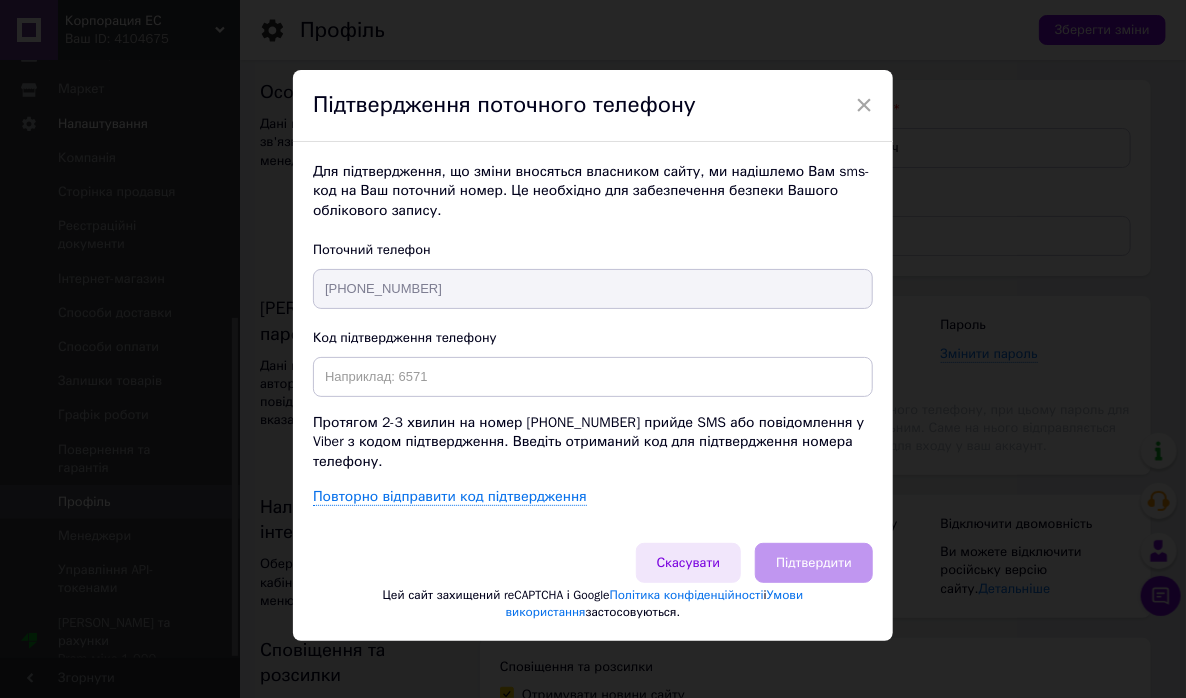 click on "Скасувати" at bounding box center [689, 563] 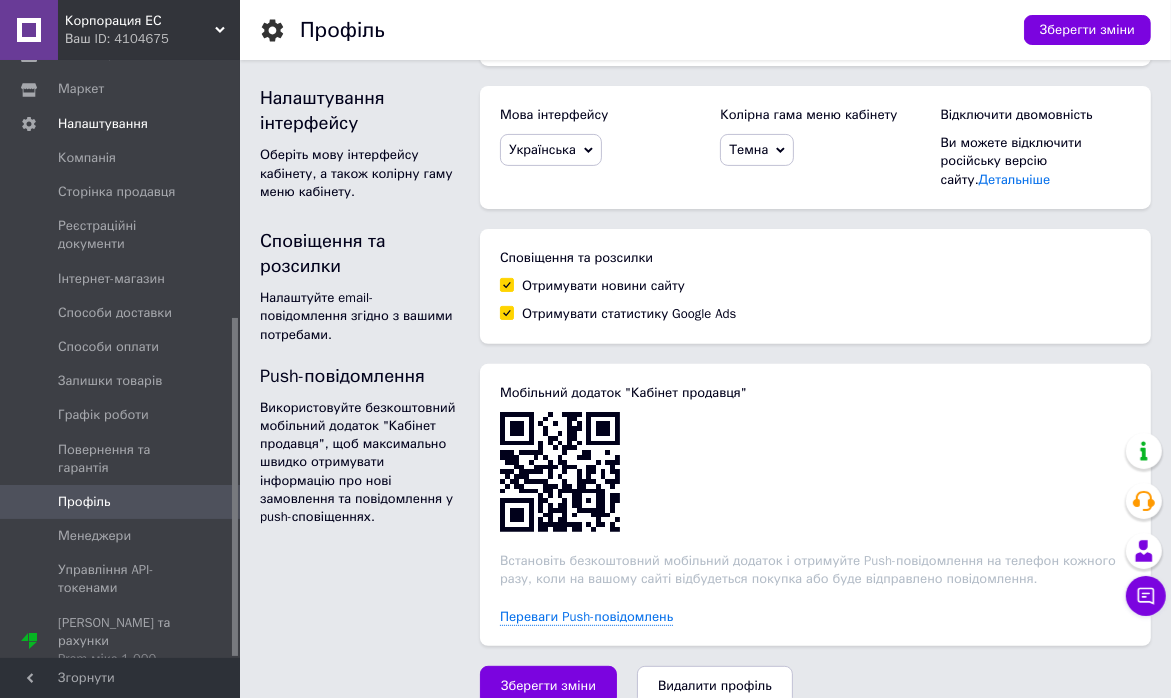 scroll, scrollTop: 416, scrollLeft: 0, axis: vertical 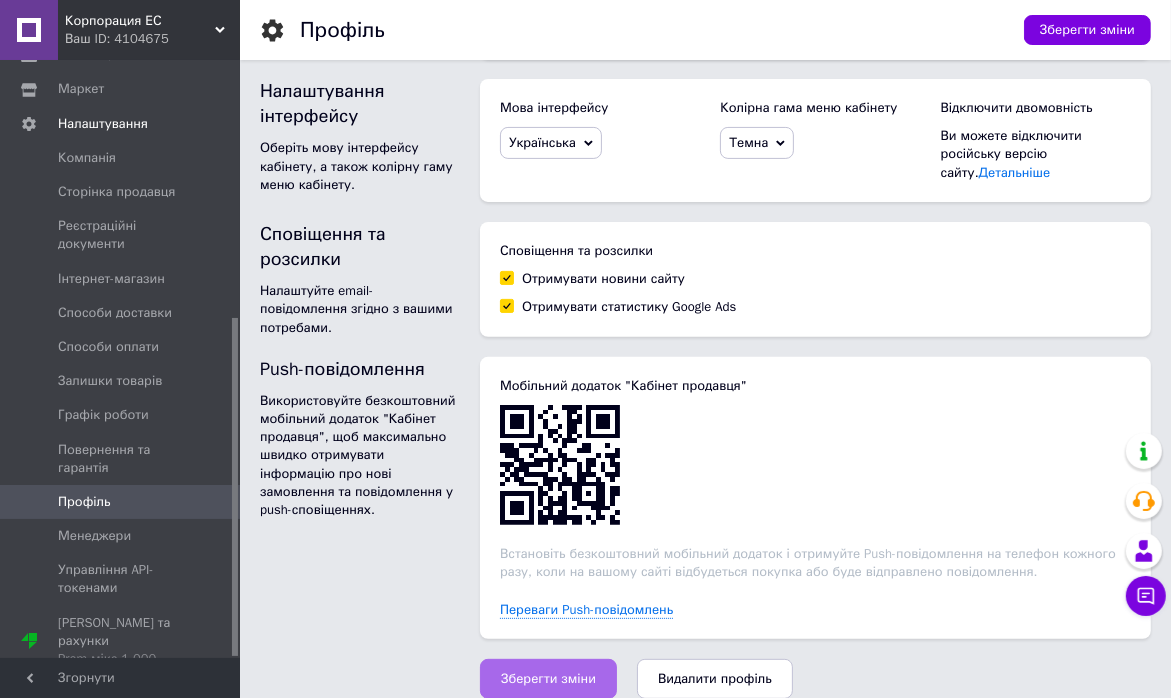 click on "Зберегти зміни" at bounding box center [548, 679] 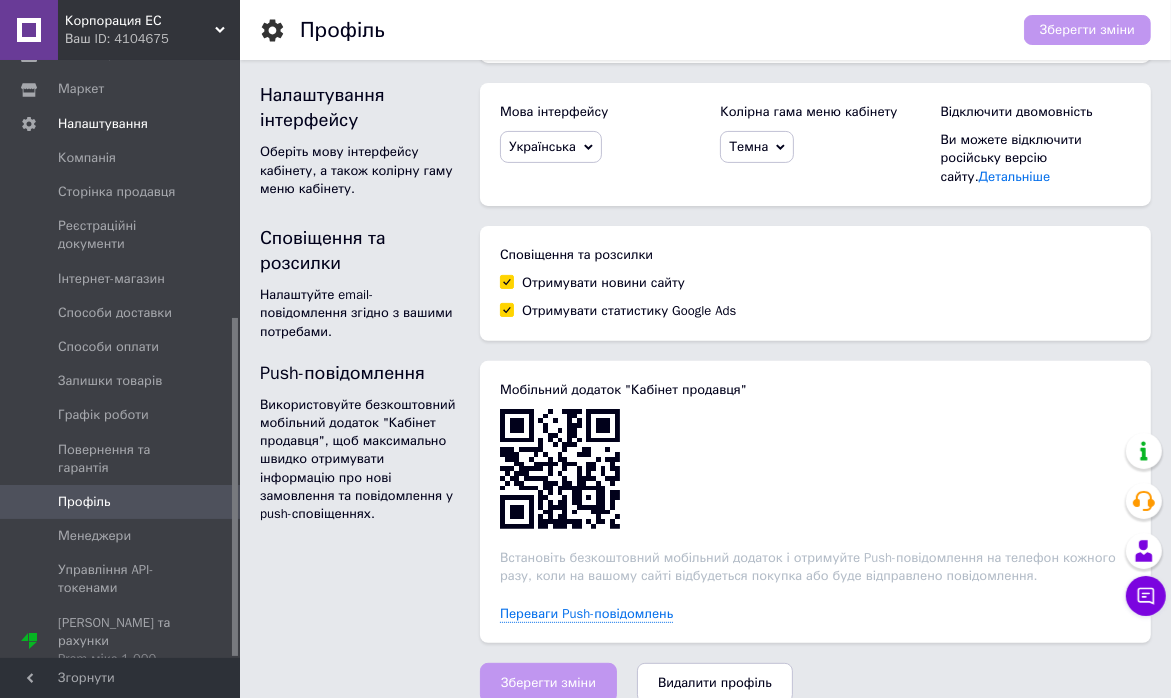 scroll, scrollTop: 416, scrollLeft: 0, axis: vertical 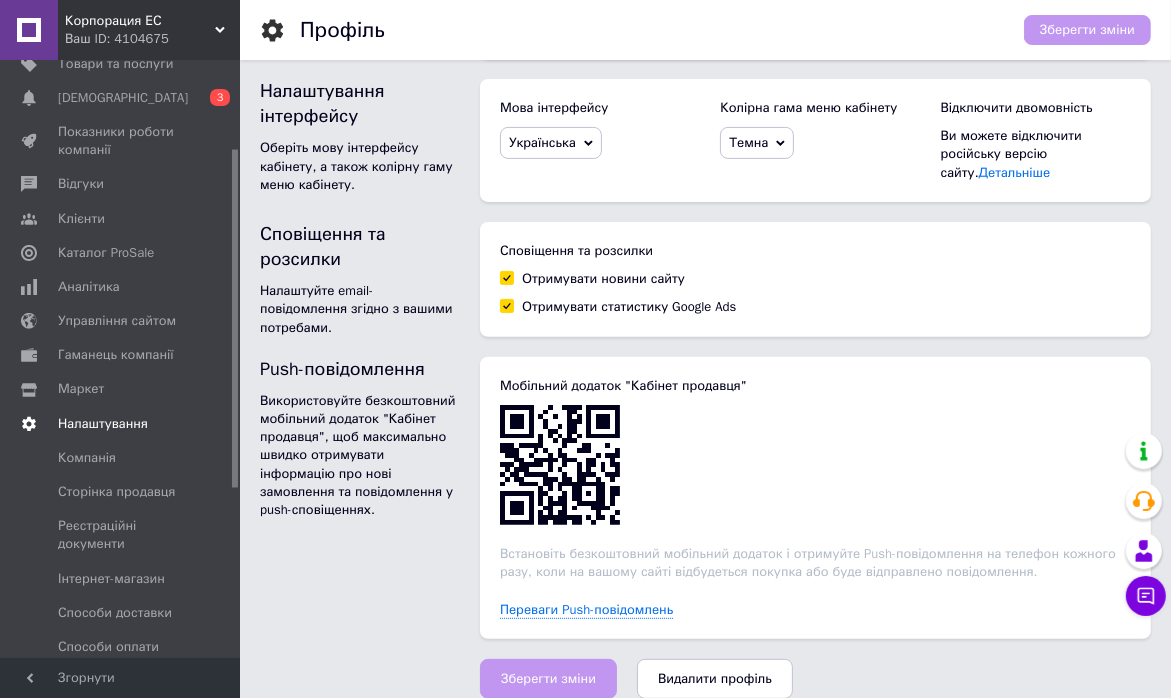 click on "Налаштування" at bounding box center (103, 424) 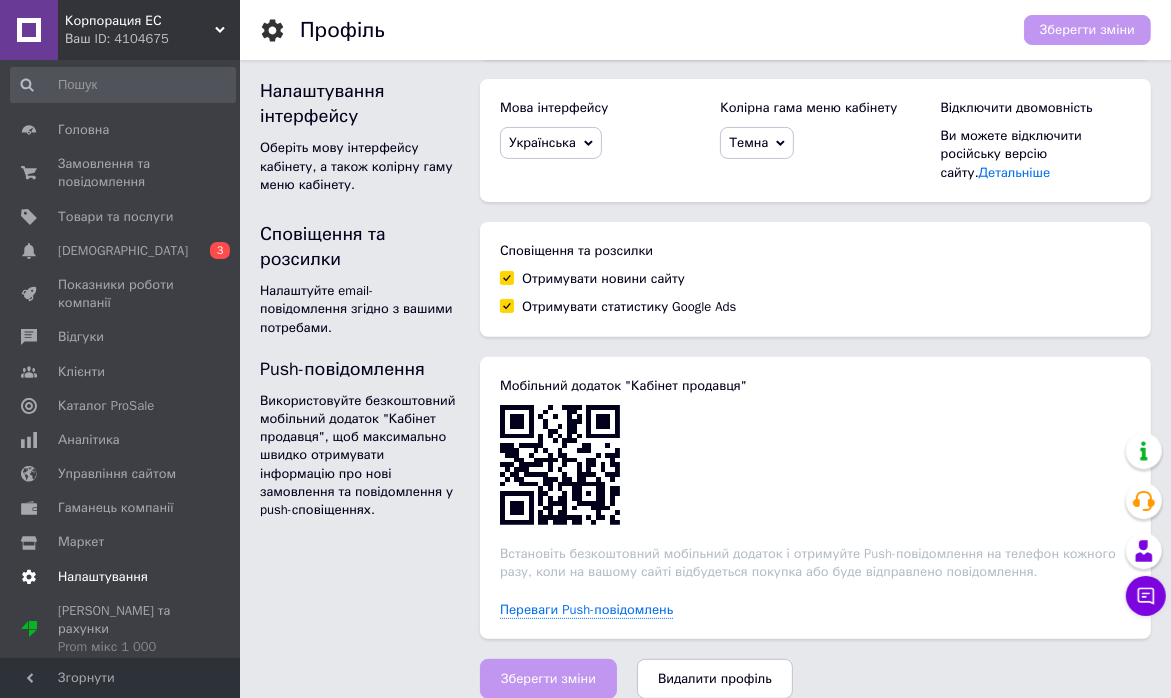 scroll, scrollTop: 0, scrollLeft: 0, axis: both 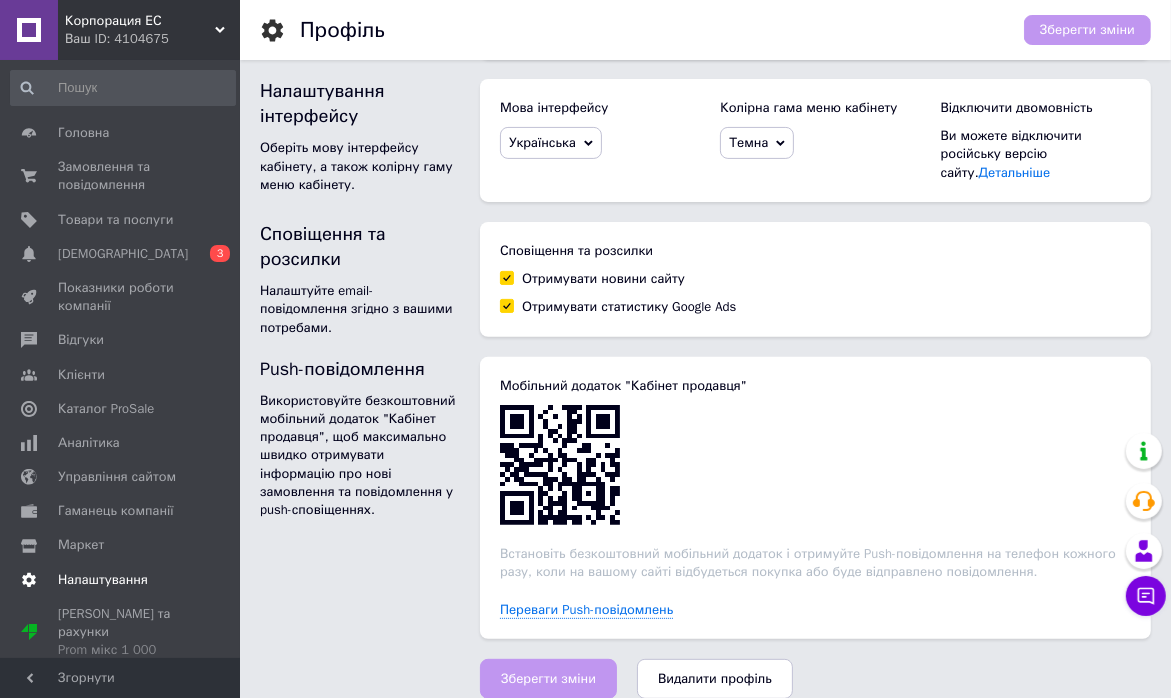 click on "Налаштування" at bounding box center [103, 580] 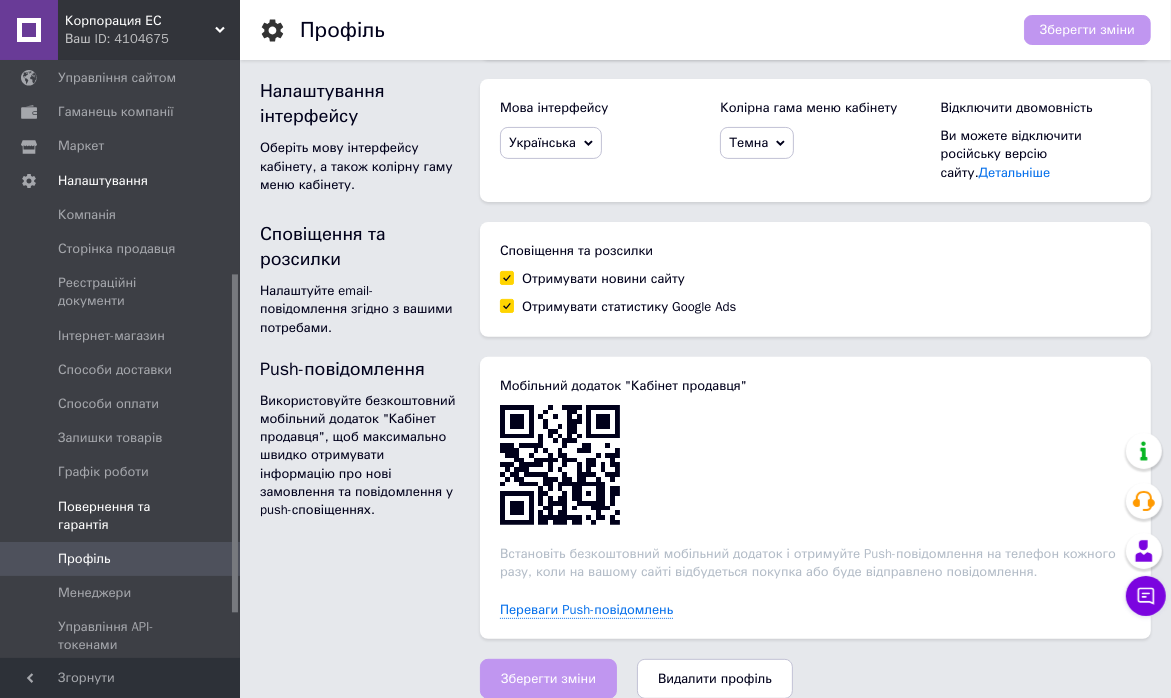scroll, scrollTop: 400, scrollLeft: 0, axis: vertical 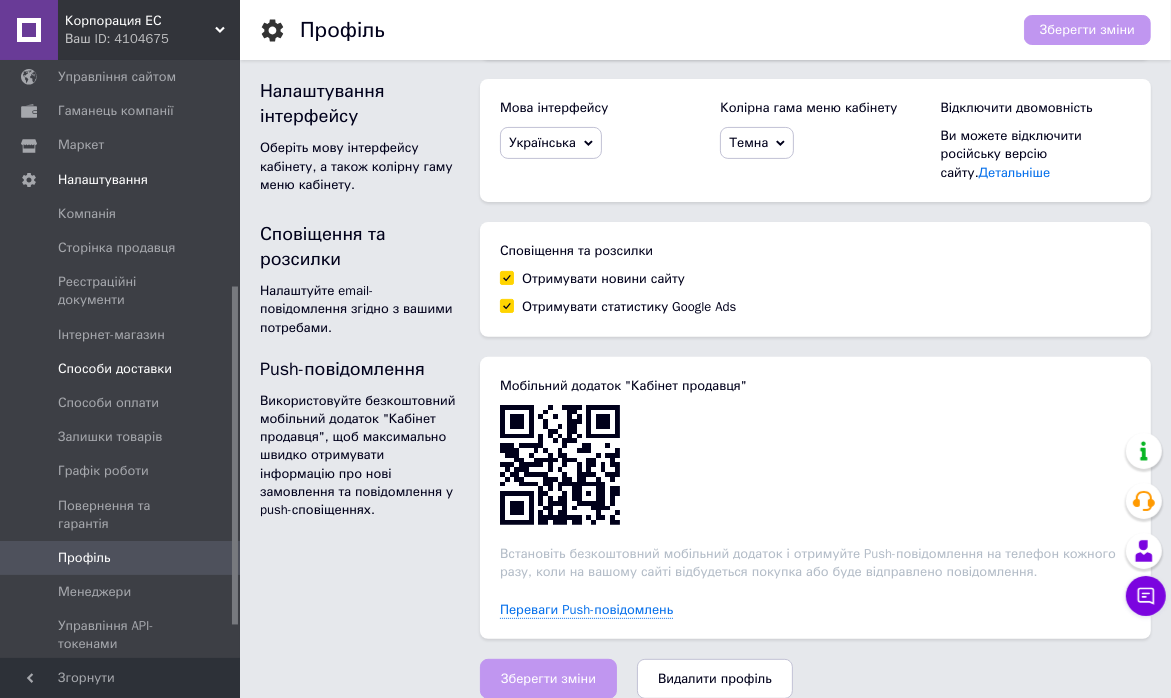 click on "Способи доставки" at bounding box center [115, 369] 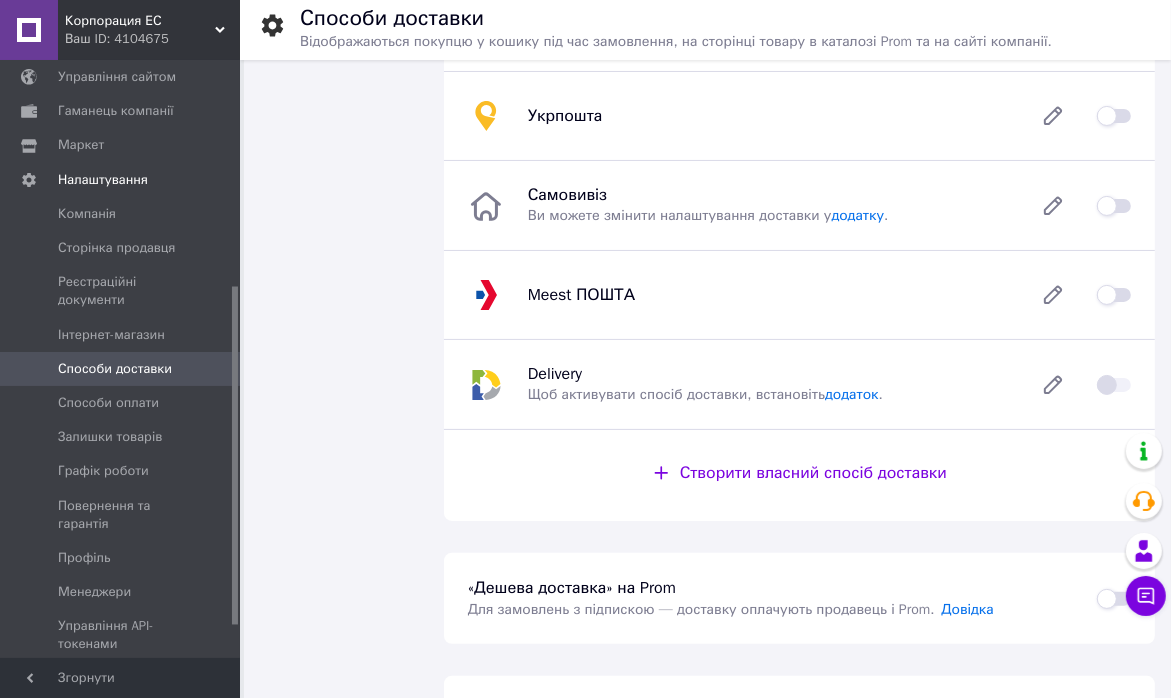 scroll, scrollTop: 200, scrollLeft: 0, axis: vertical 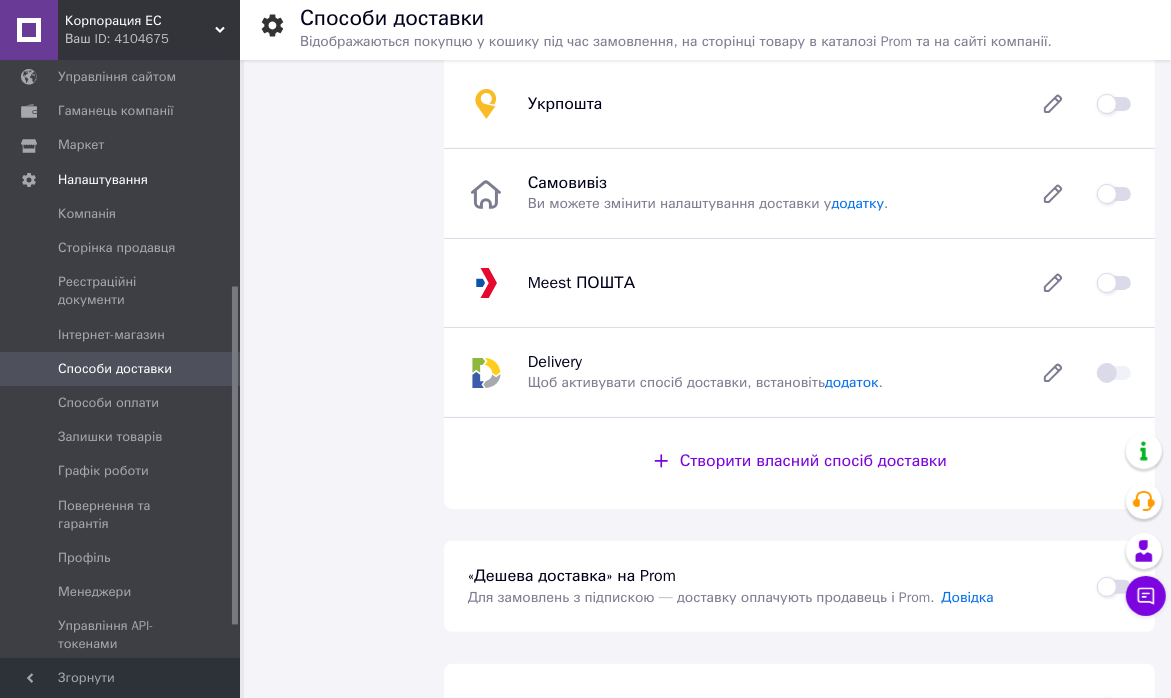click at bounding box center (1114, 373) 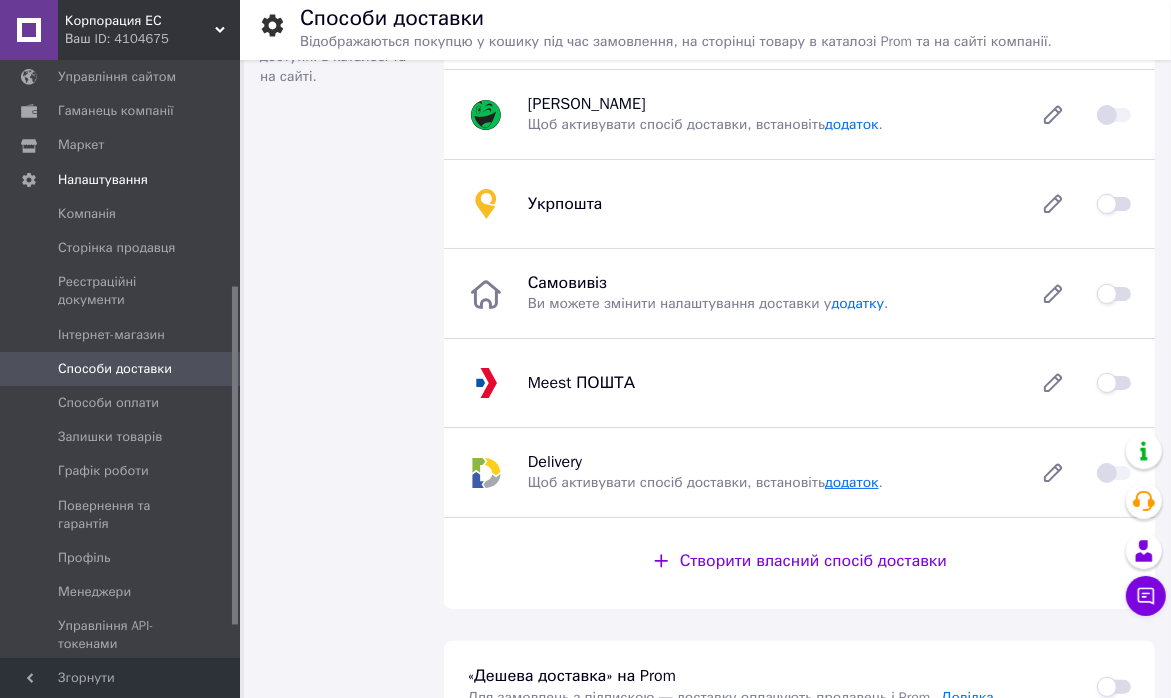 click on "додаток" at bounding box center (851, 482) 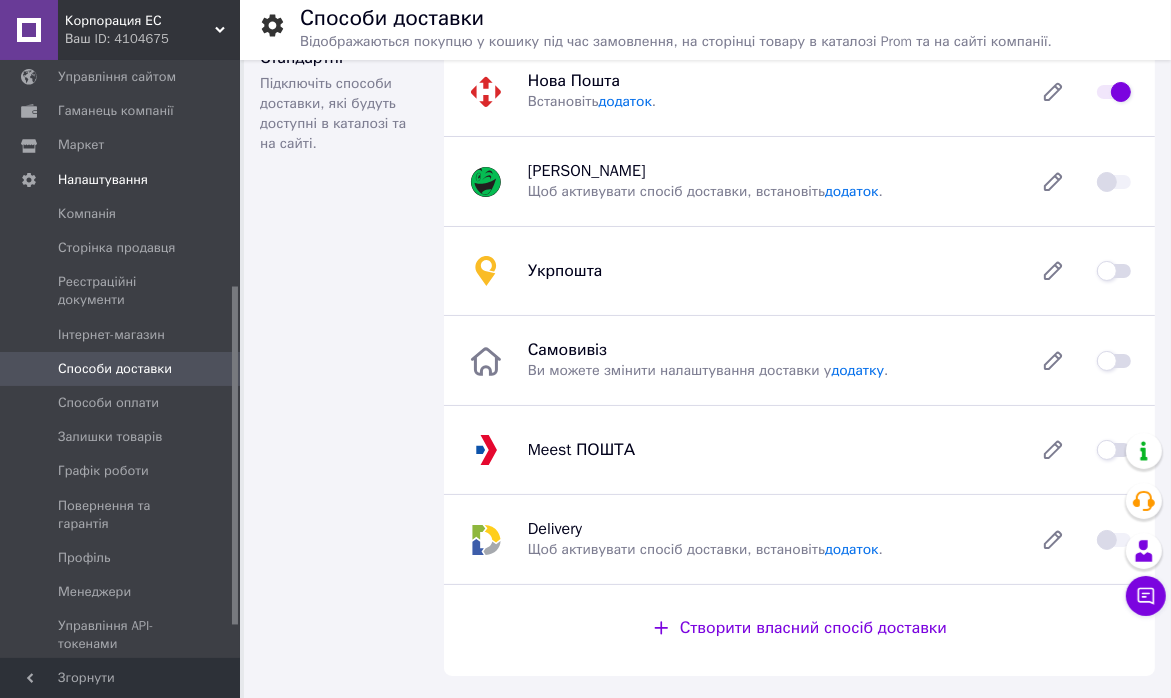 scroll, scrollTop: 0, scrollLeft: 0, axis: both 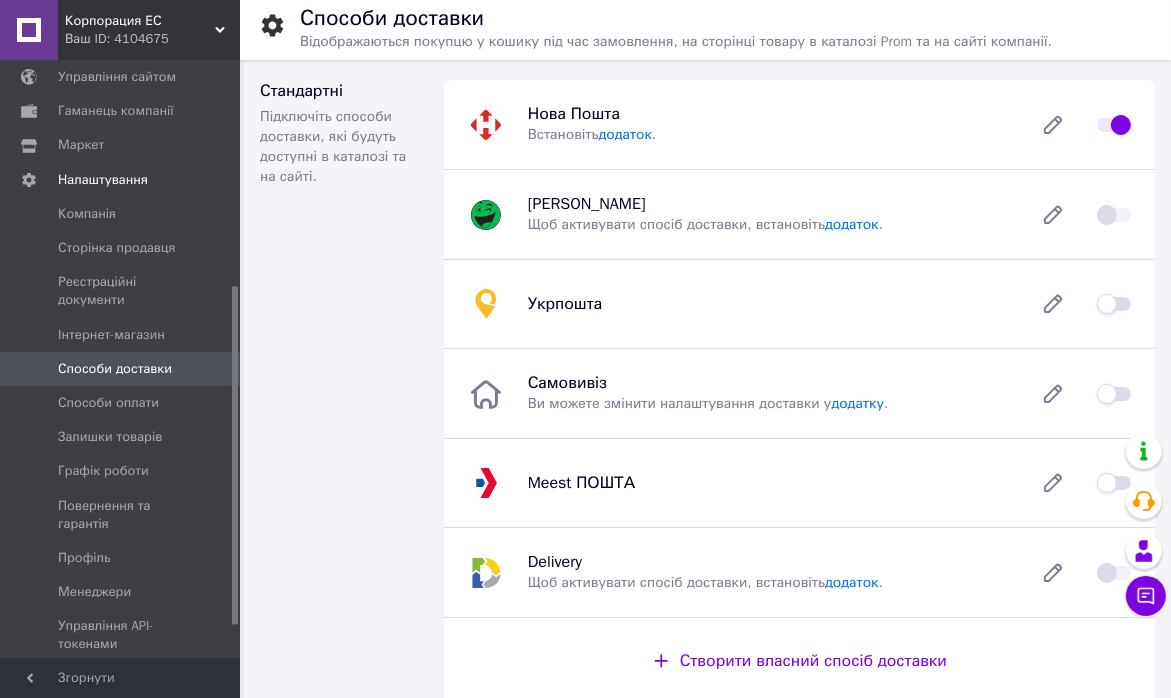 click at bounding box center [1114, 394] 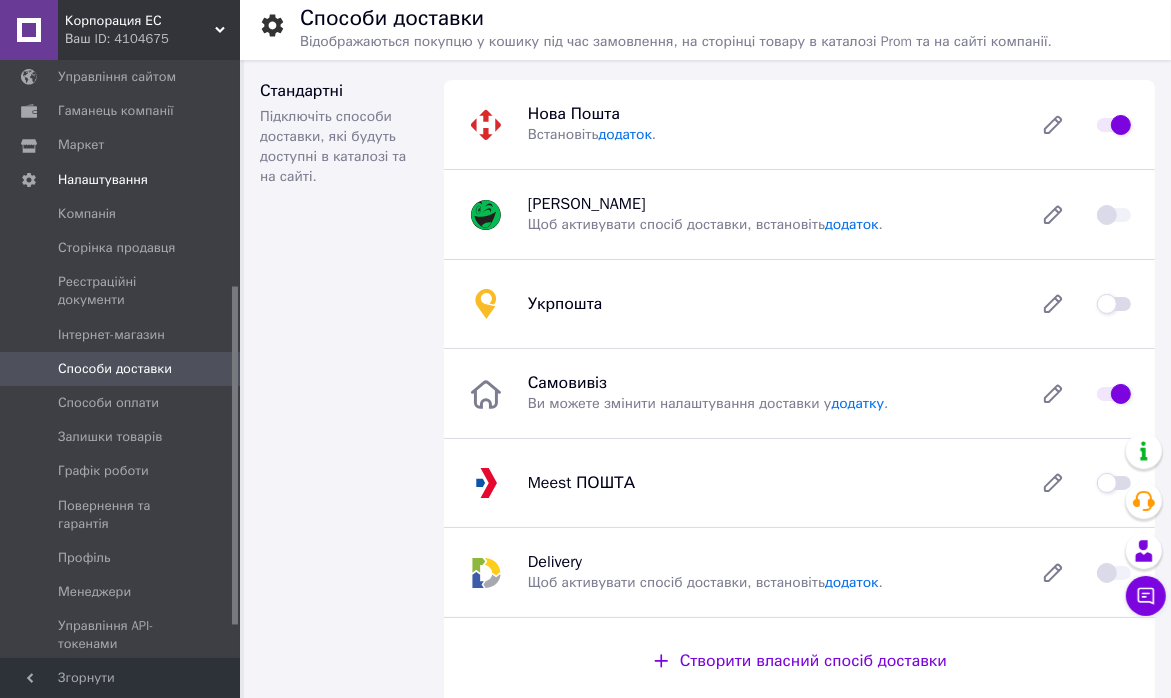 checkbox on "true" 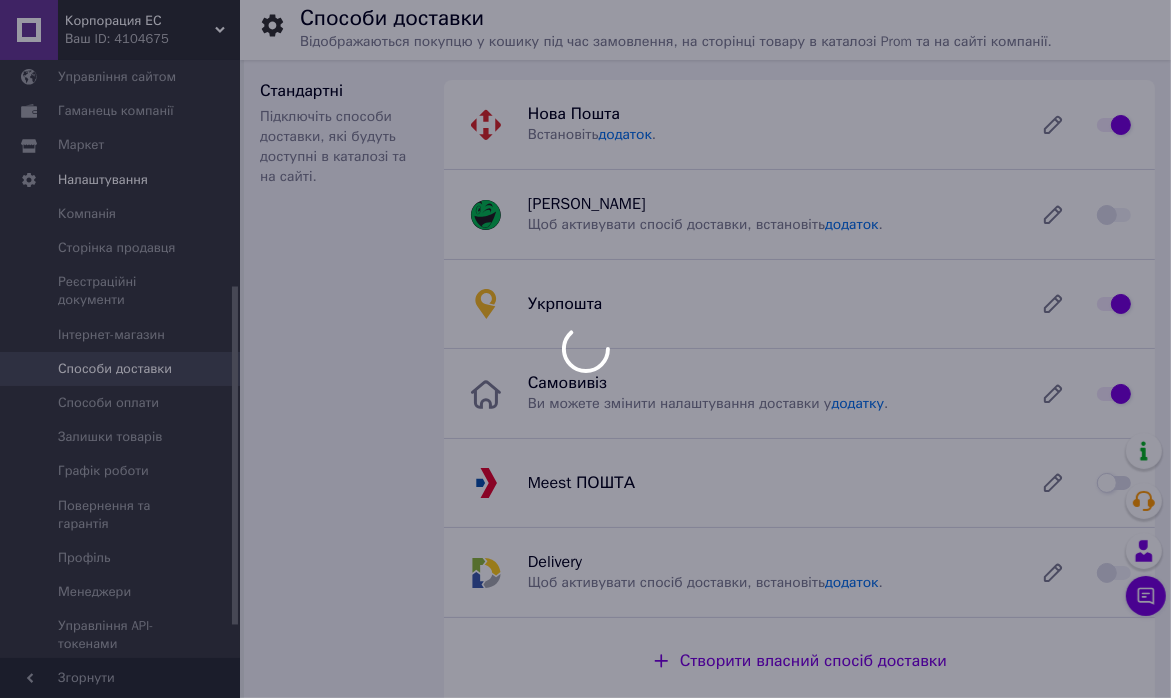 checkbox on "false" 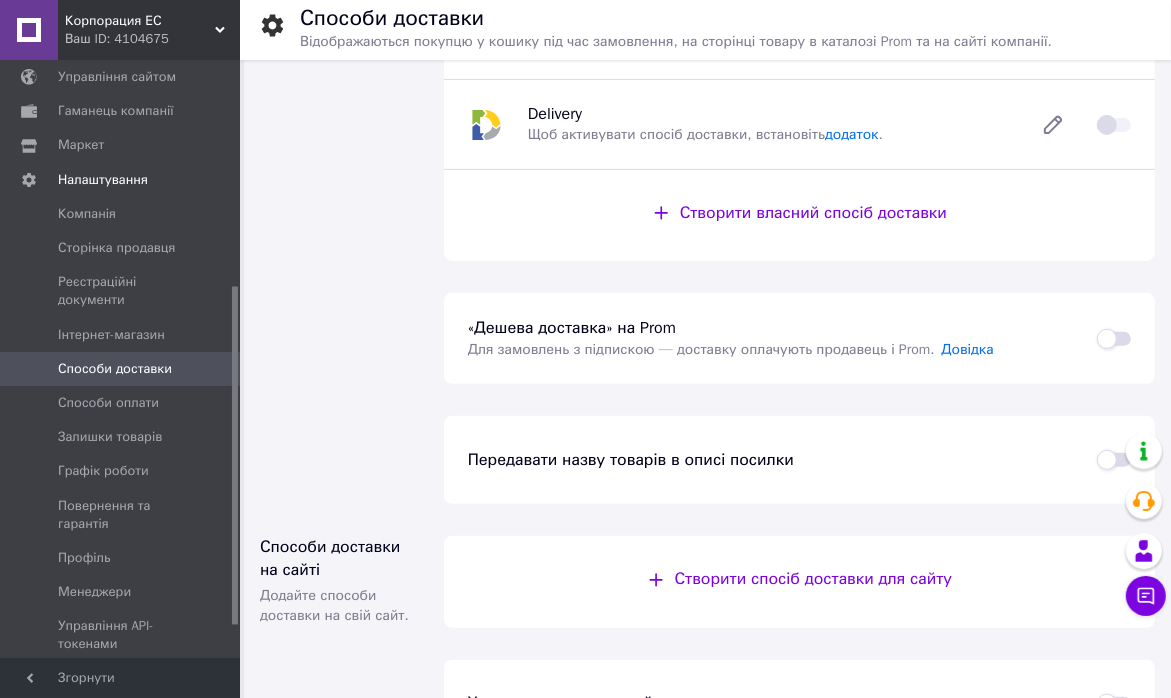 scroll, scrollTop: 512, scrollLeft: 0, axis: vertical 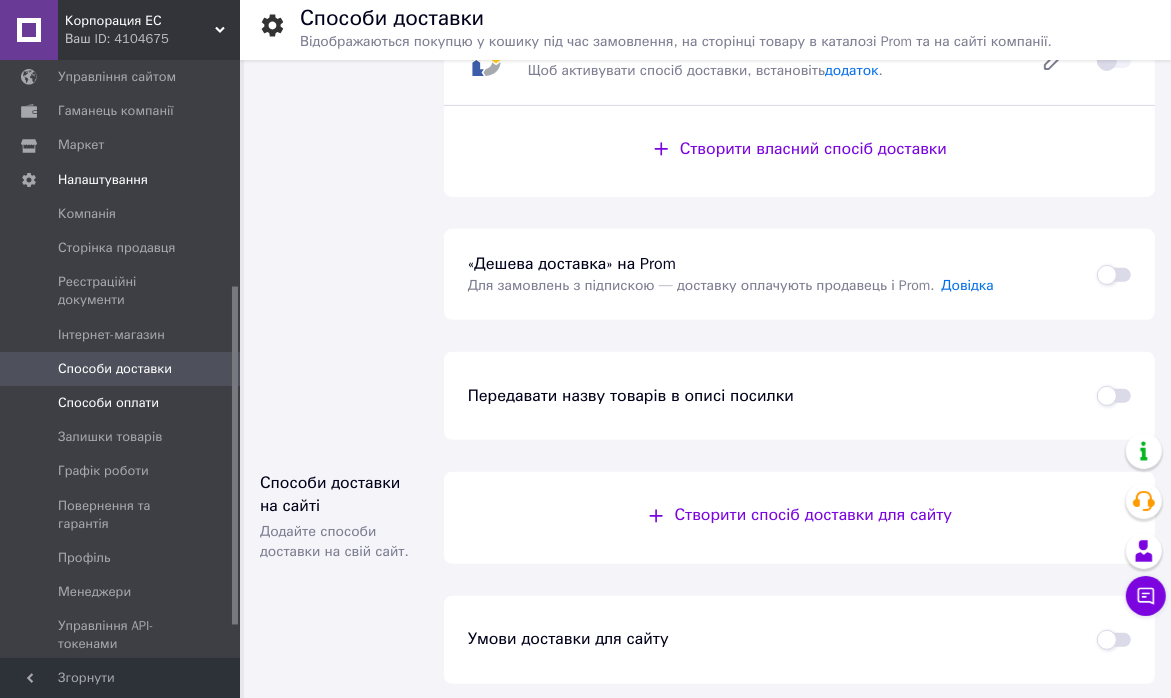 click on "Способи оплати" at bounding box center [108, 403] 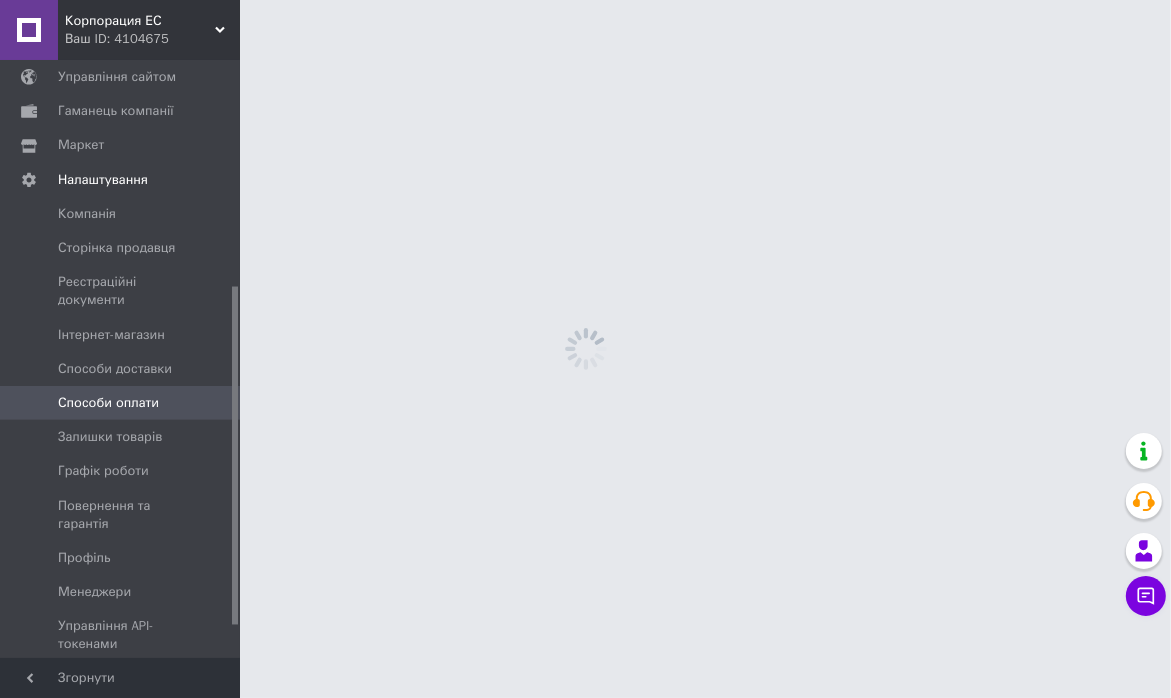 scroll, scrollTop: 0, scrollLeft: 0, axis: both 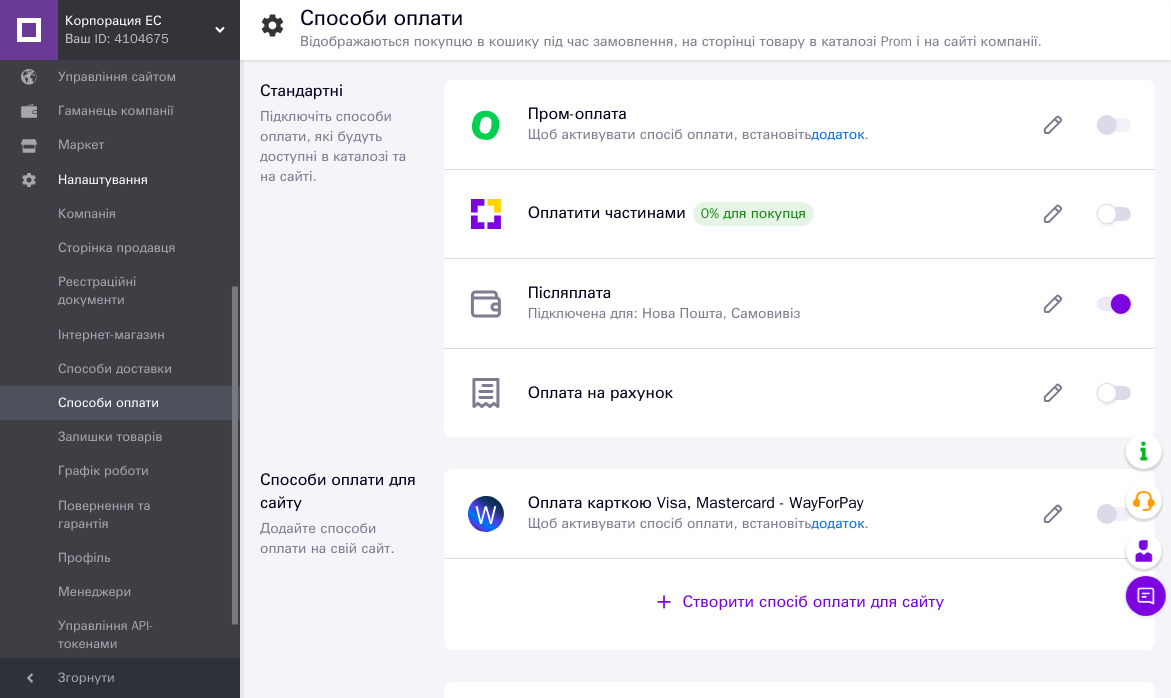 click at bounding box center [1114, 304] 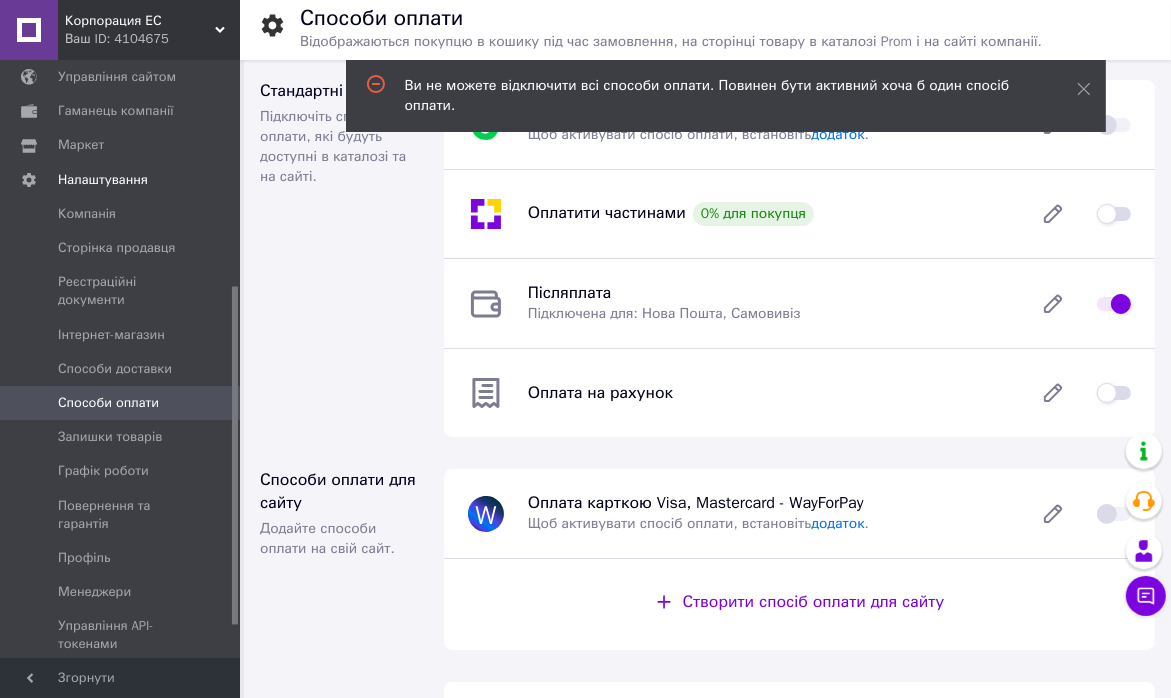 click at bounding box center (1114, 393) 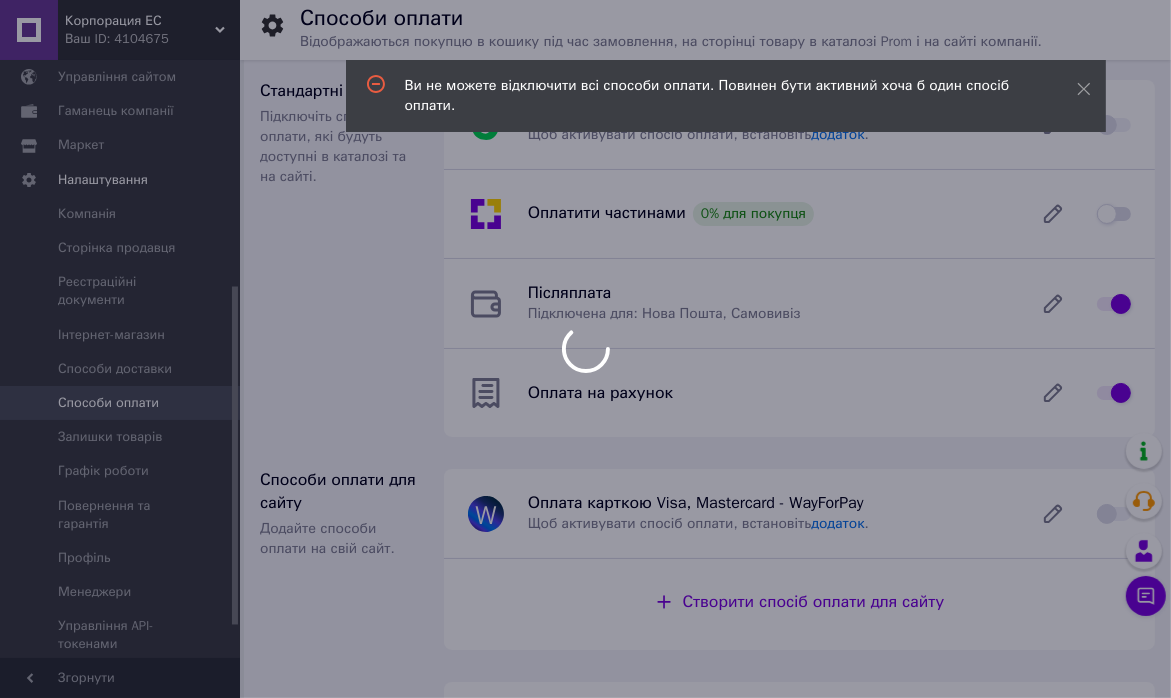checkbox on "false" 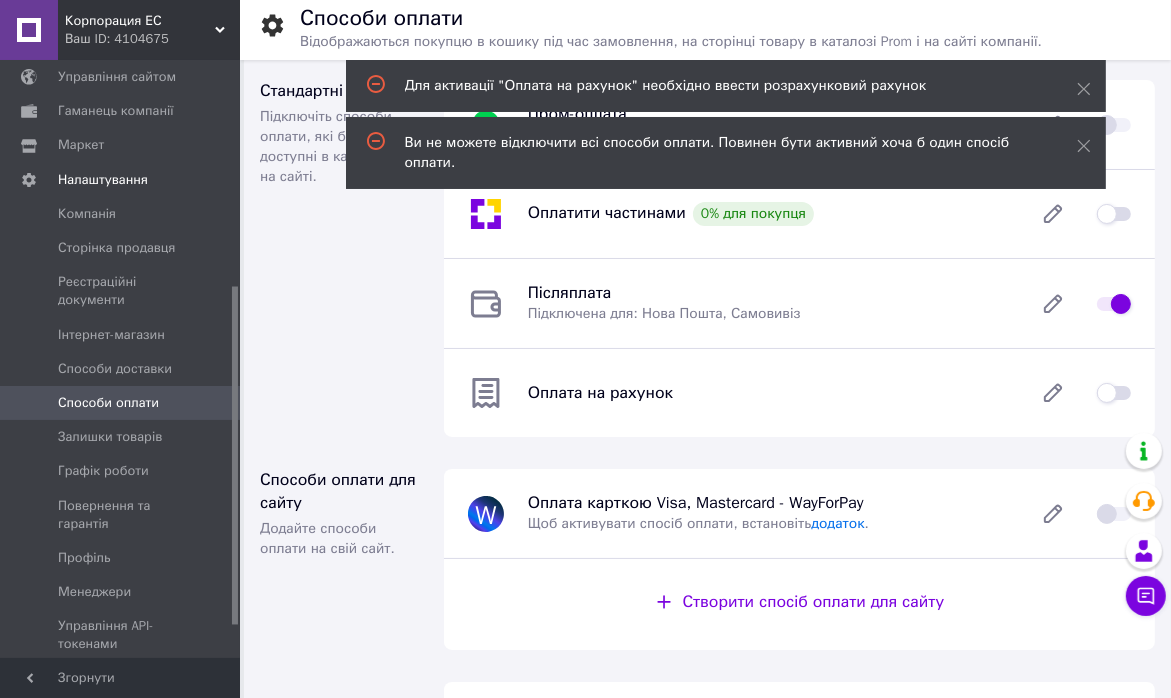 click at bounding box center [1114, 304] 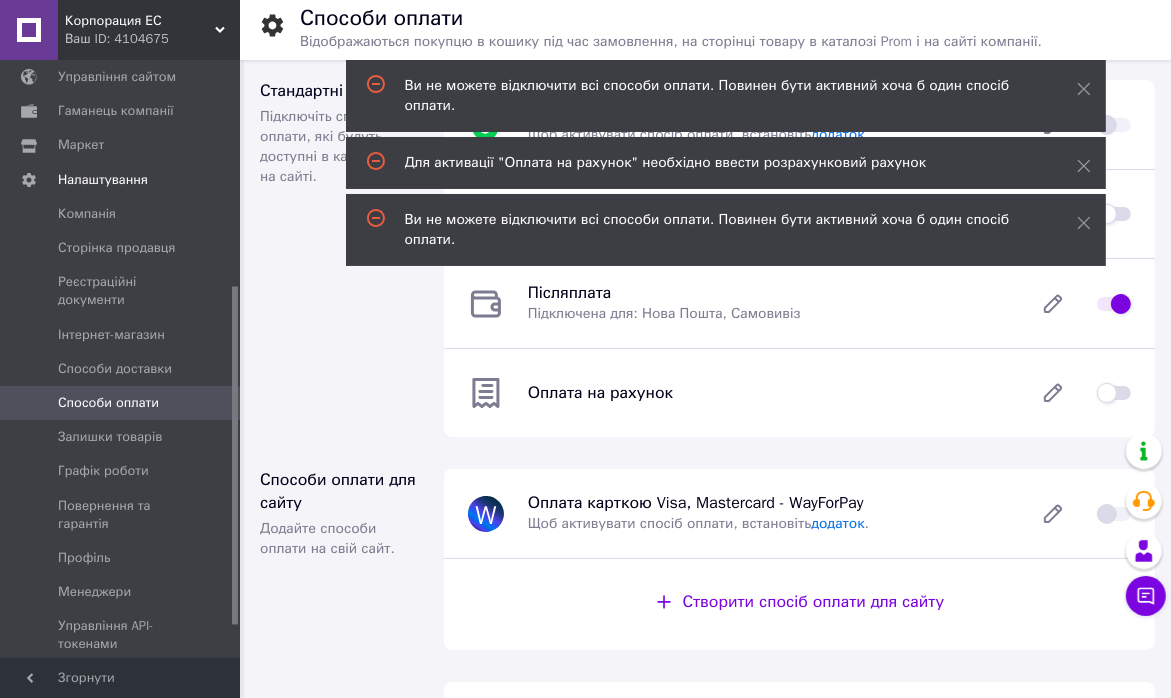 click at bounding box center [1114, 393] 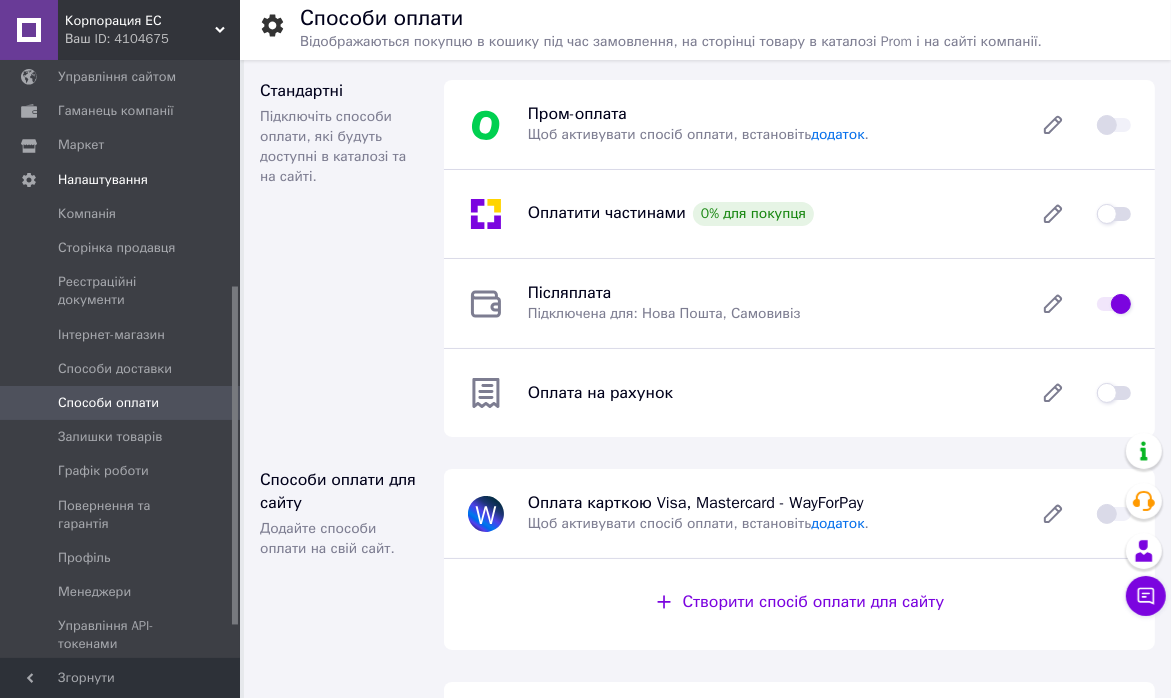 click at bounding box center [1114, 393] 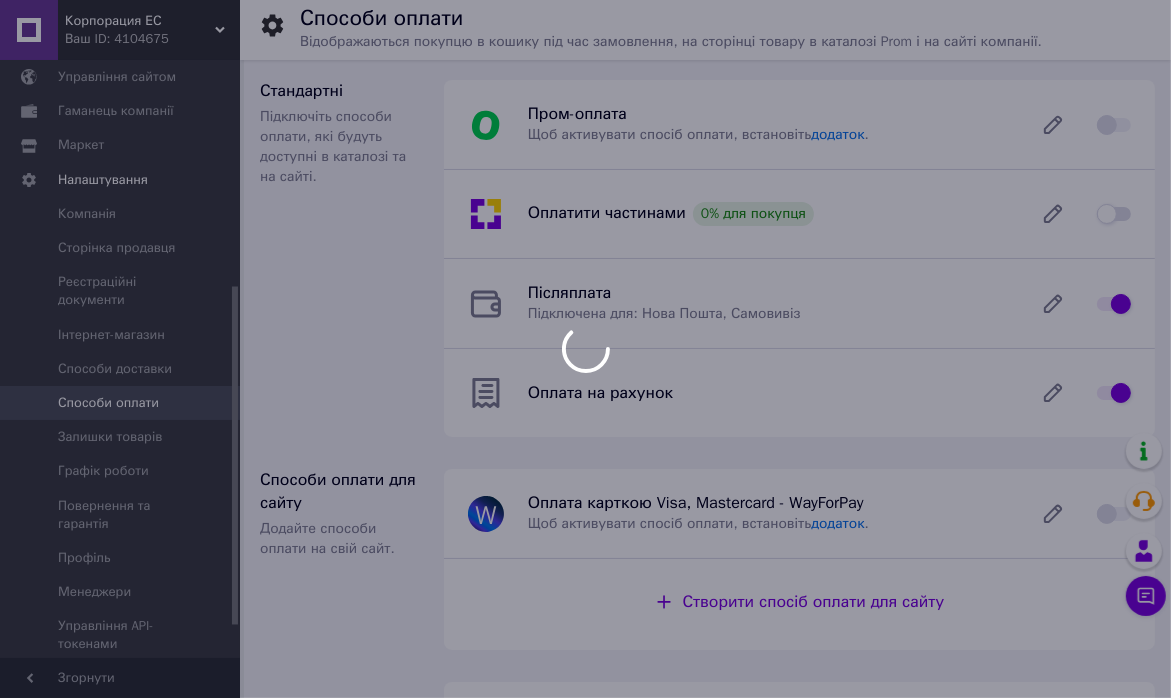 checkbox on "false" 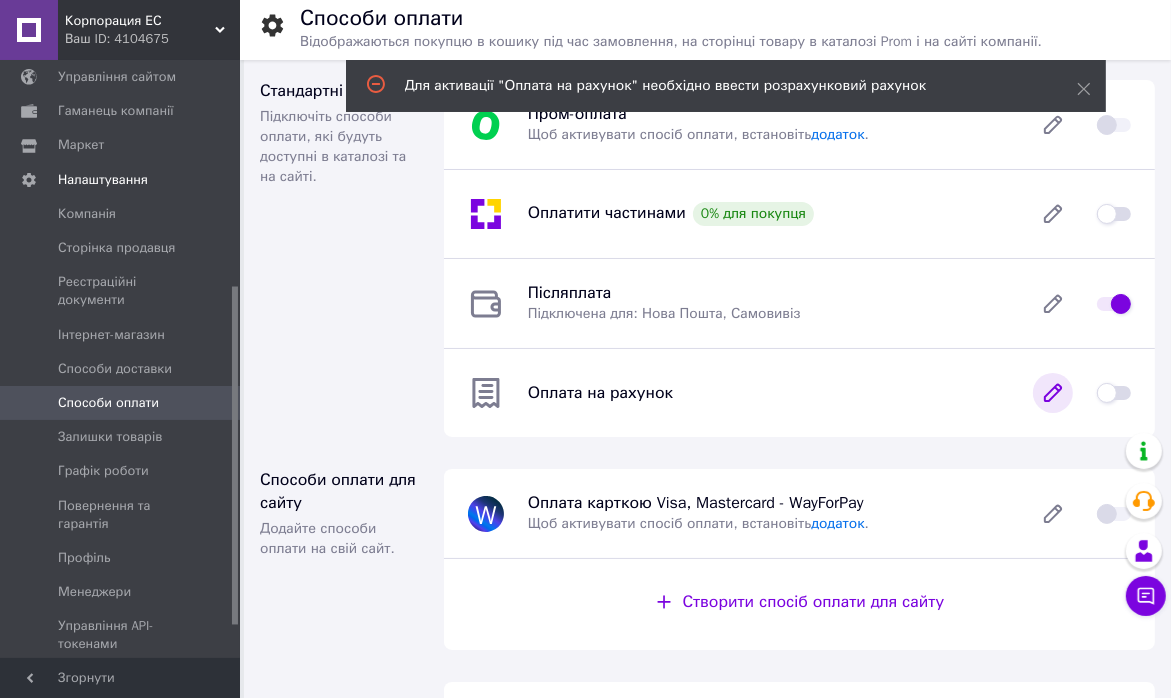 click 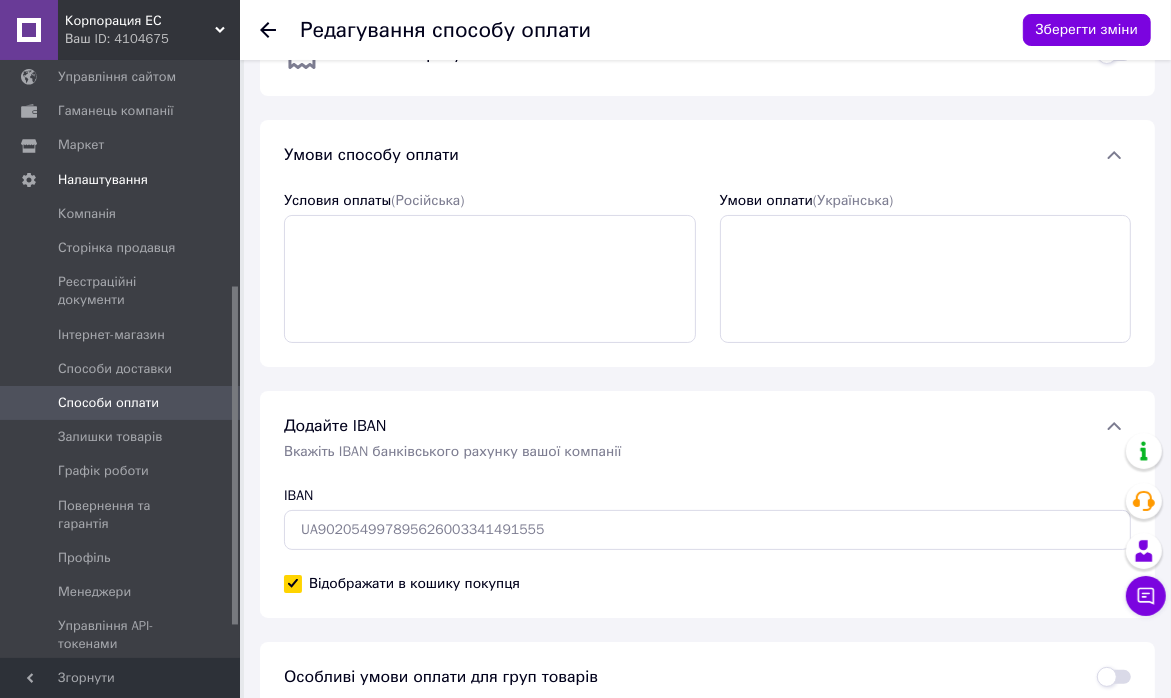 scroll, scrollTop: 173, scrollLeft: 0, axis: vertical 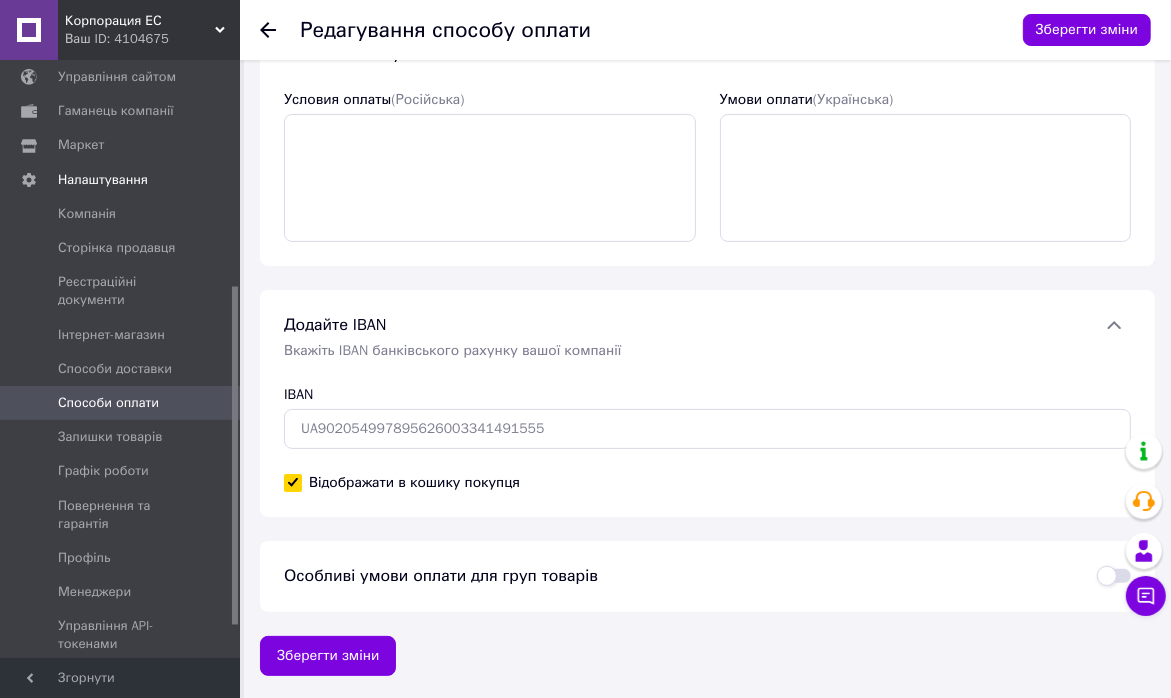 click 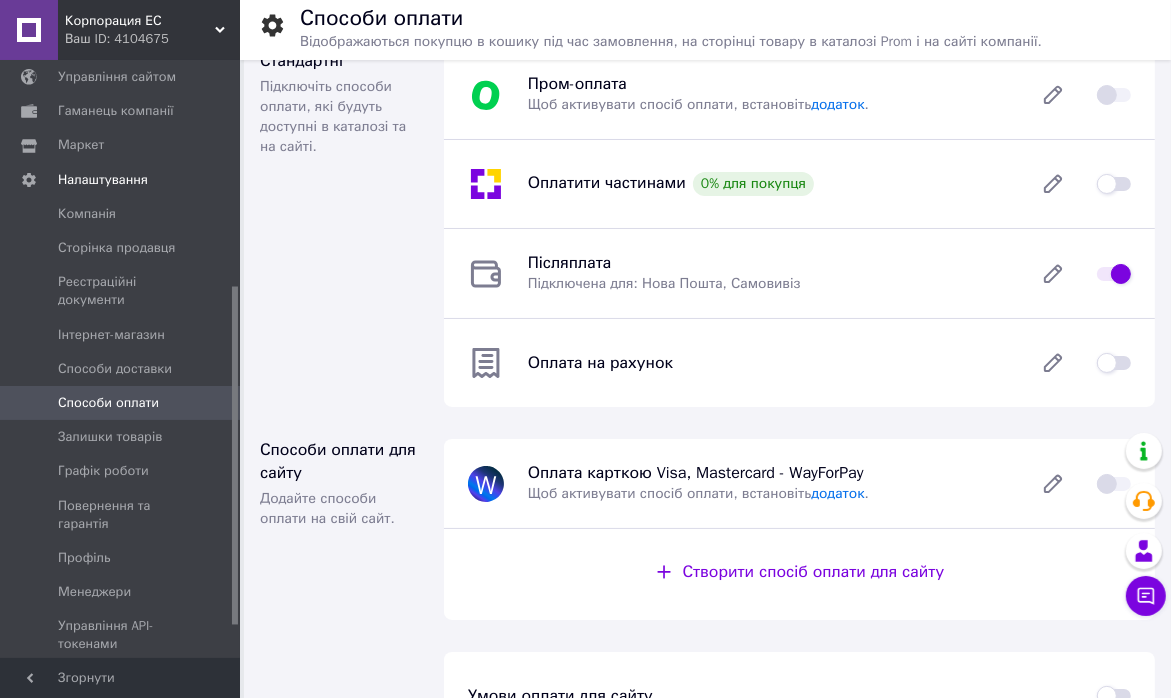 scroll, scrollTop: 0, scrollLeft: 0, axis: both 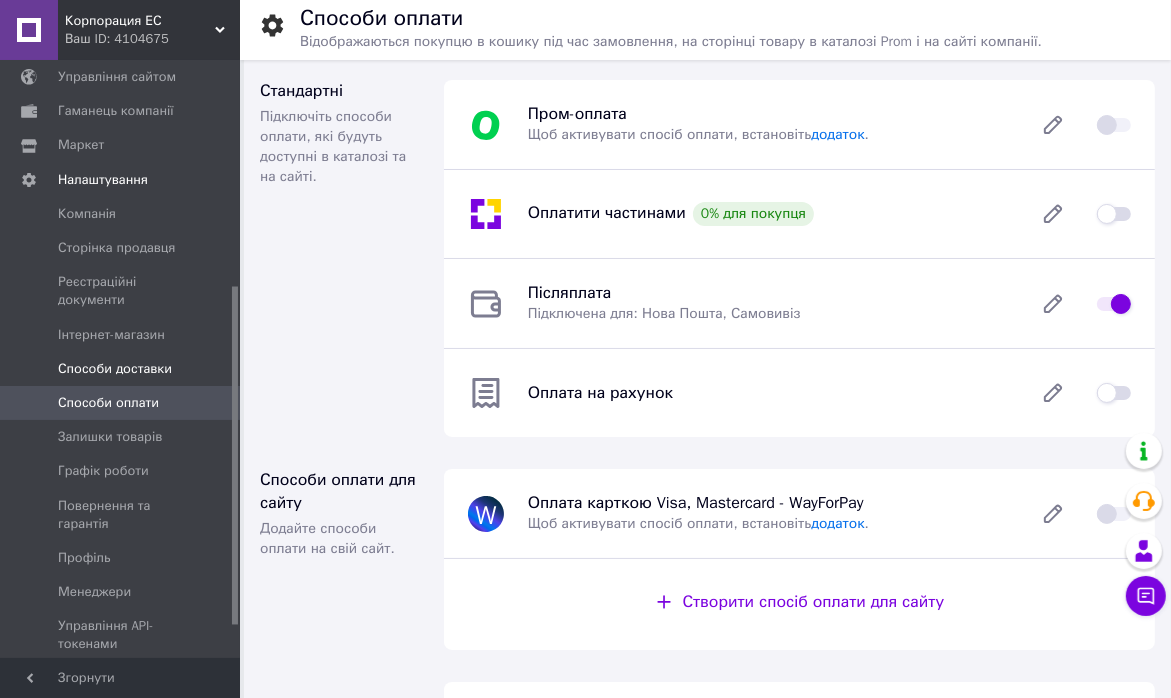 click on "Способи доставки" at bounding box center (115, 369) 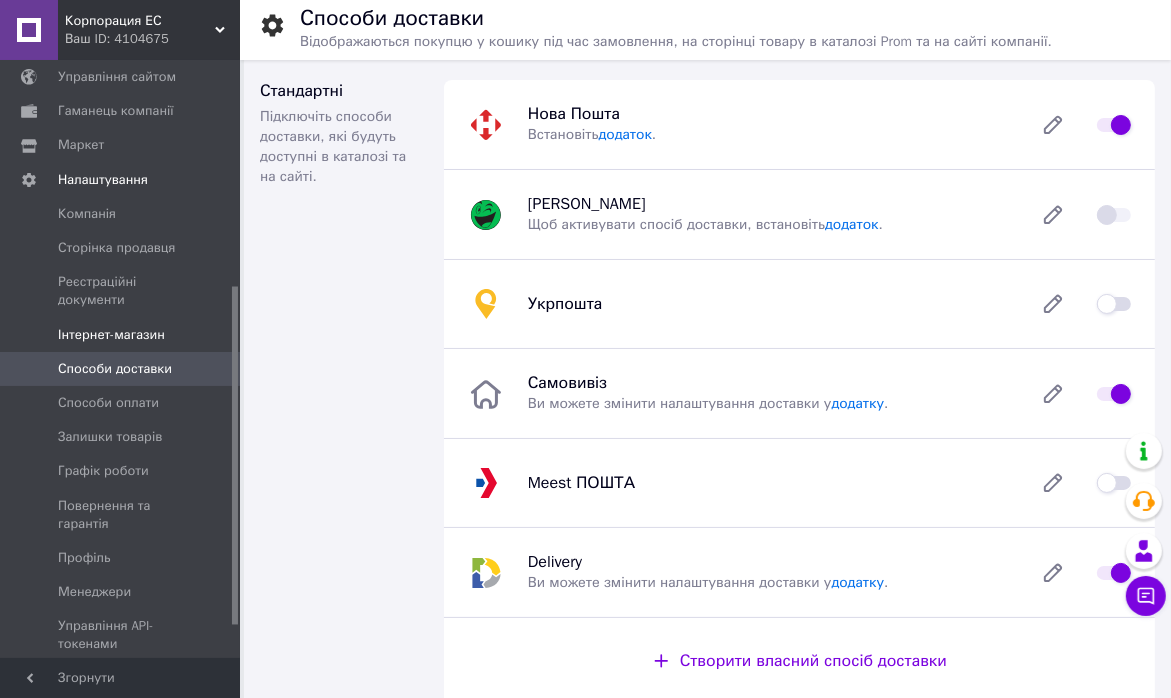 click on "Інтернет-магазин" at bounding box center [111, 335] 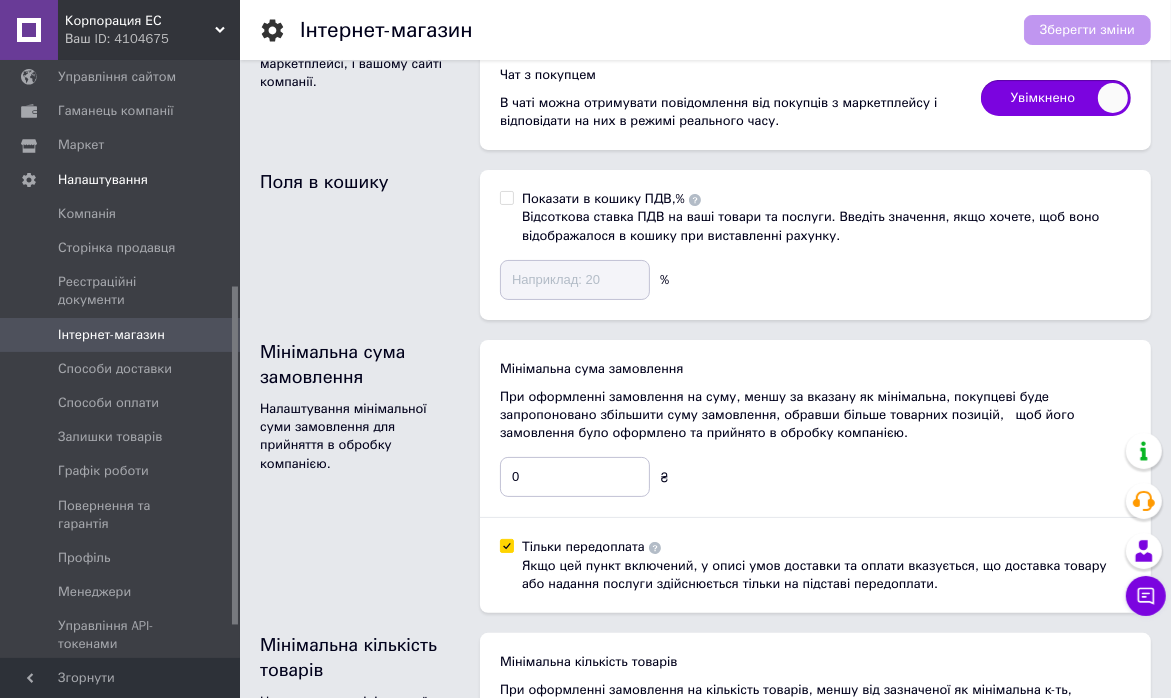 scroll, scrollTop: 0, scrollLeft: 0, axis: both 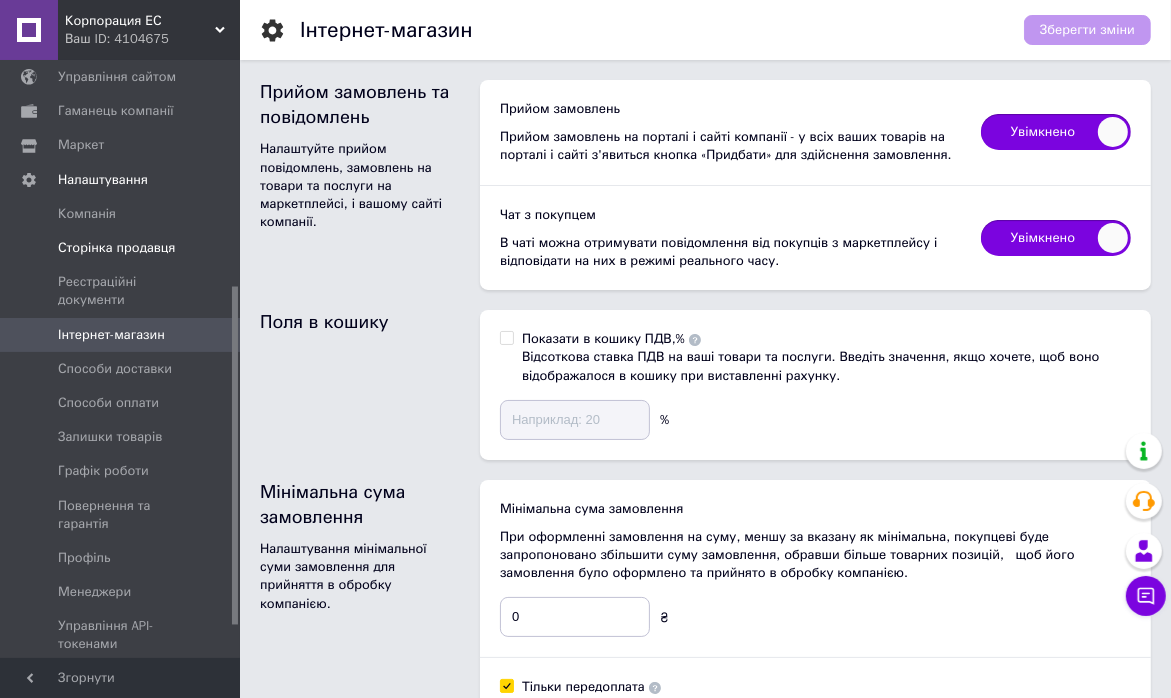 click on "Сторінка продавця" at bounding box center (123, 248) 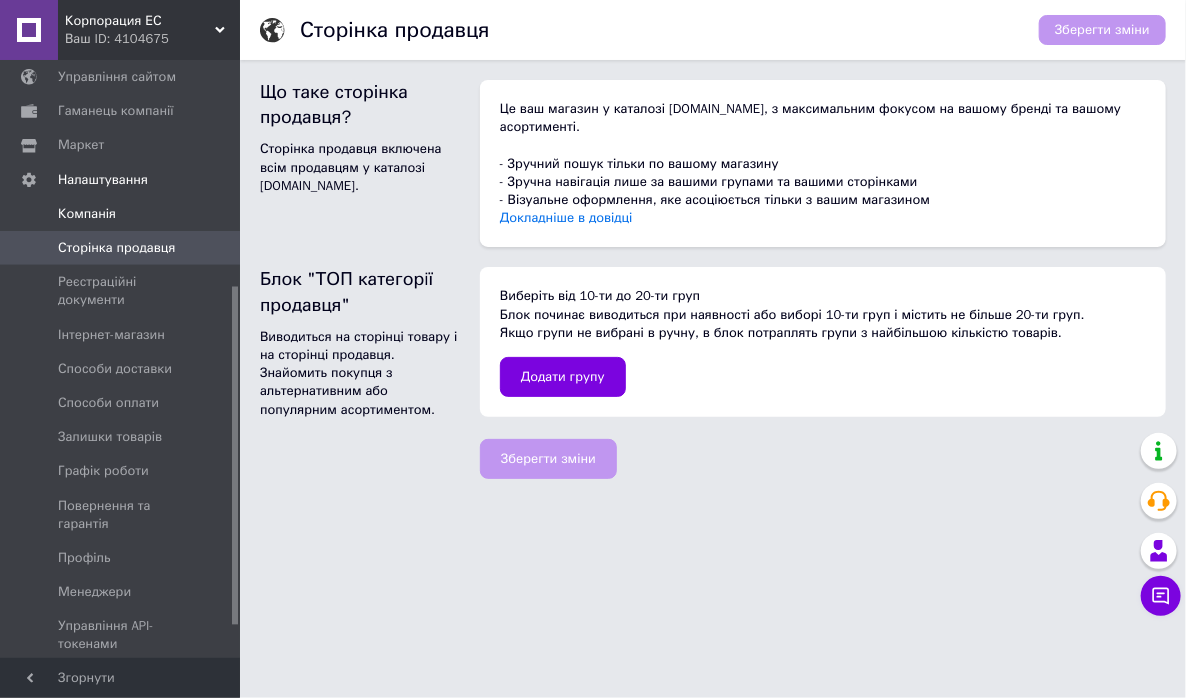 click on "Компанія" at bounding box center [87, 214] 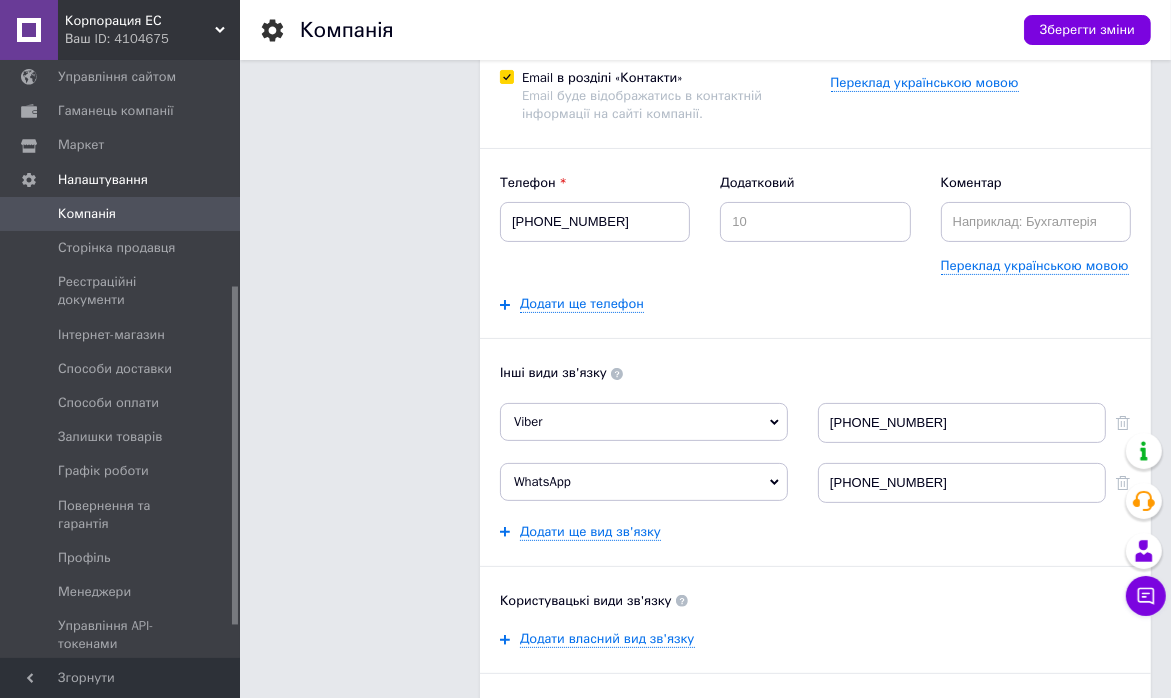 scroll, scrollTop: 300, scrollLeft: 0, axis: vertical 